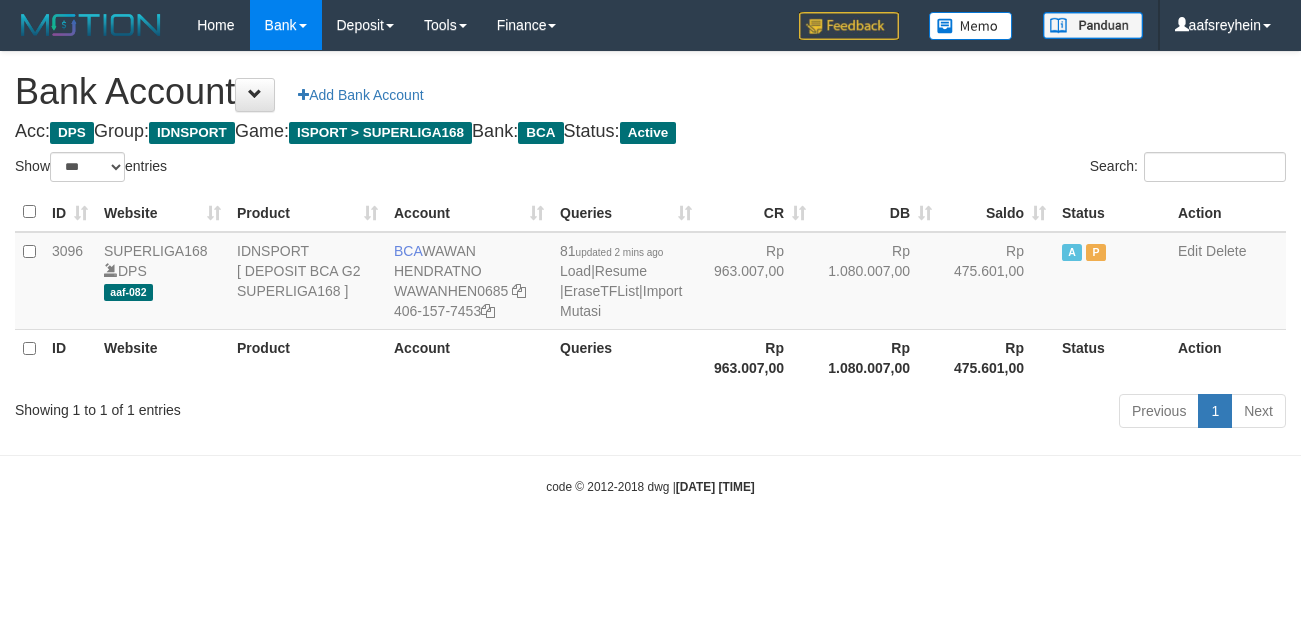 select on "***" 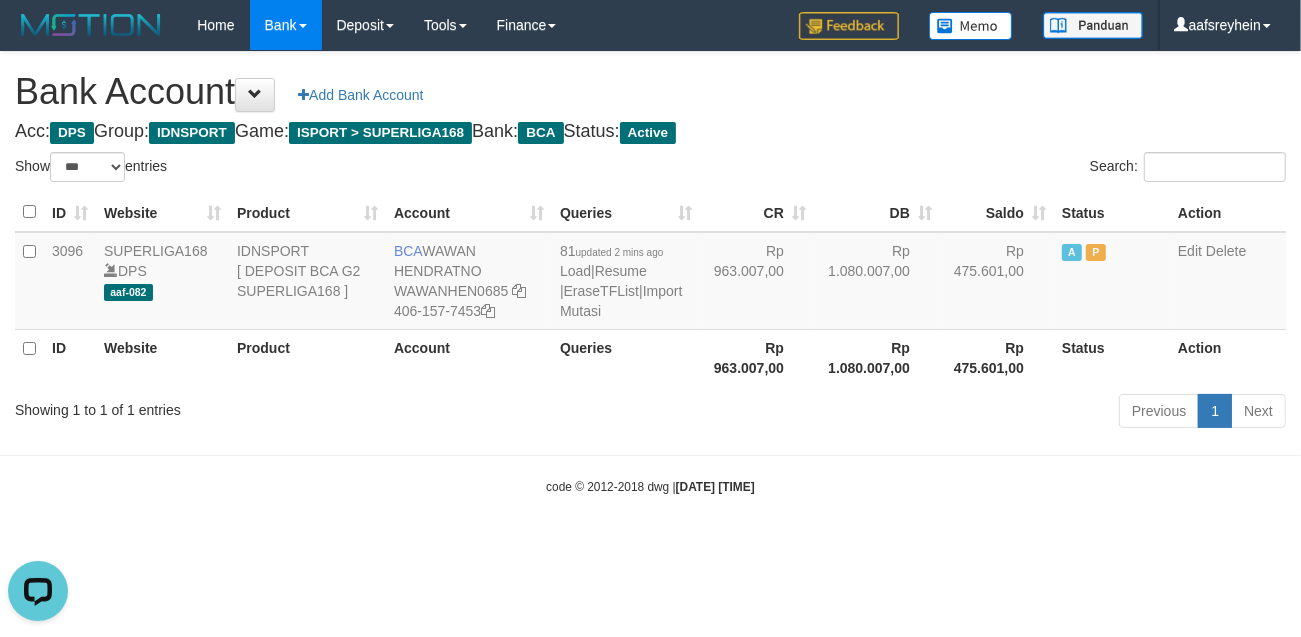 scroll, scrollTop: 0, scrollLeft: 0, axis: both 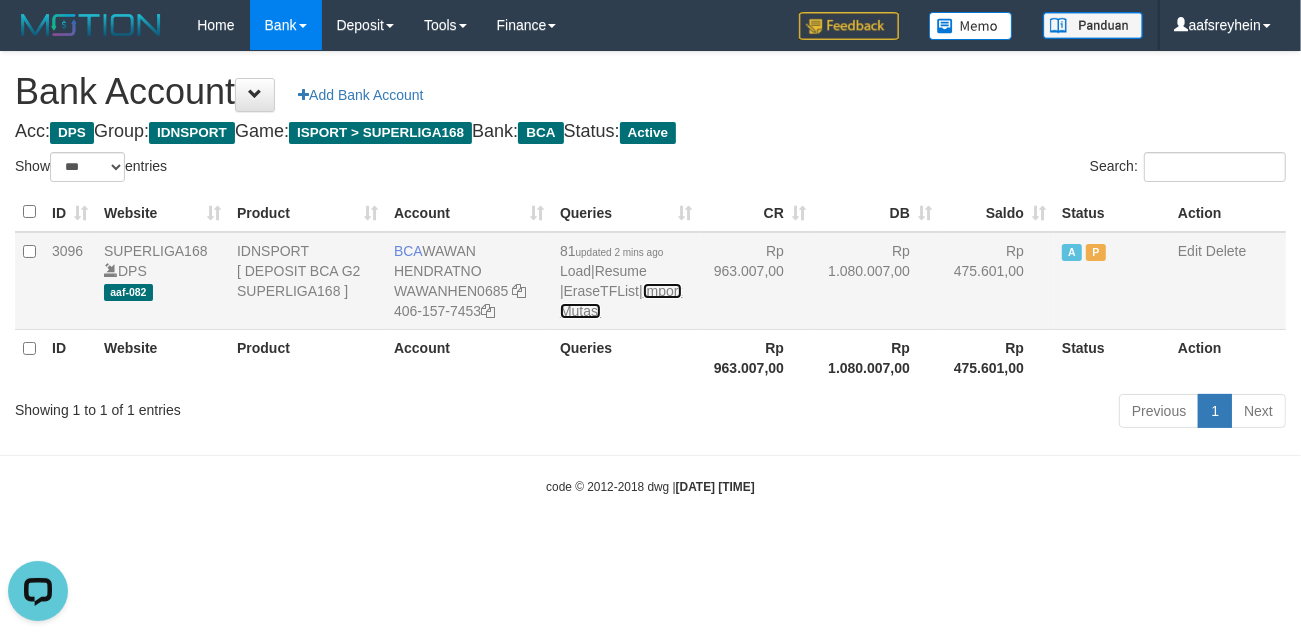 click on "Import Mutasi" at bounding box center [621, 301] 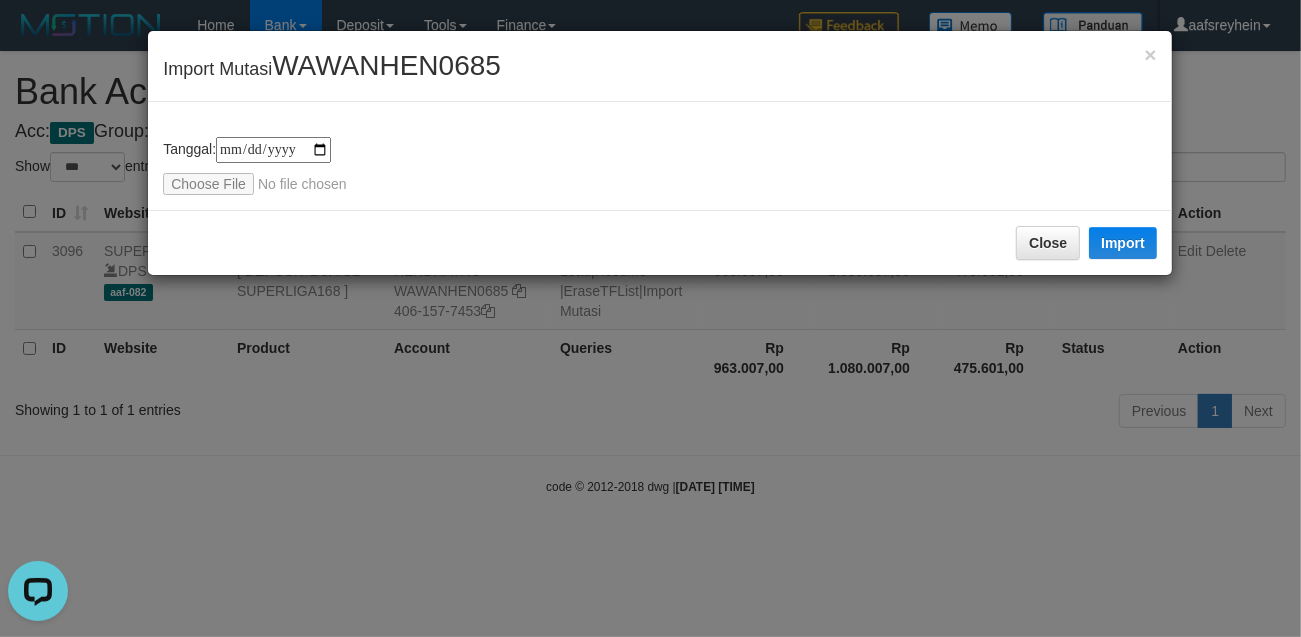 type on "**********" 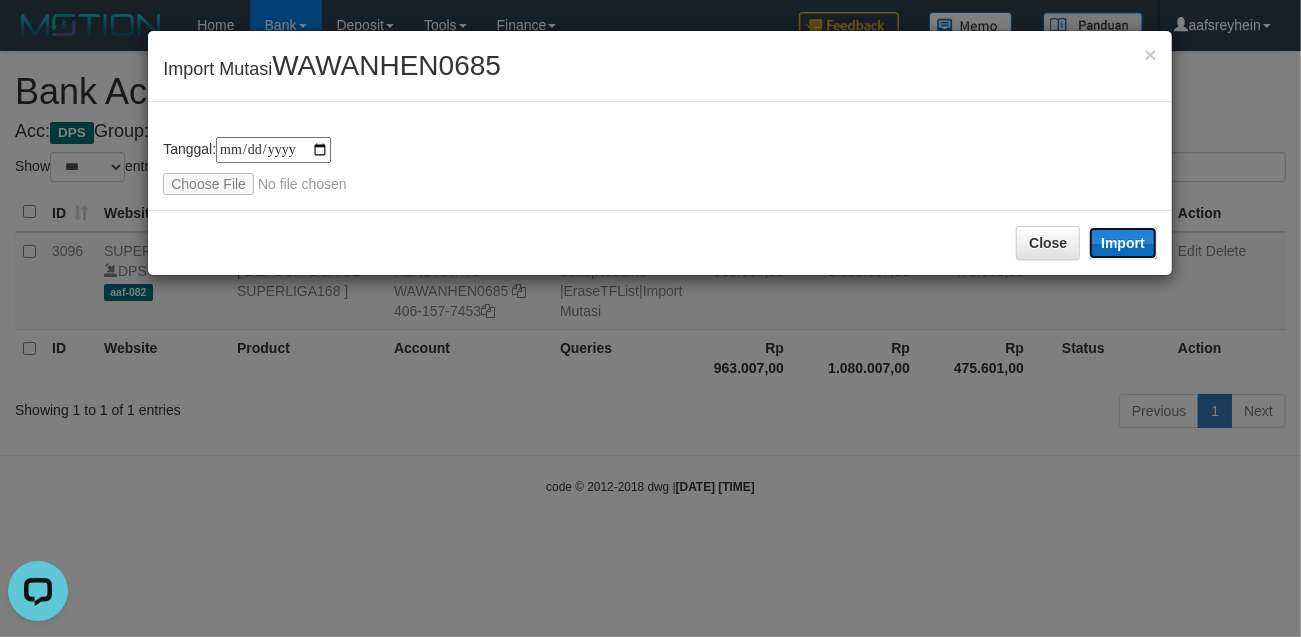click on "Import" at bounding box center [1123, 243] 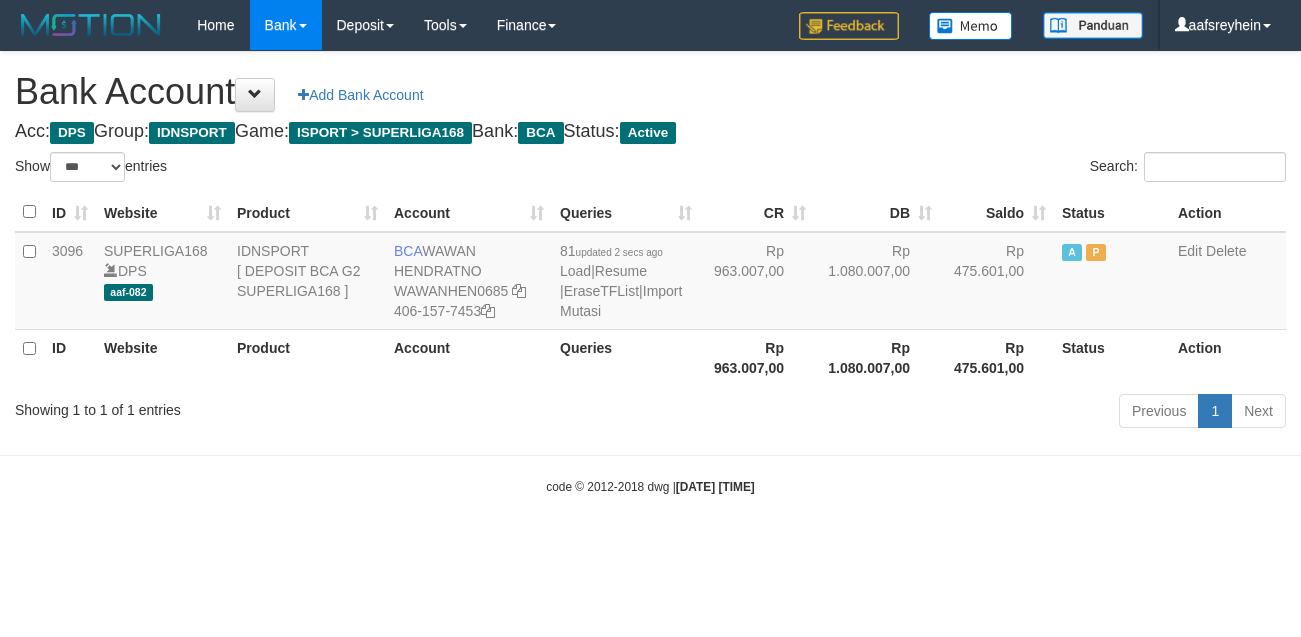 select on "***" 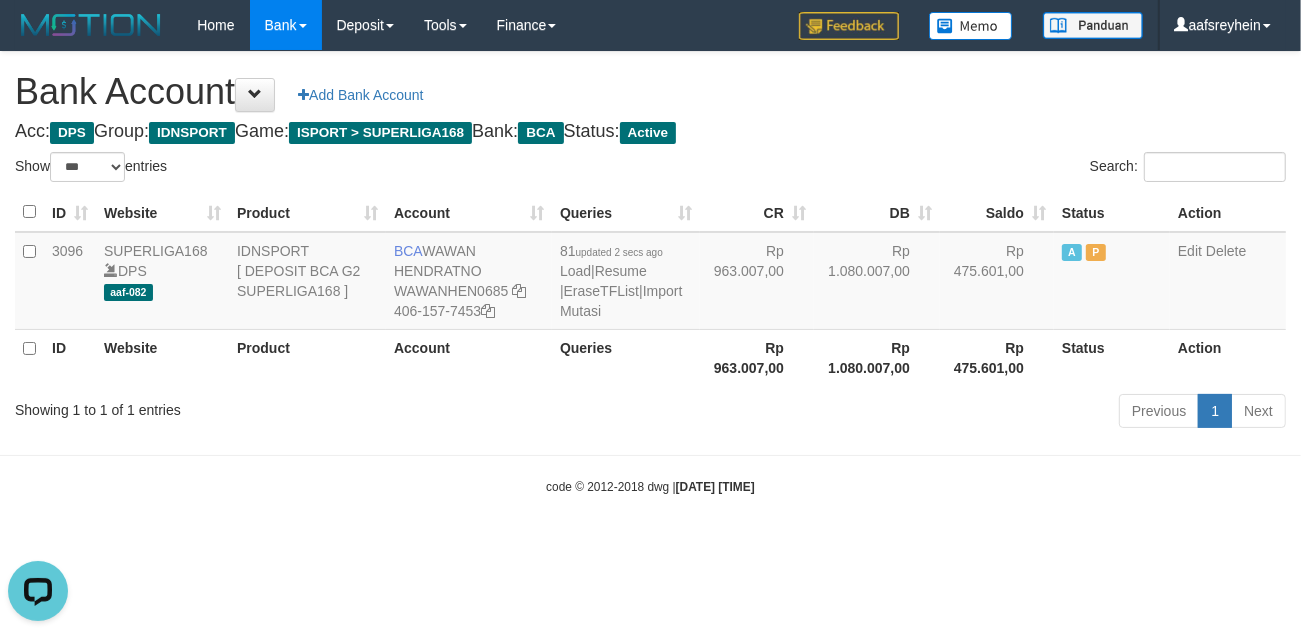 scroll, scrollTop: 0, scrollLeft: 0, axis: both 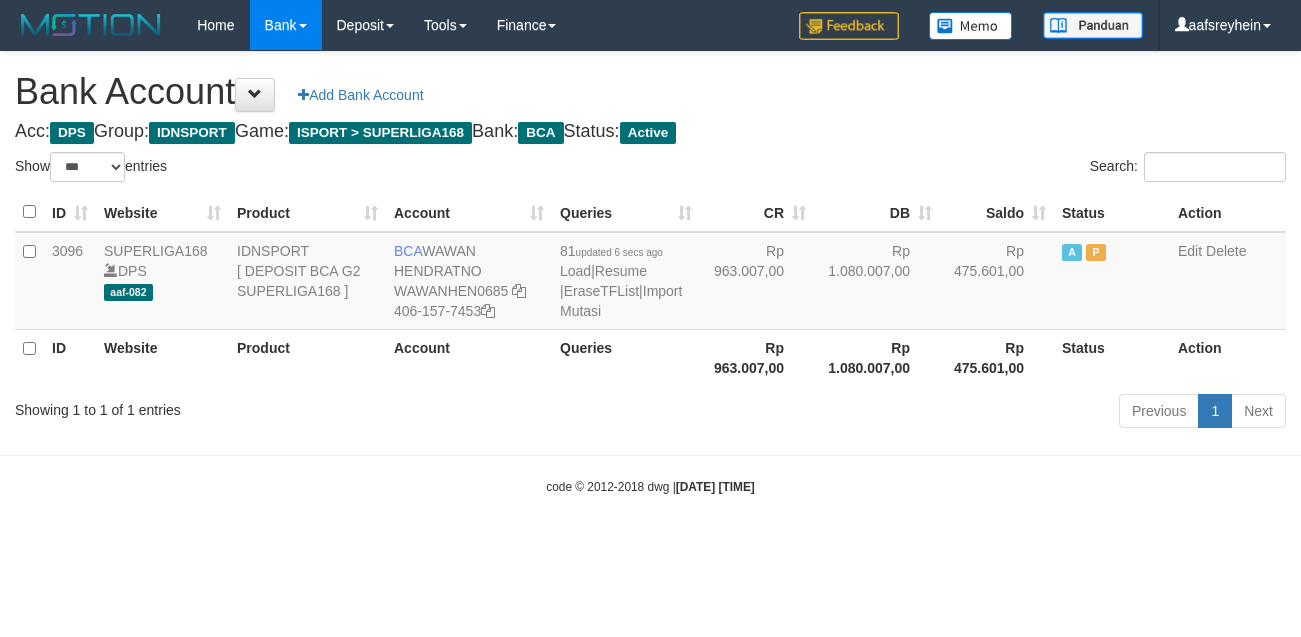 select on "***" 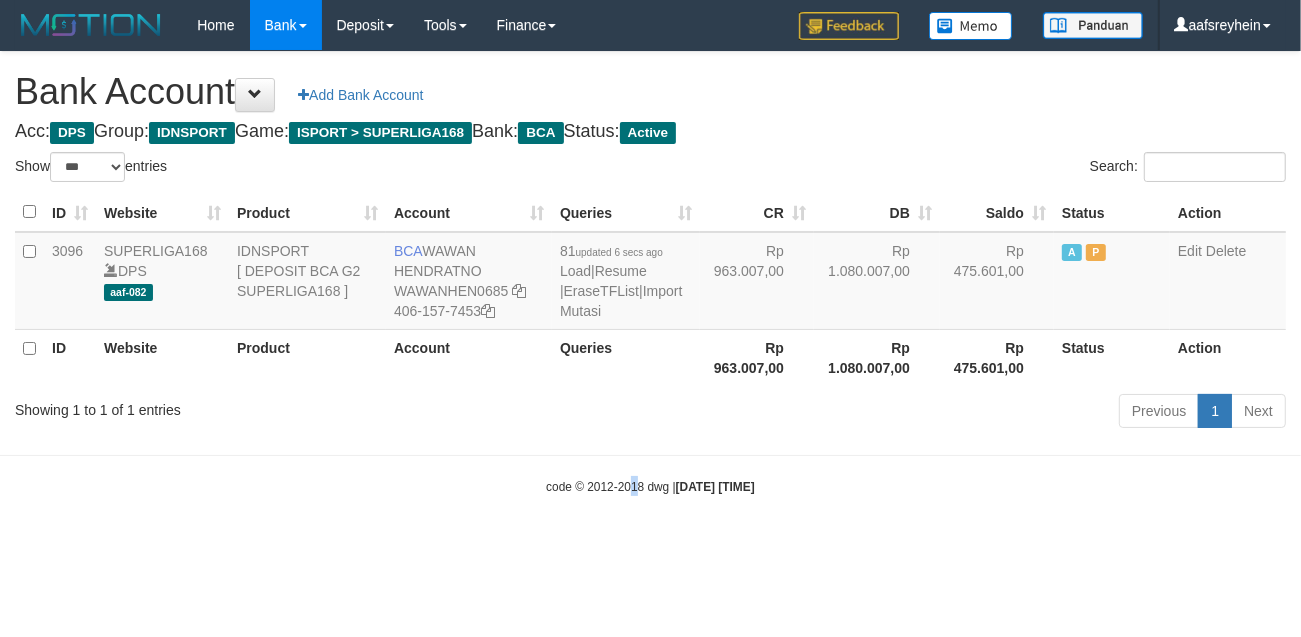click on "Toggle navigation
Home
Bank
Account List
Load
By Website
Group
[ISPORT]													SUPERLIGA168
By Load Group (DPS)
-" at bounding box center (650, 273) 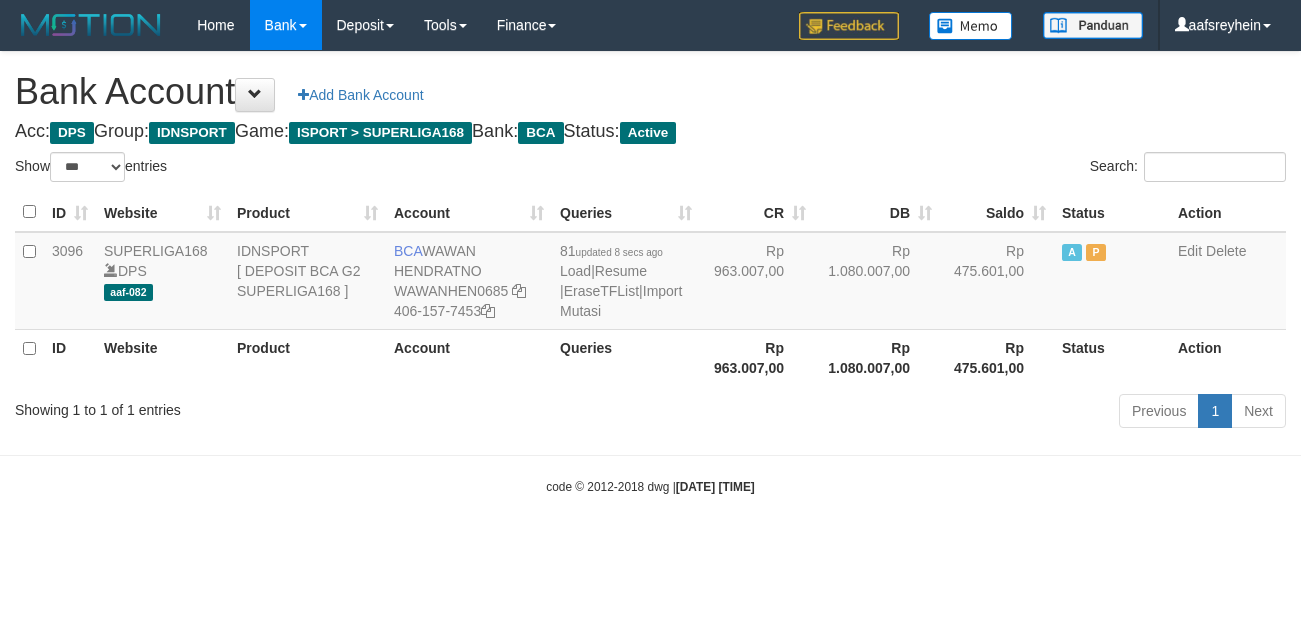 select on "***" 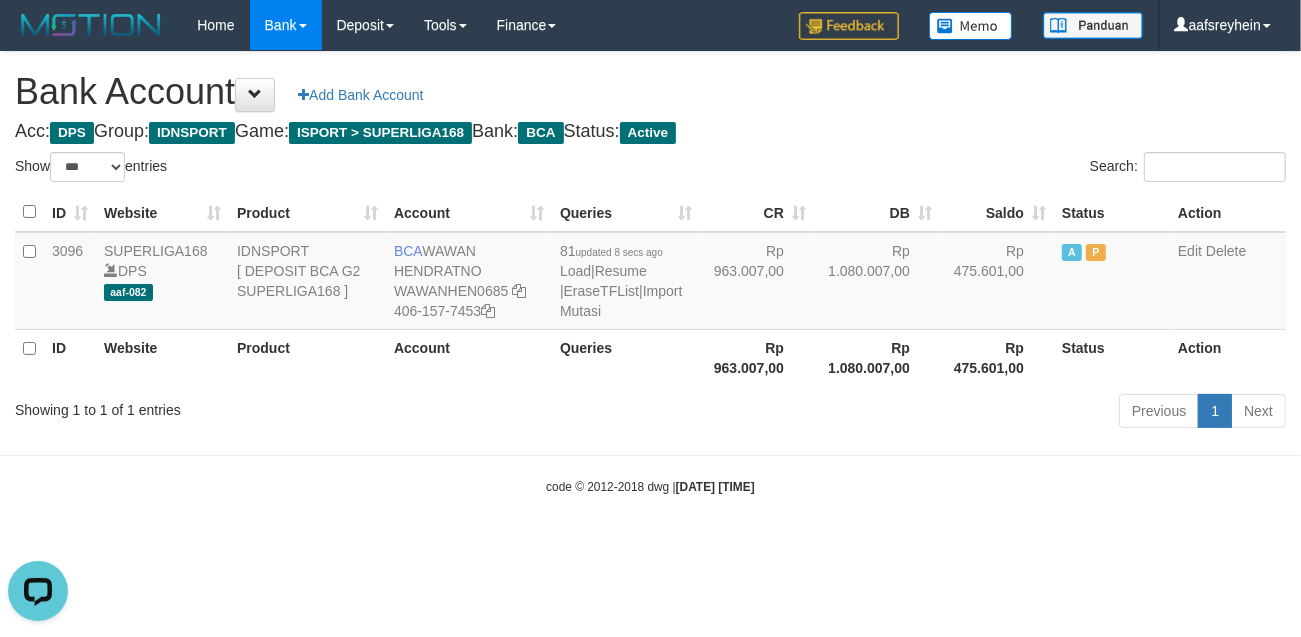 scroll, scrollTop: 0, scrollLeft: 0, axis: both 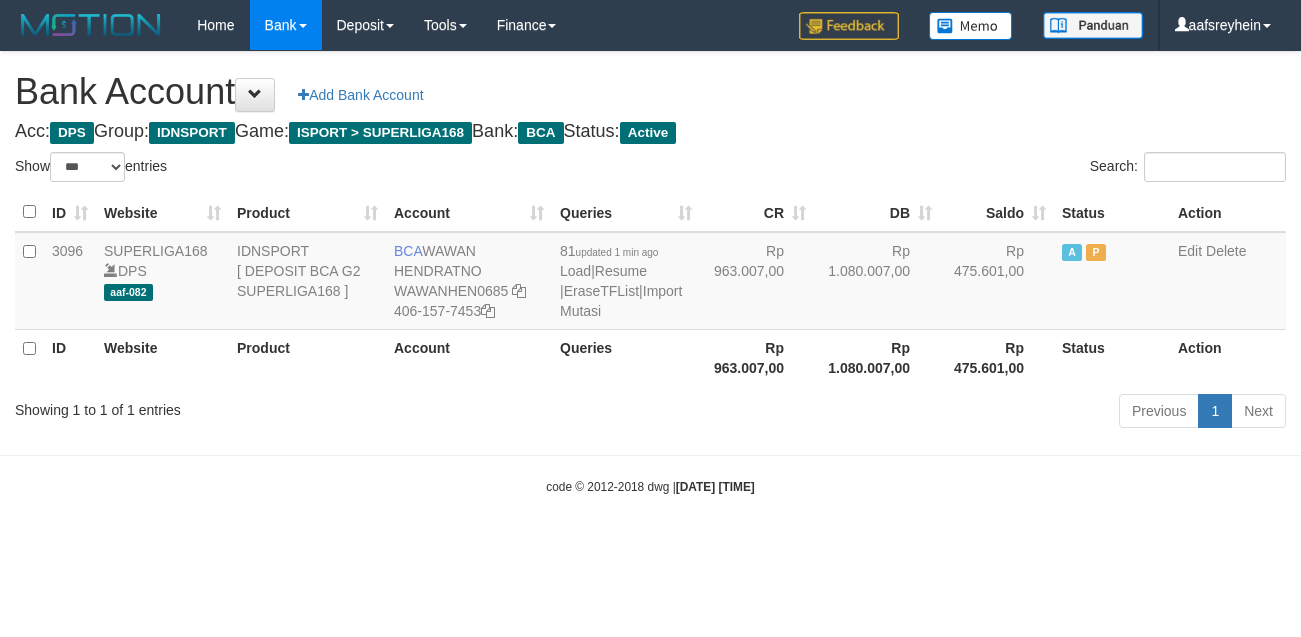 select on "***" 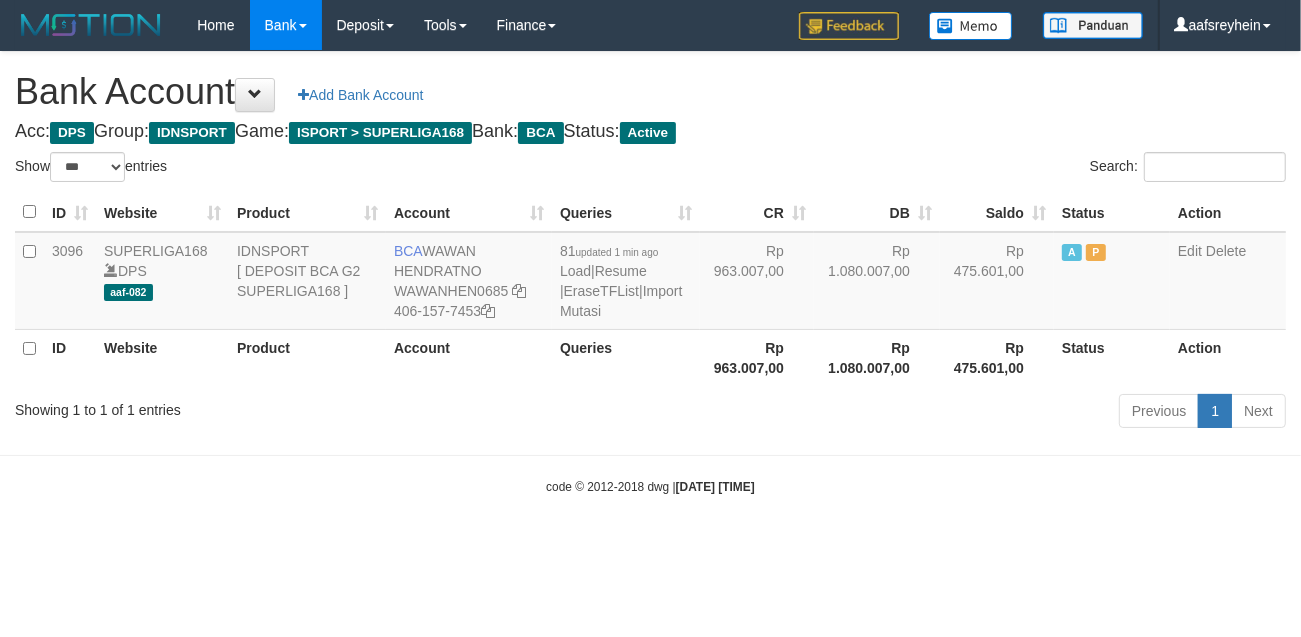 click on "Toggle navigation
Home
Bank
Account List
Load
By Website
Group
[ISPORT]													SUPERLIGA168
By Load Group (DPS)" at bounding box center [650, 273] 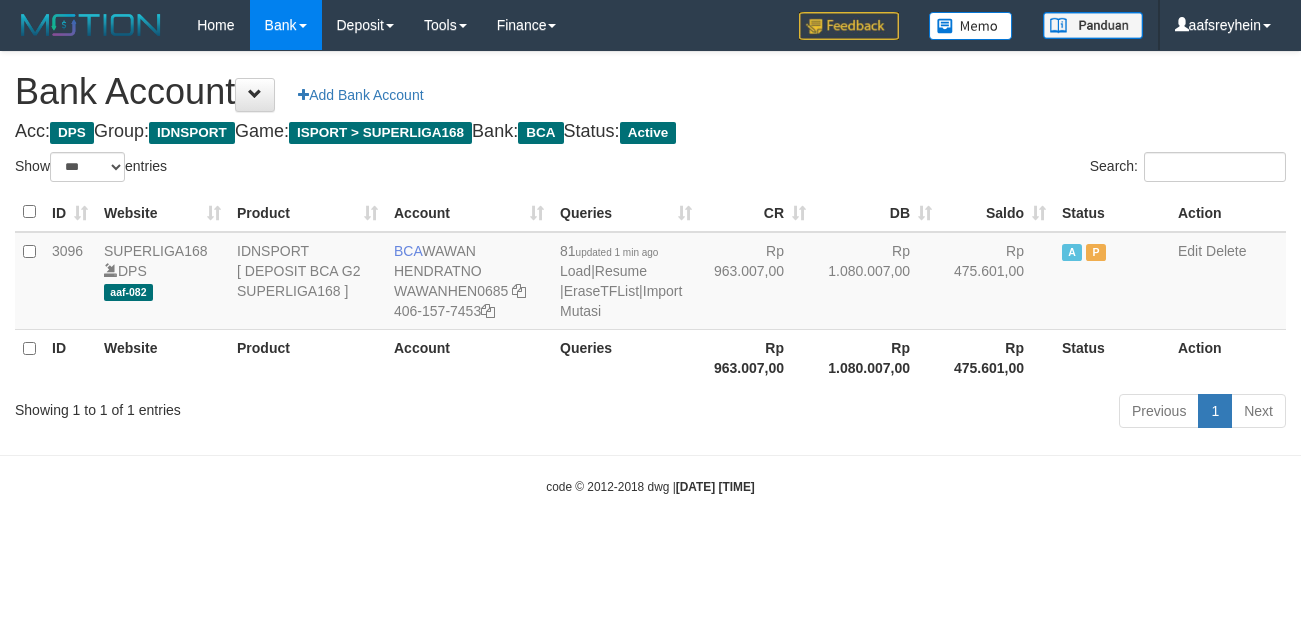 select on "***" 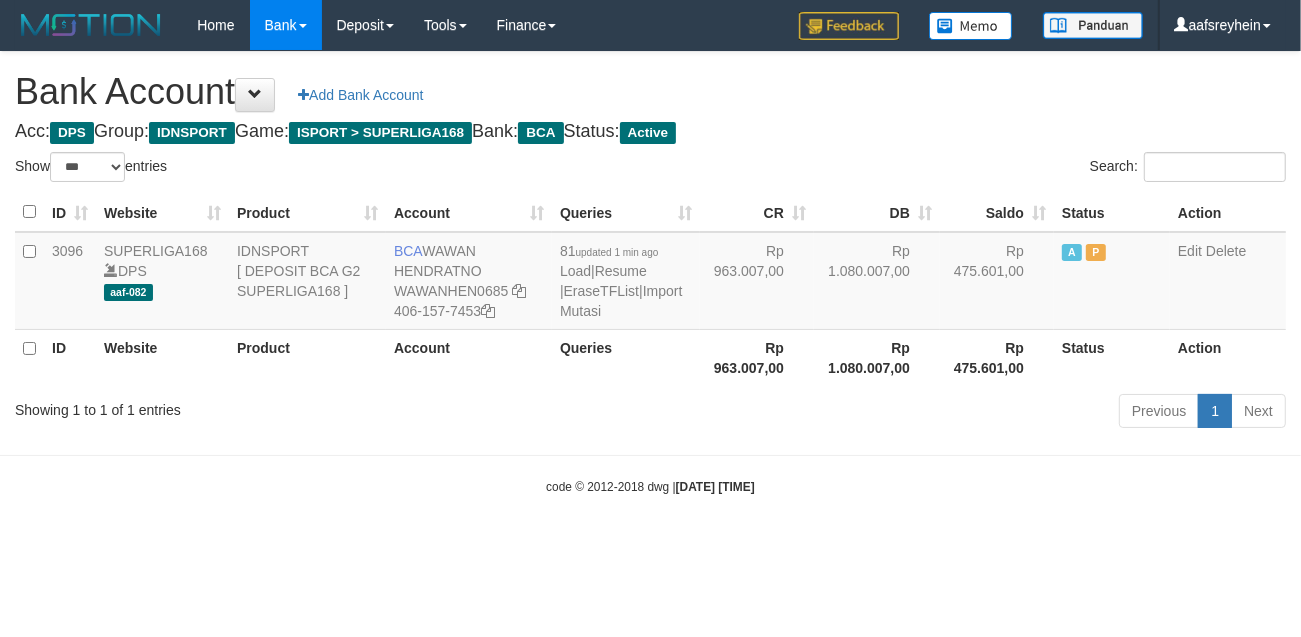 click on "code © 2012-2018 dwg |  [DATE] [TIME]" at bounding box center [650, 486] 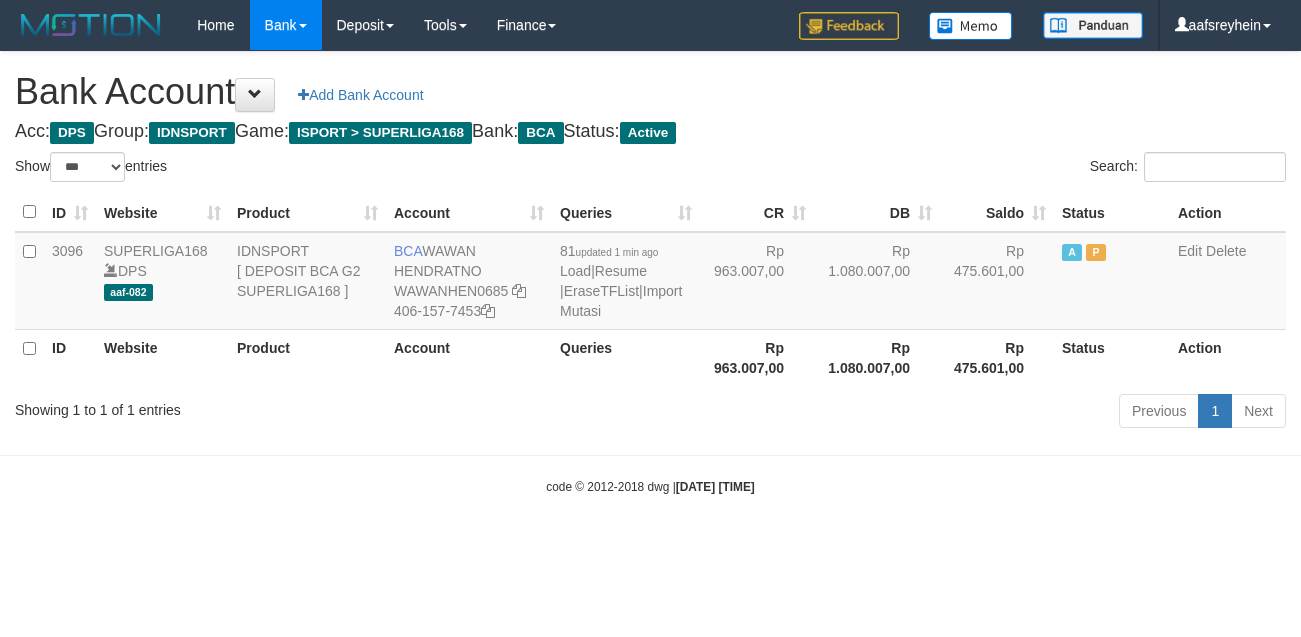 select on "***" 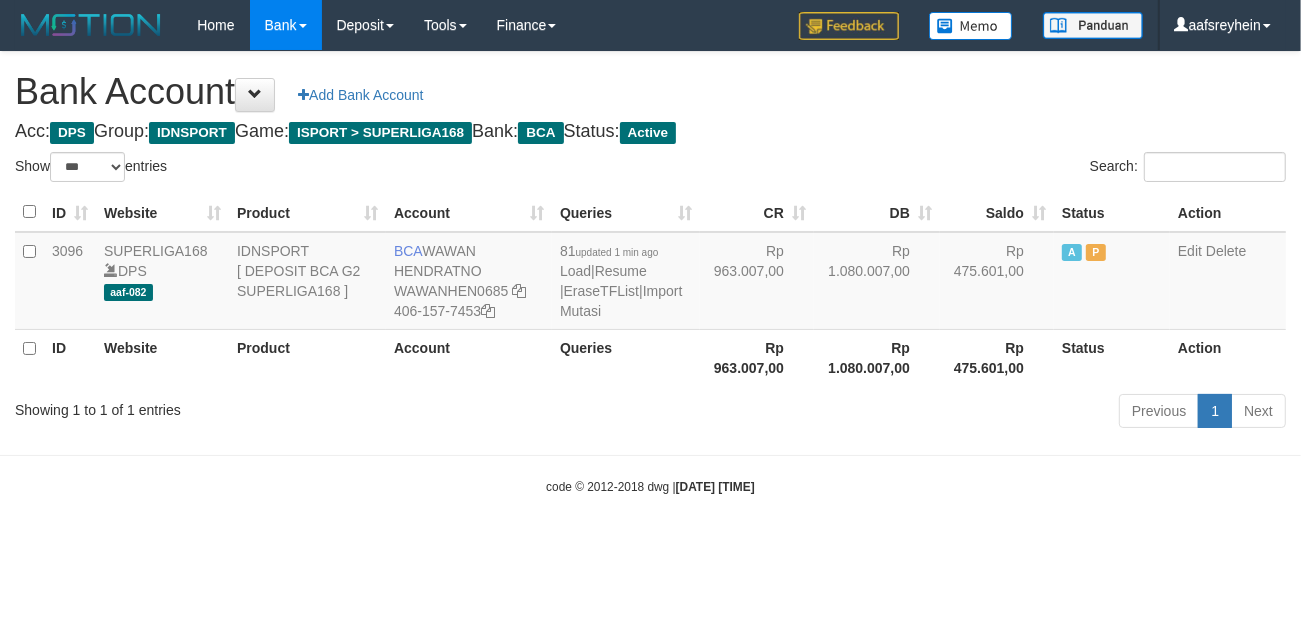 click on "code © 2012-2018 dwg |  2025/07/12 05:44:35" at bounding box center [650, 486] 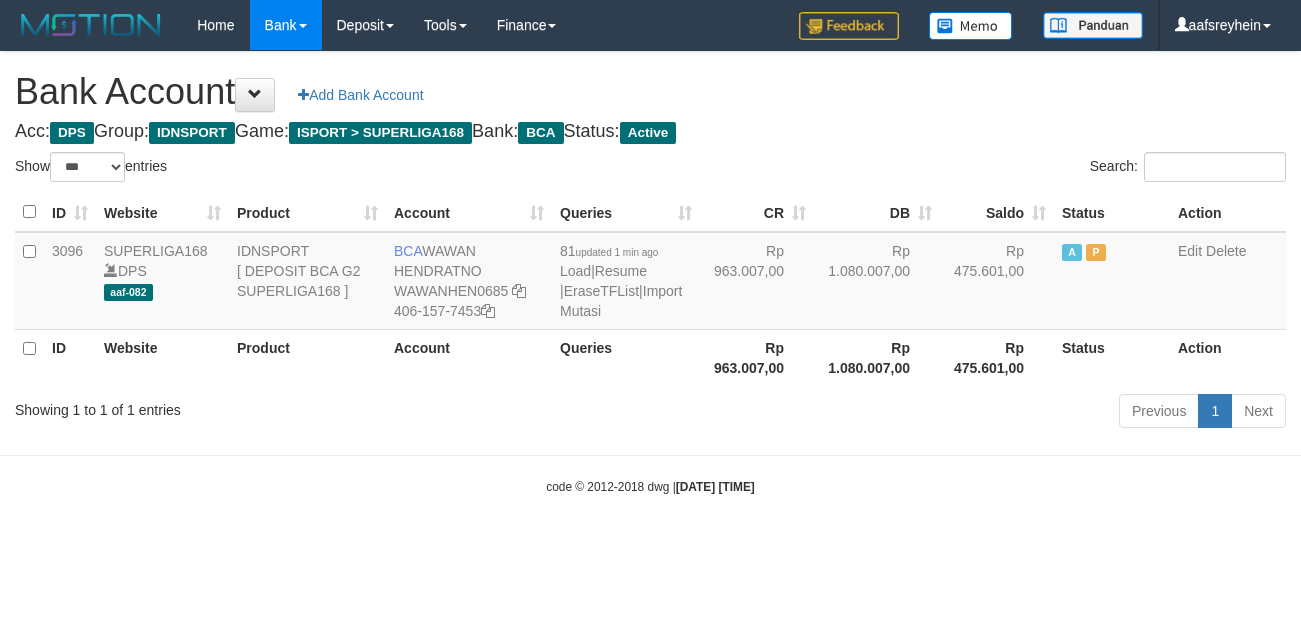 select on "***" 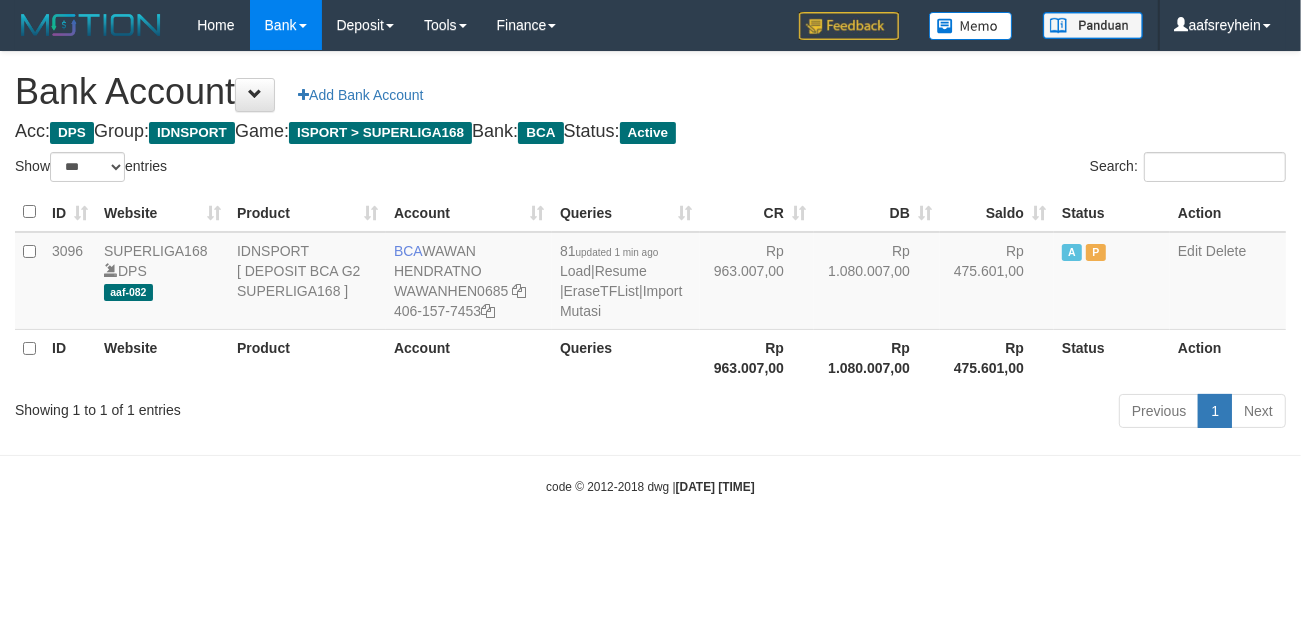 click on "code © 2012-2018 dwg |  2025/07/12 05:44:38" at bounding box center (650, 486) 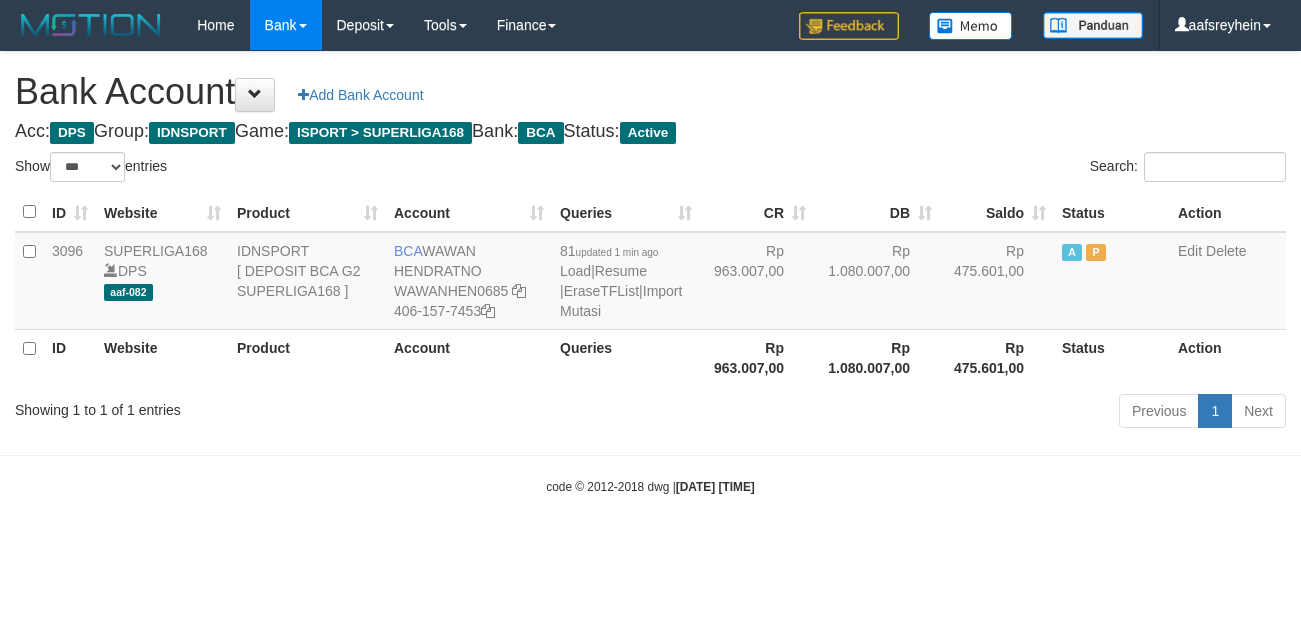 select on "***" 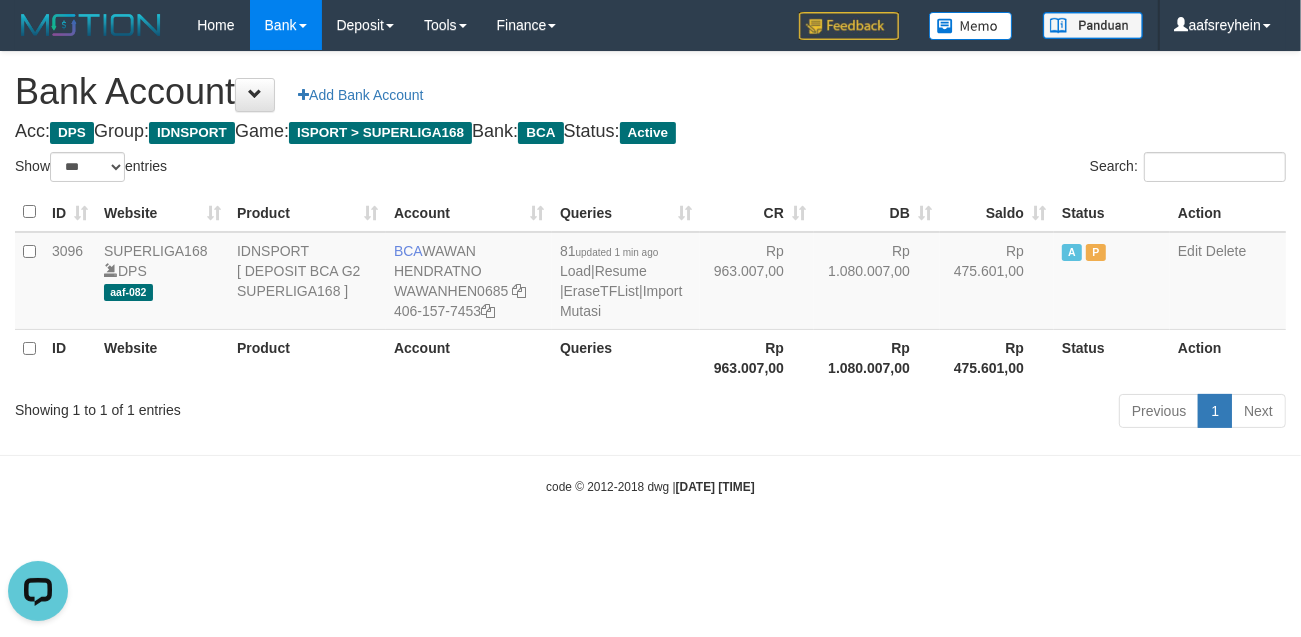 scroll, scrollTop: 0, scrollLeft: 0, axis: both 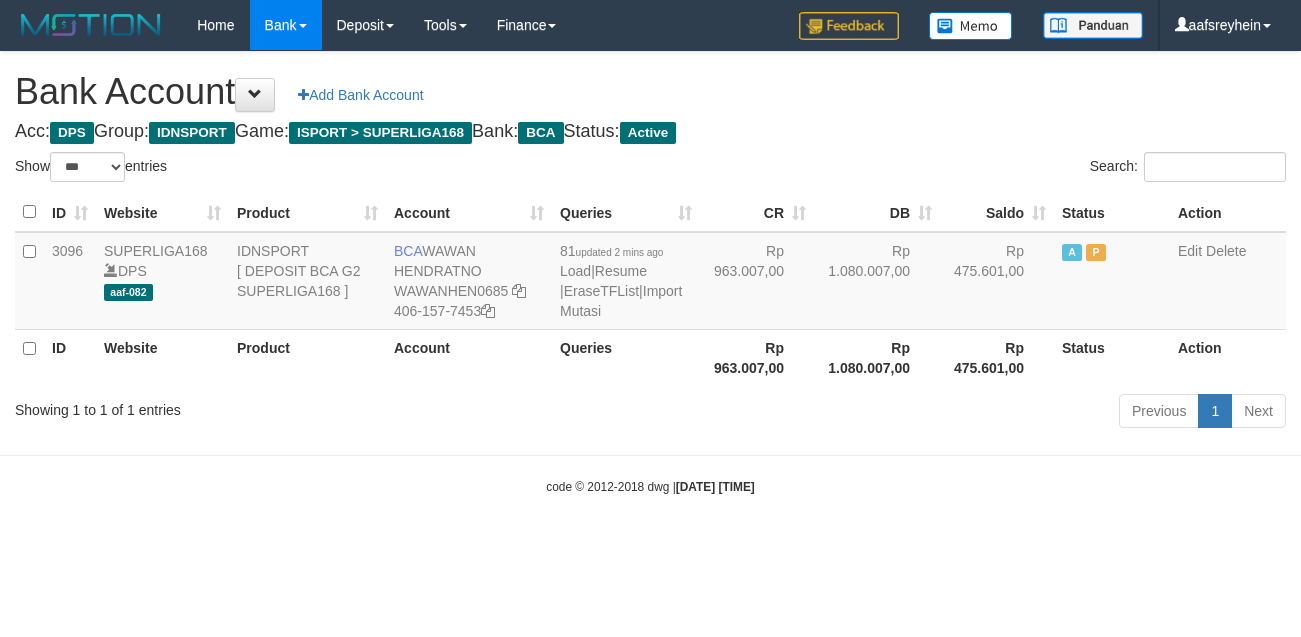 select on "***" 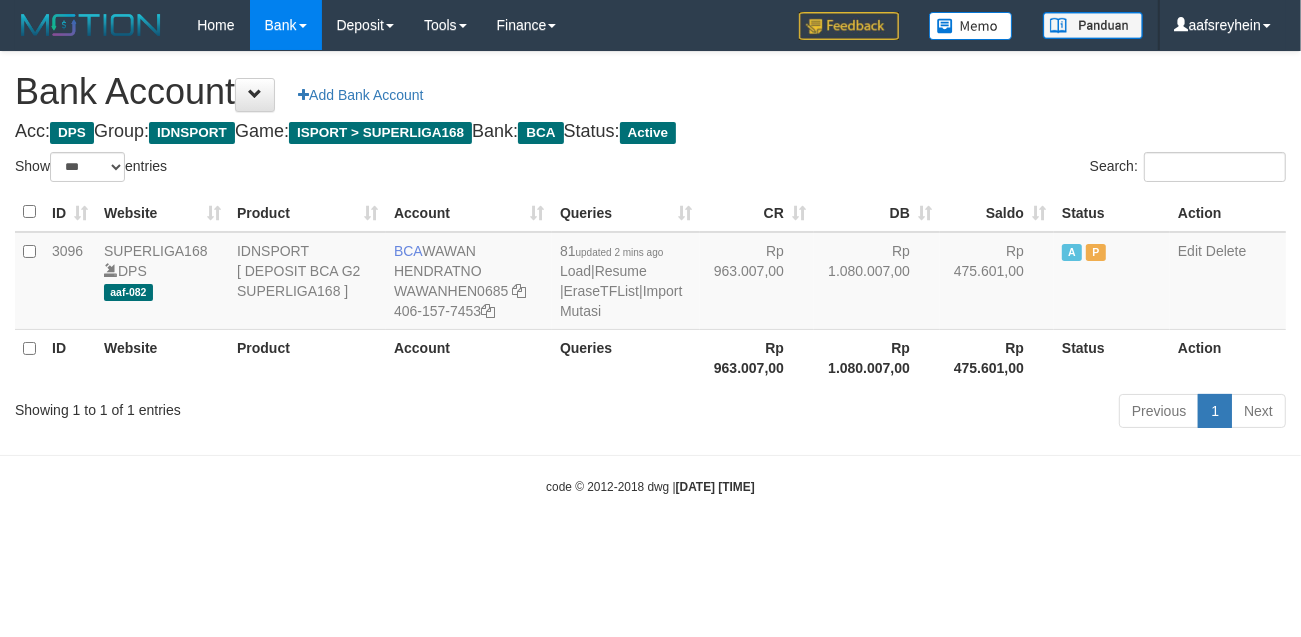 click on "Toggle navigation
Home
Bank
Account List
Load
By Website
Group
[ISPORT]													SUPERLIGA168
By Load Group (DPS)" at bounding box center (650, 273) 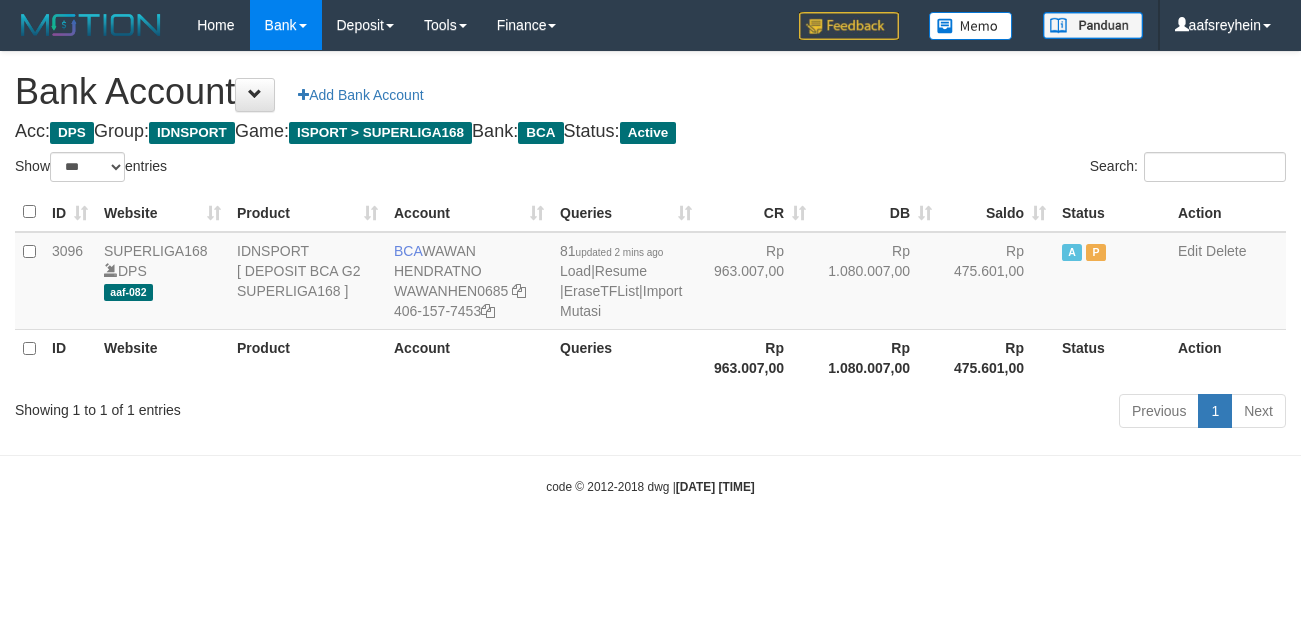 select on "***" 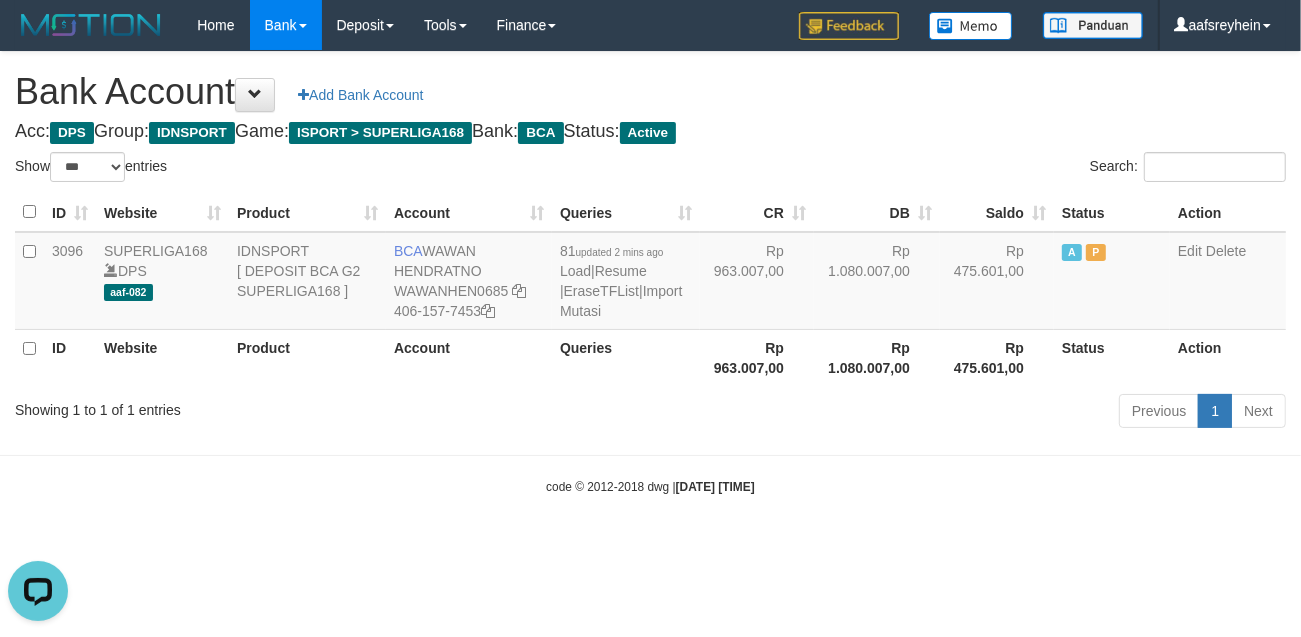 scroll, scrollTop: 0, scrollLeft: 0, axis: both 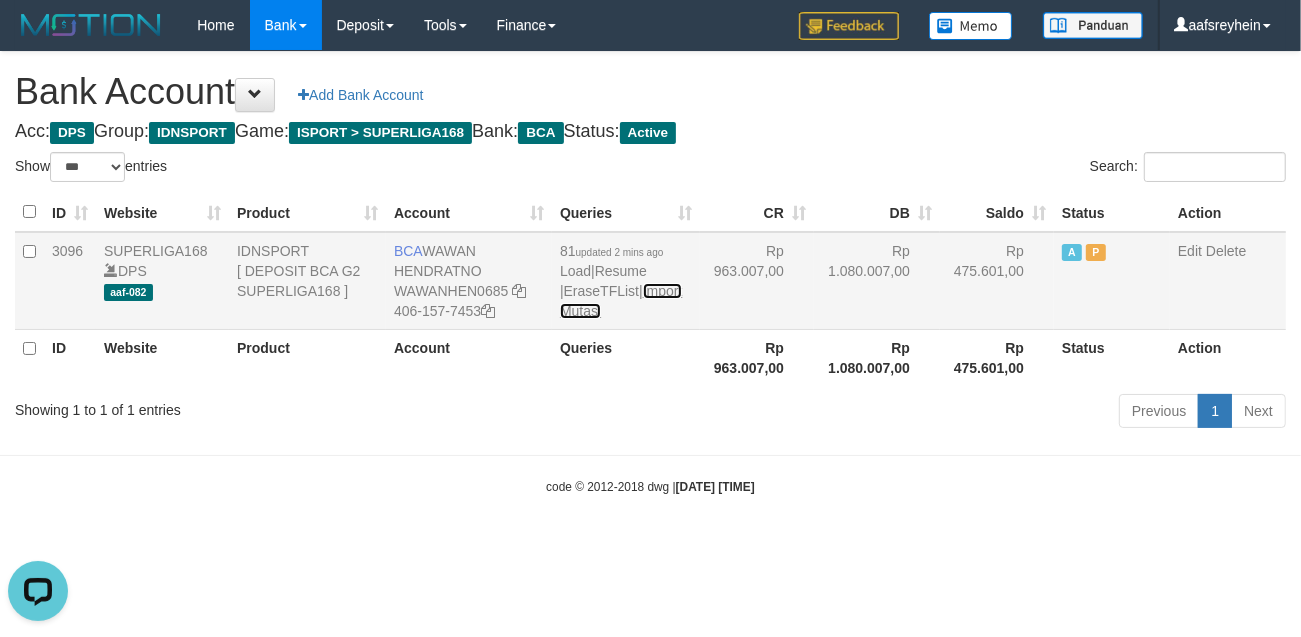 click on "Import Mutasi" at bounding box center [621, 301] 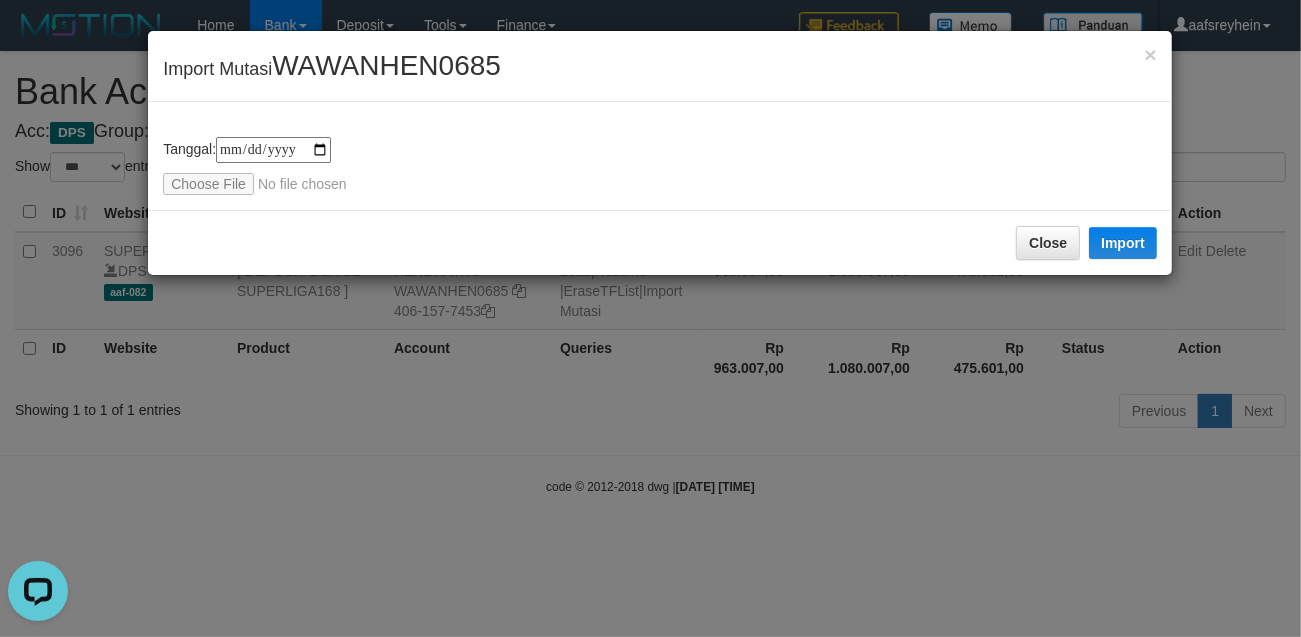 type on "**********" 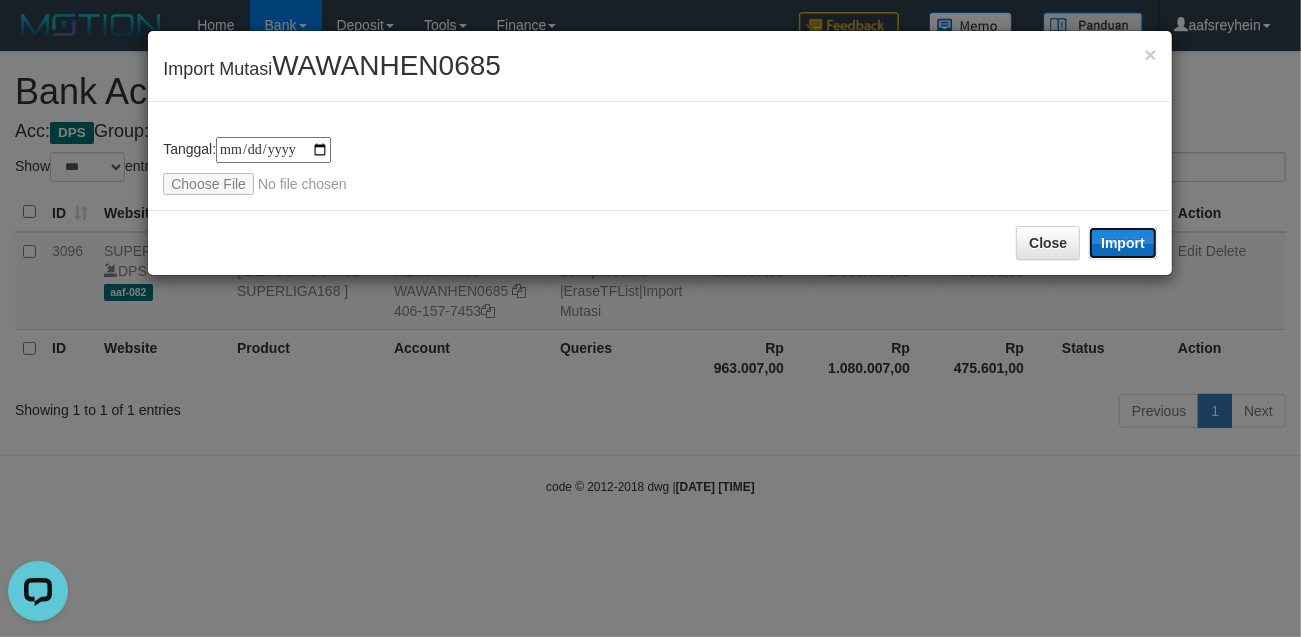 click on "Import" at bounding box center [1123, 243] 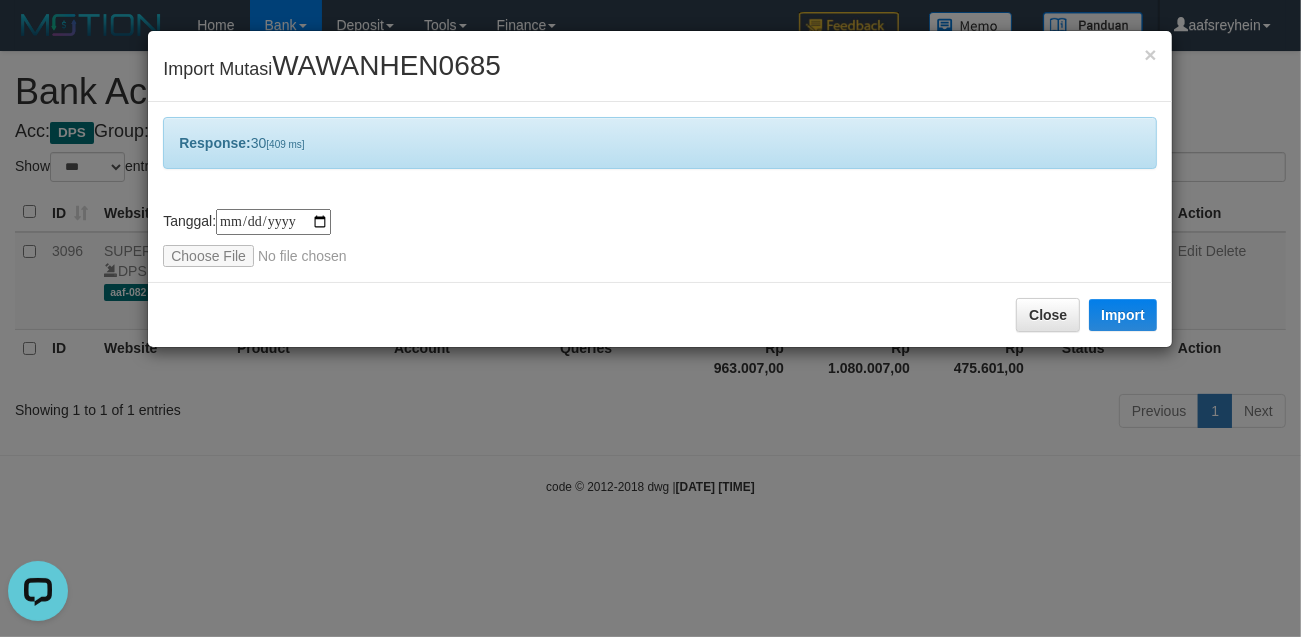 click on "**********" at bounding box center [650, 318] 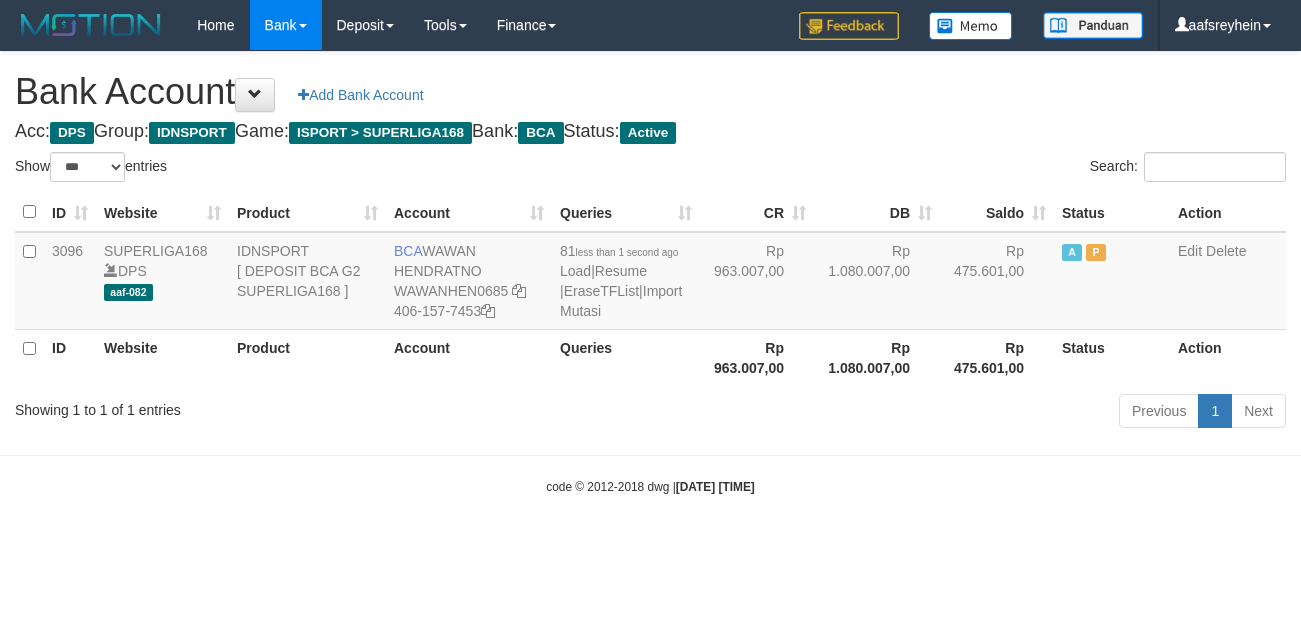 select on "***" 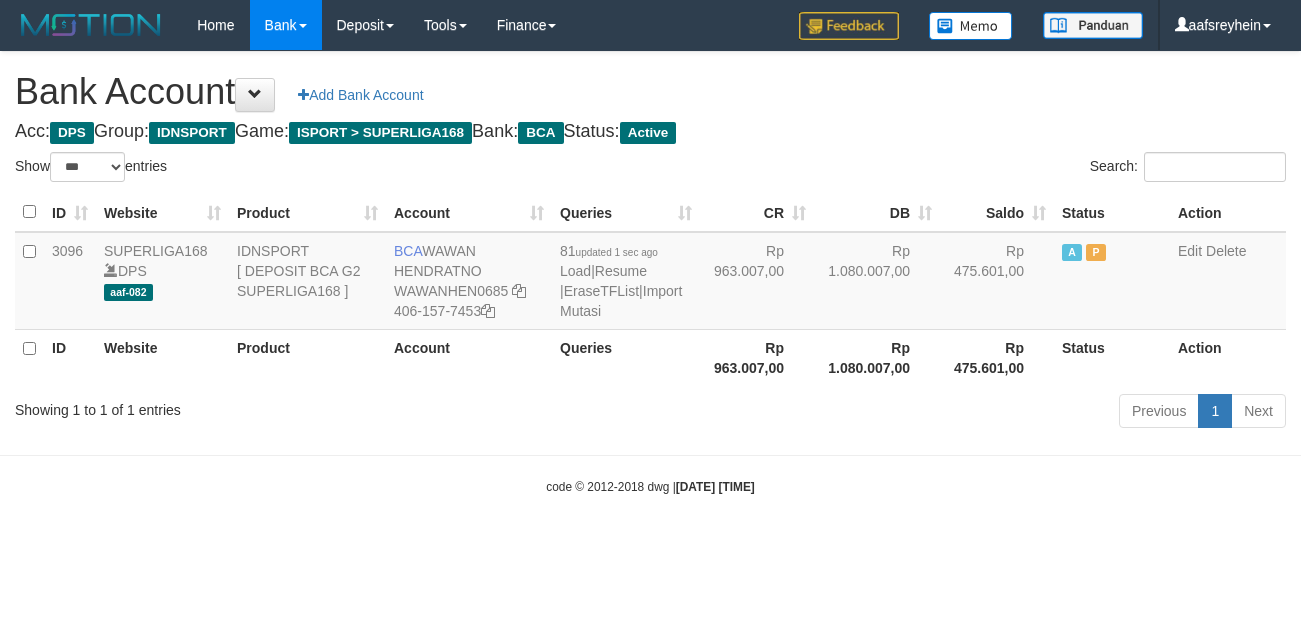 select on "***" 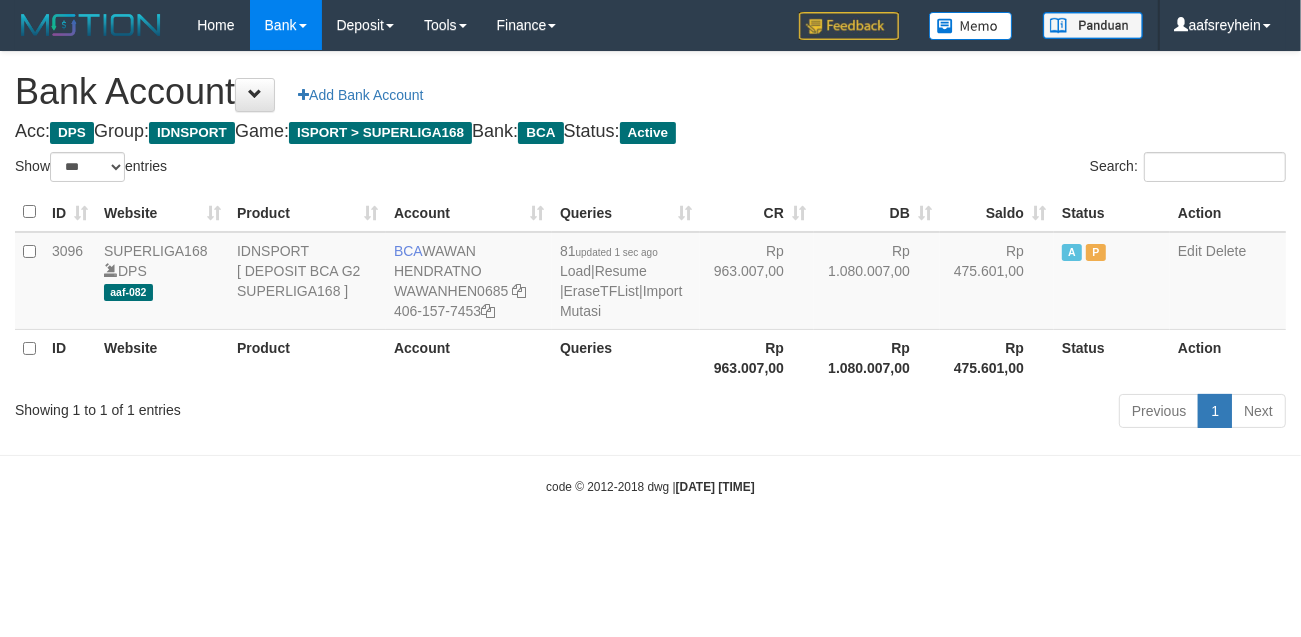 click on "Toggle navigation
Home
Bank
Account List
Load
By Website
Group
[ISPORT]													SUPERLIGA168
By Load Group (DPS)
-" at bounding box center [650, 273] 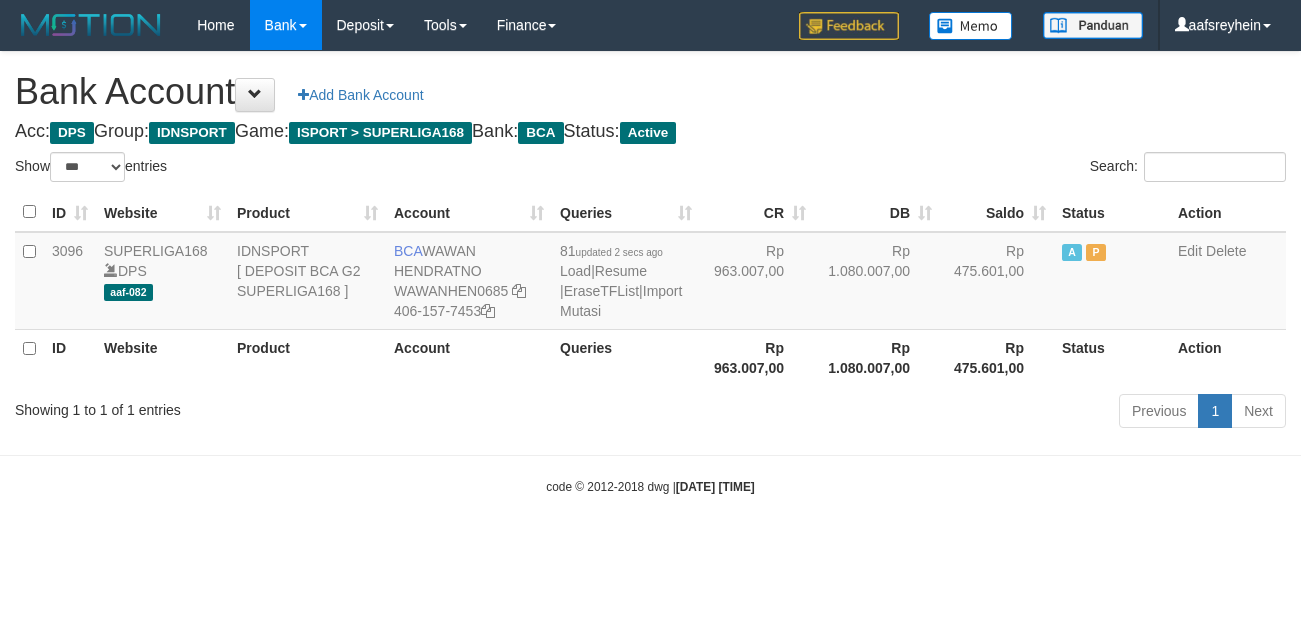 select on "***" 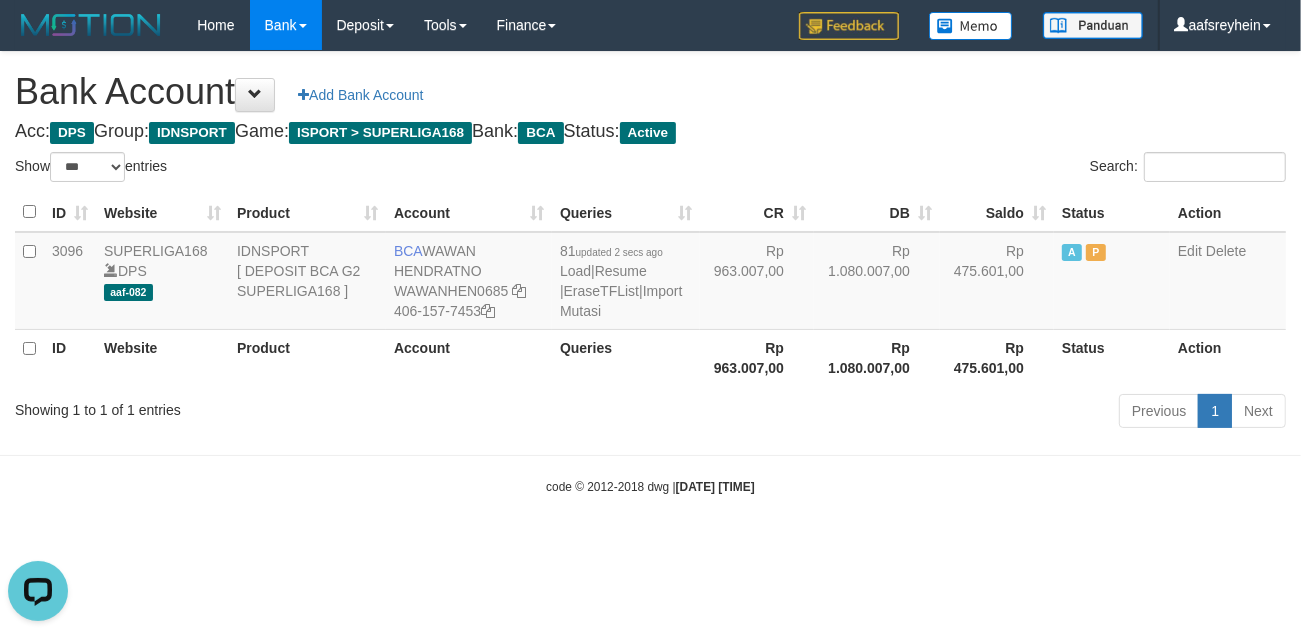 scroll, scrollTop: 0, scrollLeft: 0, axis: both 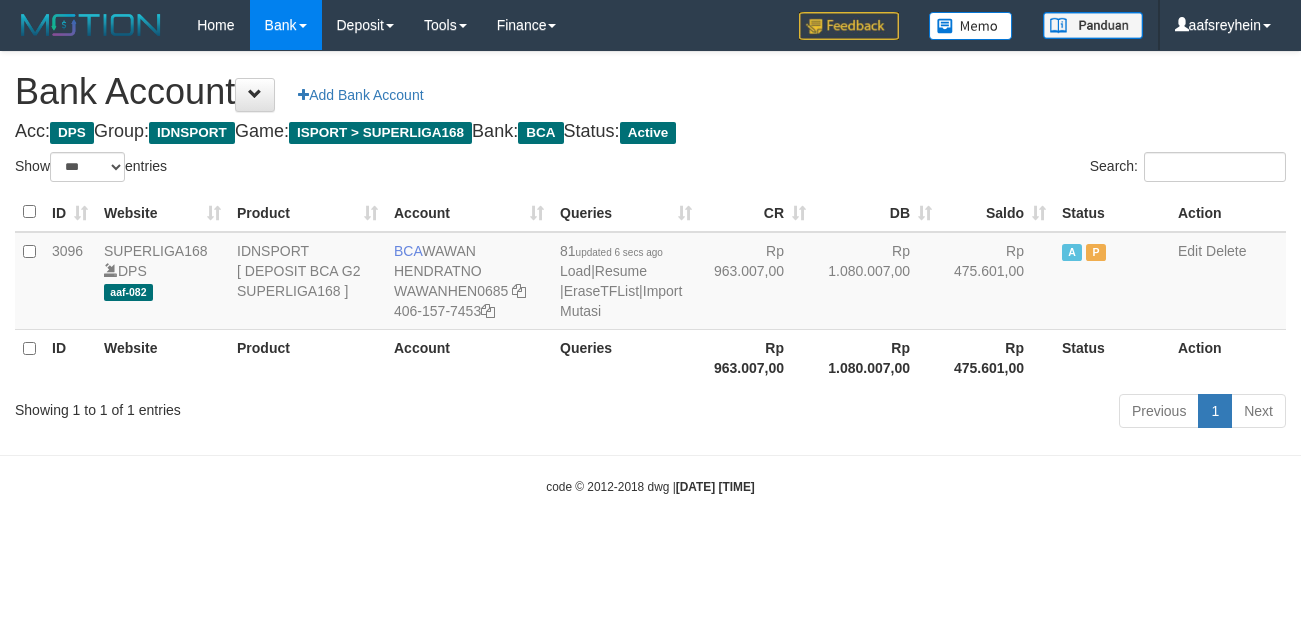 select on "***" 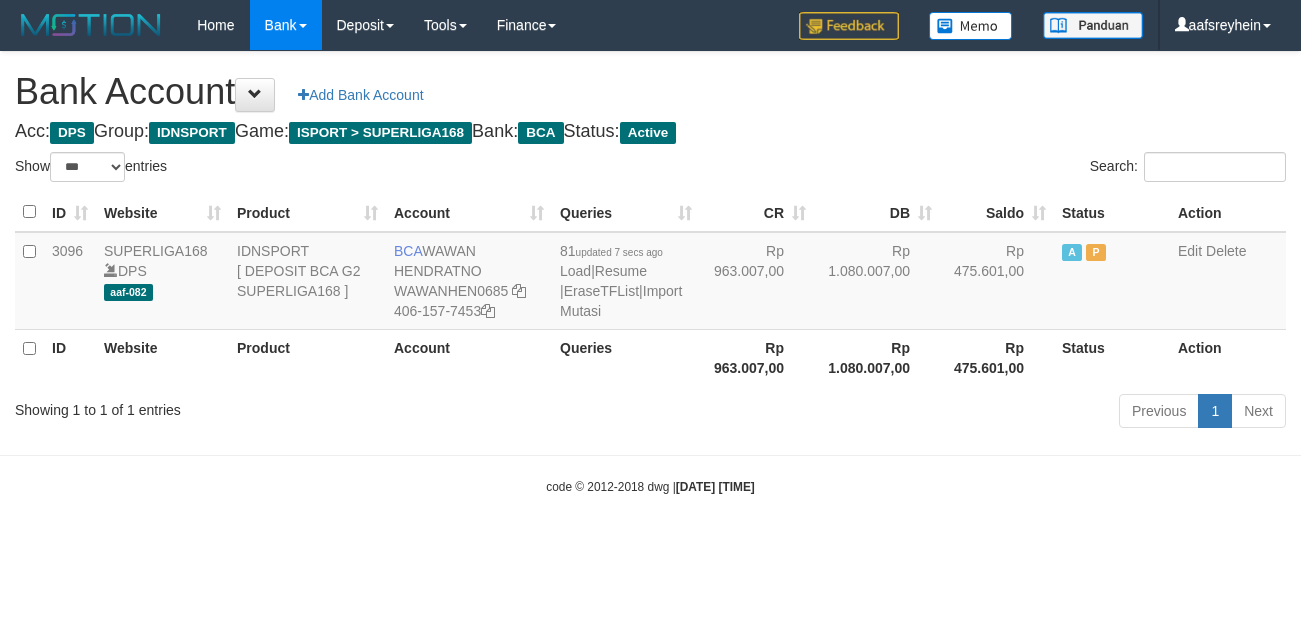 select on "***" 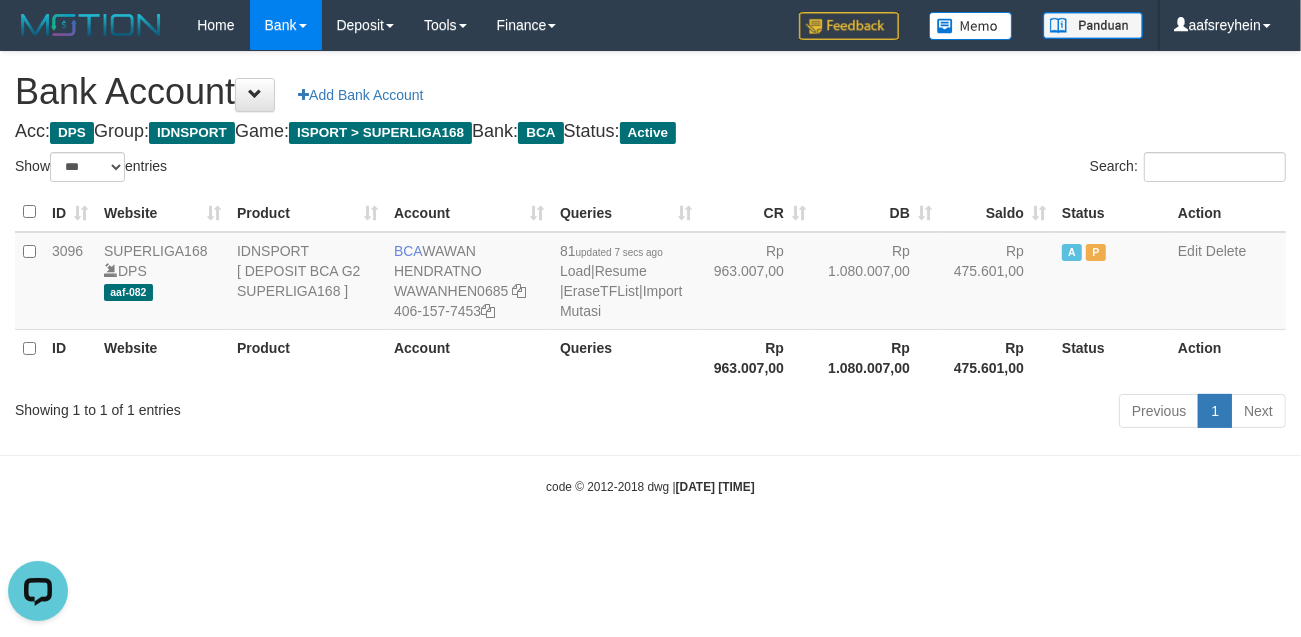 scroll, scrollTop: 0, scrollLeft: 0, axis: both 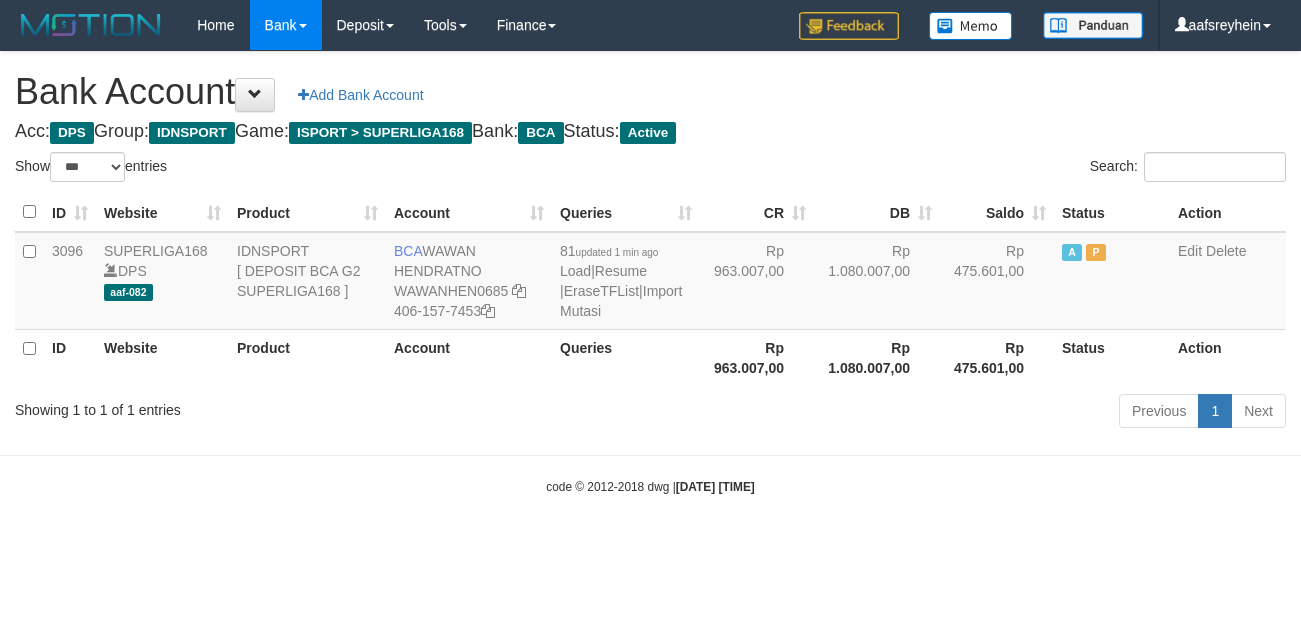 select on "***" 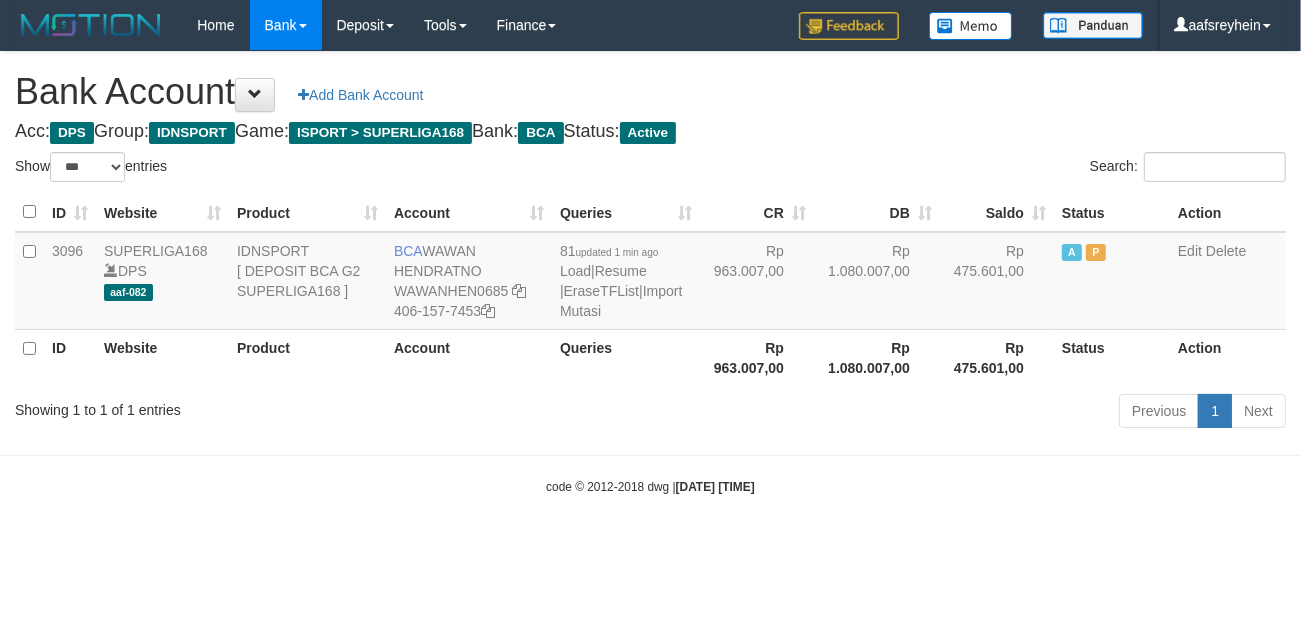 click on "code © 2012-2018 dwg |  2025/07/12 05:46:32" at bounding box center [650, 486] 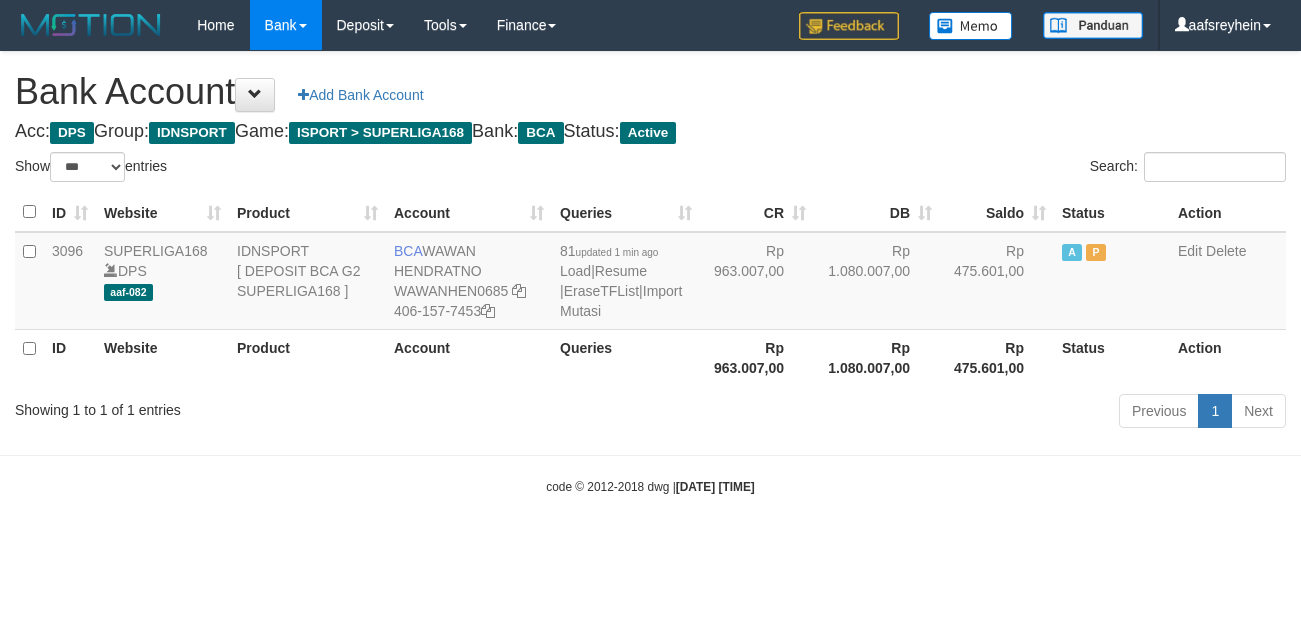 select on "***" 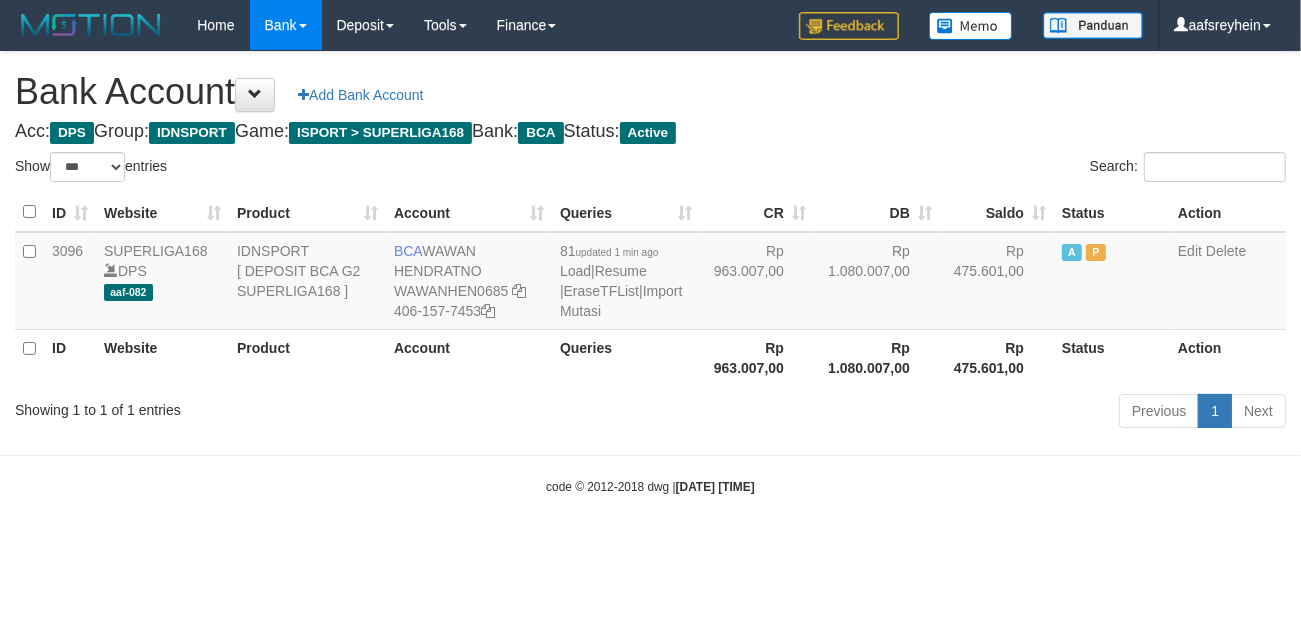 click on "code © 2012-2018 dwg |  2025/07/12 05:46:33" at bounding box center (650, 486) 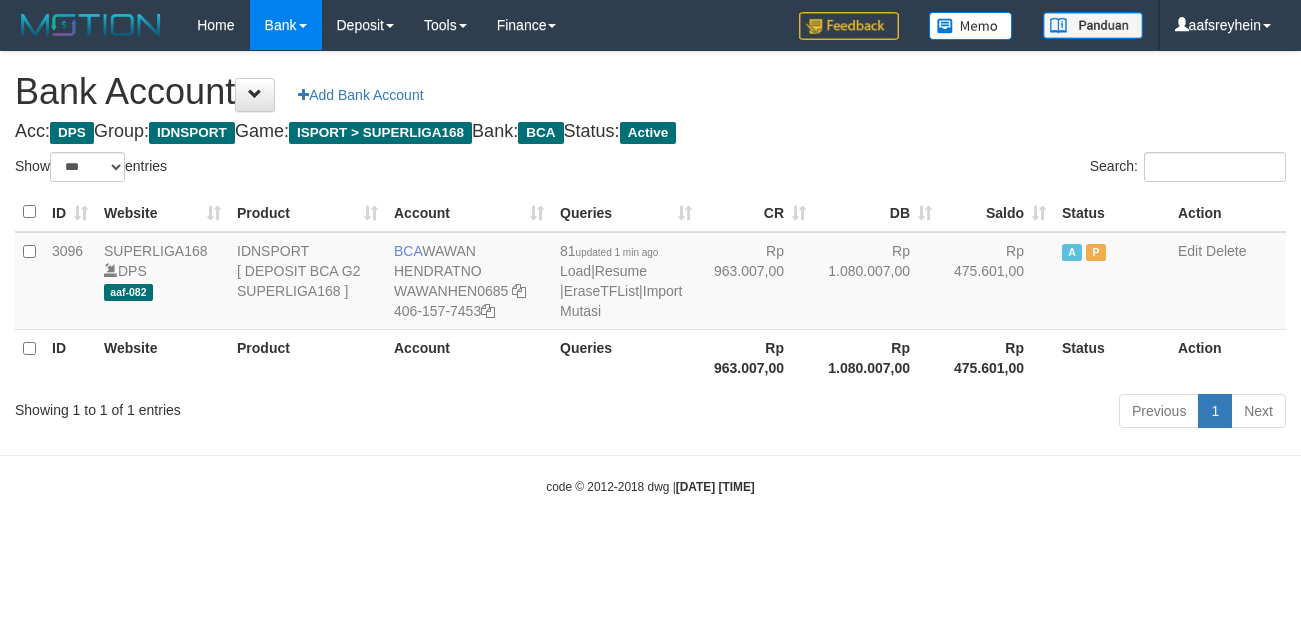 select on "***" 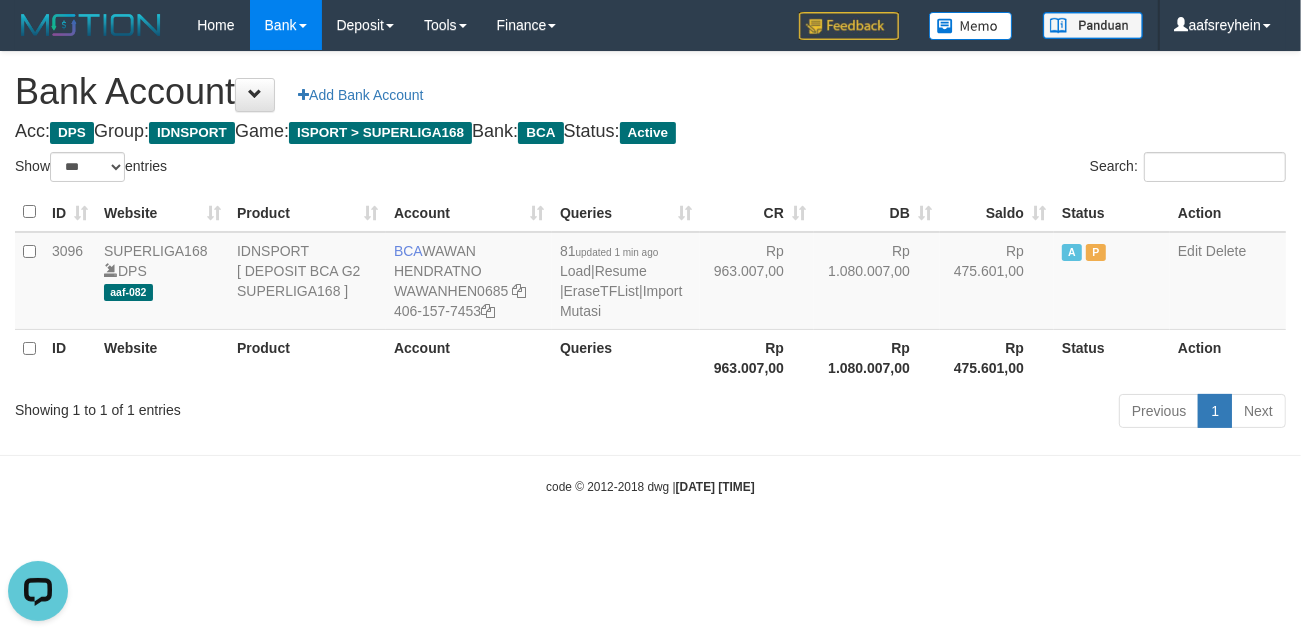 scroll, scrollTop: 0, scrollLeft: 0, axis: both 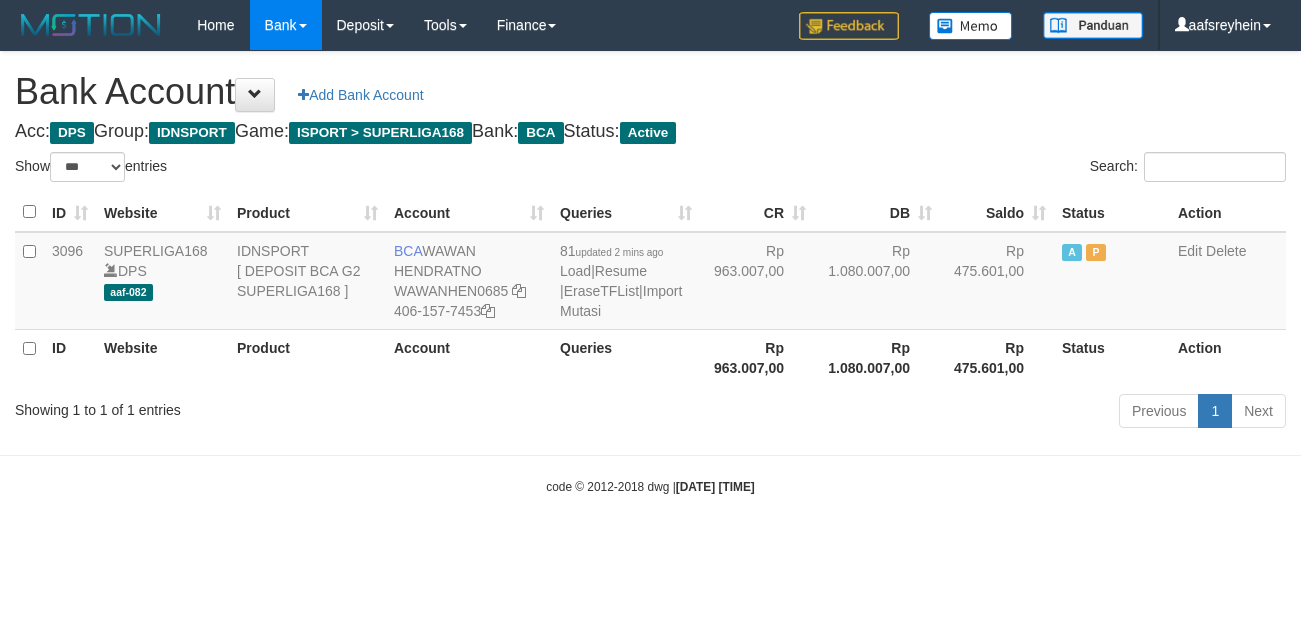 select on "***" 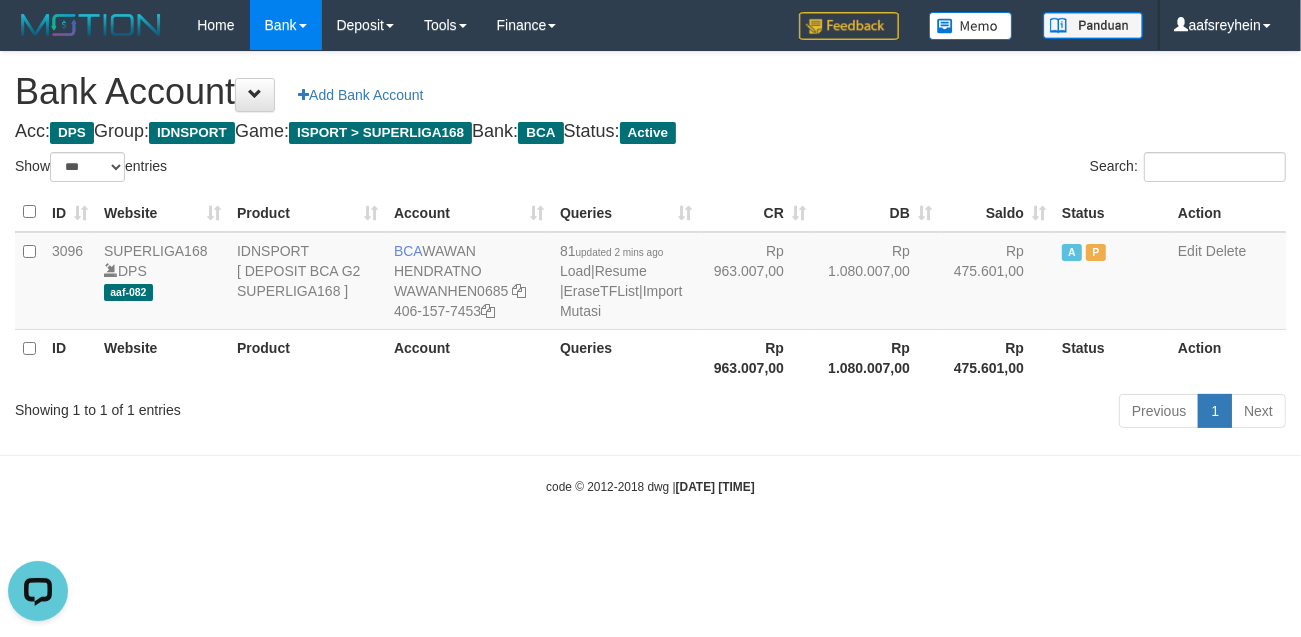 scroll, scrollTop: 0, scrollLeft: 0, axis: both 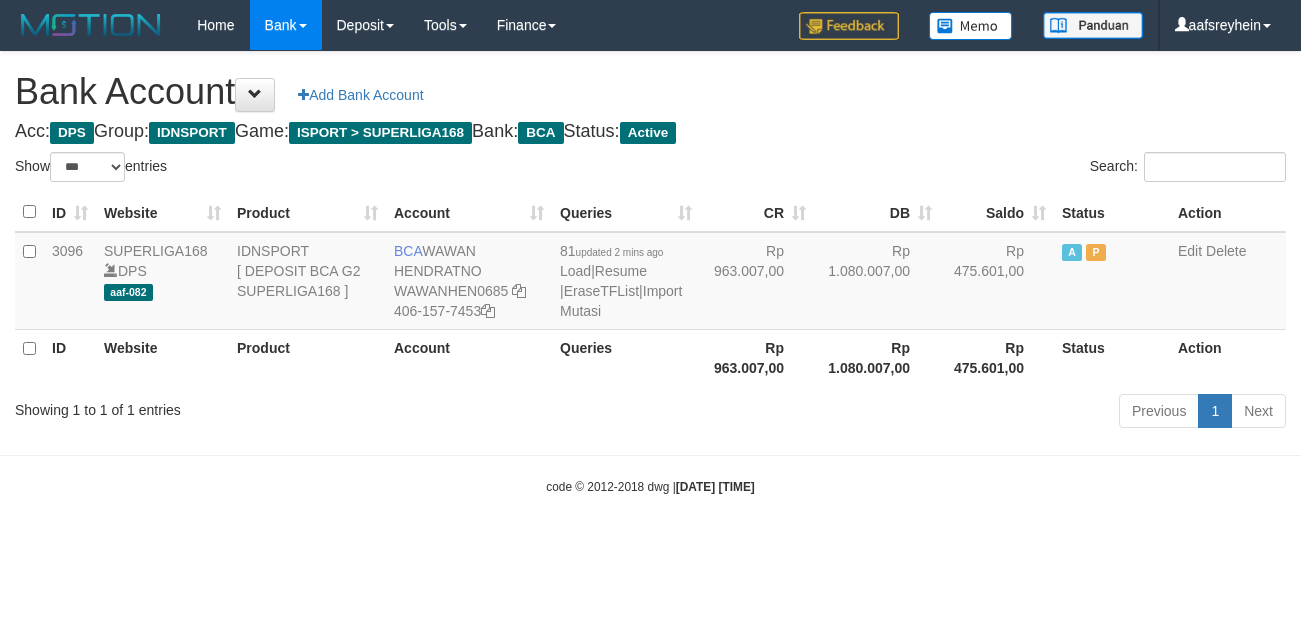 select on "***" 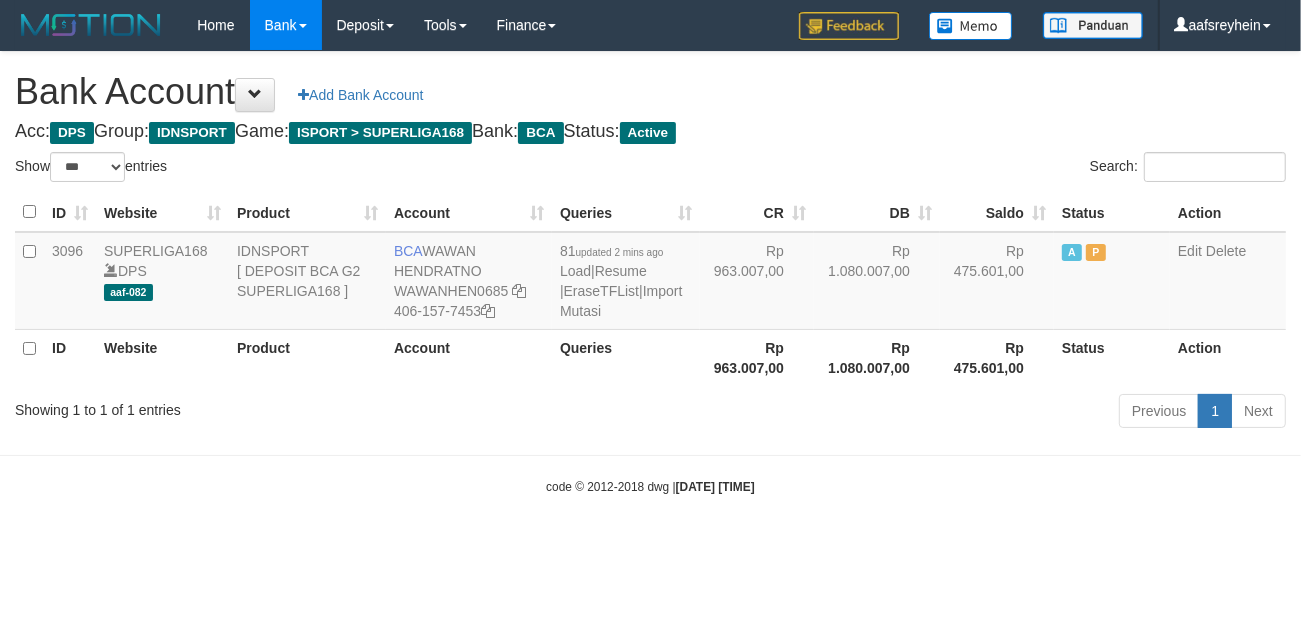 click on "Previous 1 Next" at bounding box center [921, 413] 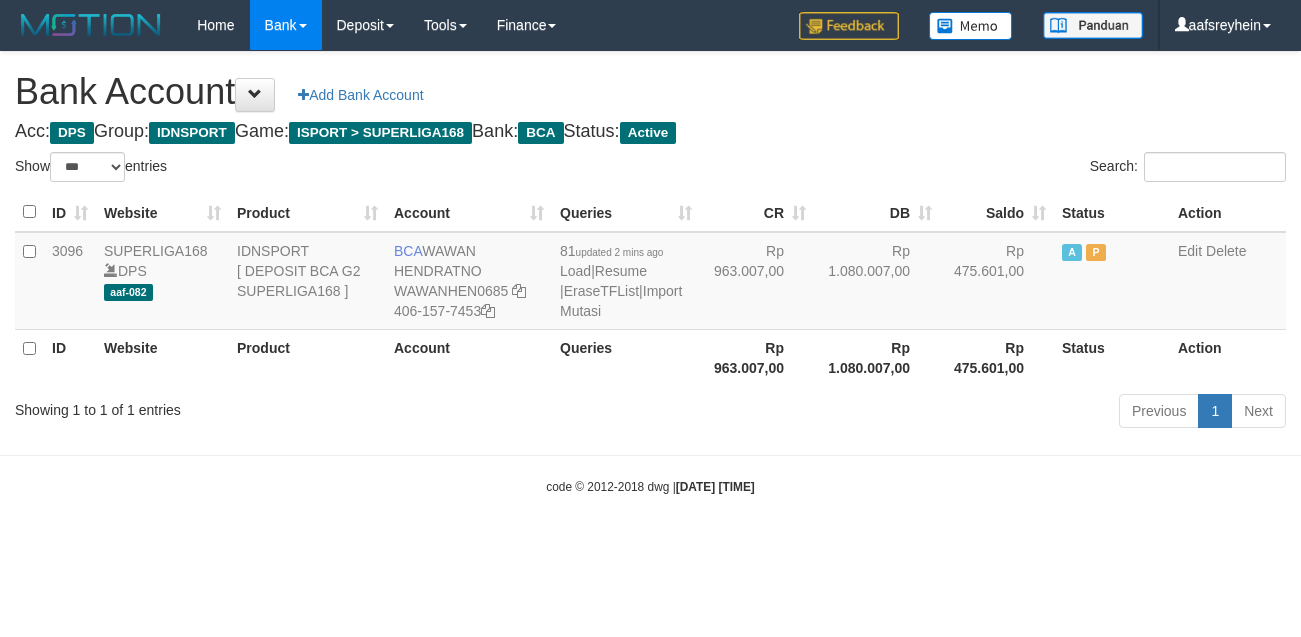 select on "***" 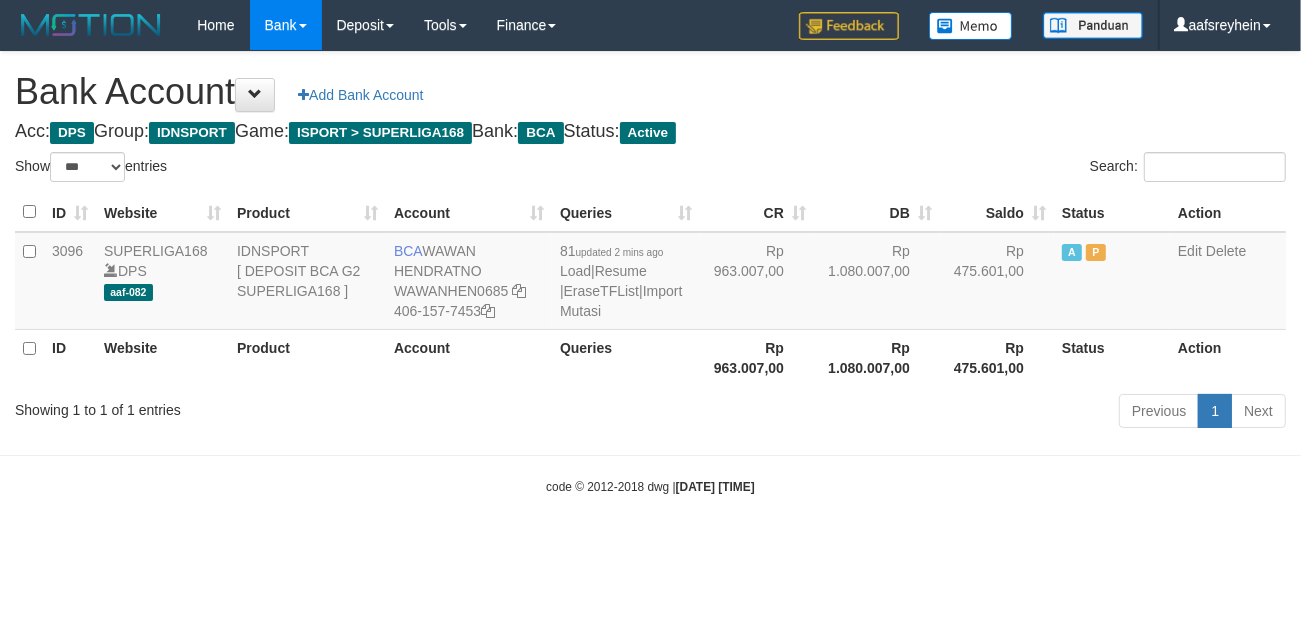 click on "Previous 1 Next" at bounding box center (921, 413) 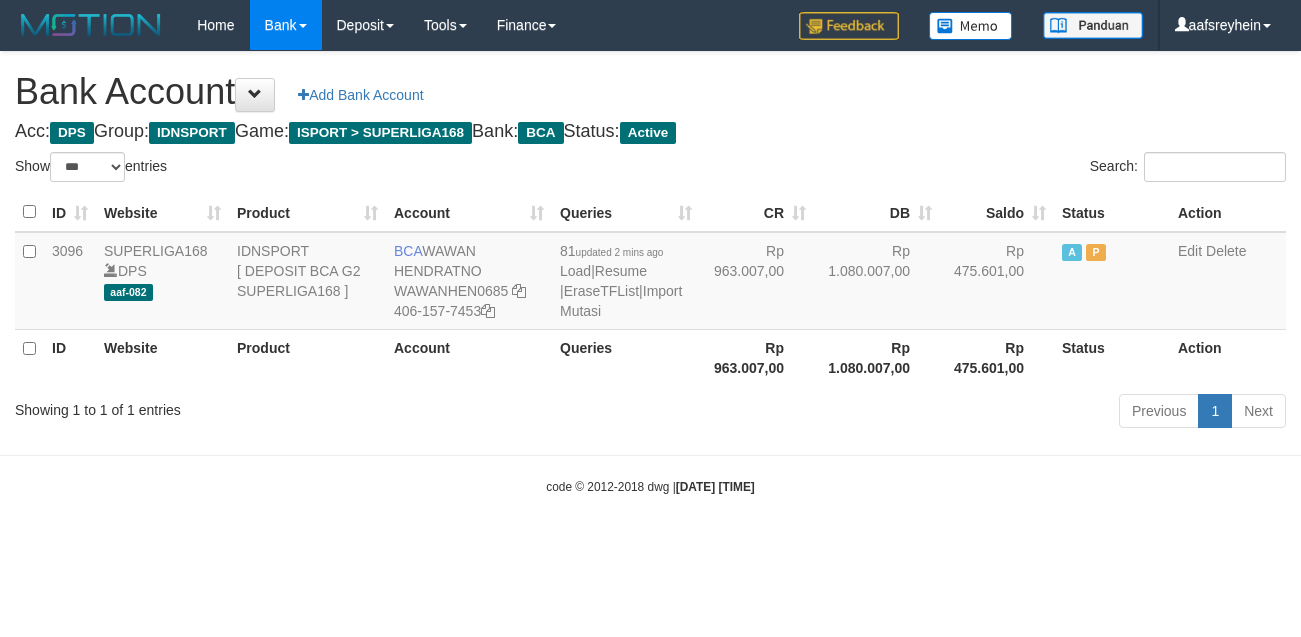 select on "***" 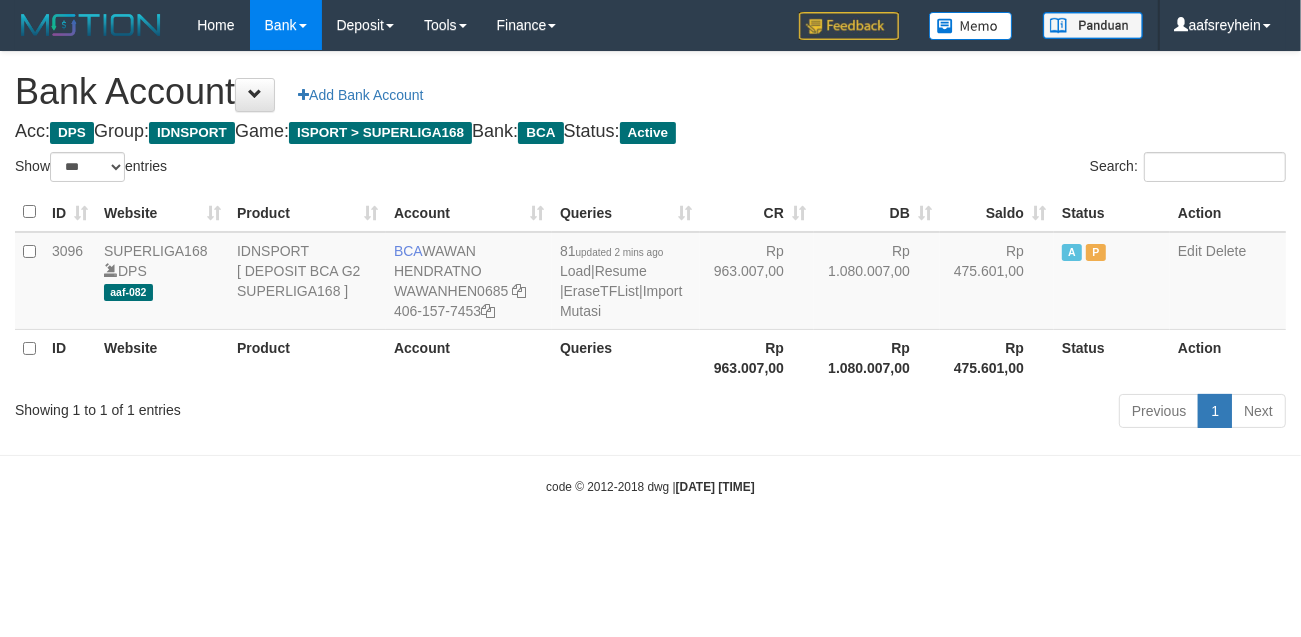 click on "Toggle navigation
Home
Bank
Account List
Load
By Website
Group
[ISPORT]													SUPERLIGA168
By Load Group (DPS)
-" at bounding box center [650, 273] 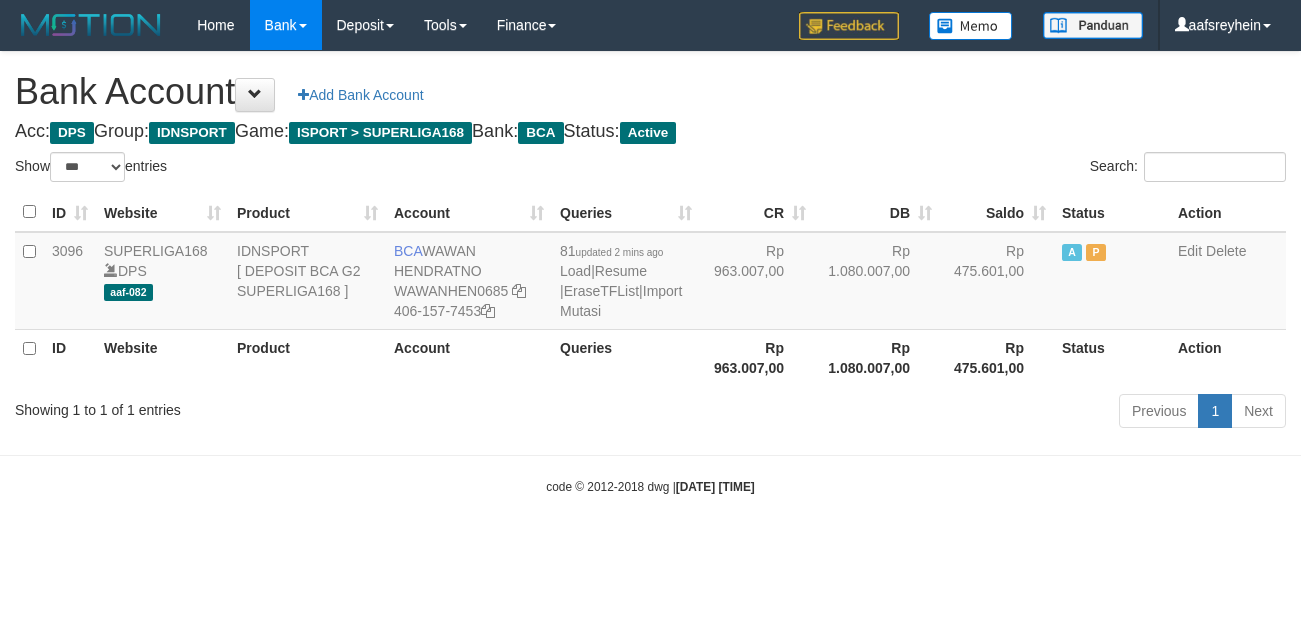 select on "***" 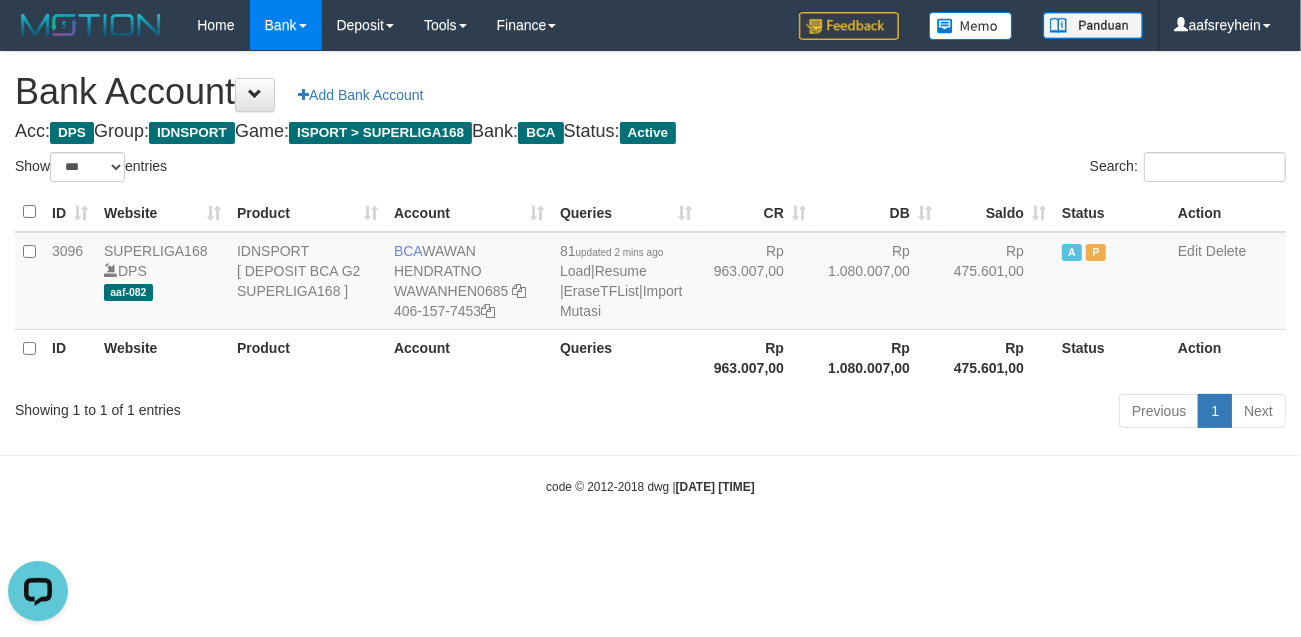 scroll, scrollTop: 0, scrollLeft: 0, axis: both 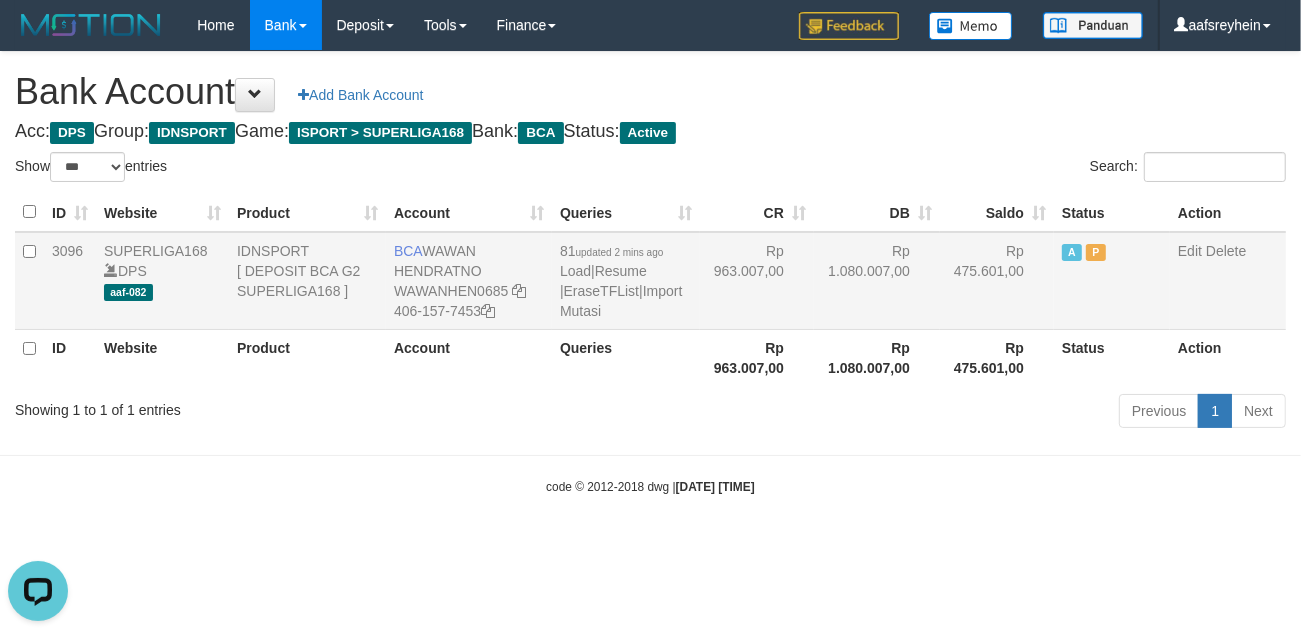 click on "81  updated 2 mins ago
Load
|
Resume
|
EraseTFList
|
Import Mutasi" at bounding box center [626, 281] 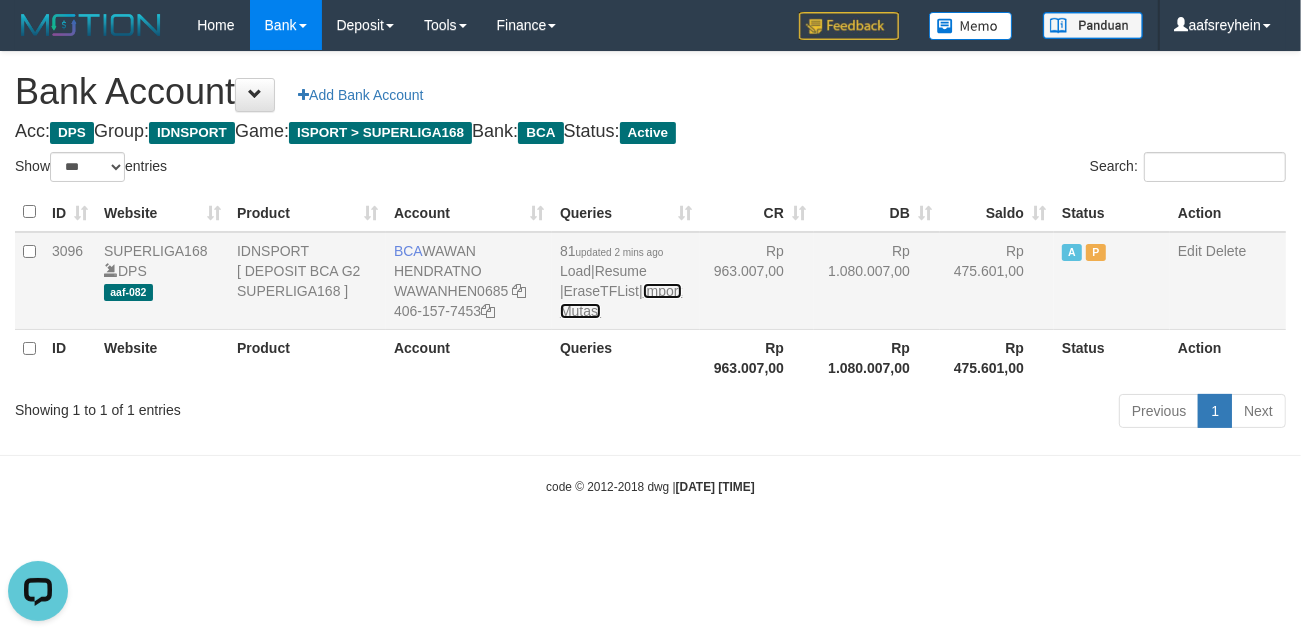click on "Import Mutasi" at bounding box center (621, 301) 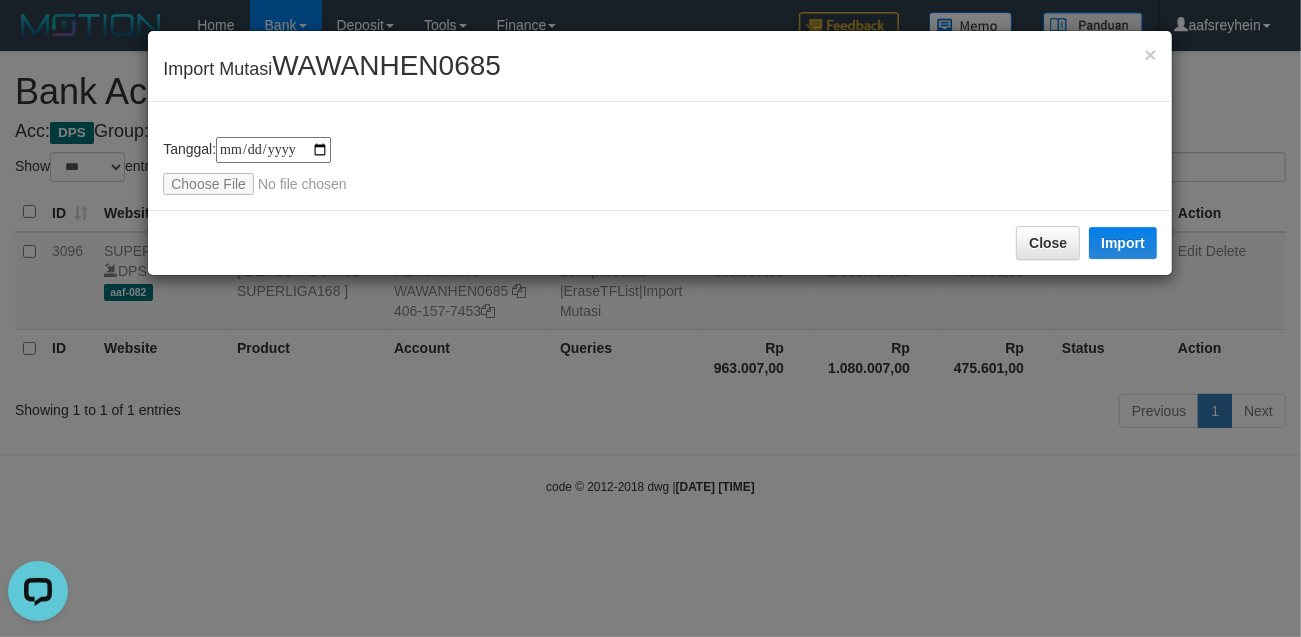 type on "**********" 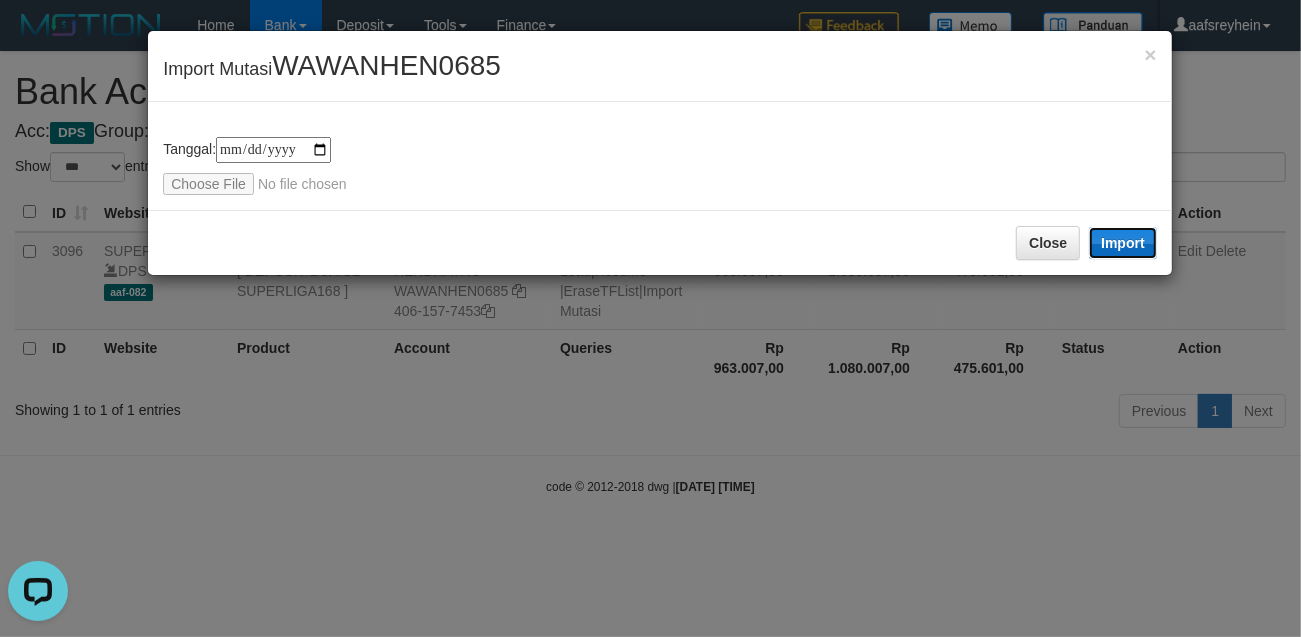 click on "Import" at bounding box center [1123, 243] 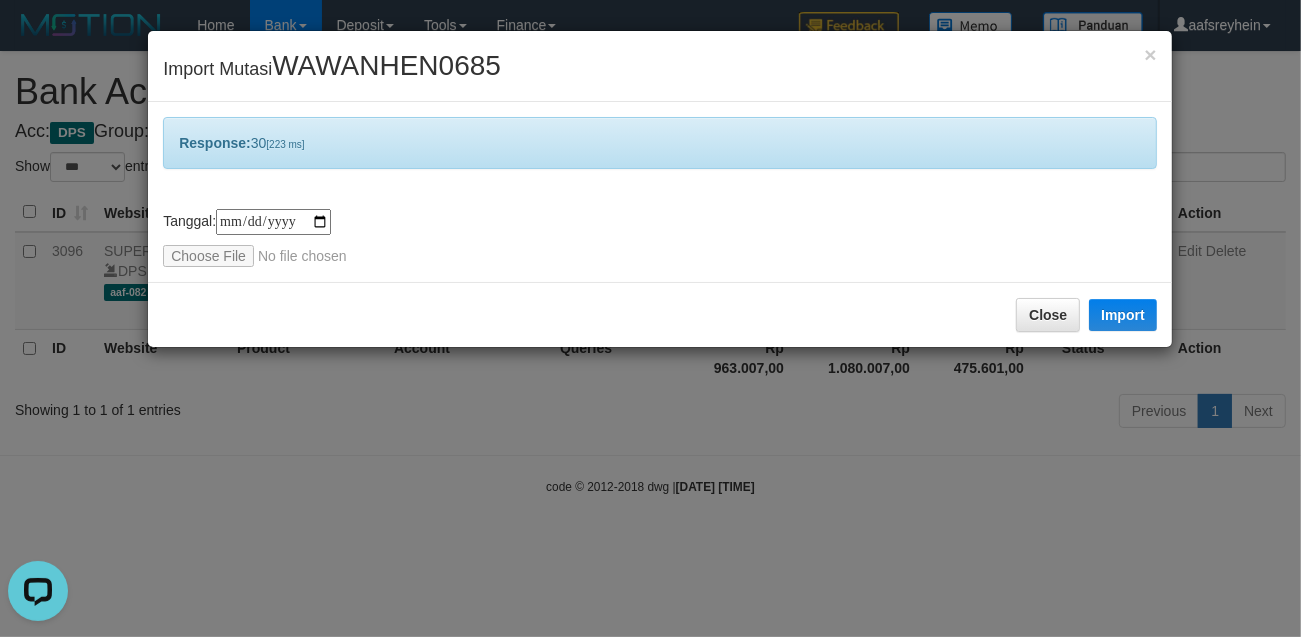 click on "**********" at bounding box center (650, 318) 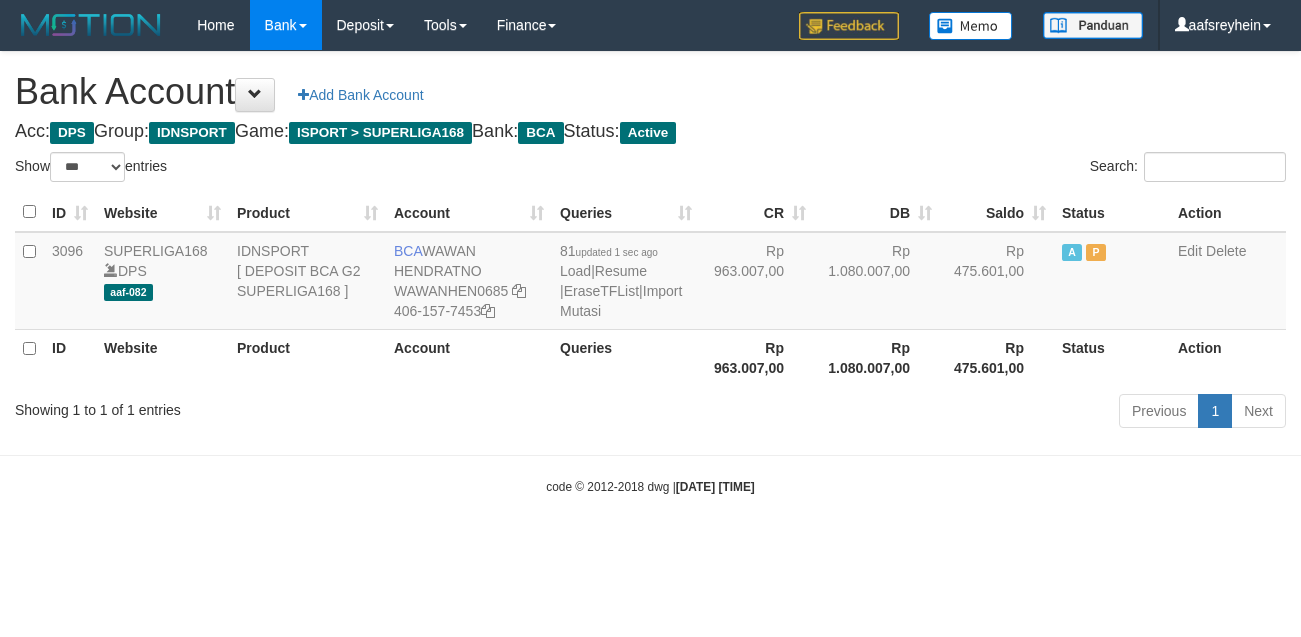 select on "***" 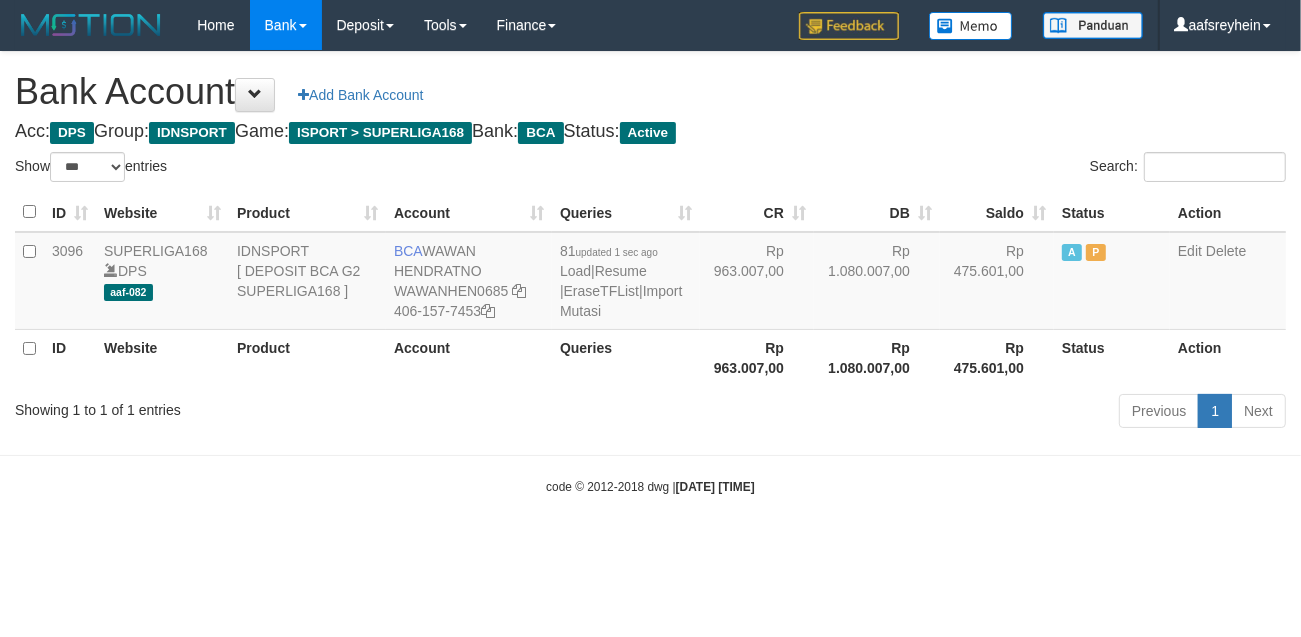 click on "Toggle navigation
Home
Bank
Account List
Load
By Website
Group
[ISPORT]													SUPERLIGA168
By Load Group (DPS)
-" at bounding box center [650, 273] 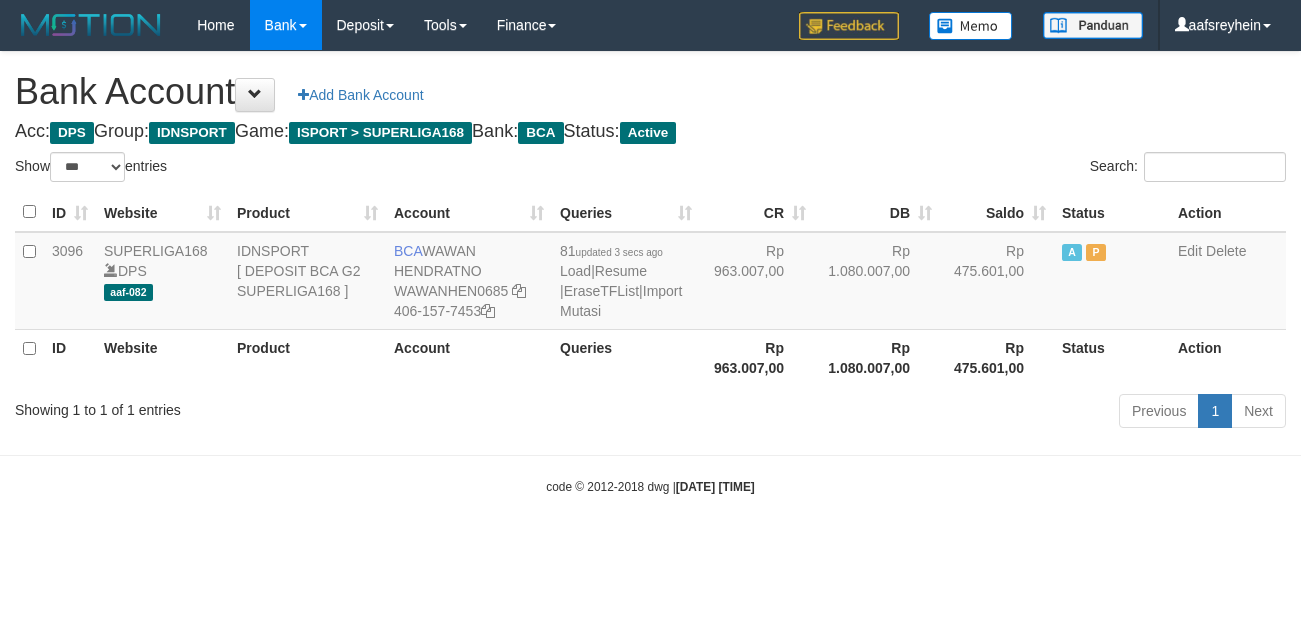 select on "***" 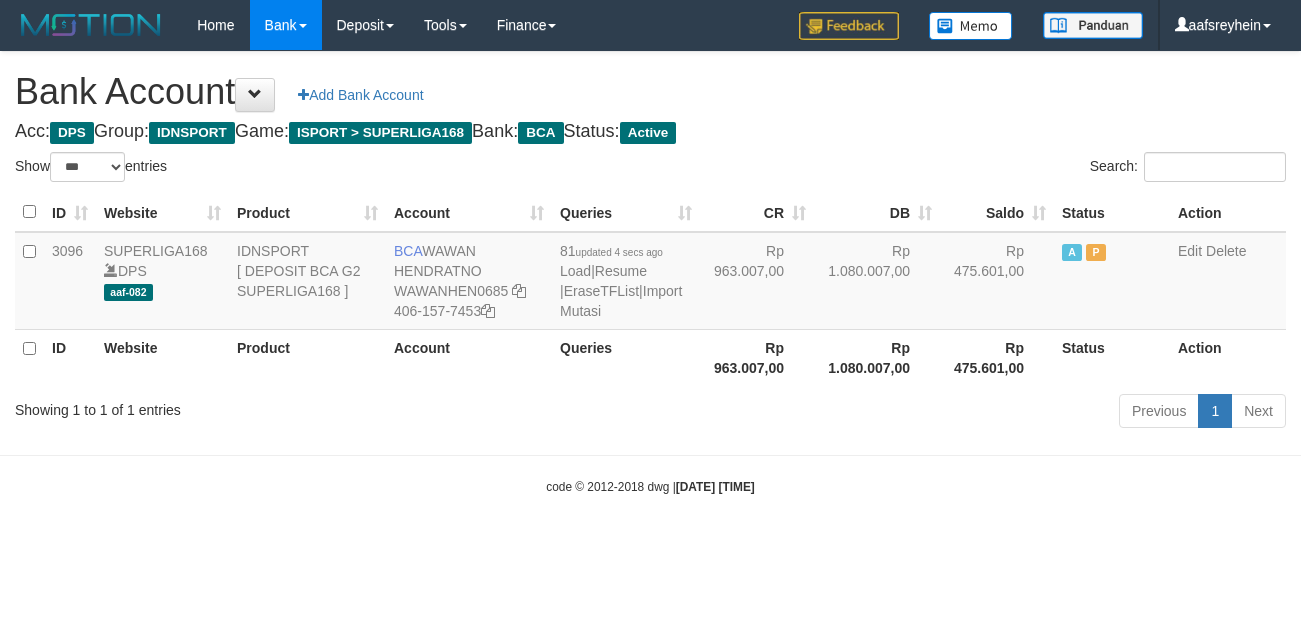 select on "***" 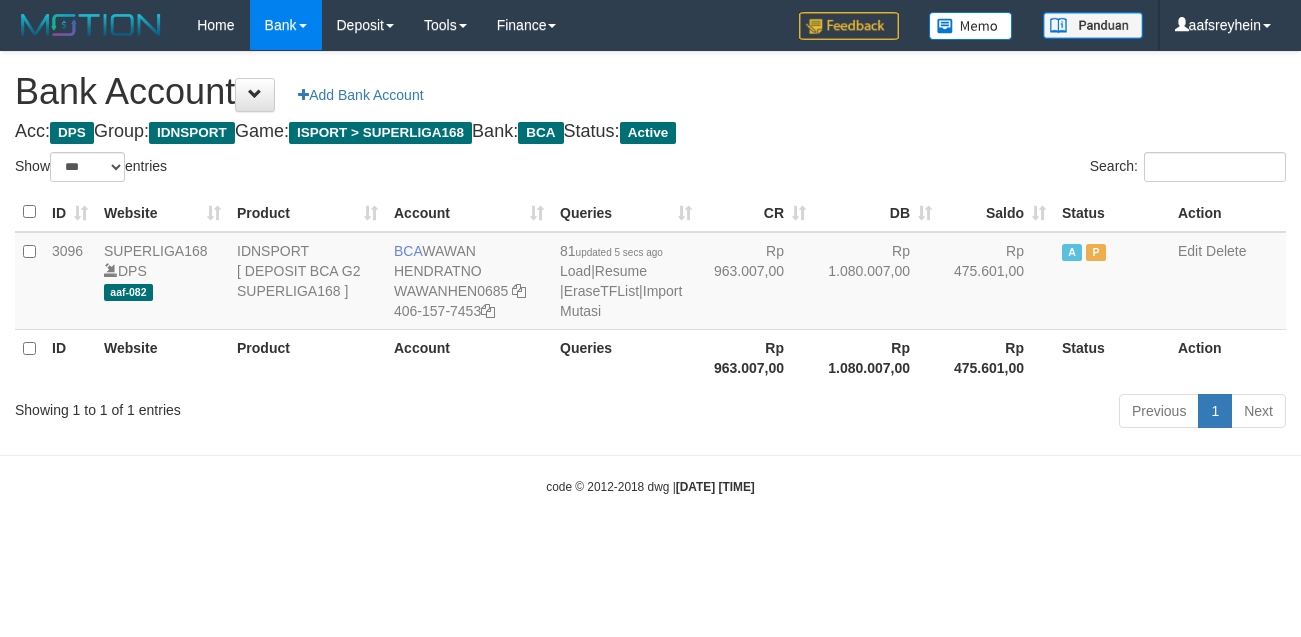 select on "***" 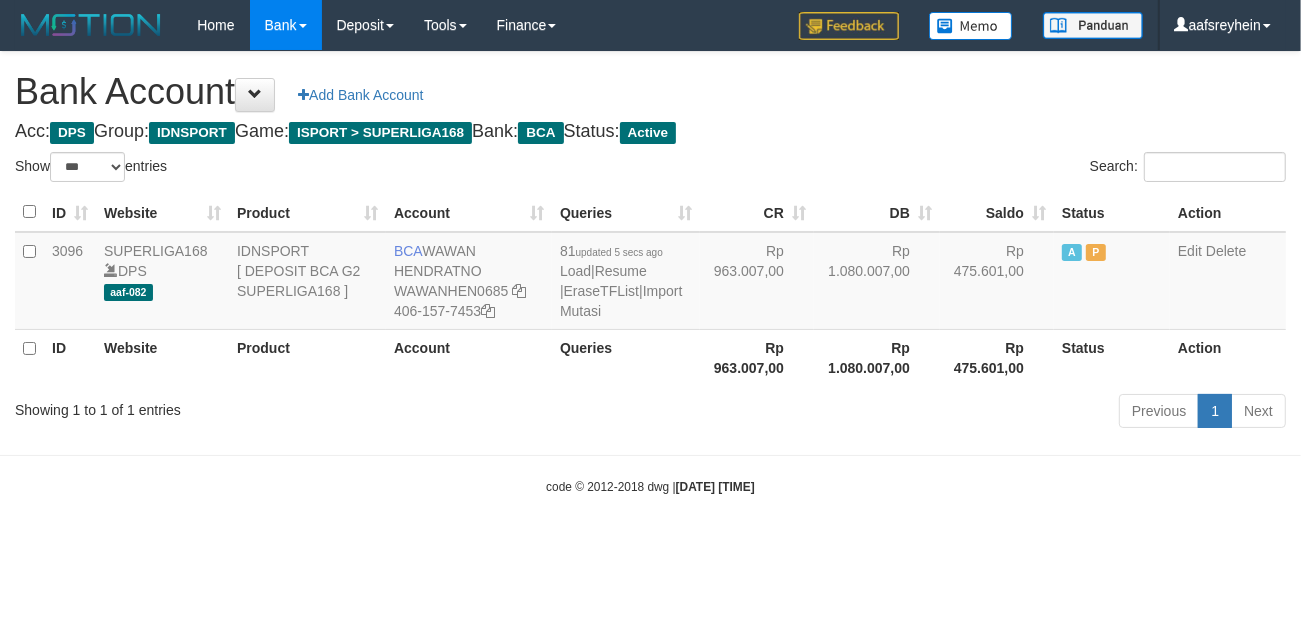 click on "code © 2012-2018 dwg |  2025/07/12 05:47:49" at bounding box center (650, 486) 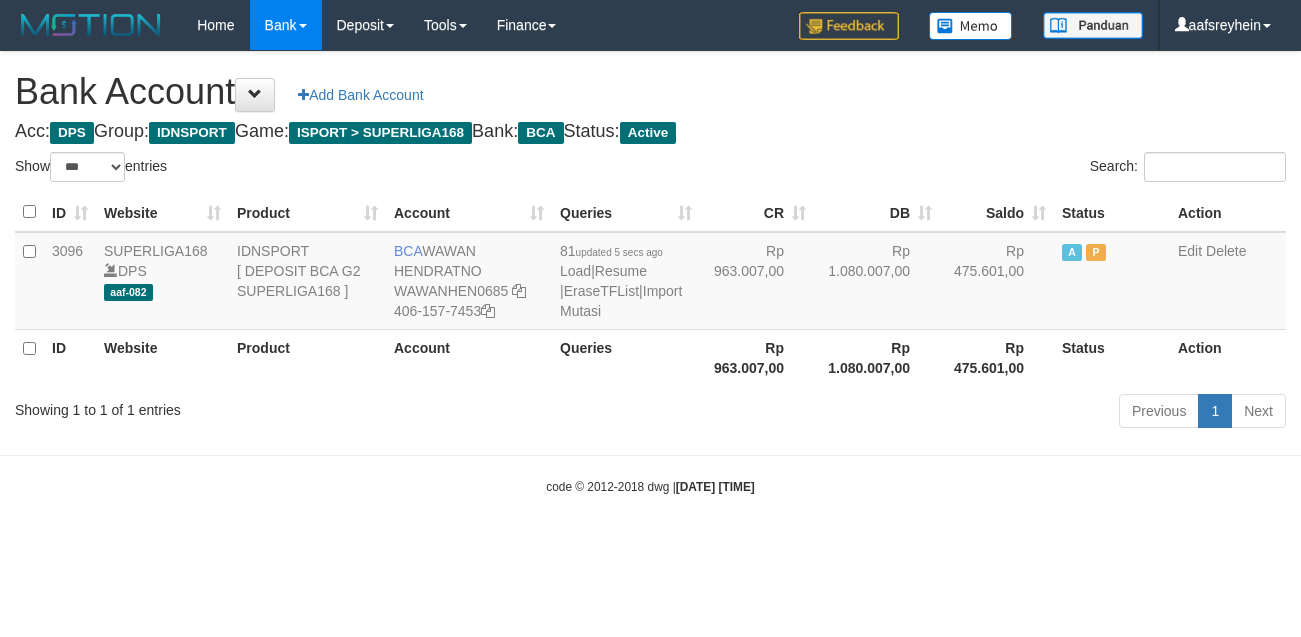 select on "***" 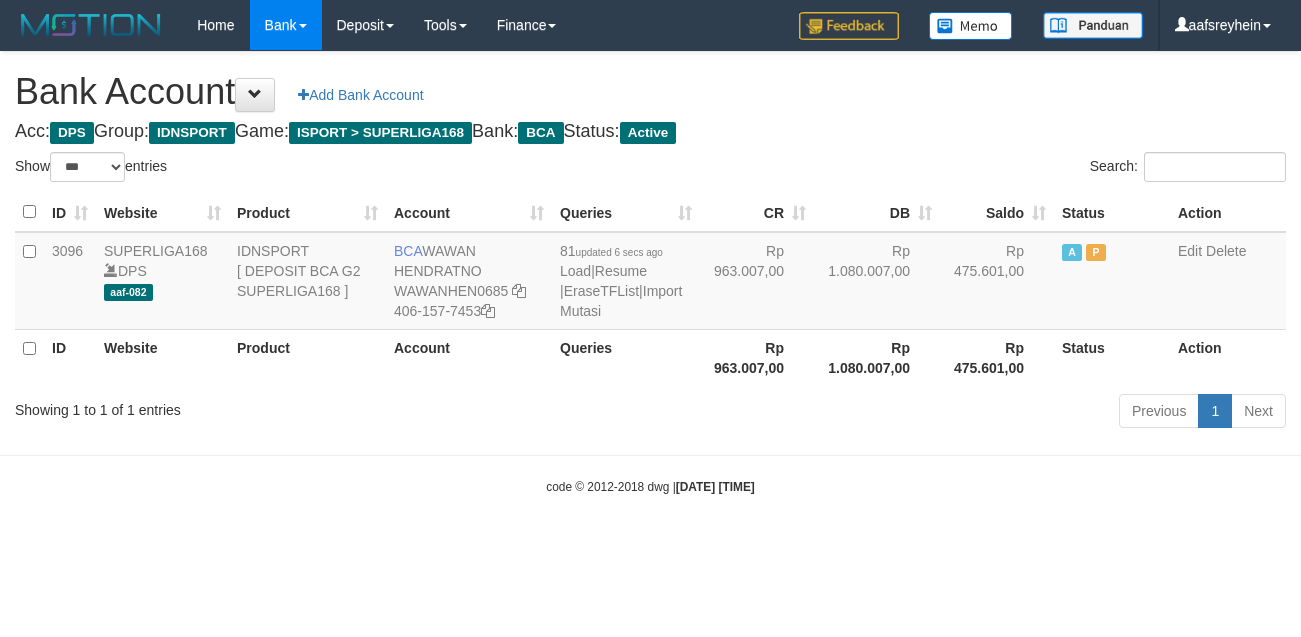 select on "***" 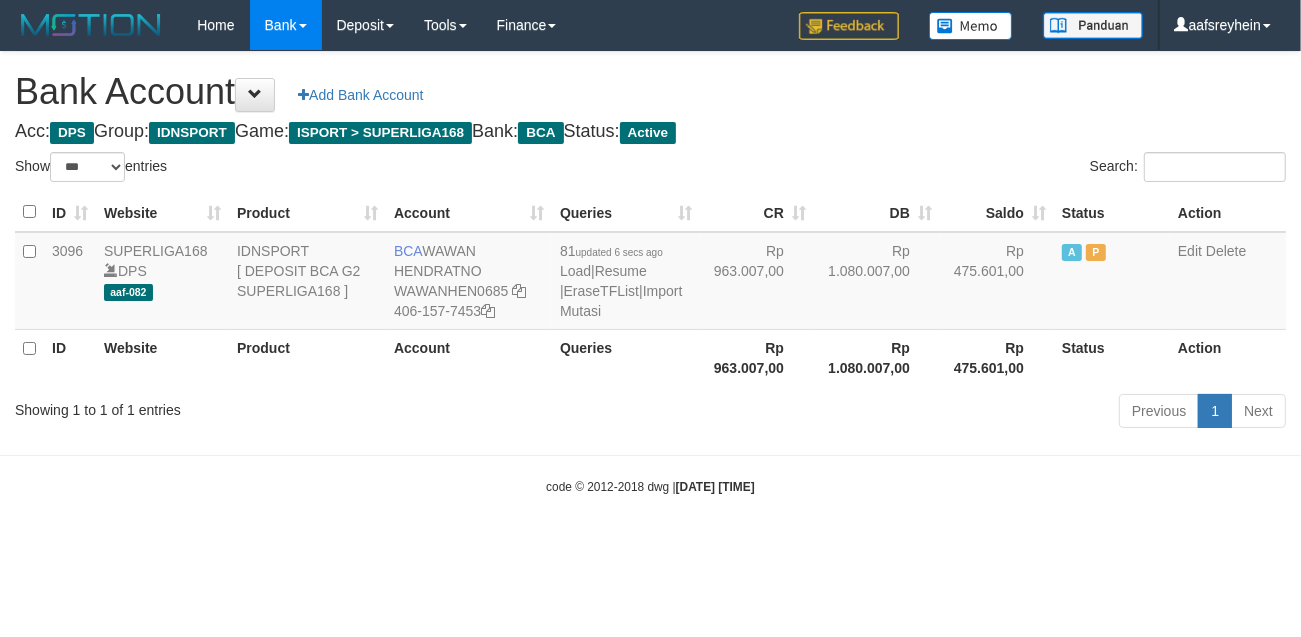 click on "Toggle navigation
Home
Bank
Account List
Load
By Website
Group
[ISPORT]													SUPERLIGA168
By Load Group (DPS)
-" at bounding box center [650, 273] 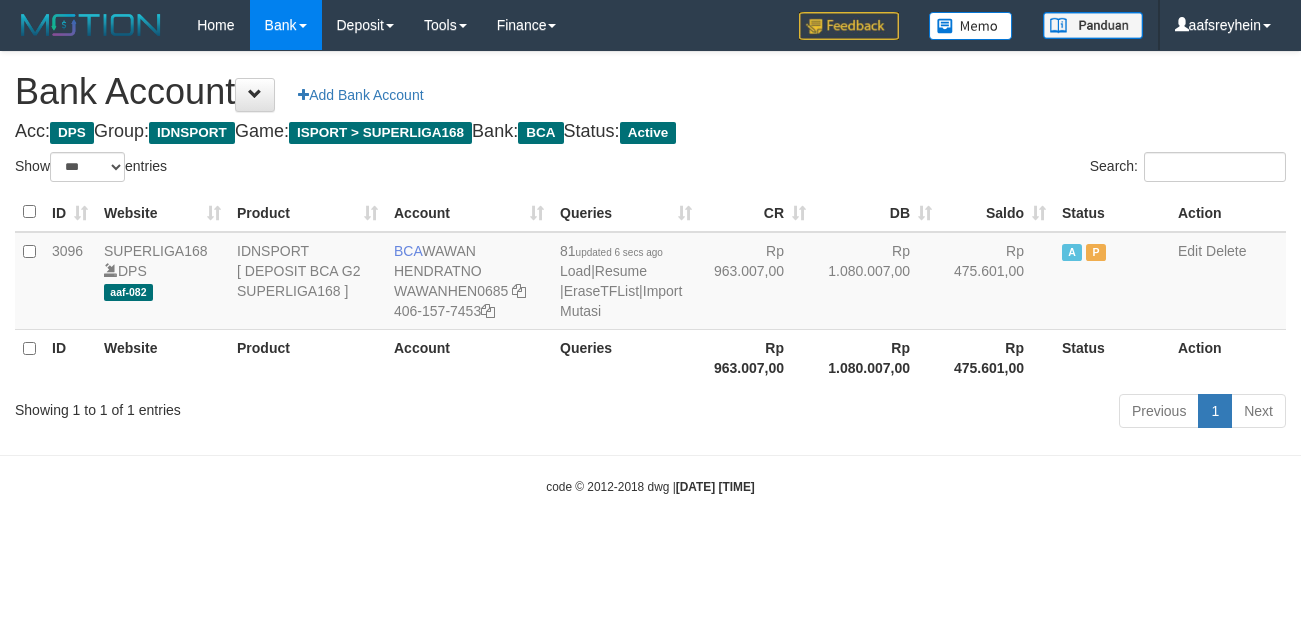 select on "***" 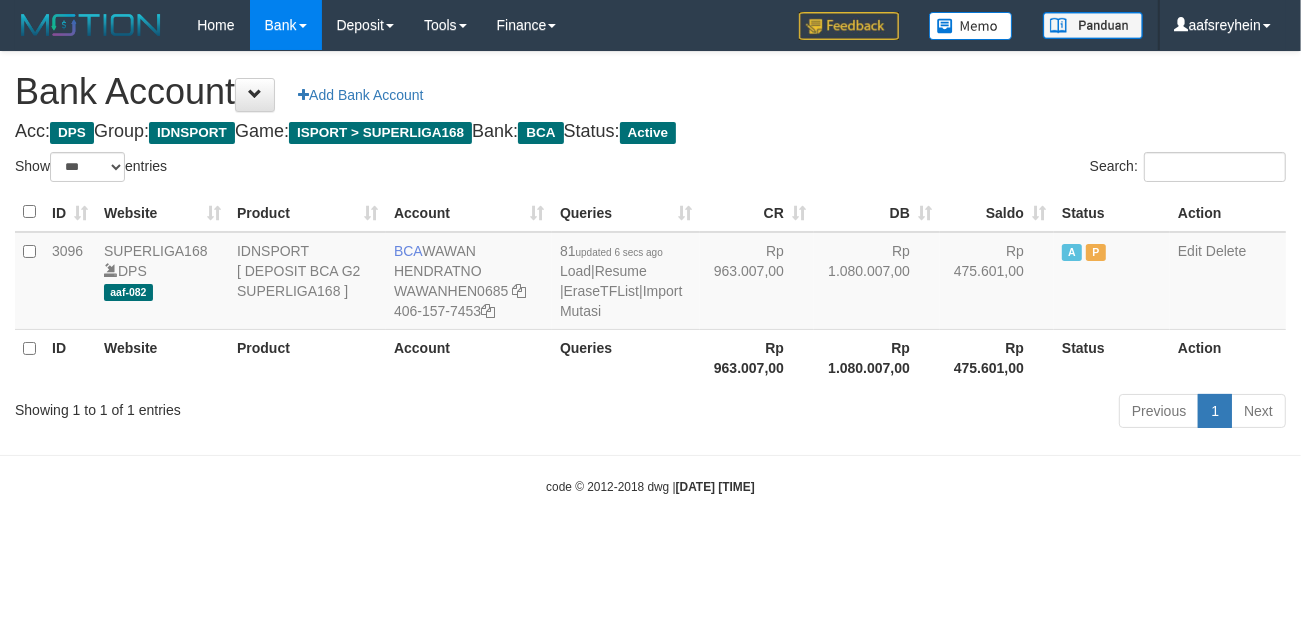 click on "Toggle navigation
Home
Bank
Account List
Load
By Website
Group
[ISPORT]													SUPERLIGA168
By Load Group (DPS)
-" at bounding box center (650, 273) 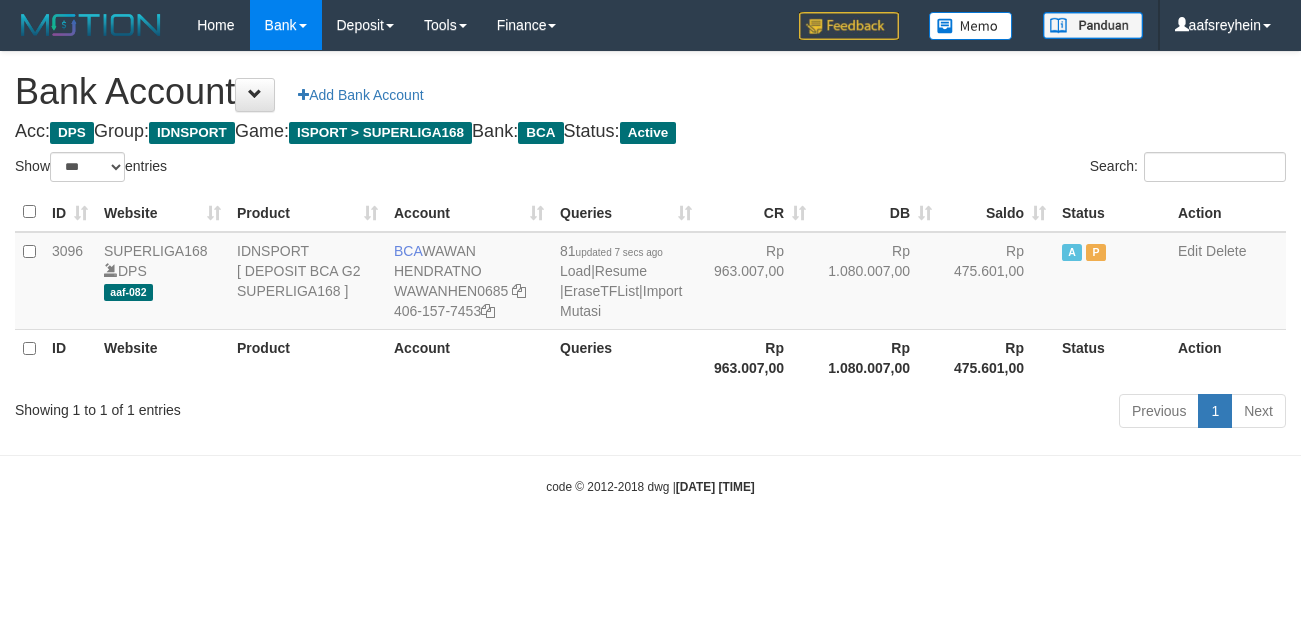 select on "***" 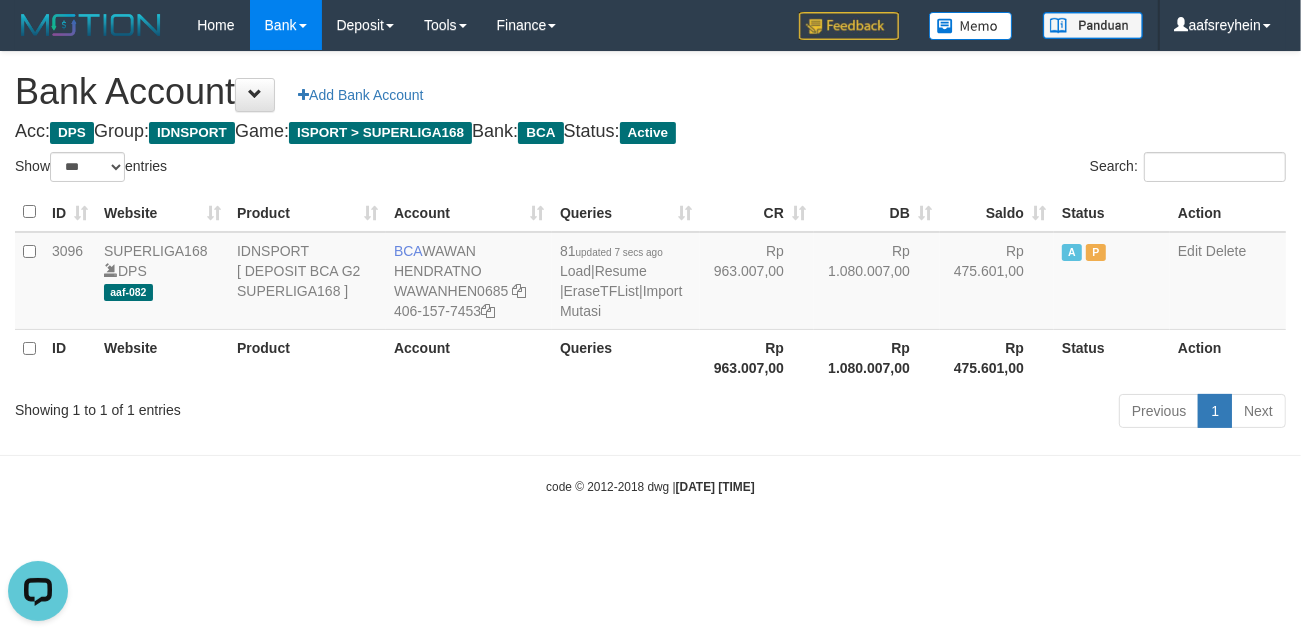 scroll, scrollTop: 0, scrollLeft: 0, axis: both 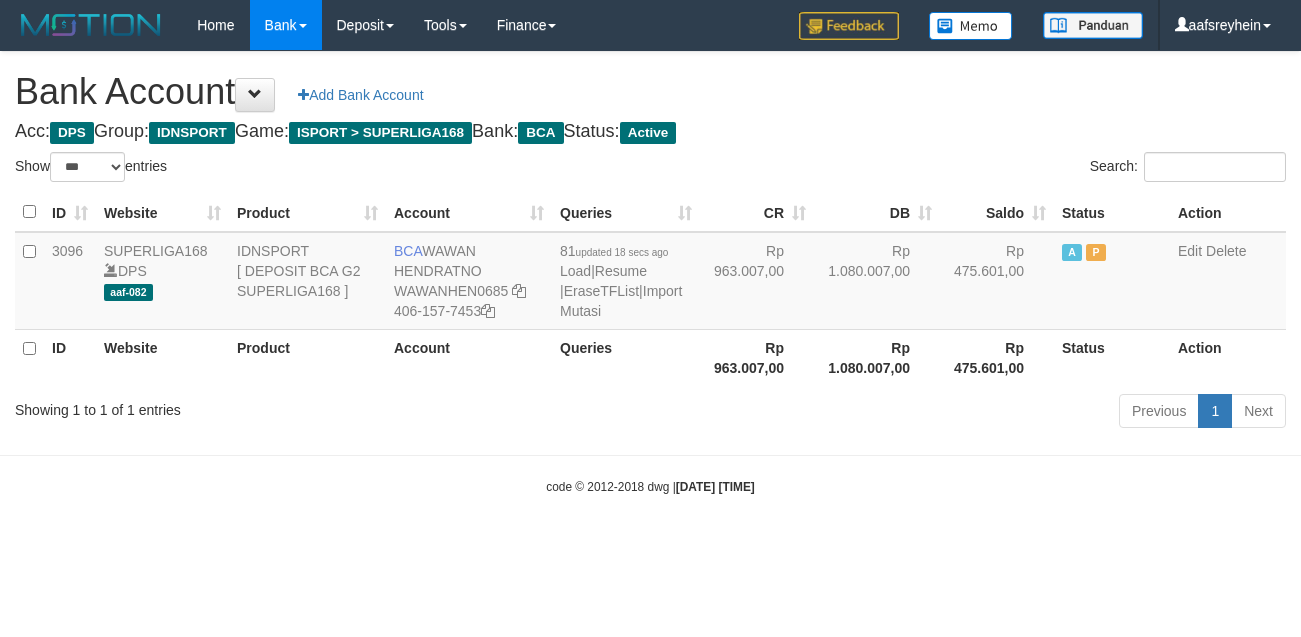 select on "***" 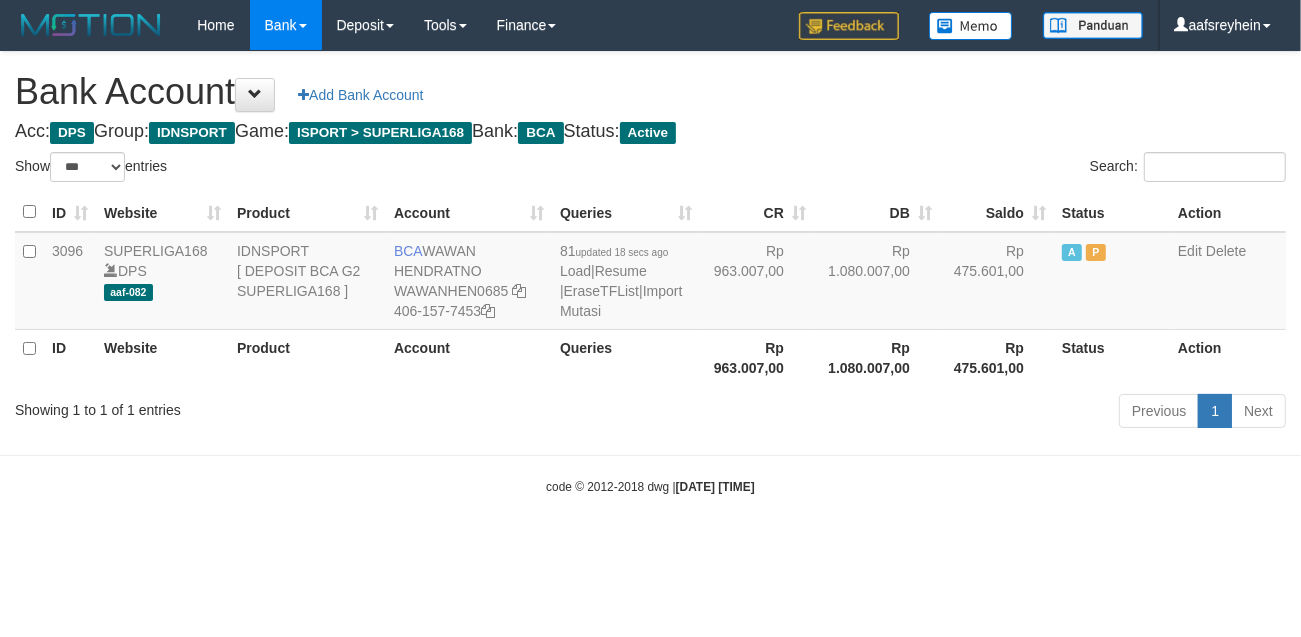 click on "Toggle navigation
Home
Bank
Account List
Load
By Website
Group
[ISPORT]													SUPERLIGA168
By Load Group (DPS)
-" at bounding box center [650, 273] 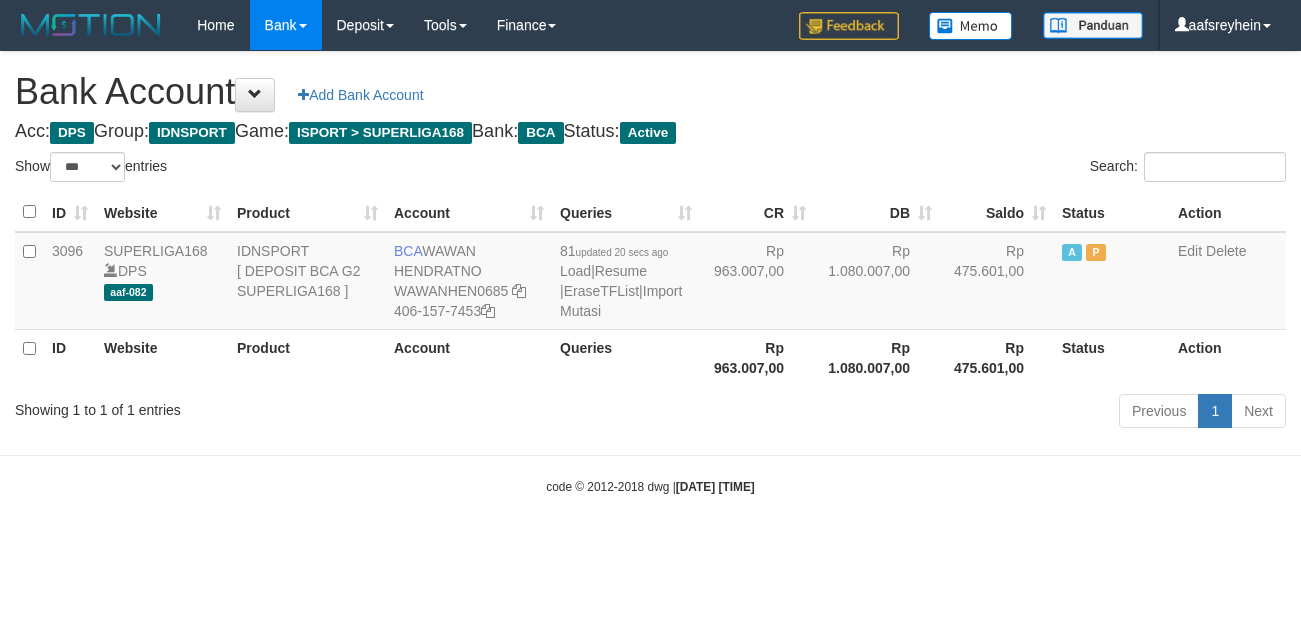 select on "***" 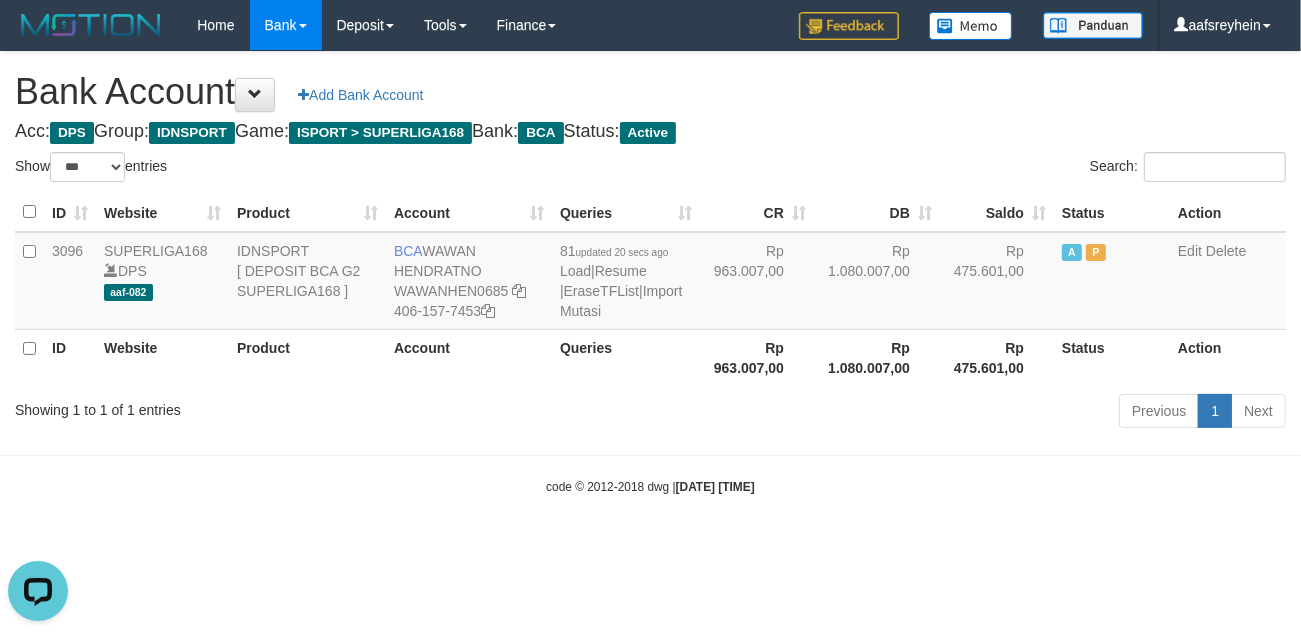 scroll, scrollTop: 0, scrollLeft: 0, axis: both 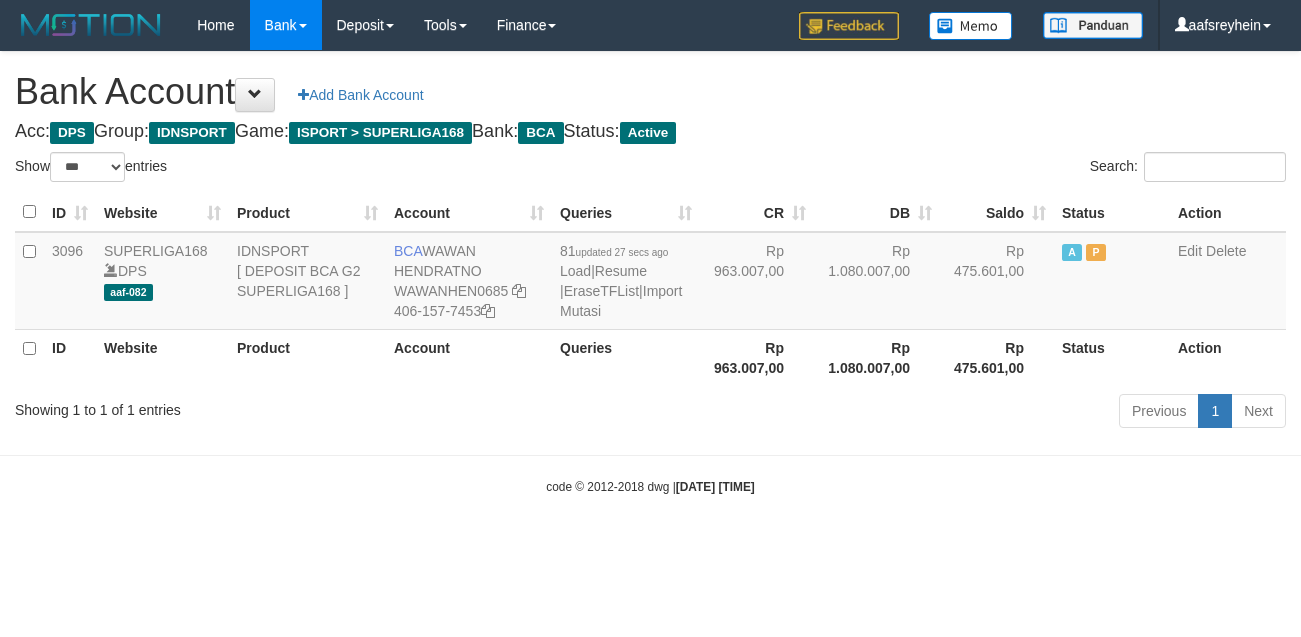 select on "***" 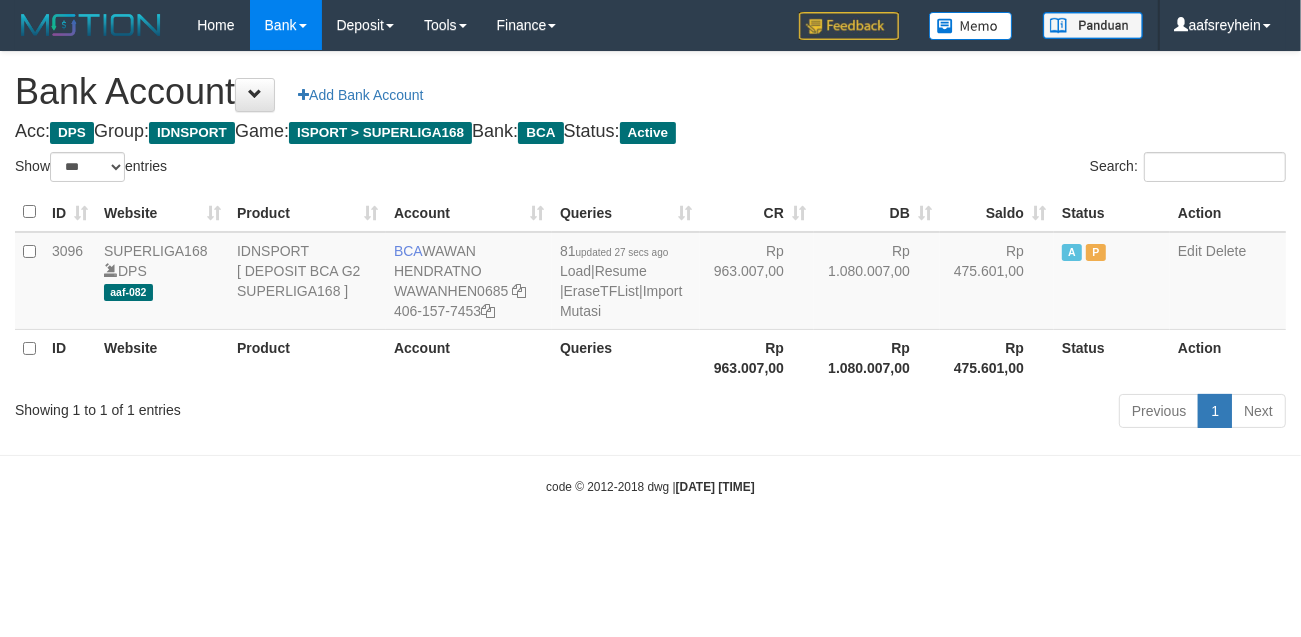 click on "Toggle navigation
Home
Bank
Account List
Load
By Website
Group
[ISPORT]													SUPERLIGA168
By Load Group (DPS)
-" at bounding box center (650, 273) 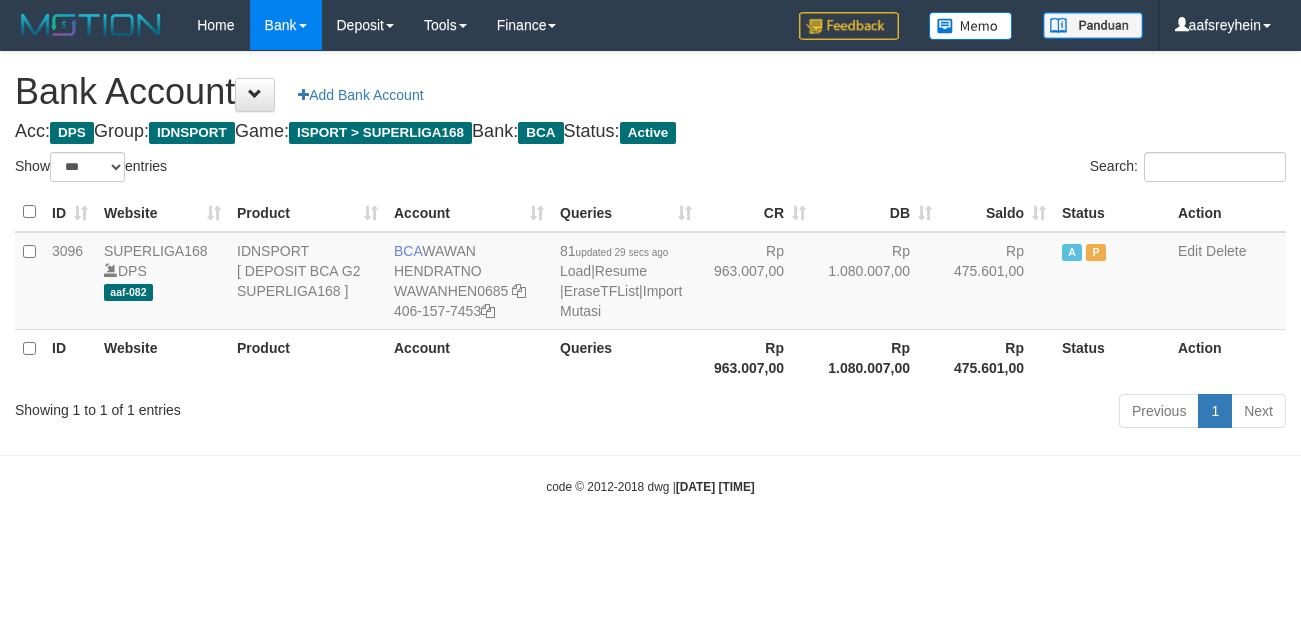 select on "***" 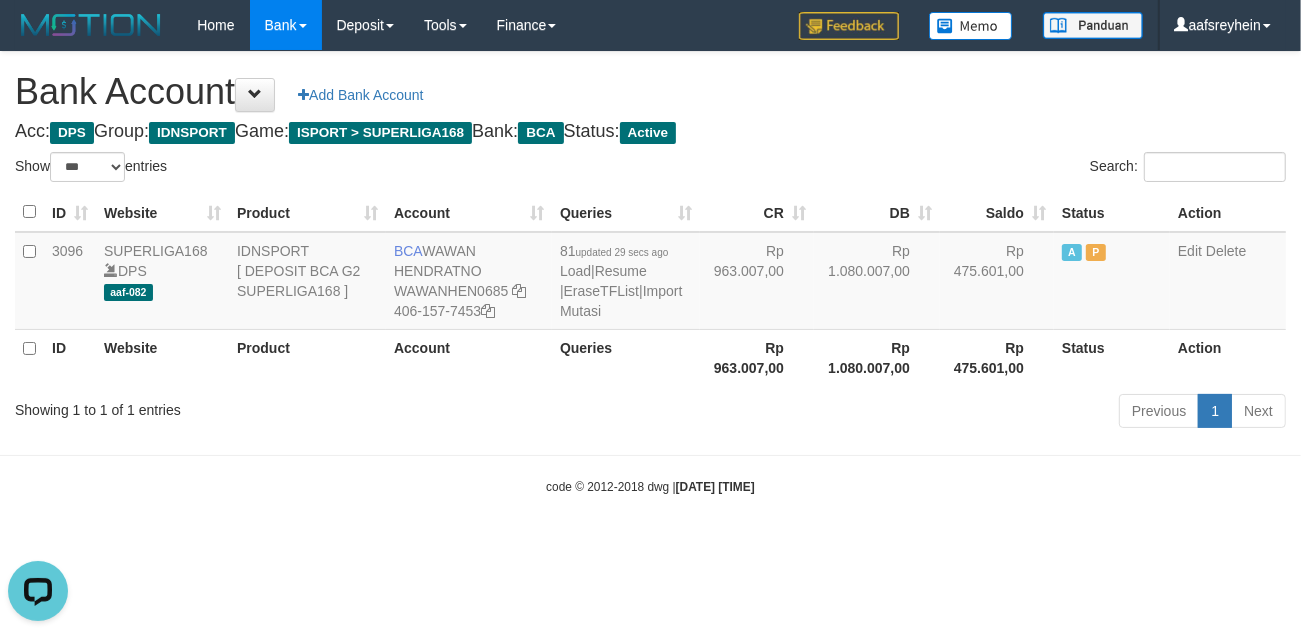 scroll, scrollTop: 0, scrollLeft: 0, axis: both 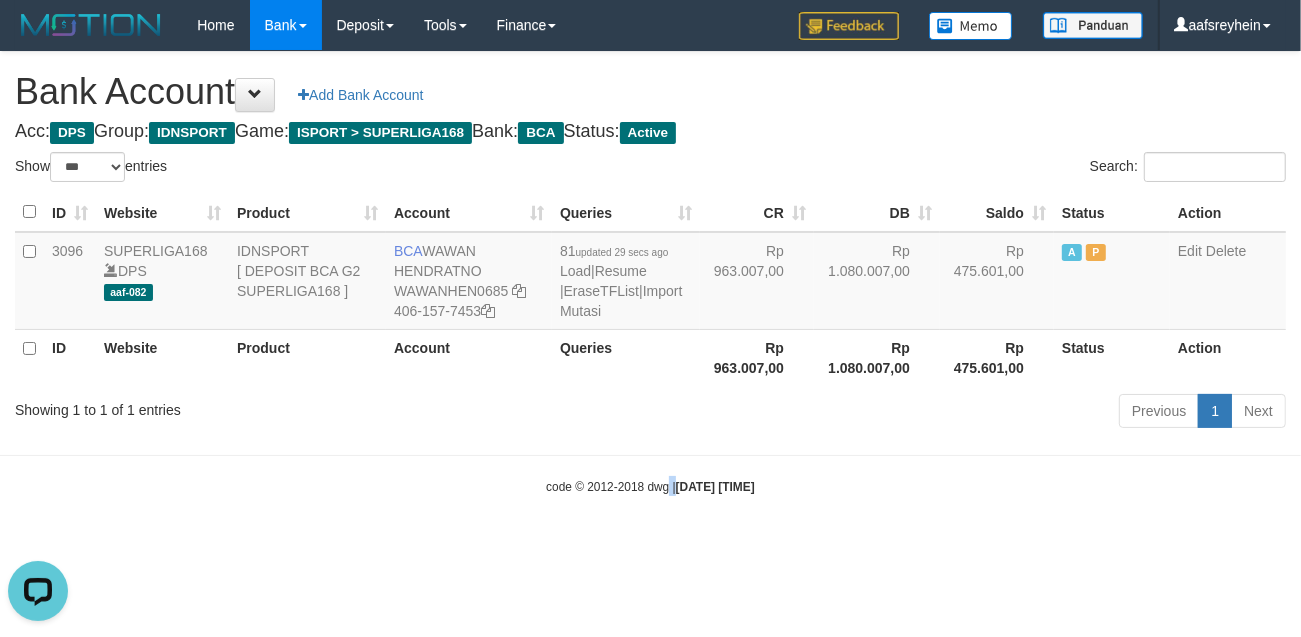 click on "Toggle navigation
Home
Bank
Account List
Load
By Website
Group
[ISPORT]													SUPERLIGA168
By Load Group (DPS)
-" at bounding box center [650, 273] 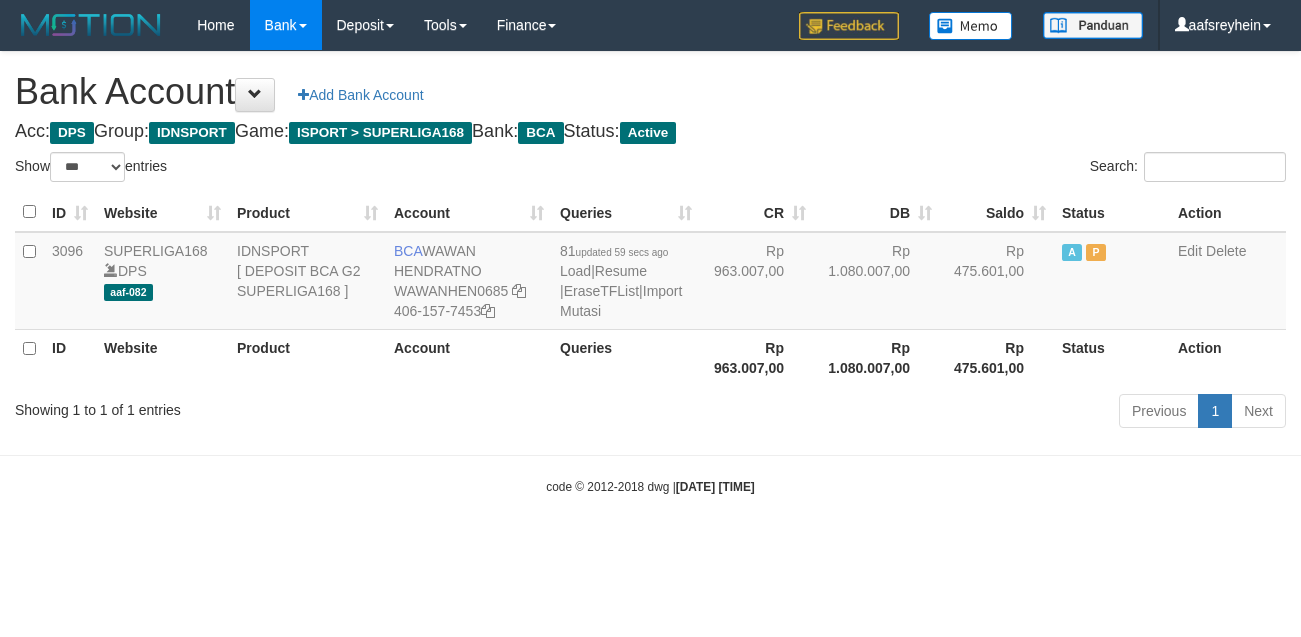 select on "***" 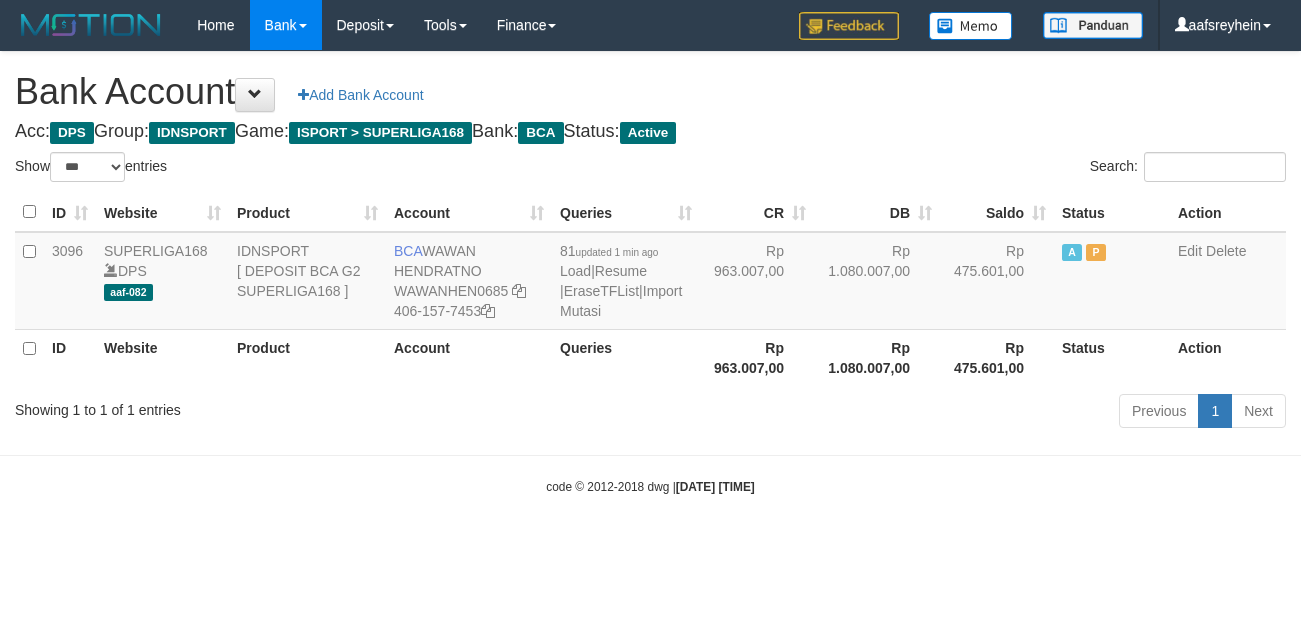 select on "***" 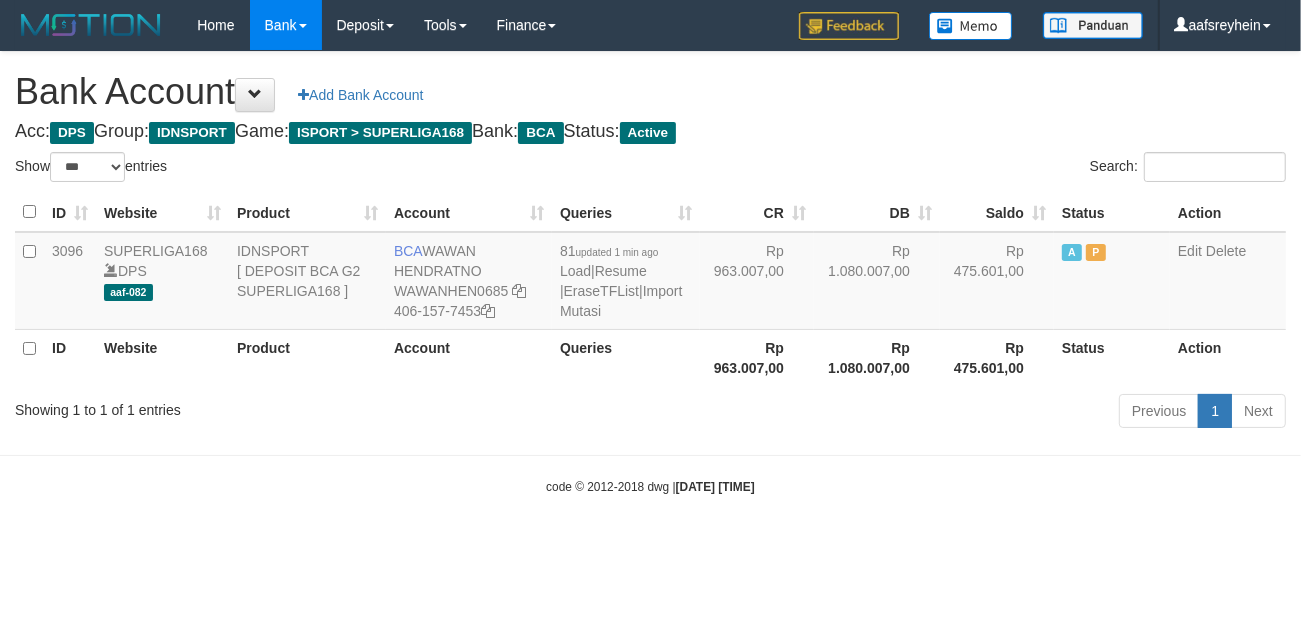 click on "Toggle navigation
Home
Bank
Account List
Load
By Website
Group
[ISPORT]													SUPERLIGA168
By Load Group (DPS)
-" at bounding box center (650, 273) 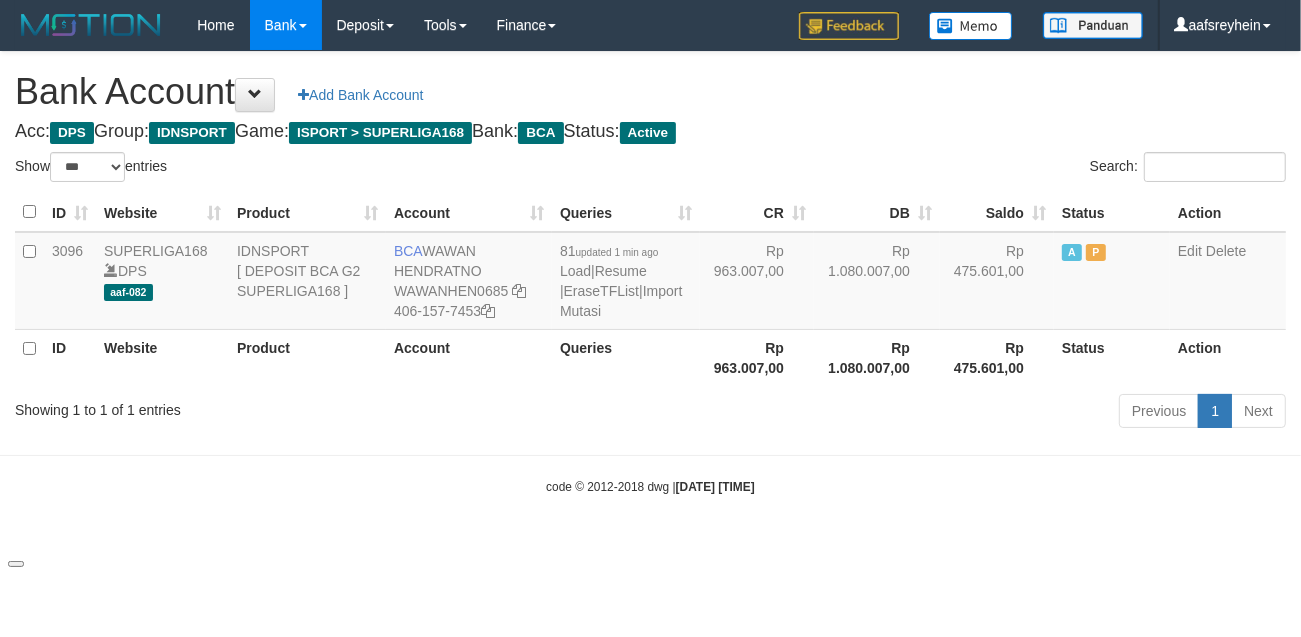 click on "2025/07/12 05:48:44" at bounding box center [715, 487] 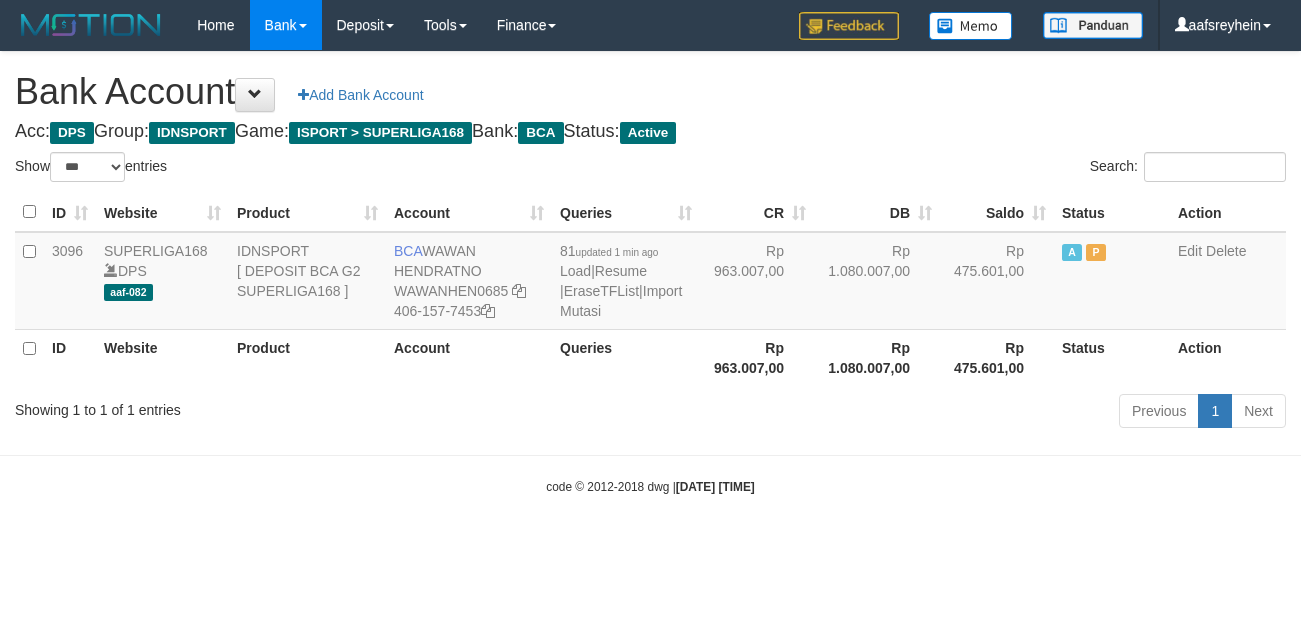 select on "***" 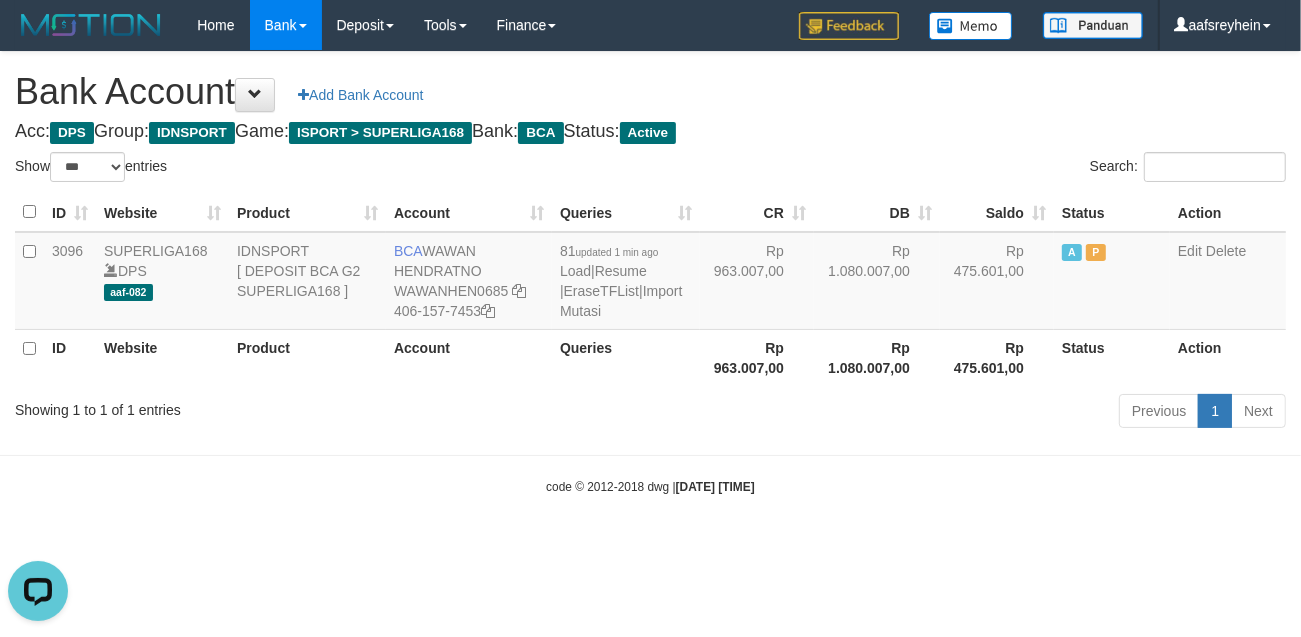 scroll, scrollTop: 0, scrollLeft: 0, axis: both 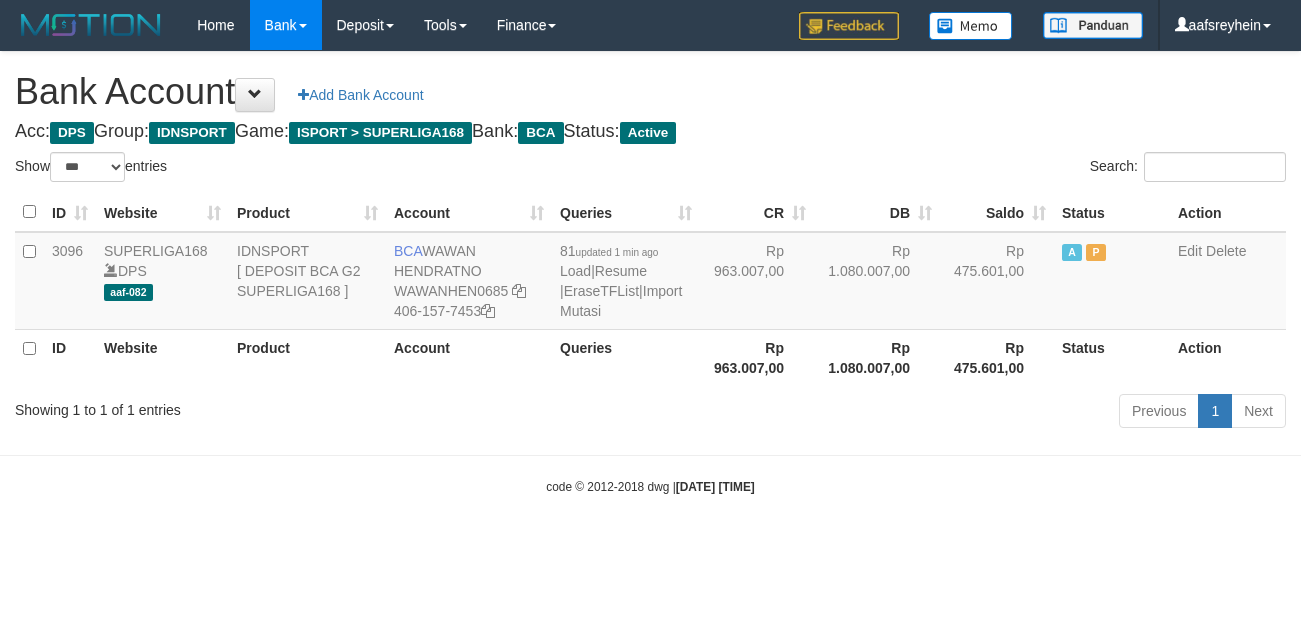 select on "***" 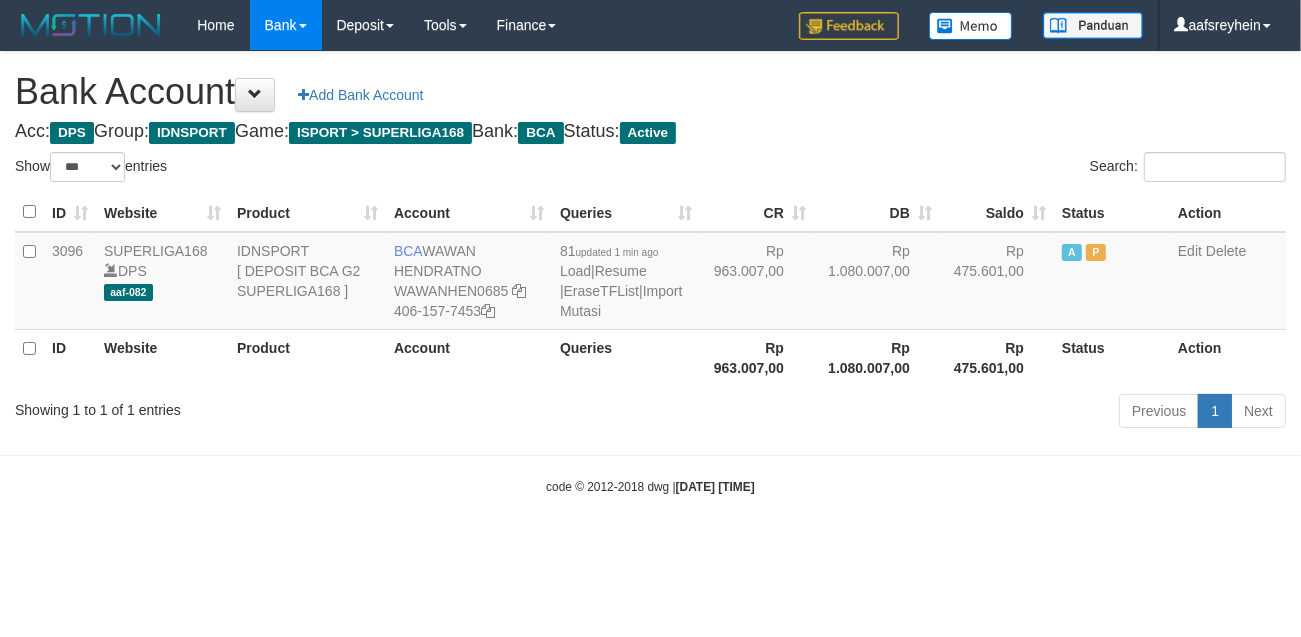 click on "Toggle navigation
Home
Bank
Account List
Load
By Website
Group
[ISPORT]													SUPERLIGA168
By Load Group (DPS)" at bounding box center [650, 273] 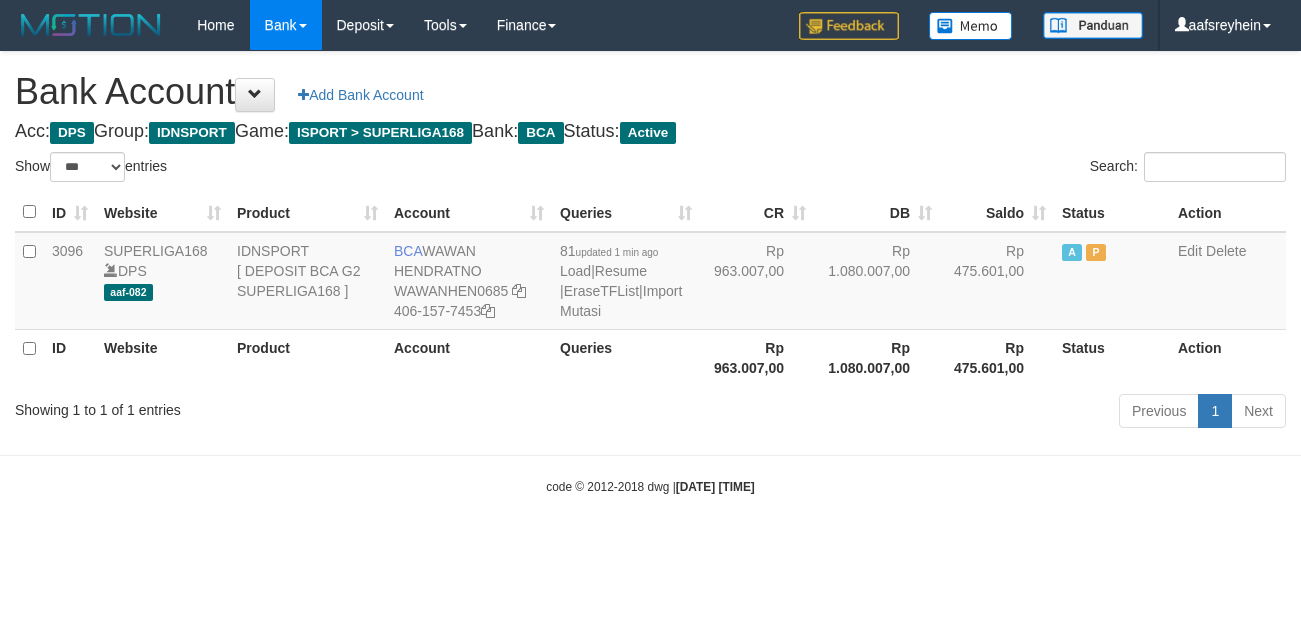 select on "***" 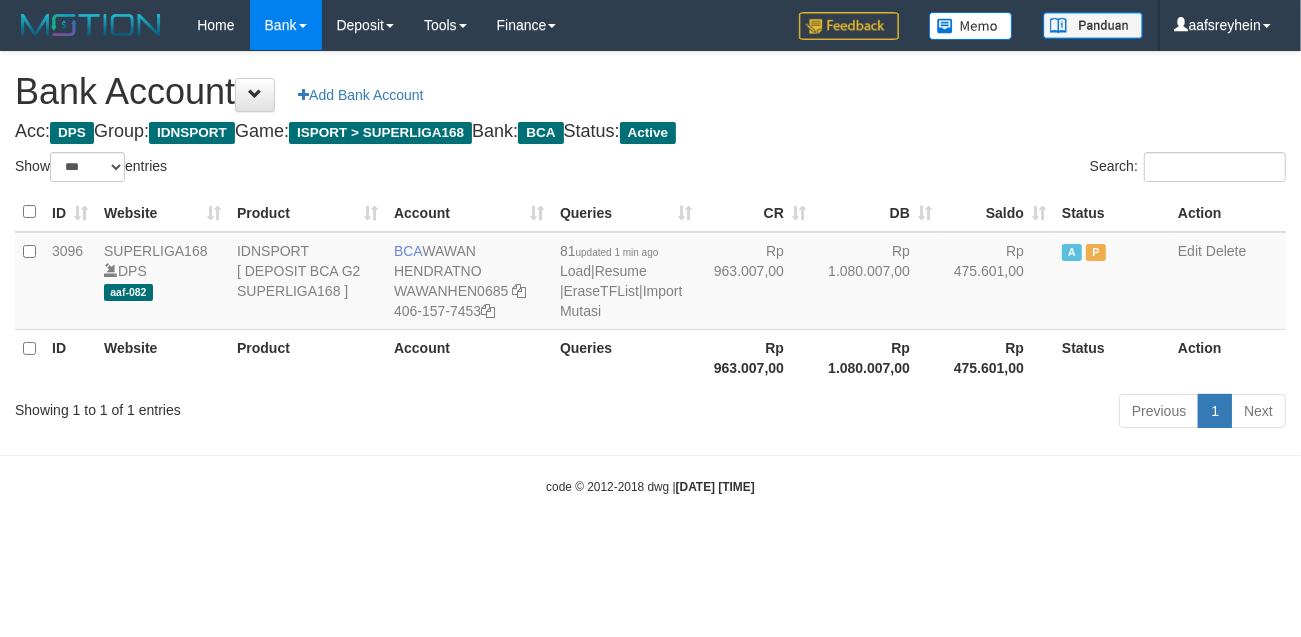 click on "Toggle navigation
Home
Bank
Account List
Load
By Website
Group
[ISPORT]													SUPERLIGA168
By Load Group (DPS)
-" at bounding box center (650, 273) 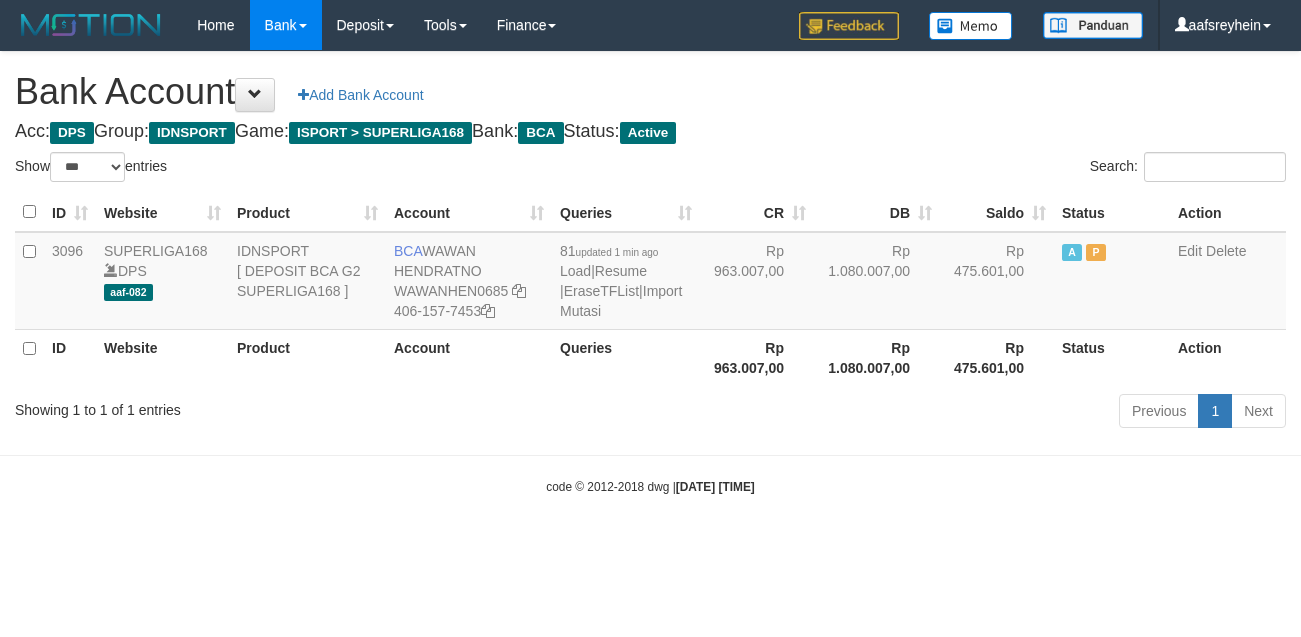 select on "***" 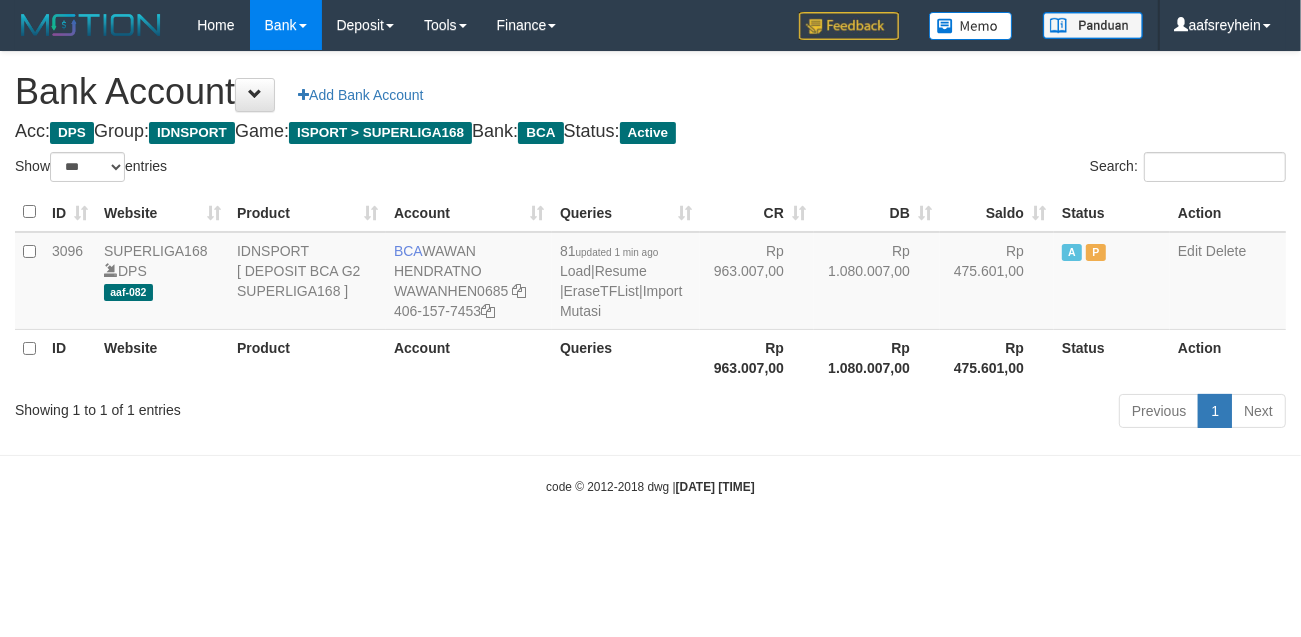 click on "code © 2012-2018 dwg |  2025/07/12 05:48:59" at bounding box center (650, 486) 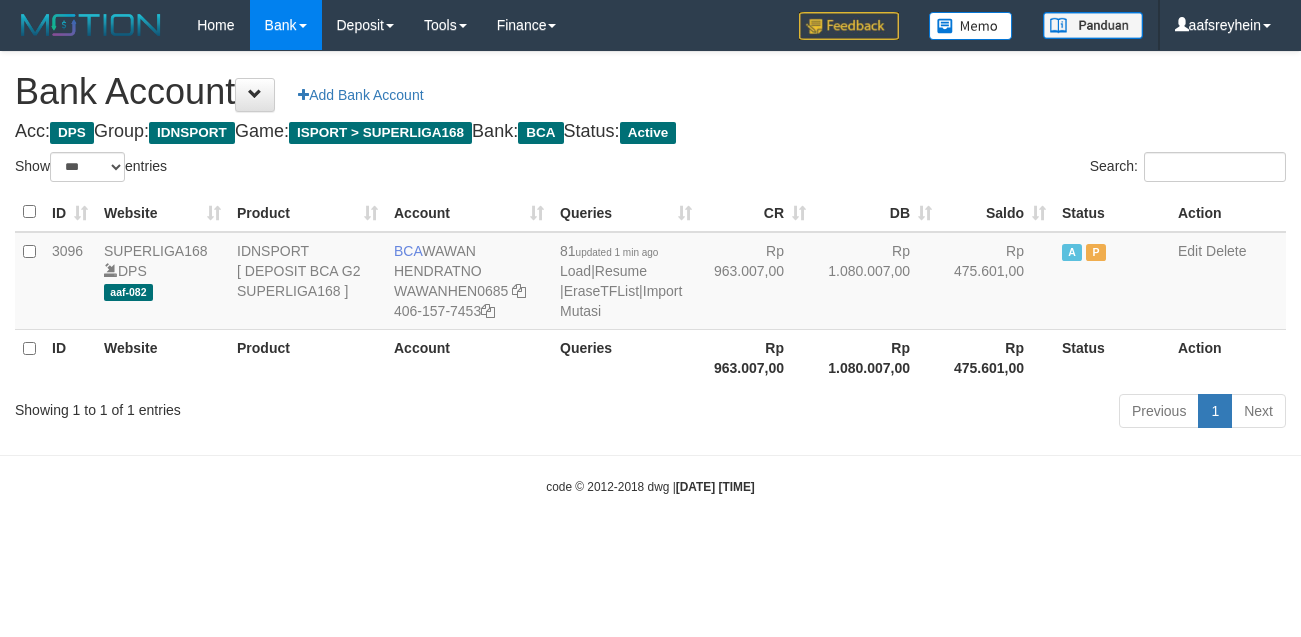 select on "***" 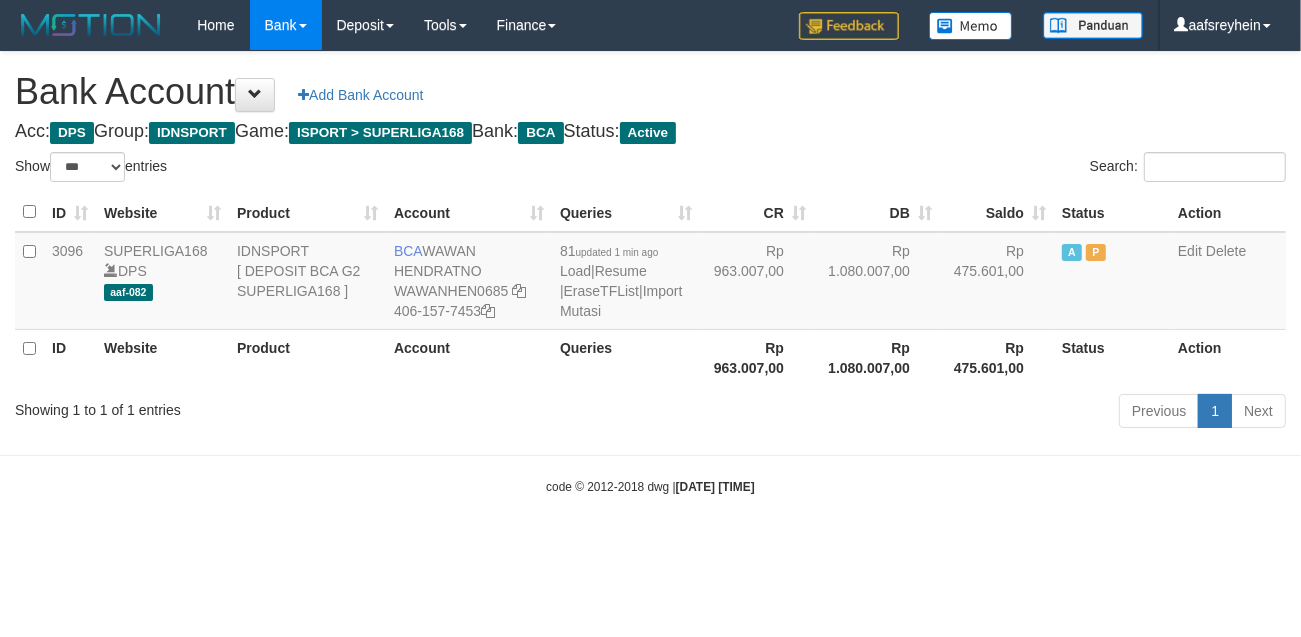 click on "Toggle navigation
Home
Bank
Account List
Load
By Website
Group
[ISPORT]													SUPERLIGA168
By Load Group (DPS)
-" at bounding box center (650, 273) 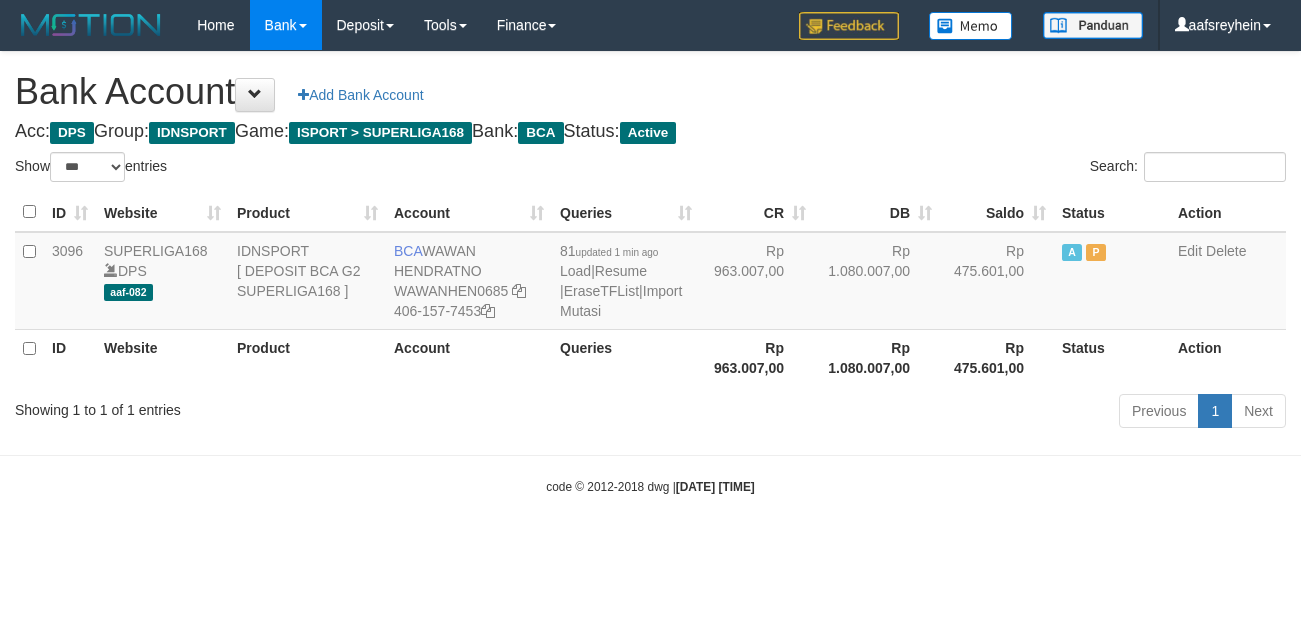 select on "***" 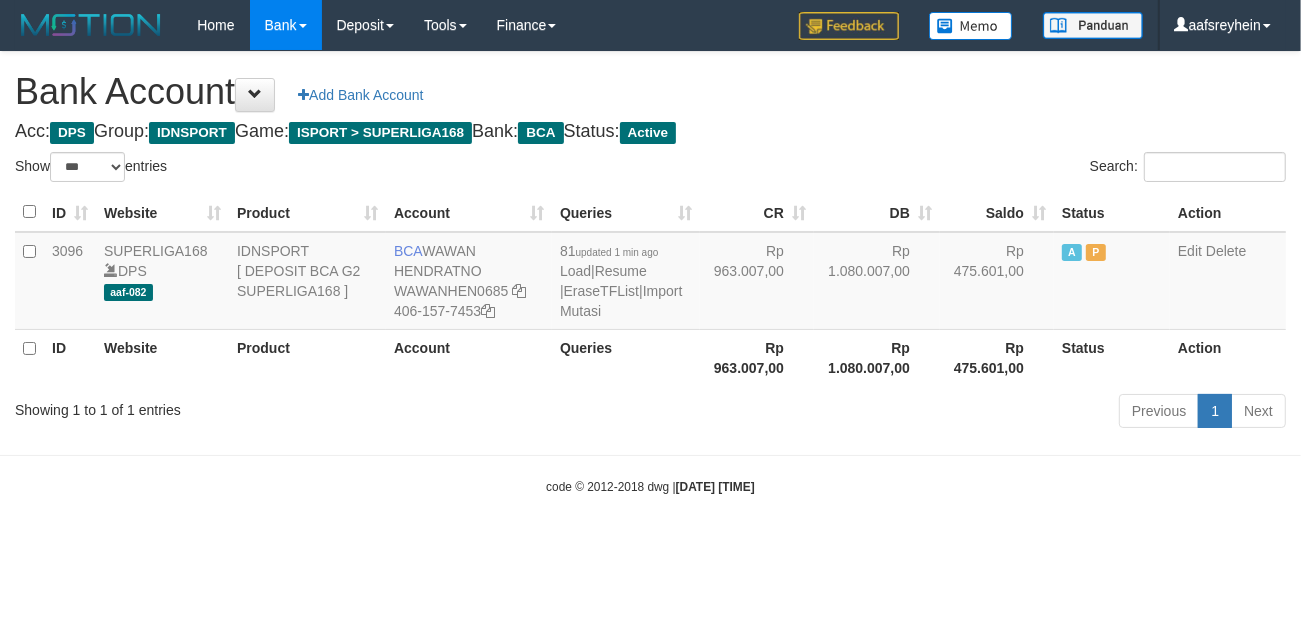 click on "Toggle navigation
Home
Bank
Account List
Load
By Website
Group
[ISPORT]													SUPERLIGA168
By Load Group (DPS)
-" at bounding box center [650, 273] 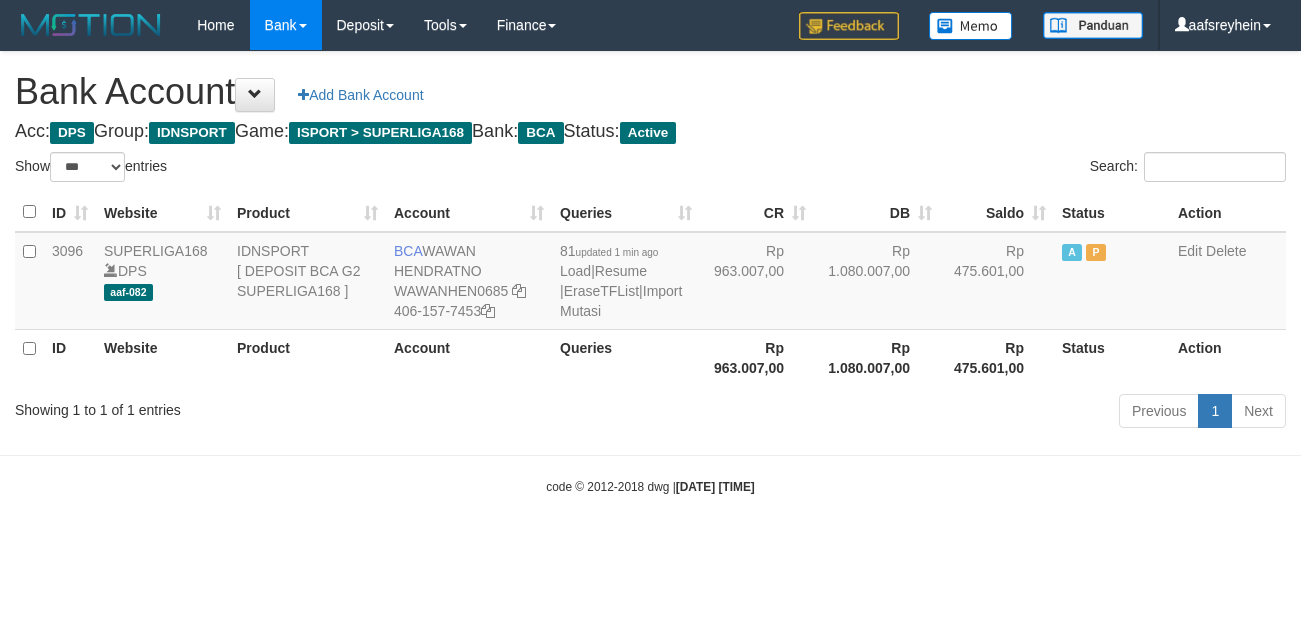 select on "***" 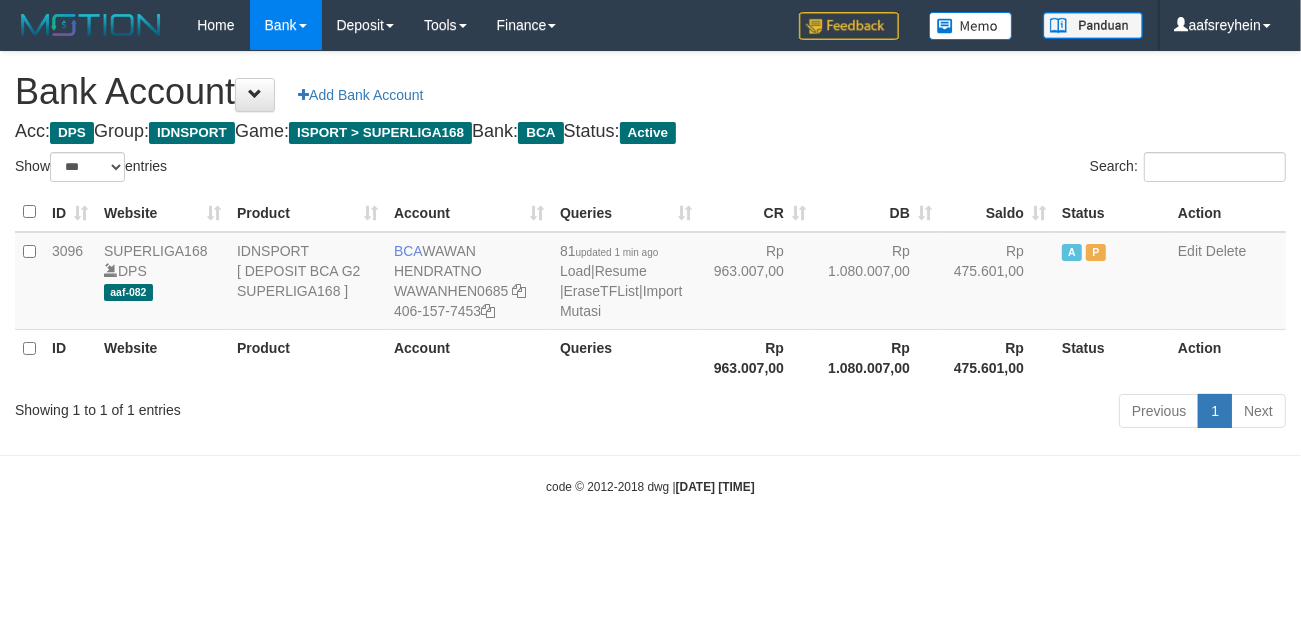 click on "Toggle navigation
Home
Bank
Account List
Load
By Website
Group
[ISPORT]													SUPERLIGA168
By Load Group (DPS)
-" at bounding box center [650, 273] 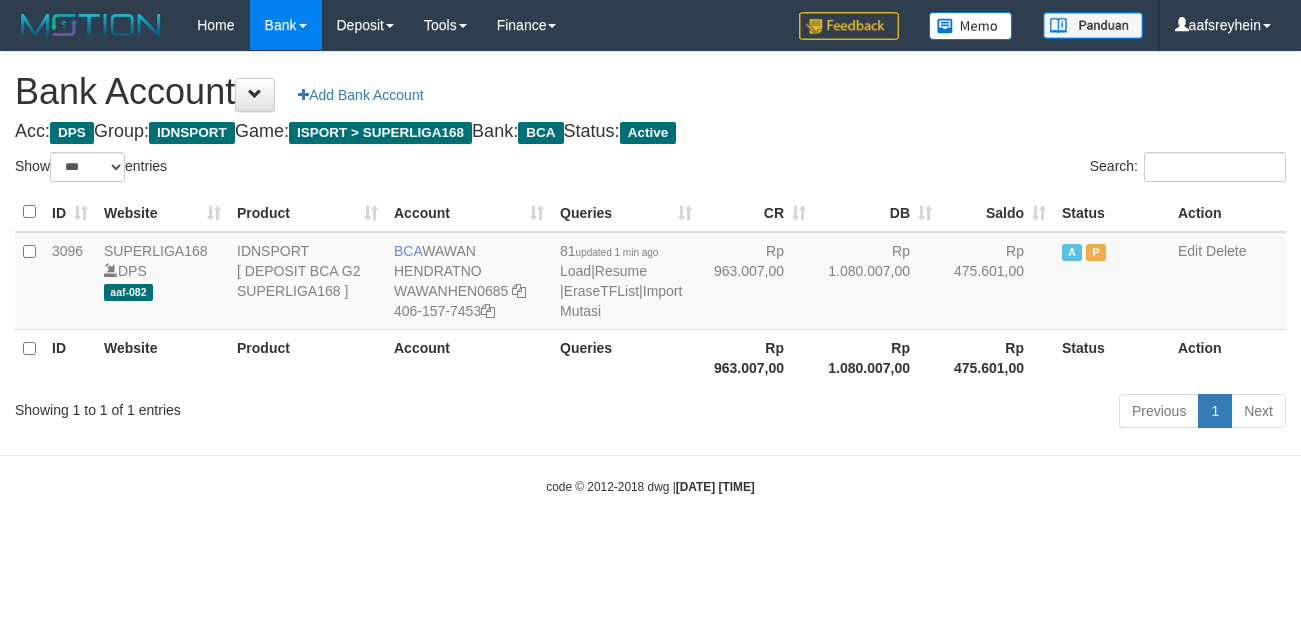 select on "***" 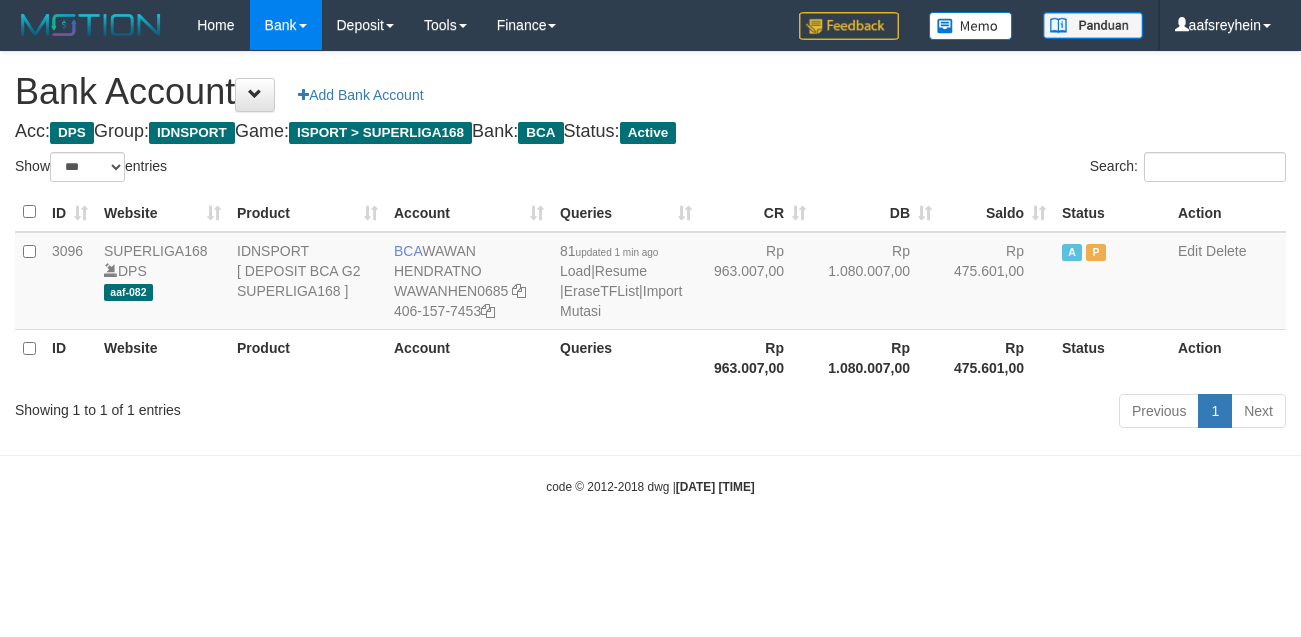 scroll, scrollTop: 0, scrollLeft: 0, axis: both 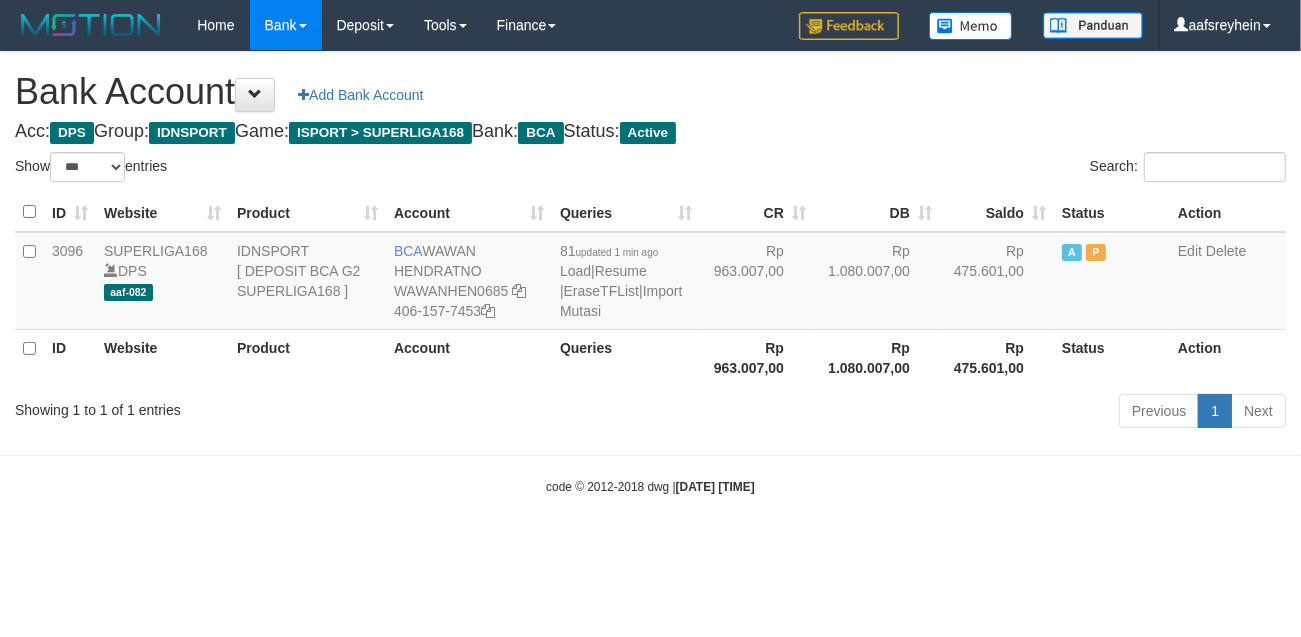 click on "Toggle navigation
Home
Bank
Account List
Load
By Website
Group
[ISPORT]													SUPERLIGA168
By Load Group (DPS)
-" at bounding box center (650, 273) 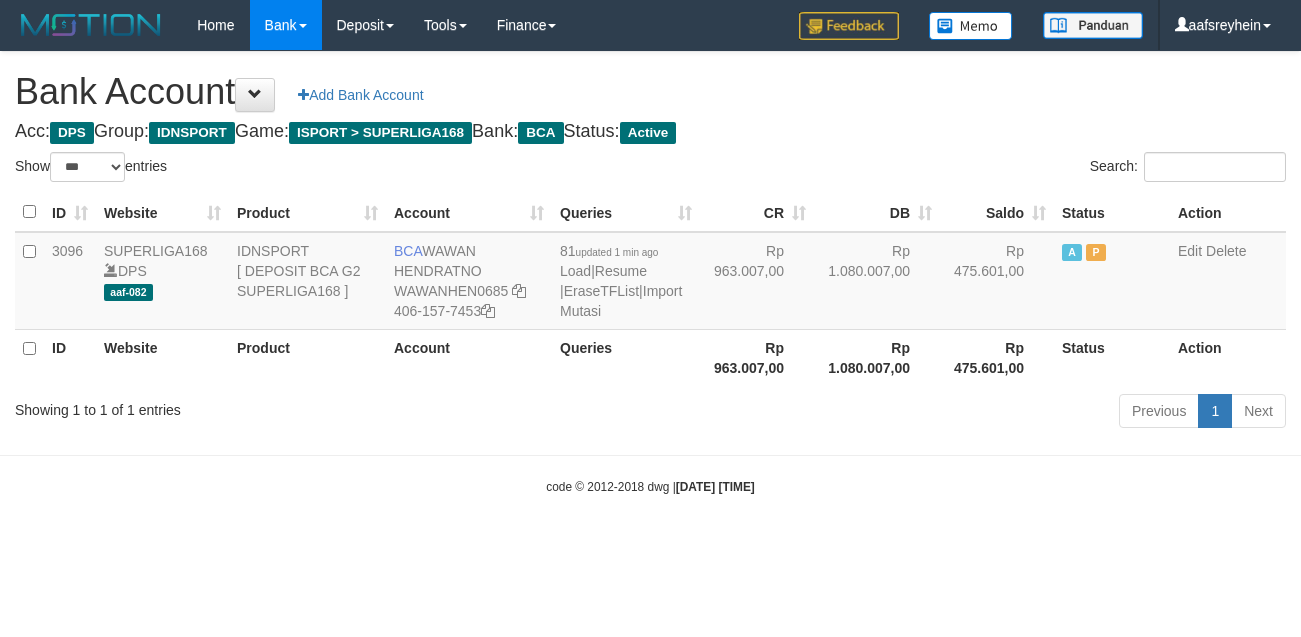 select on "***" 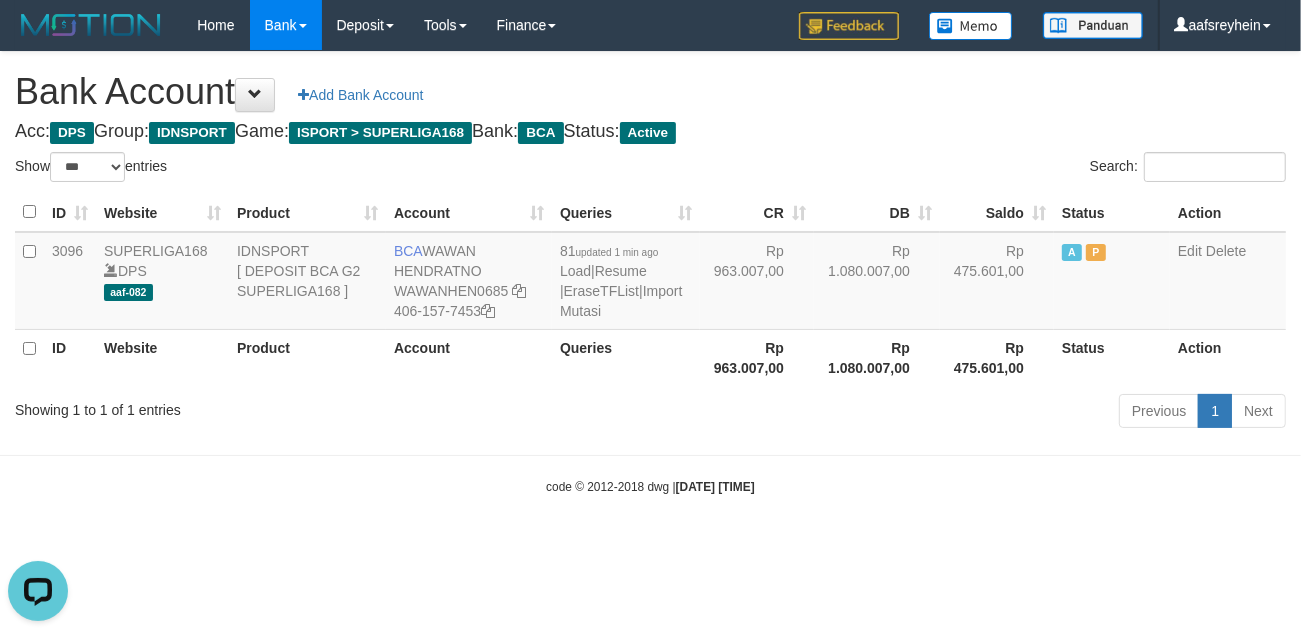scroll, scrollTop: 0, scrollLeft: 0, axis: both 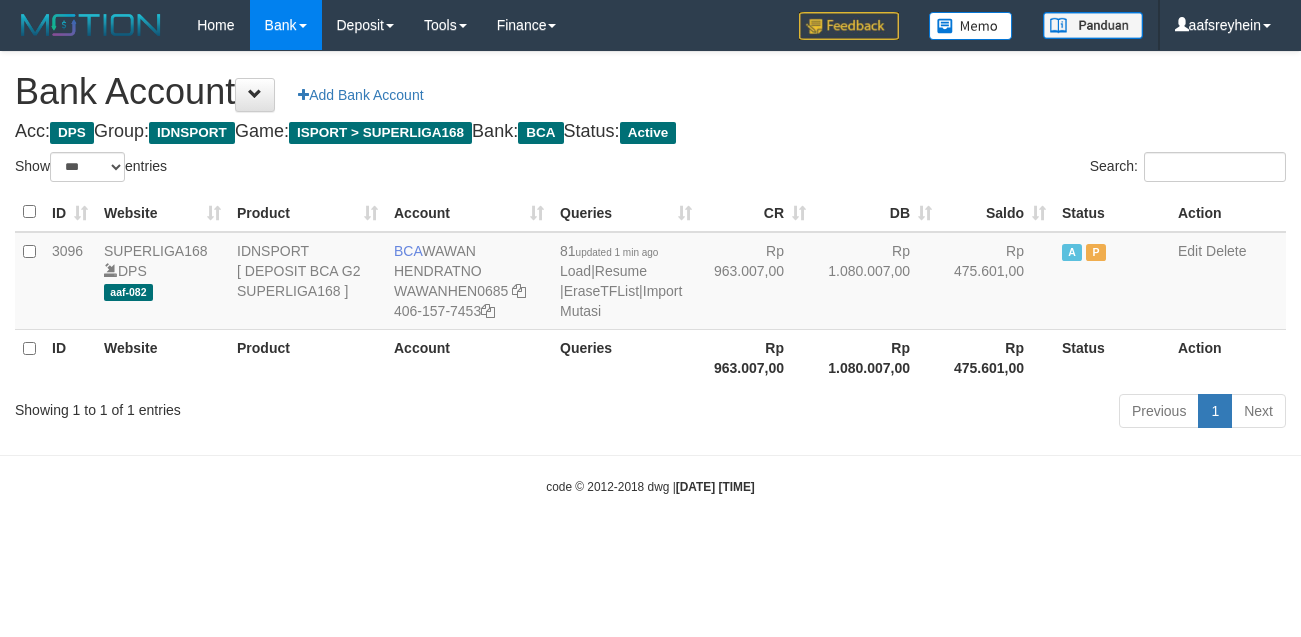 select on "***" 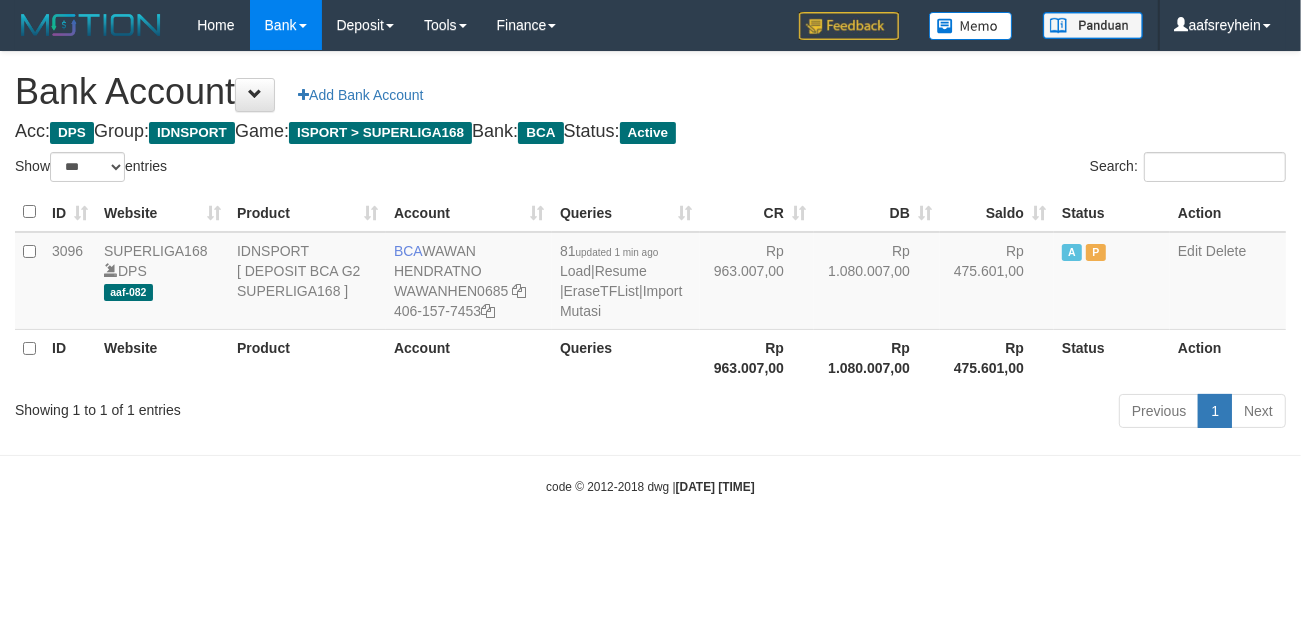 click on "code © 2012-2018 dwg |  2025/07/12 05:49:13" at bounding box center (650, 486) 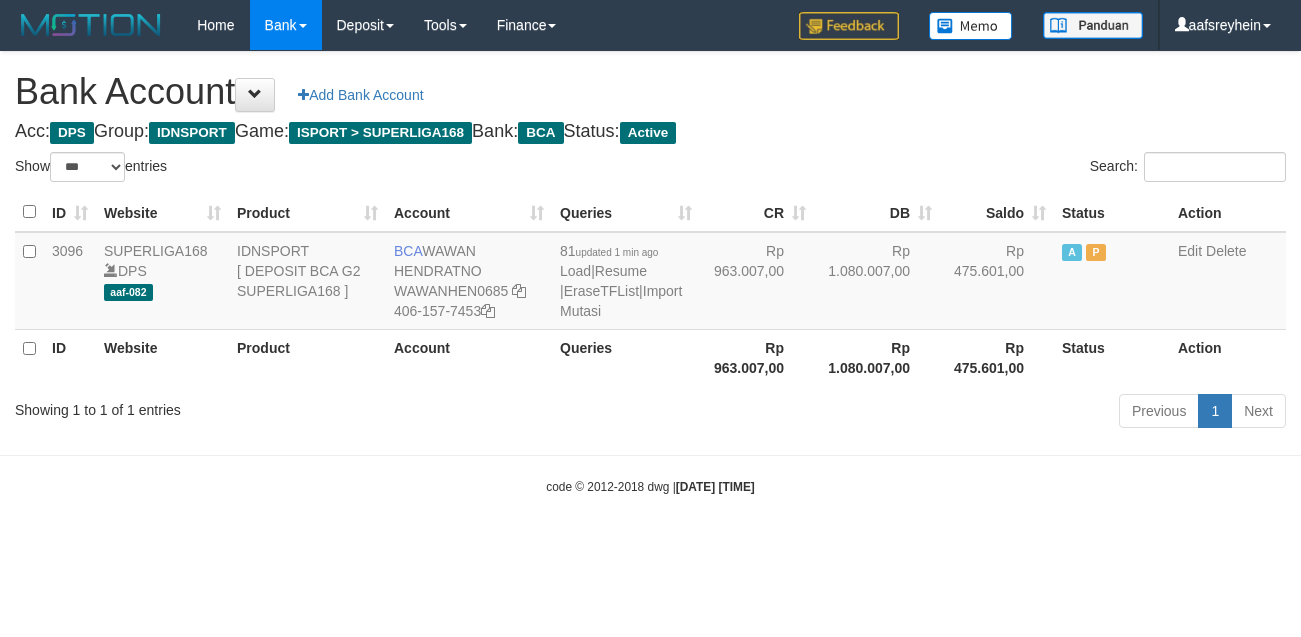 select on "***" 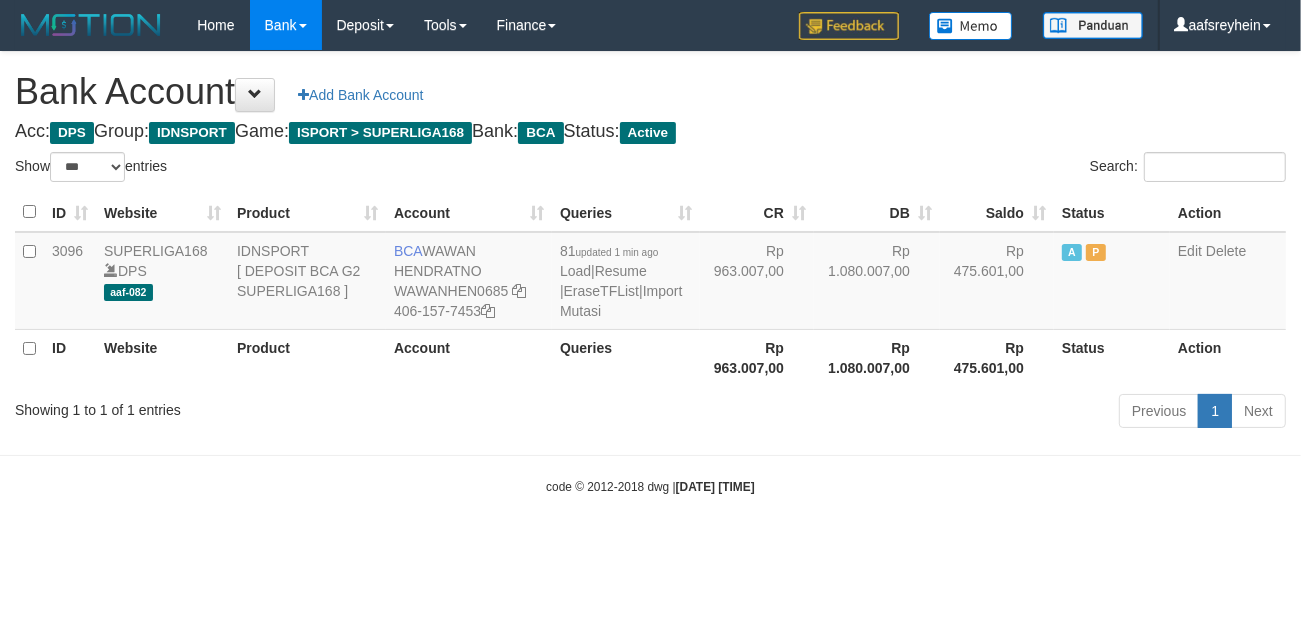 click on "code © 2012-2018 dwg |  [DATE] [TIME]" at bounding box center [650, 486] 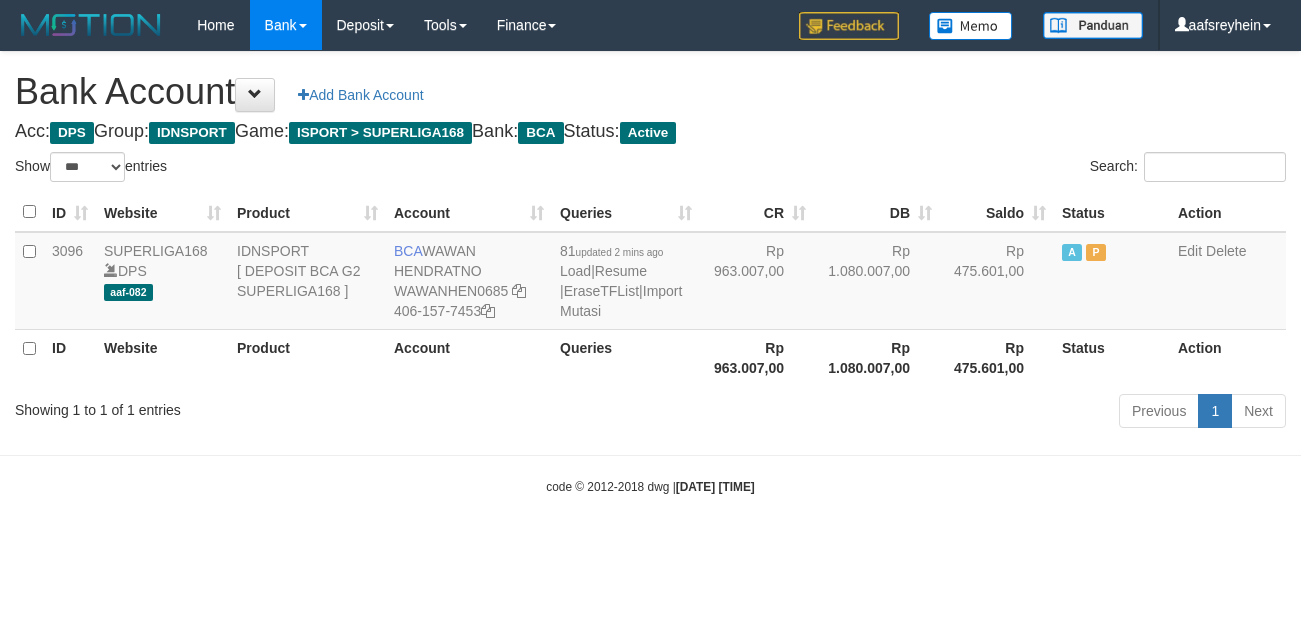 select on "***" 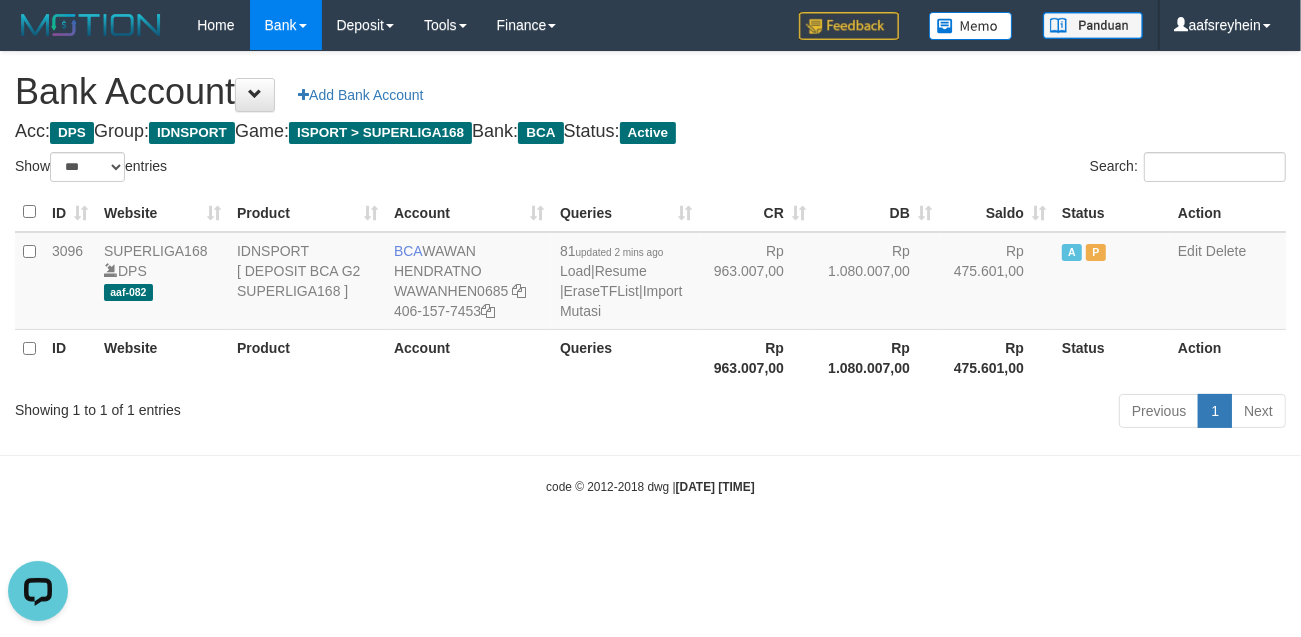 scroll, scrollTop: 0, scrollLeft: 0, axis: both 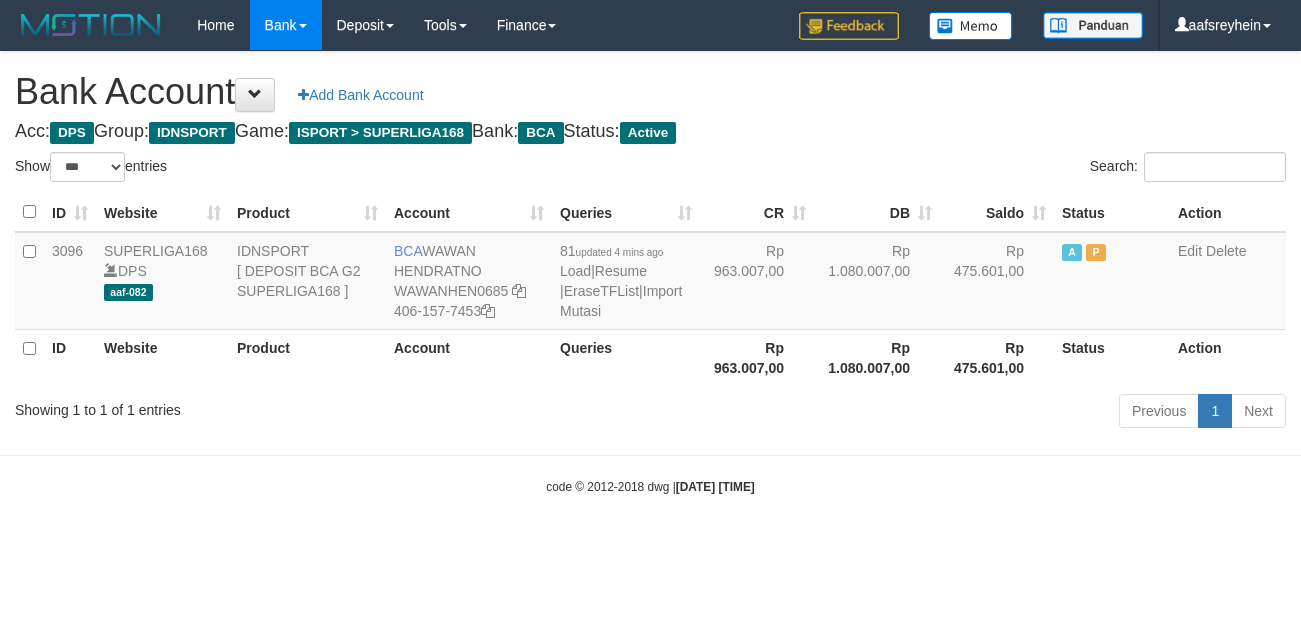 select on "***" 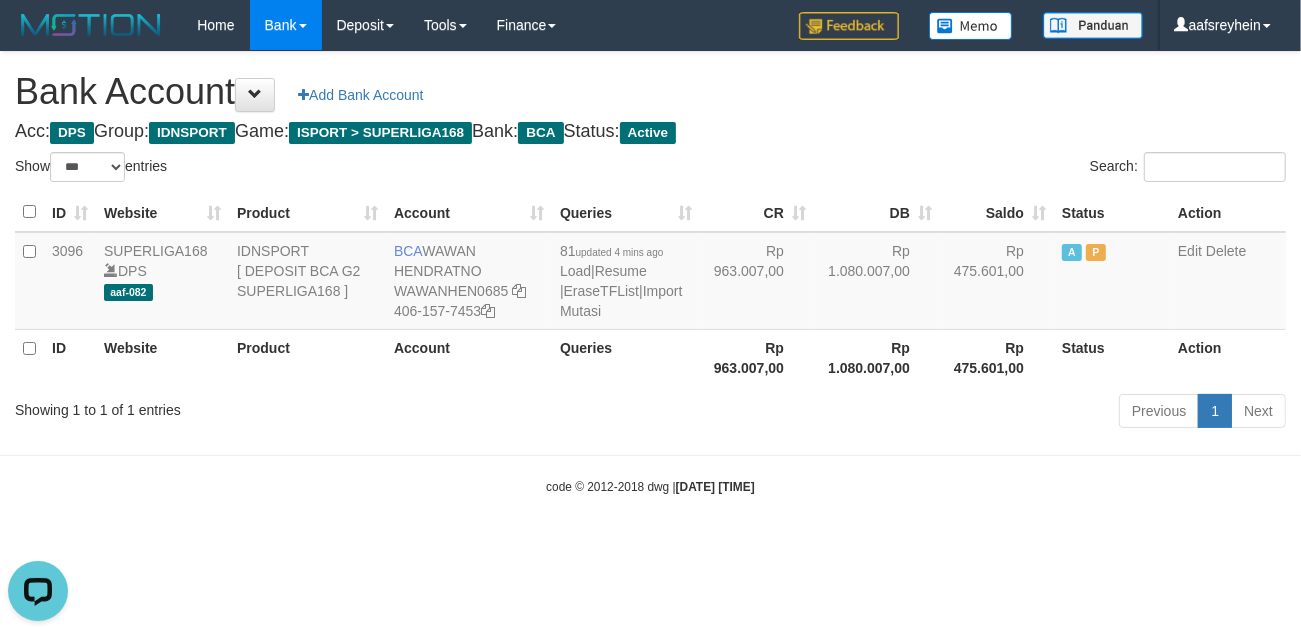 scroll, scrollTop: 0, scrollLeft: 0, axis: both 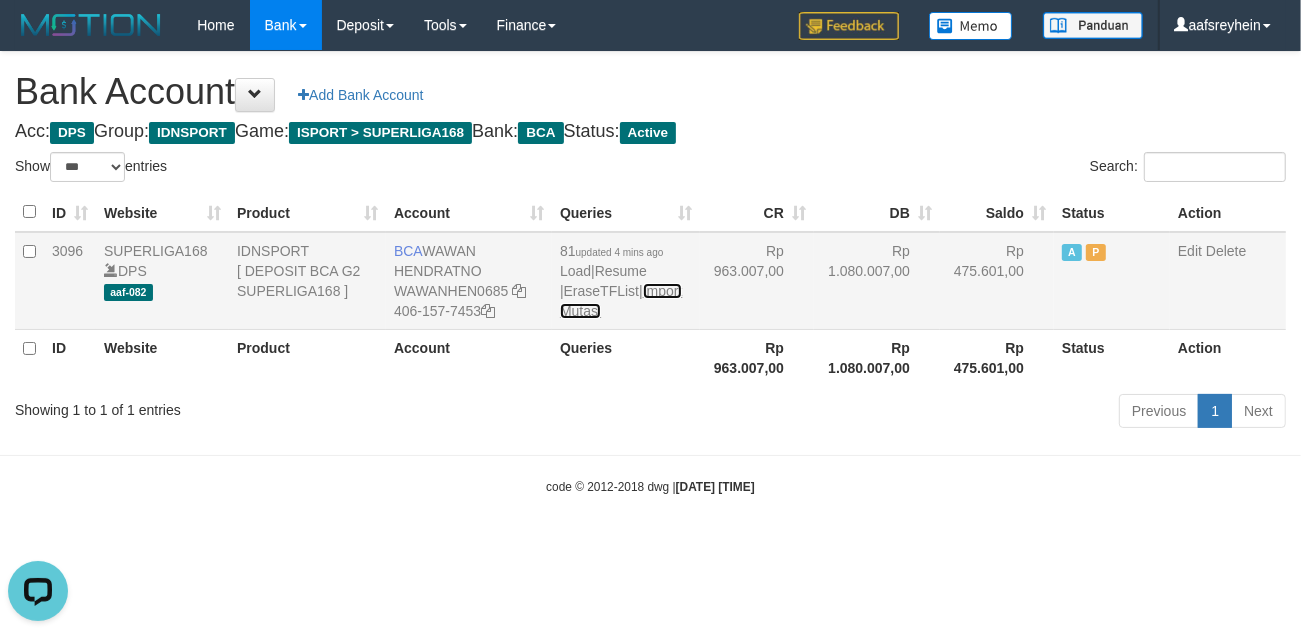 click on "Import Mutasi" at bounding box center [621, 301] 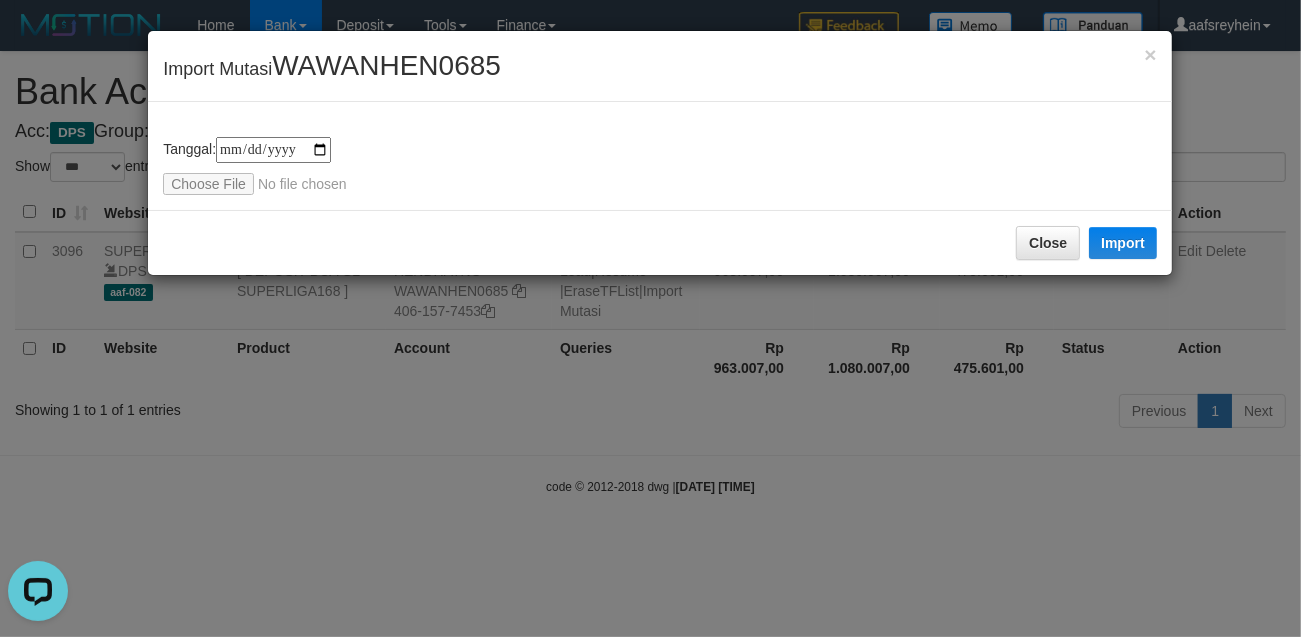 type on "**********" 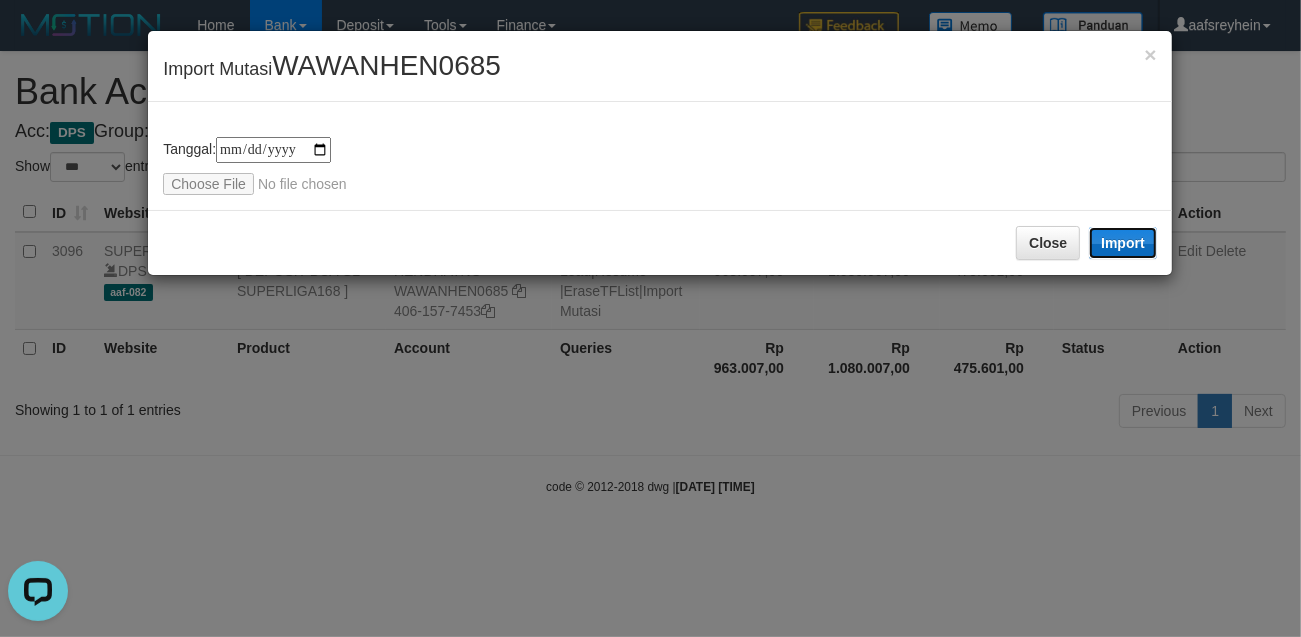 click on "Import" at bounding box center (1123, 243) 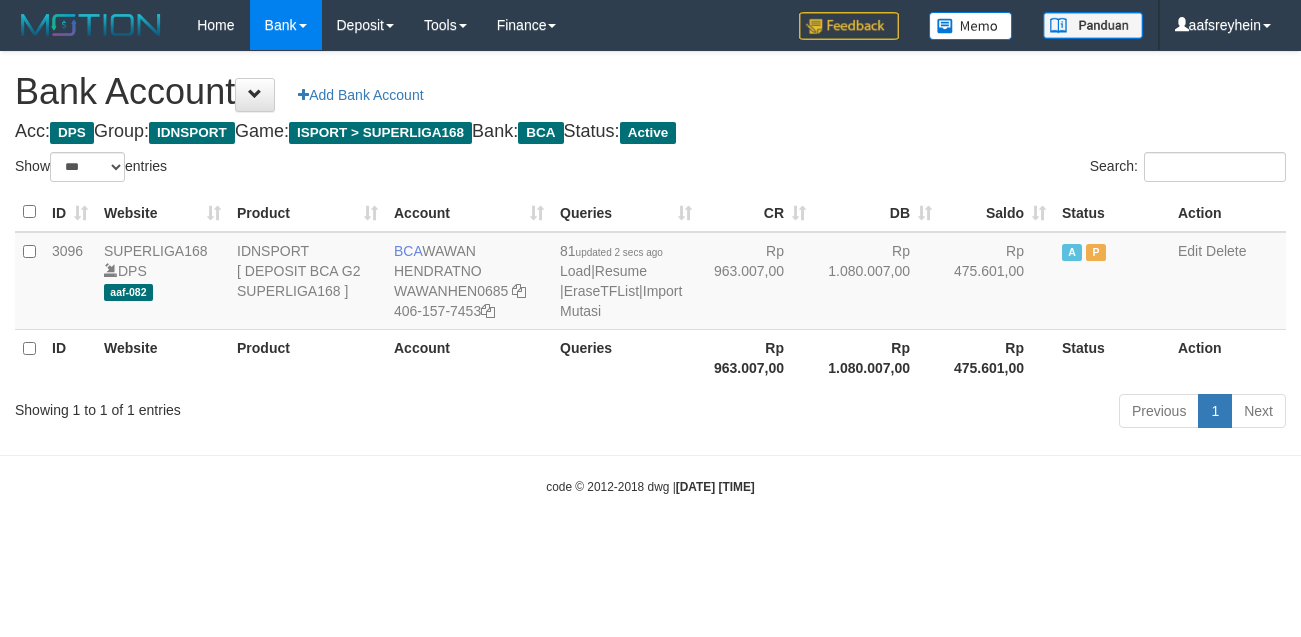 select on "***" 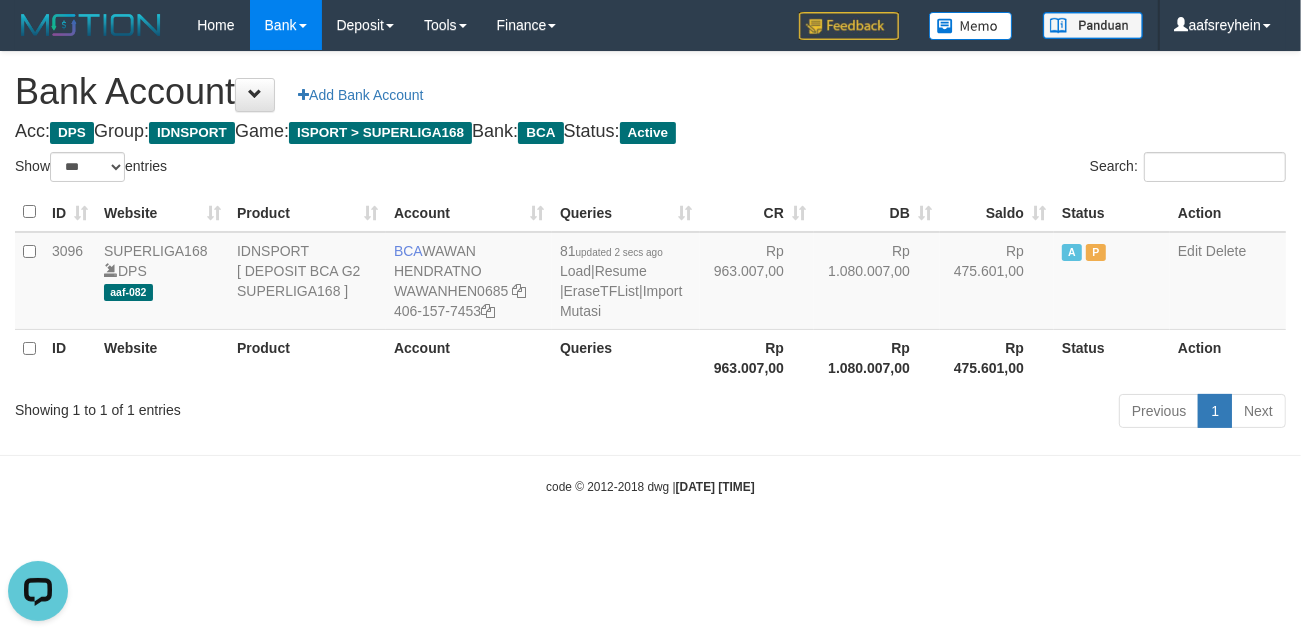scroll, scrollTop: 0, scrollLeft: 0, axis: both 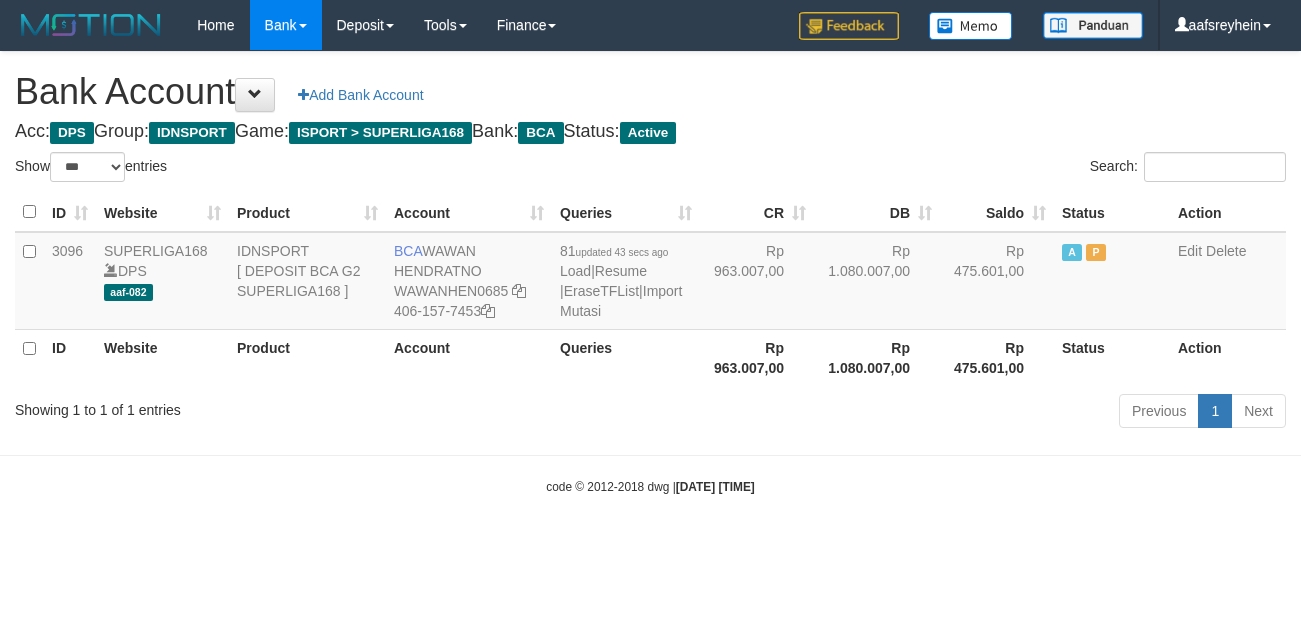 select on "***" 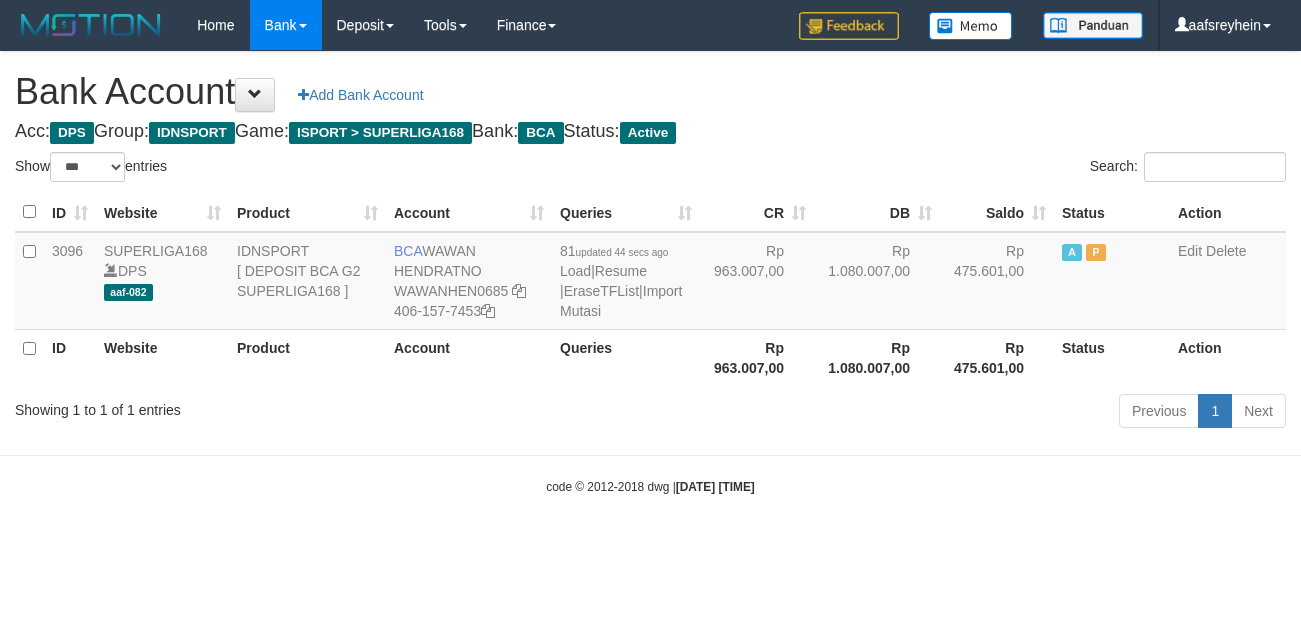 select on "***" 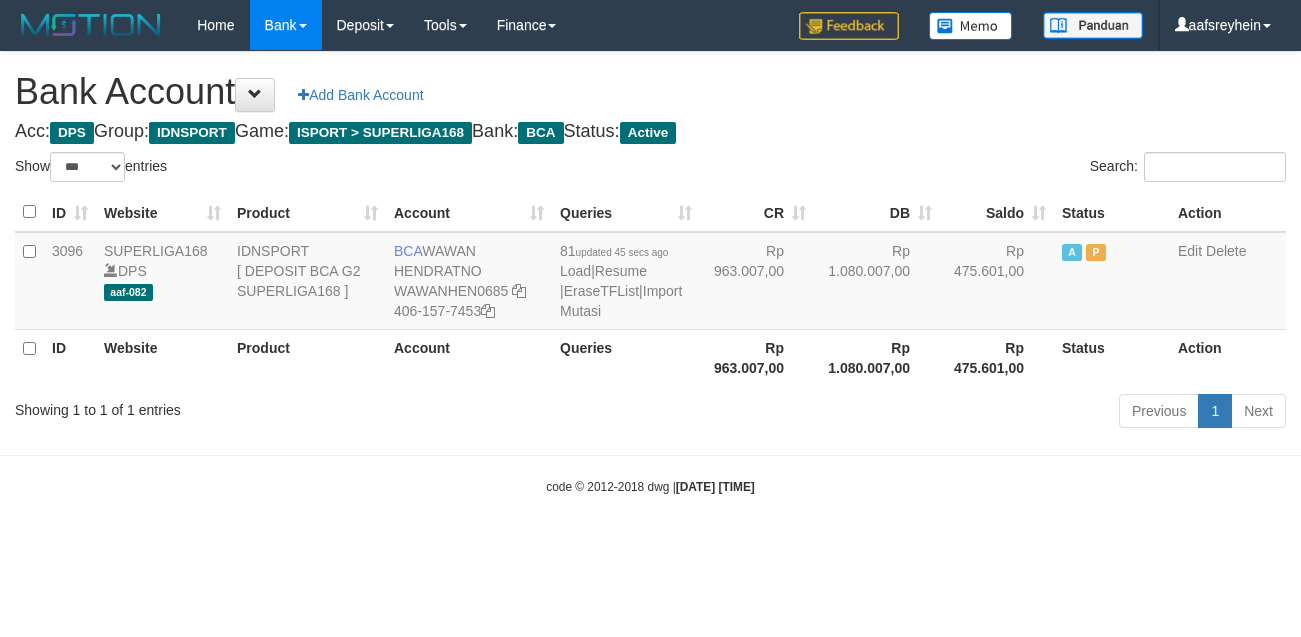 select on "***" 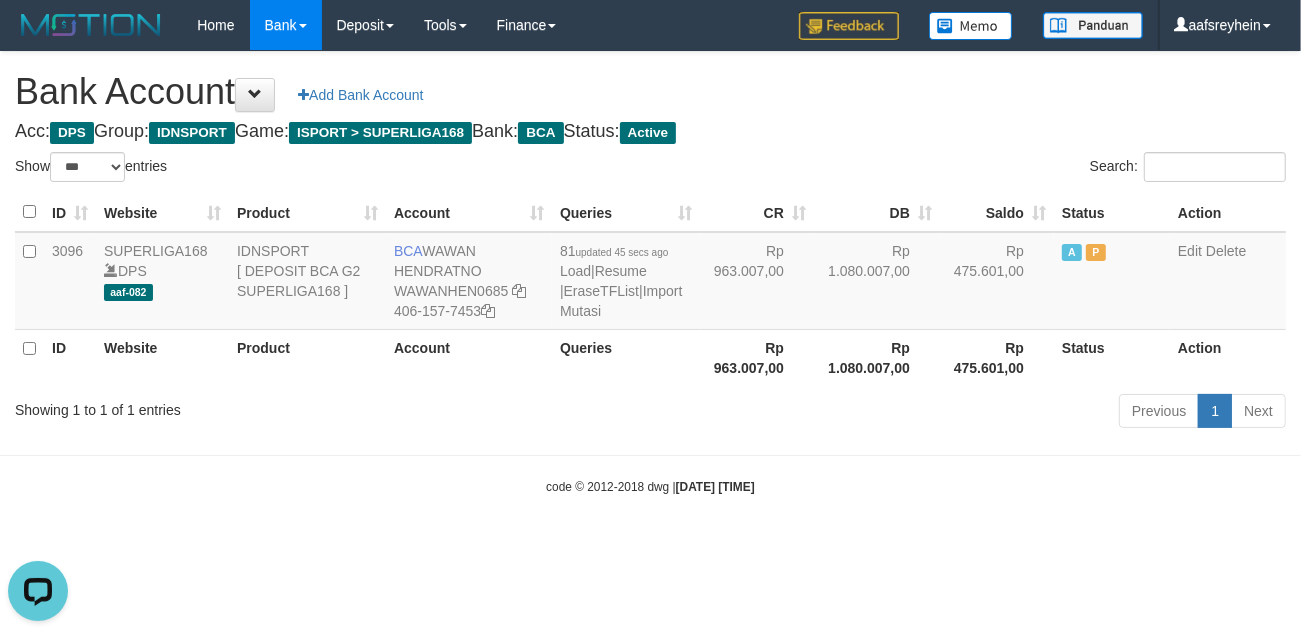 scroll, scrollTop: 0, scrollLeft: 0, axis: both 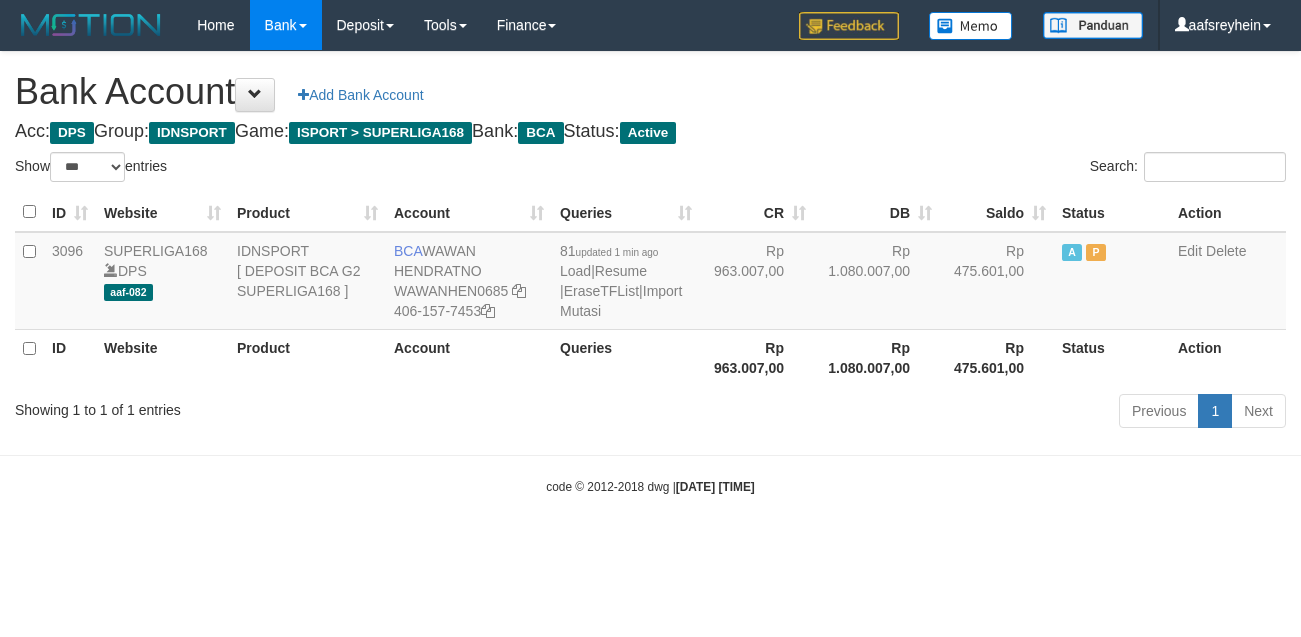 select on "***" 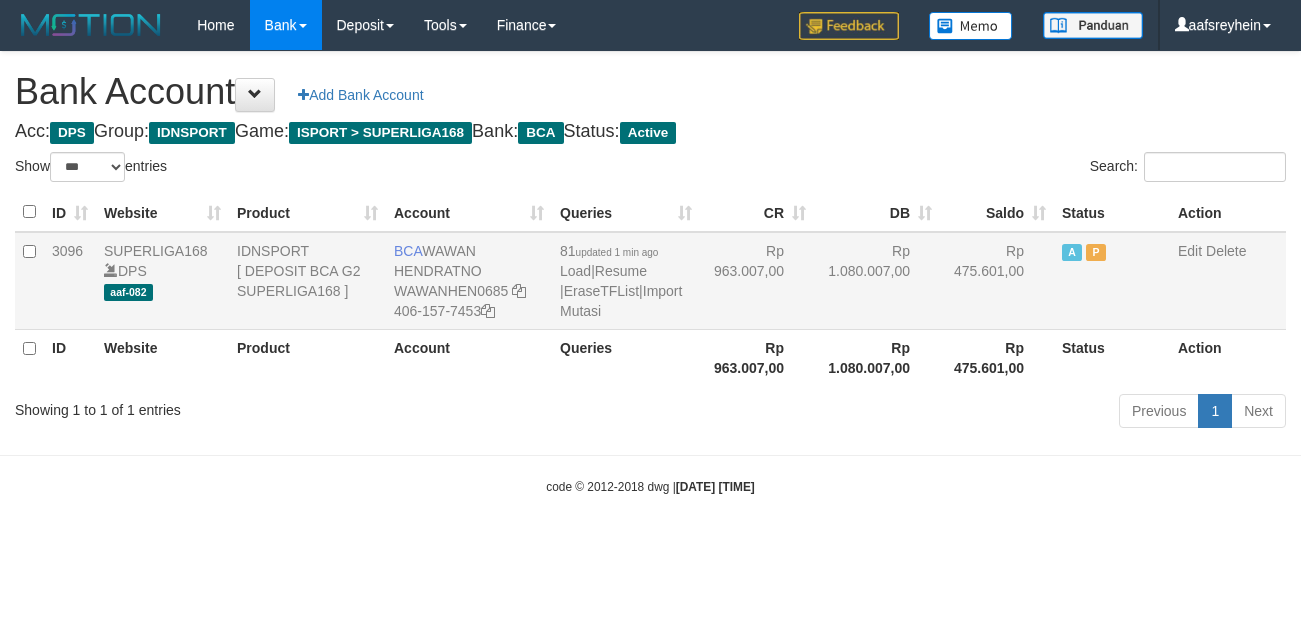 scroll, scrollTop: 0, scrollLeft: 0, axis: both 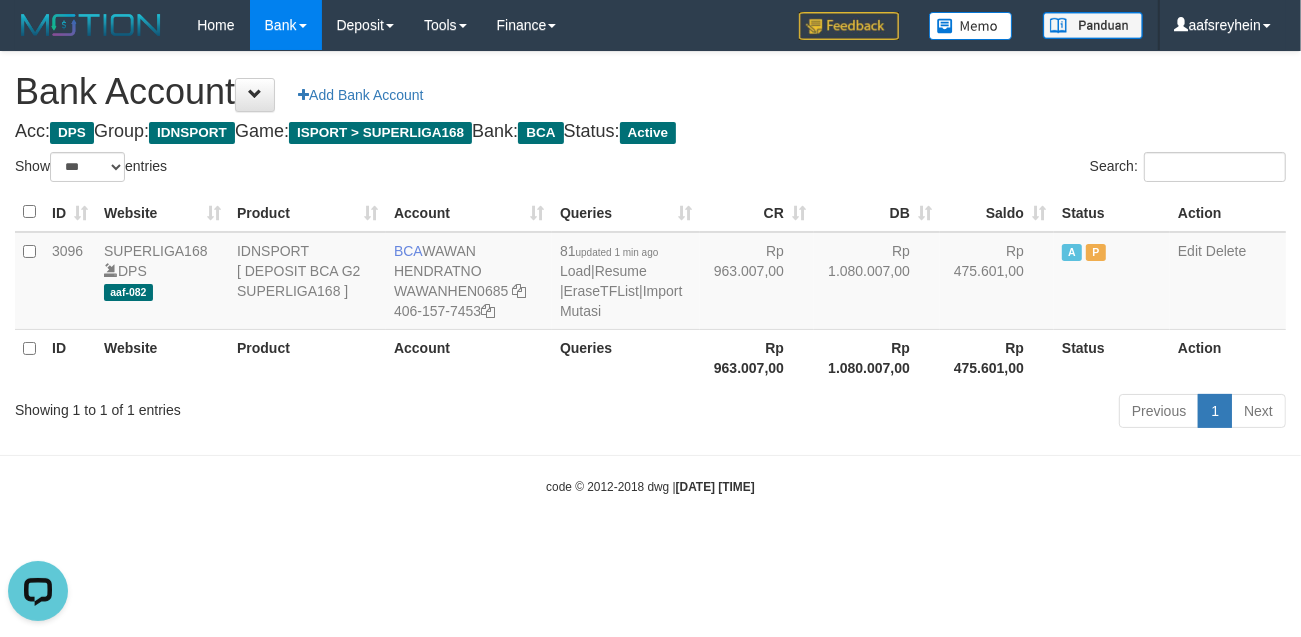 click on "Toggle navigation
Home
Bank
Account List
Load
By Website
Group
[ISPORT]													SUPERLIGA168
By Load Group (DPS)
-" at bounding box center [650, 273] 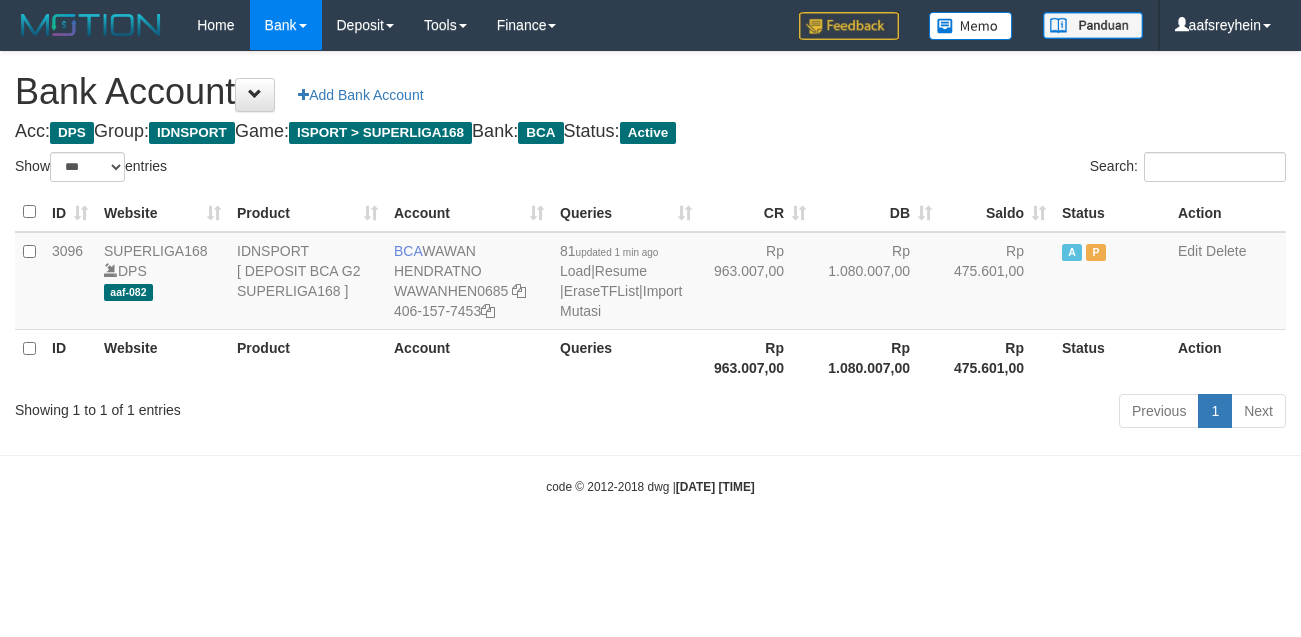select on "***" 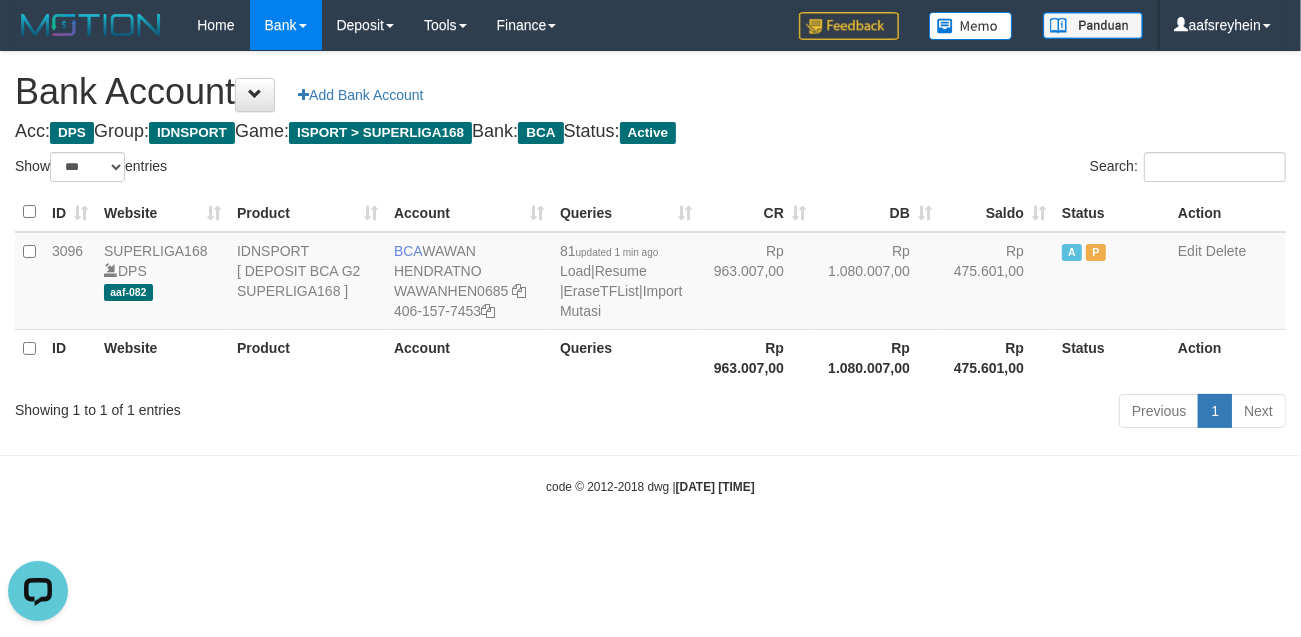 scroll, scrollTop: 0, scrollLeft: 0, axis: both 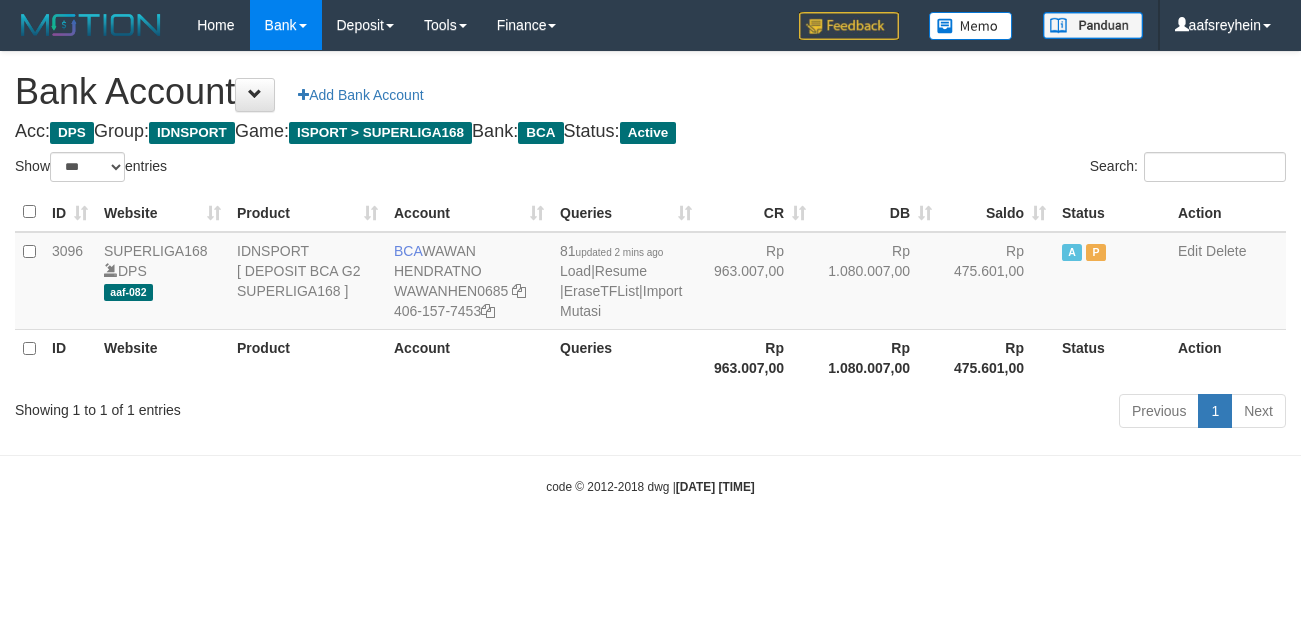 select on "***" 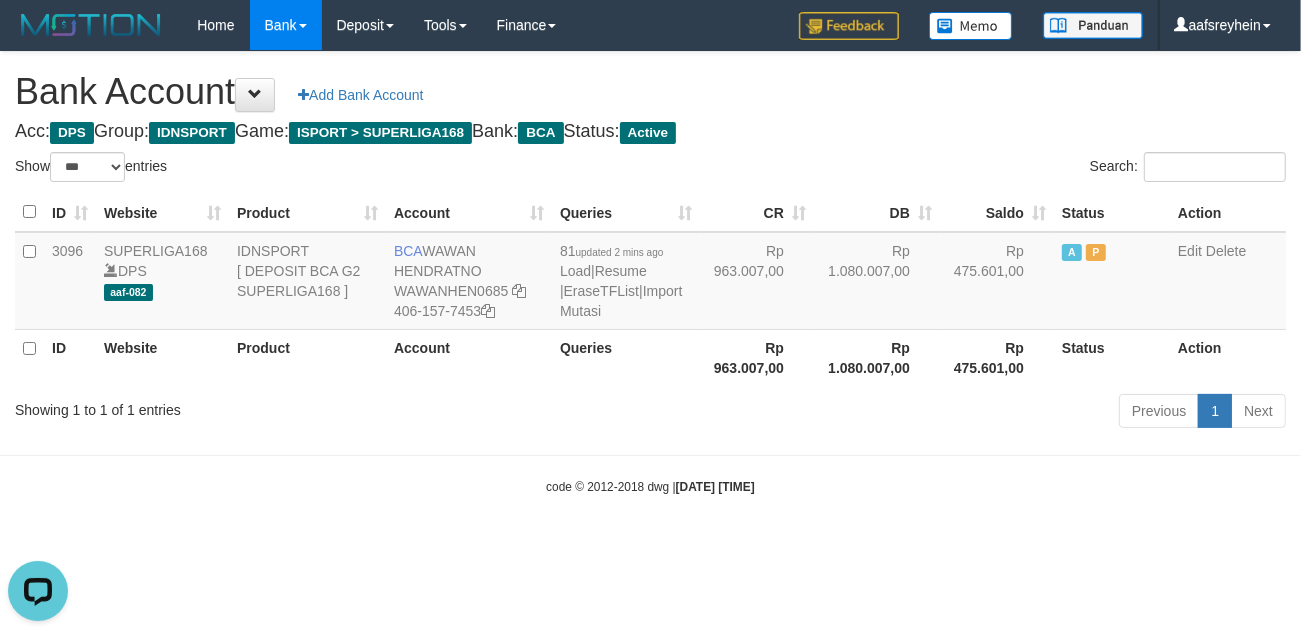 scroll, scrollTop: 0, scrollLeft: 0, axis: both 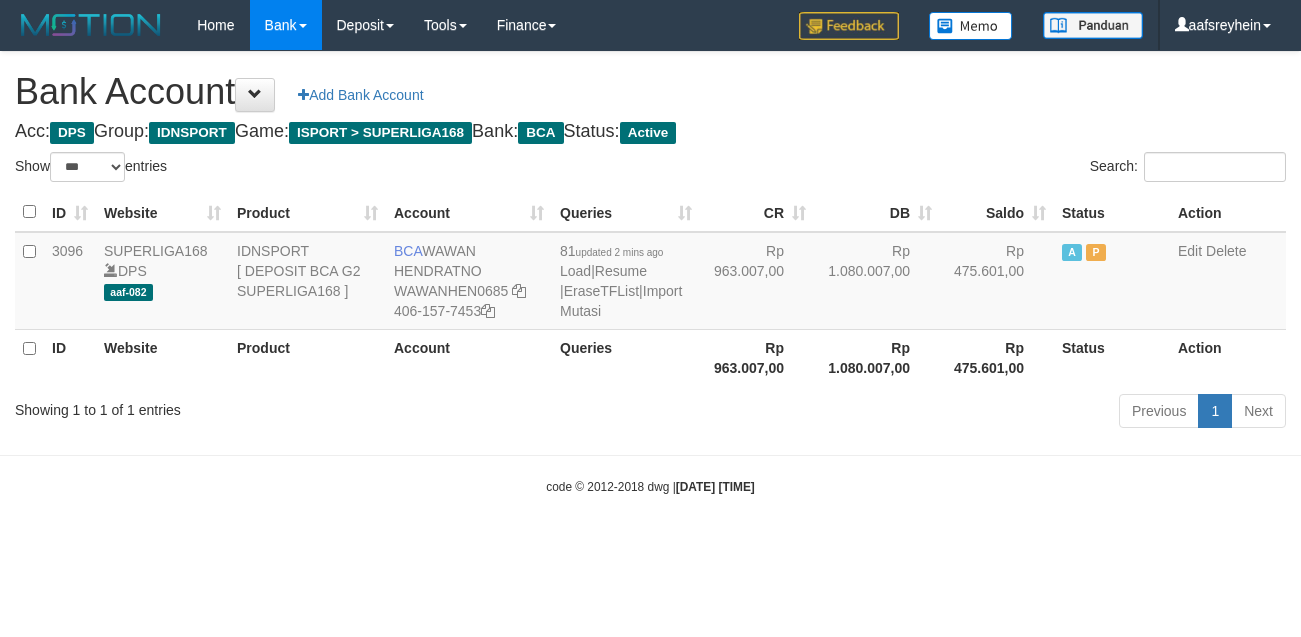 select on "***" 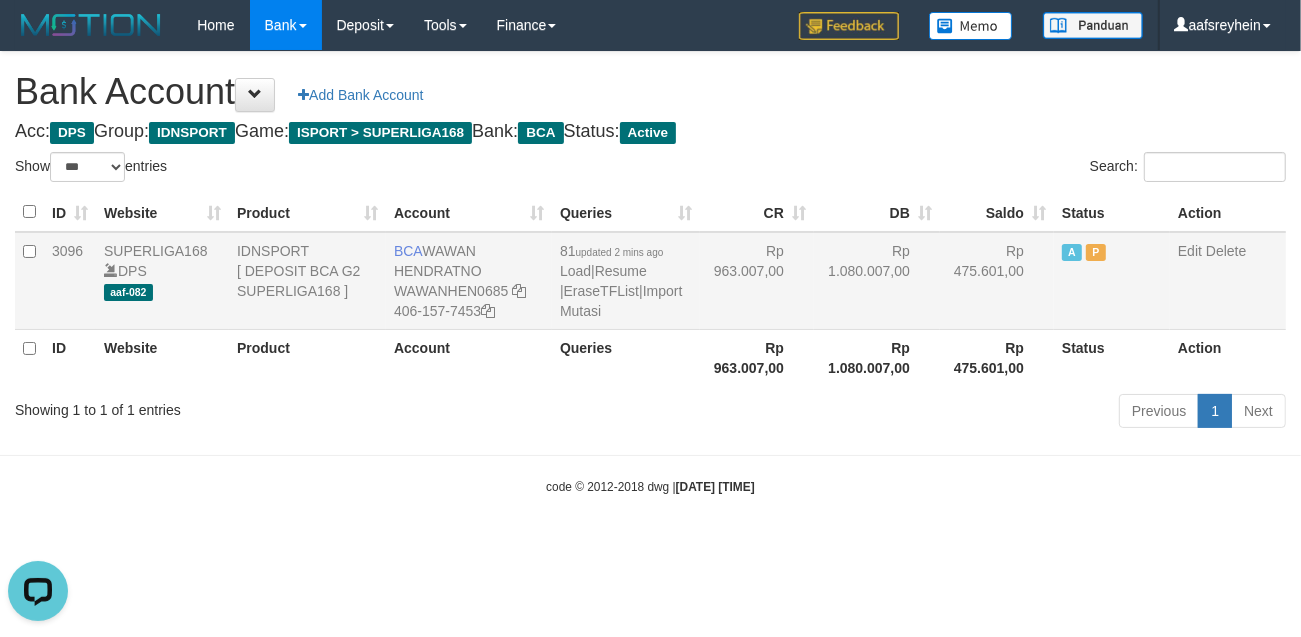scroll, scrollTop: 0, scrollLeft: 0, axis: both 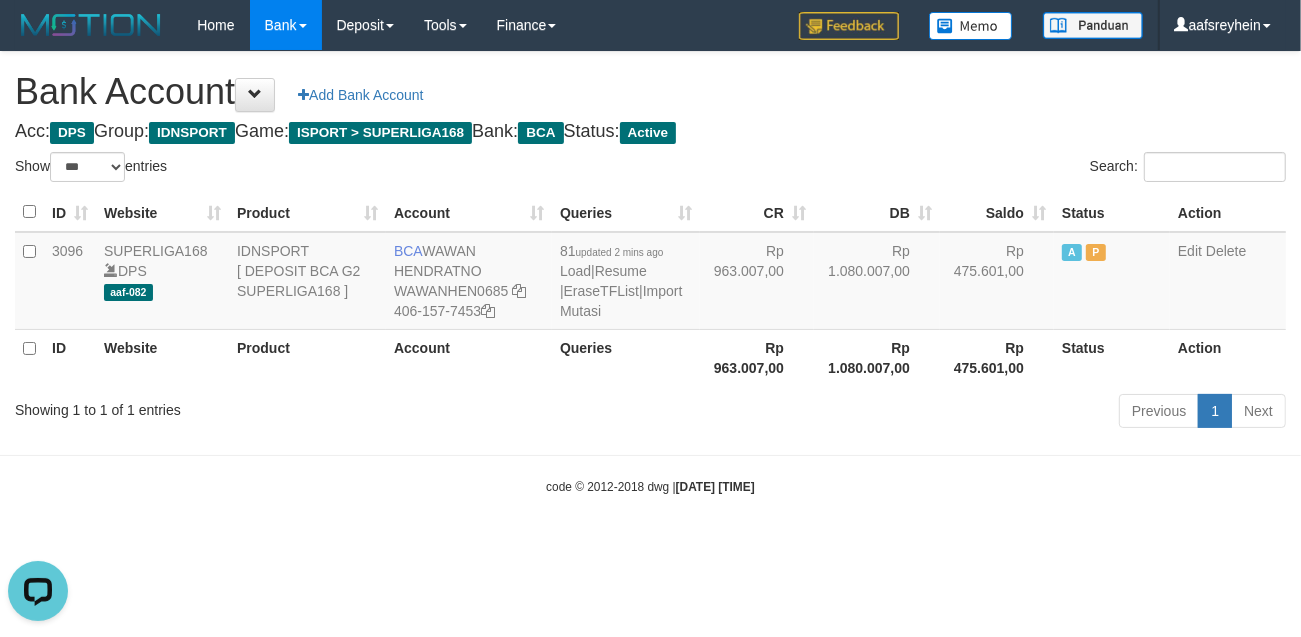 click on "Toggle navigation
Home
Bank
Account List
Load
By Website
Group
[ISPORT]													SUPERLIGA168
By Load Group (DPS)
-" at bounding box center [650, 273] 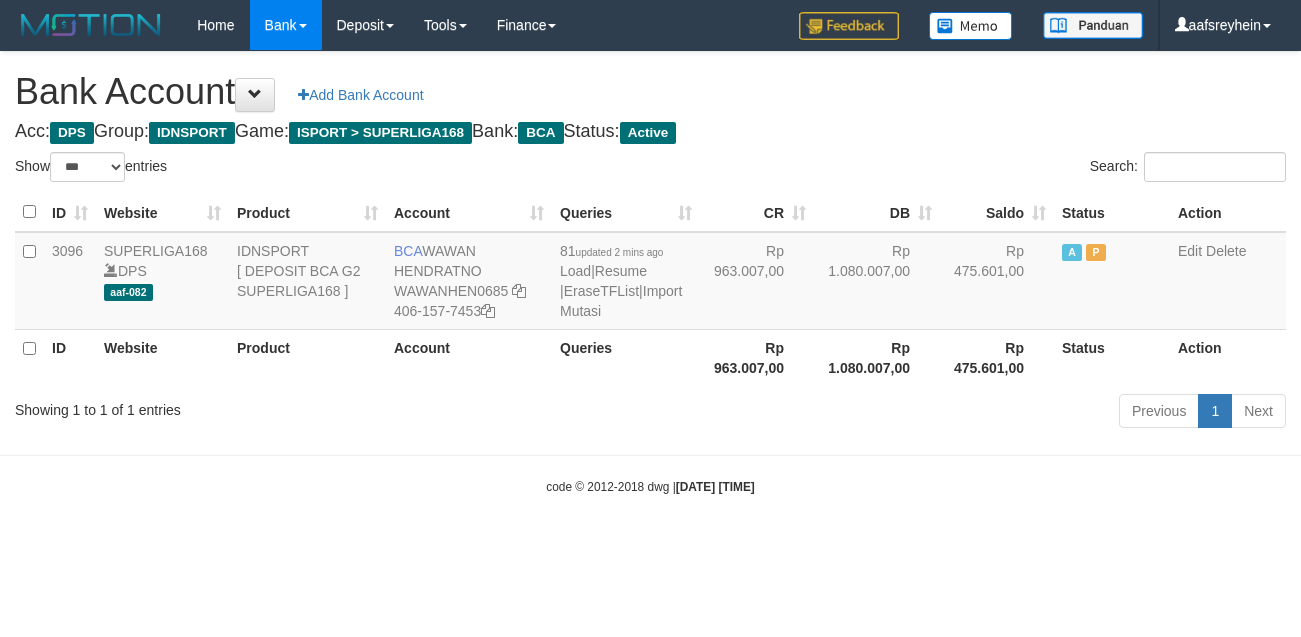 select on "***" 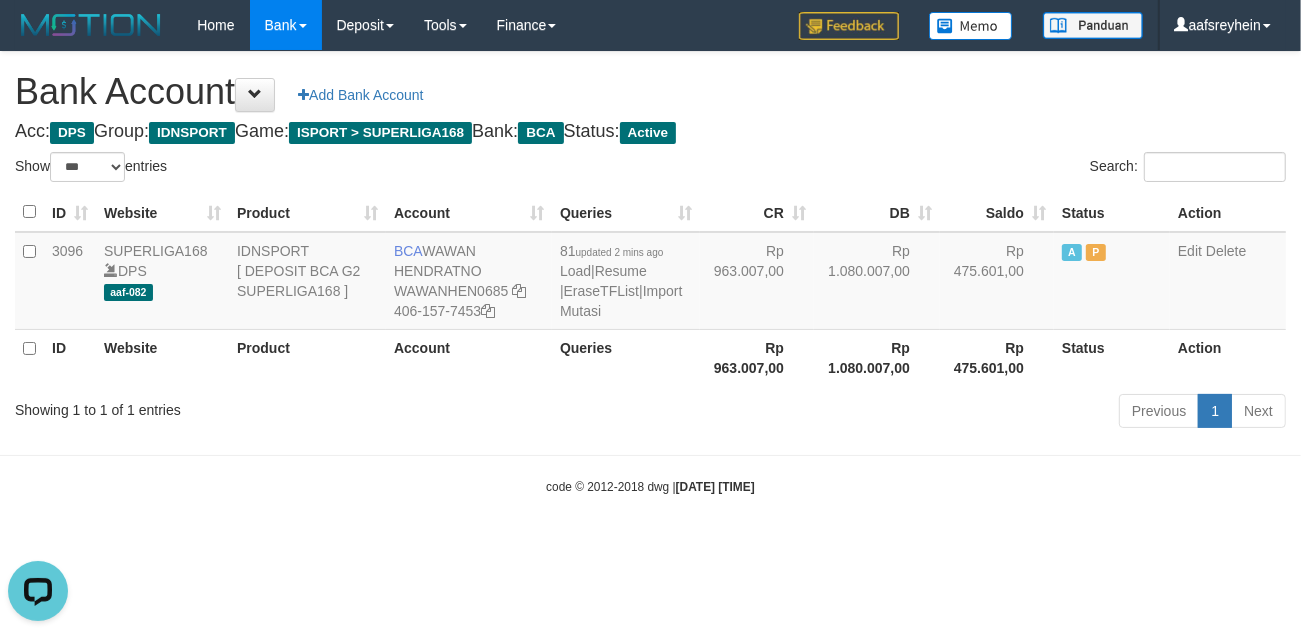scroll, scrollTop: 0, scrollLeft: 0, axis: both 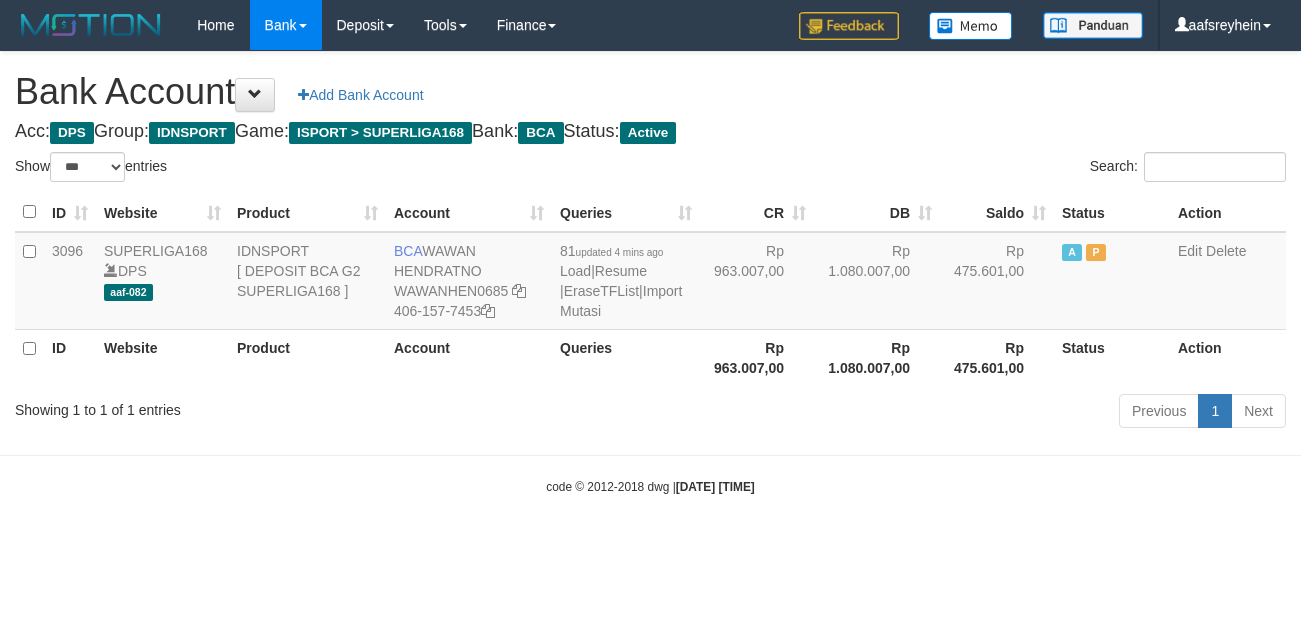 select on "***" 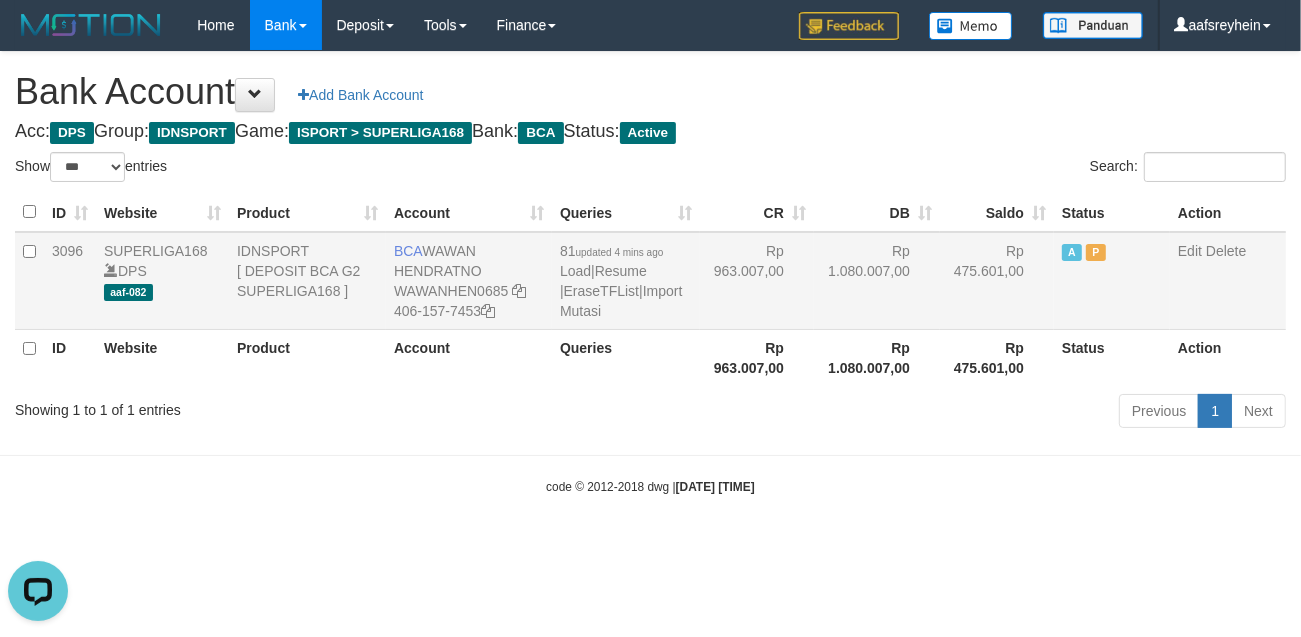 scroll, scrollTop: 0, scrollLeft: 0, axis: both 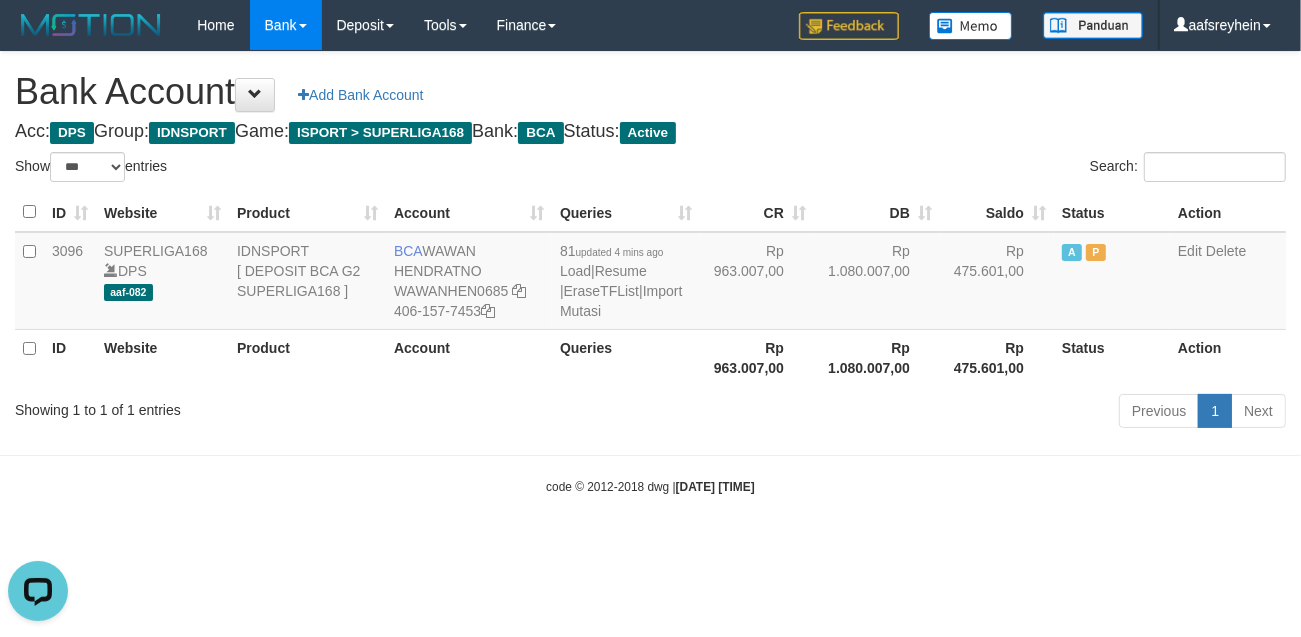 click on "code © 2012-2018 dwg |  2025/07/12 05:55:46" at bounding box center (650, 486) 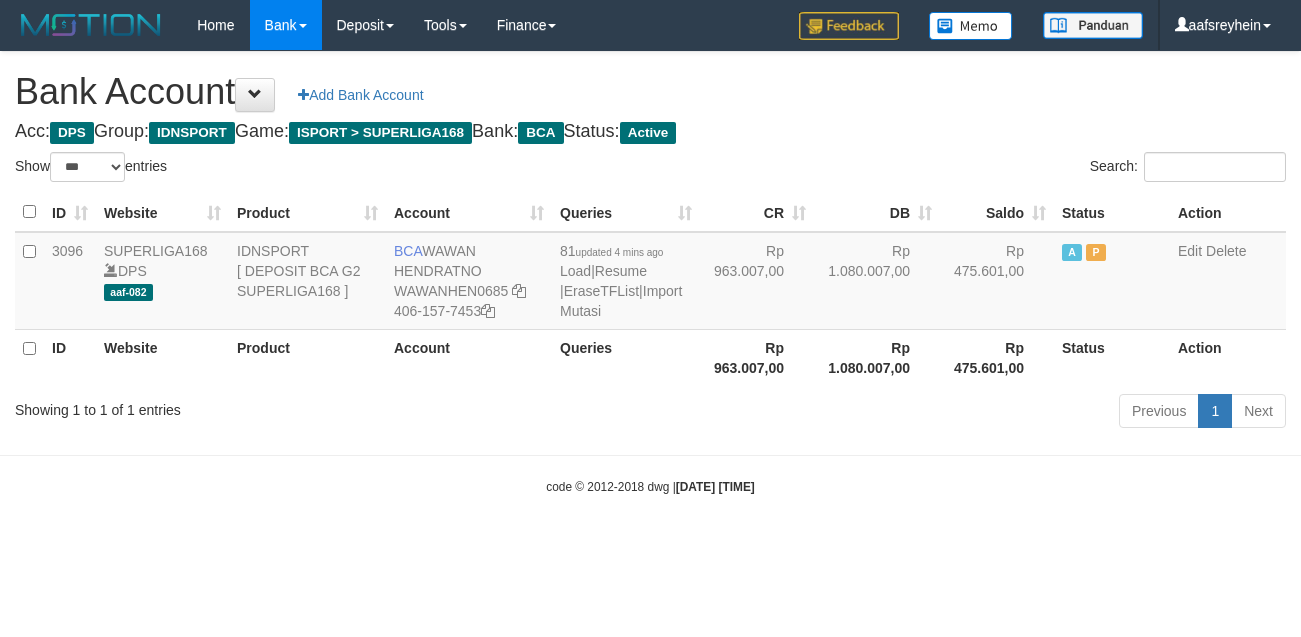 select on "***" 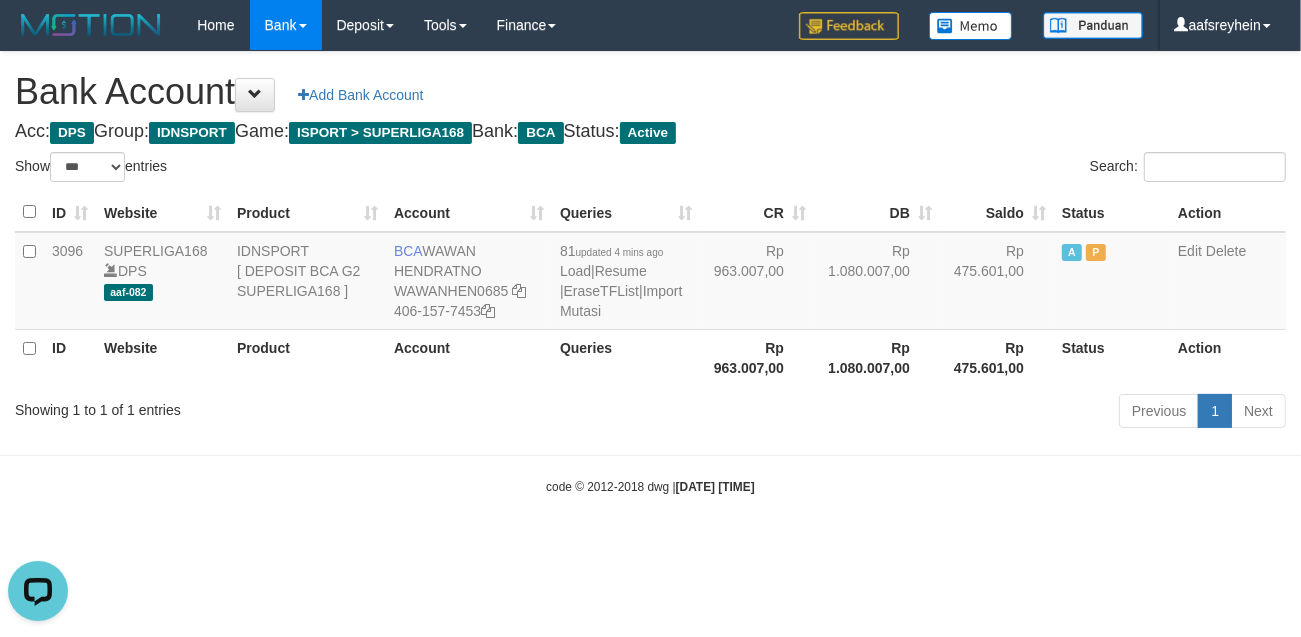 scroll, scrollTop: 0, scrollLeft: 0, axis: both 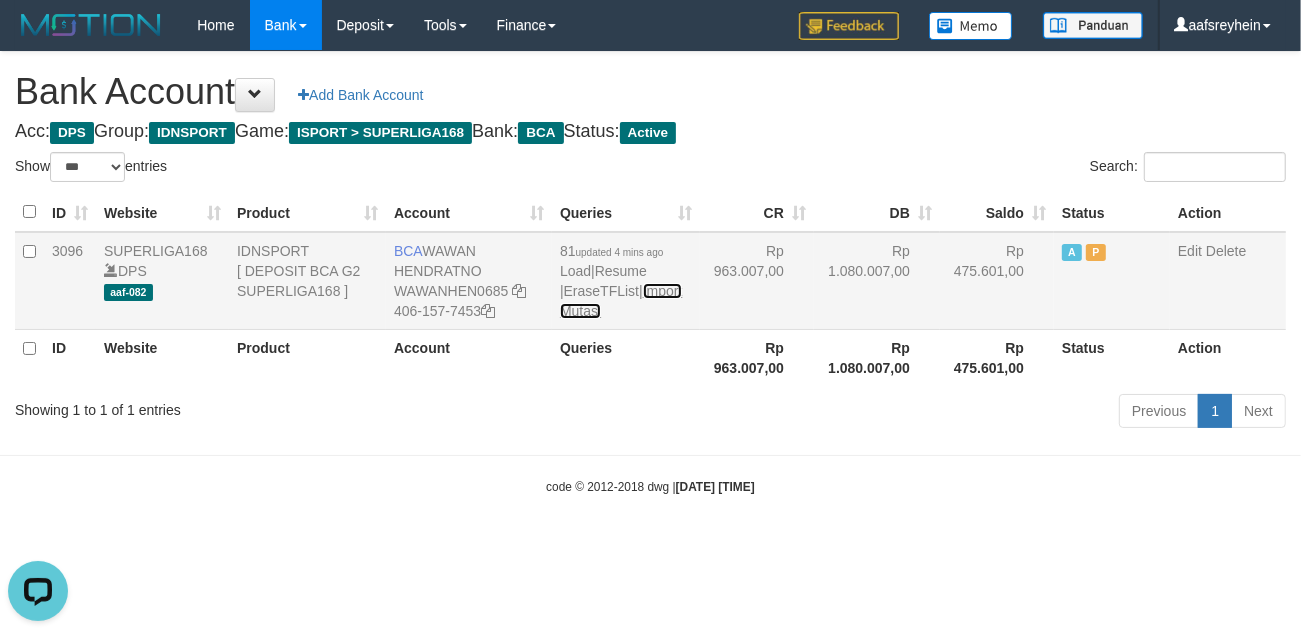 click on "Import Mutasi" at bounding box center [621, 301] 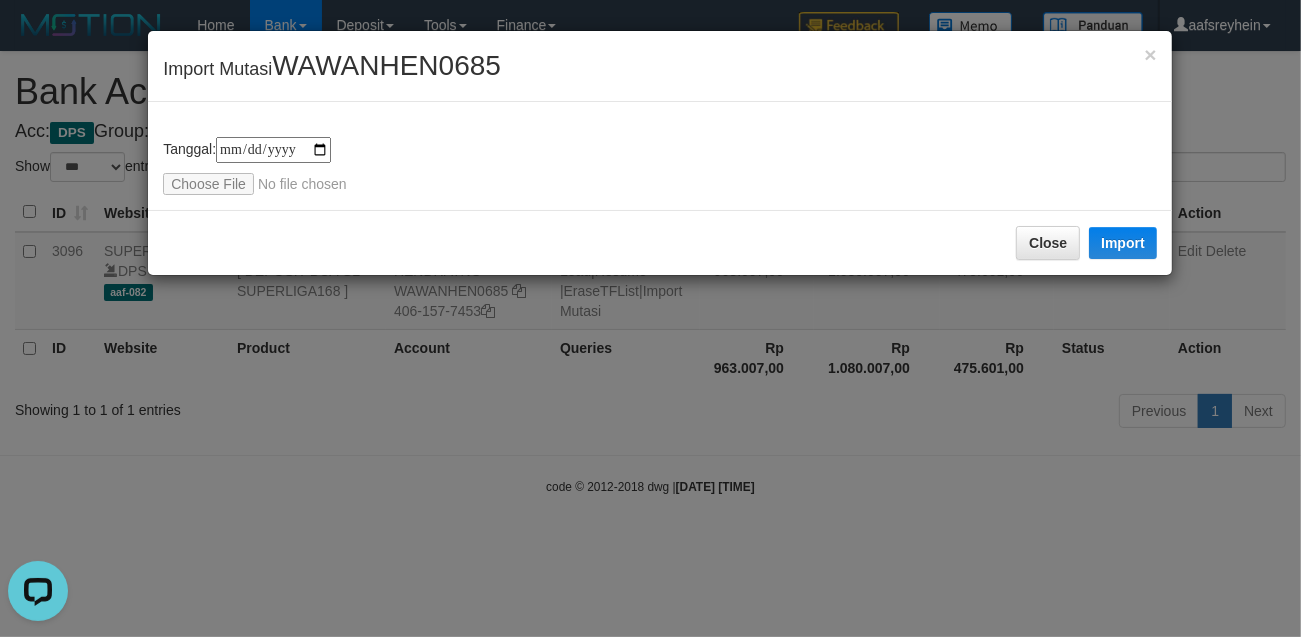 type on "**********" 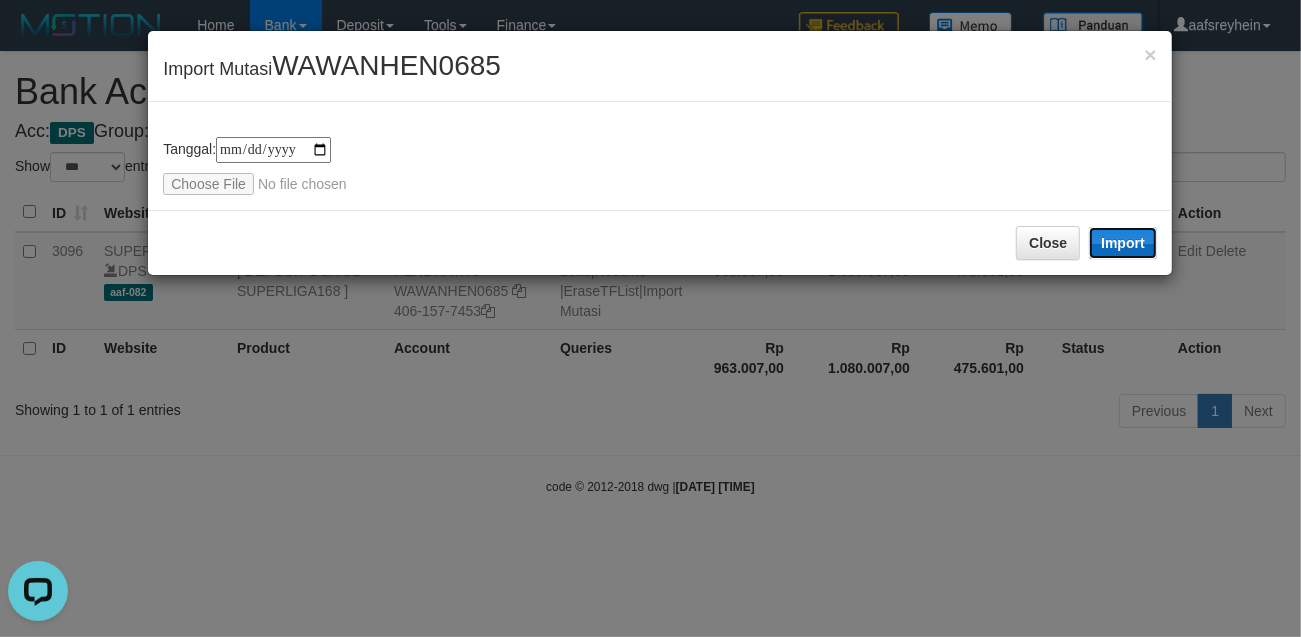 click on "Import" at bounding box center [1123, 243] 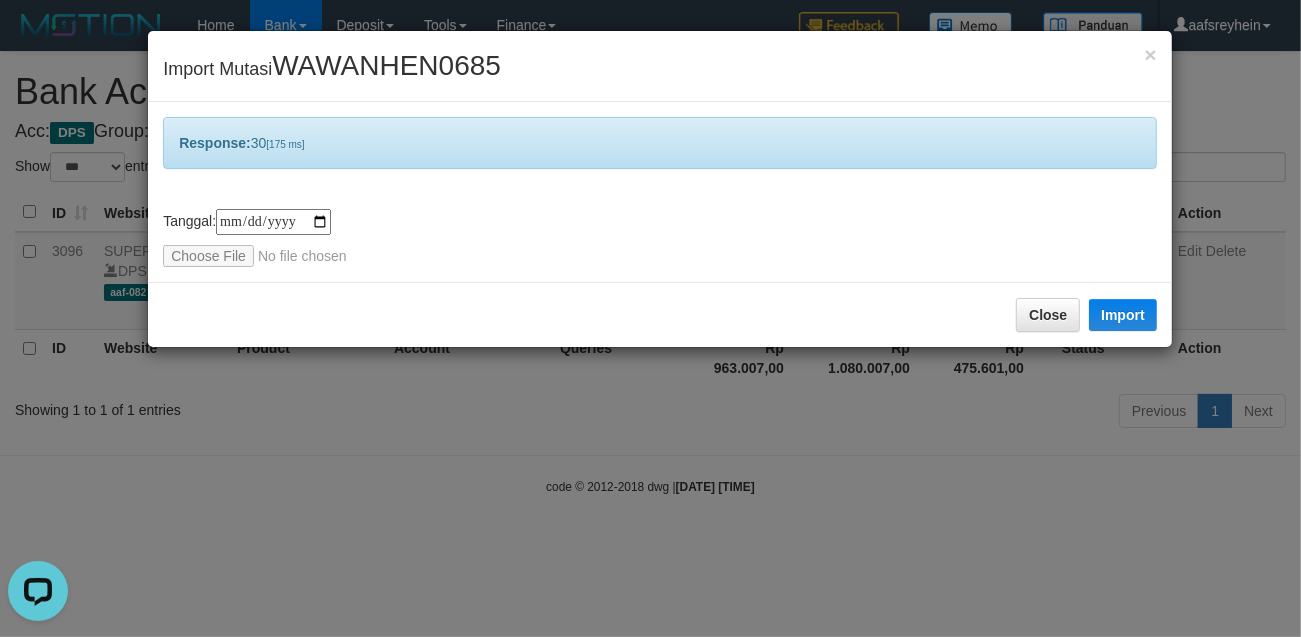drag, startPoint x: 936, startPoint y: 528, endPoint x: 953, endPoint y: 527, distance: 17.029387 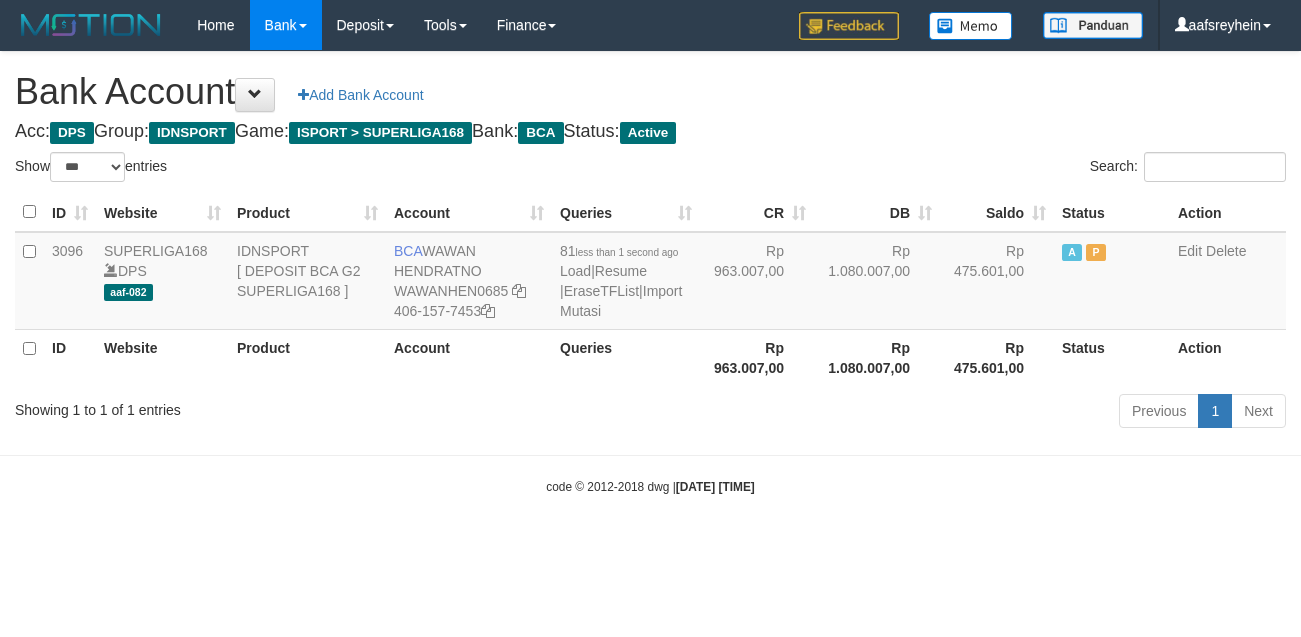 select on "***" 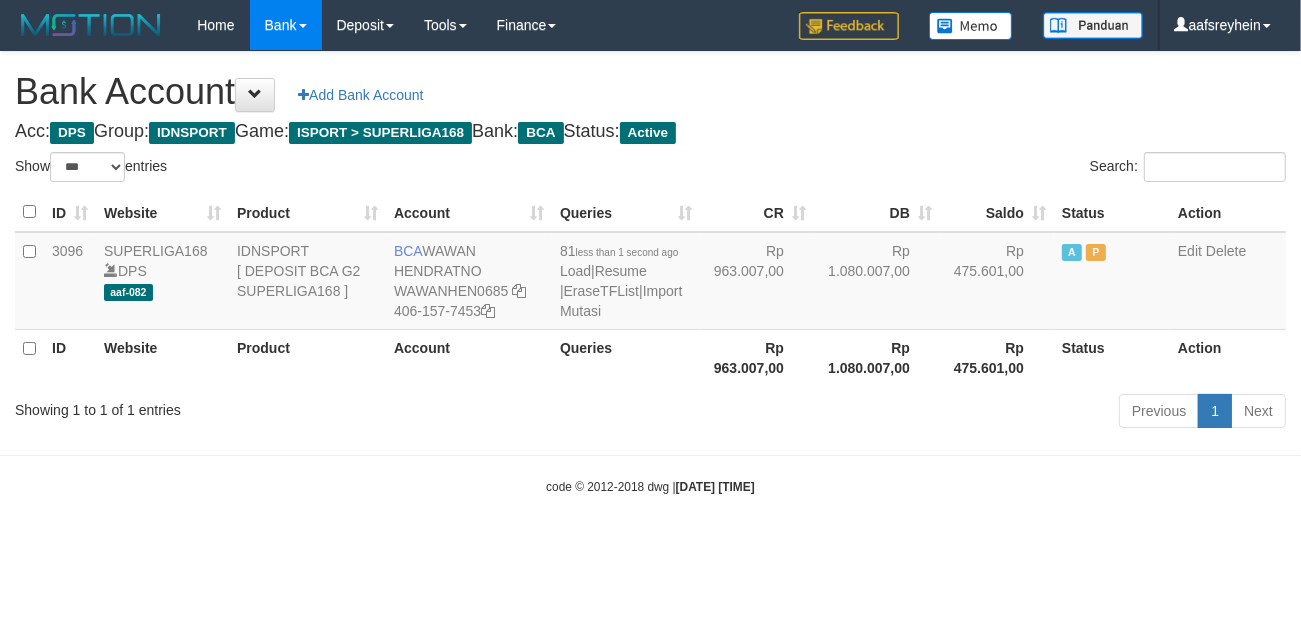 drag, startPoint x: 673, startPoint y: 507, endPoint x: 837, endPoint y: 473, distance: 167.48732 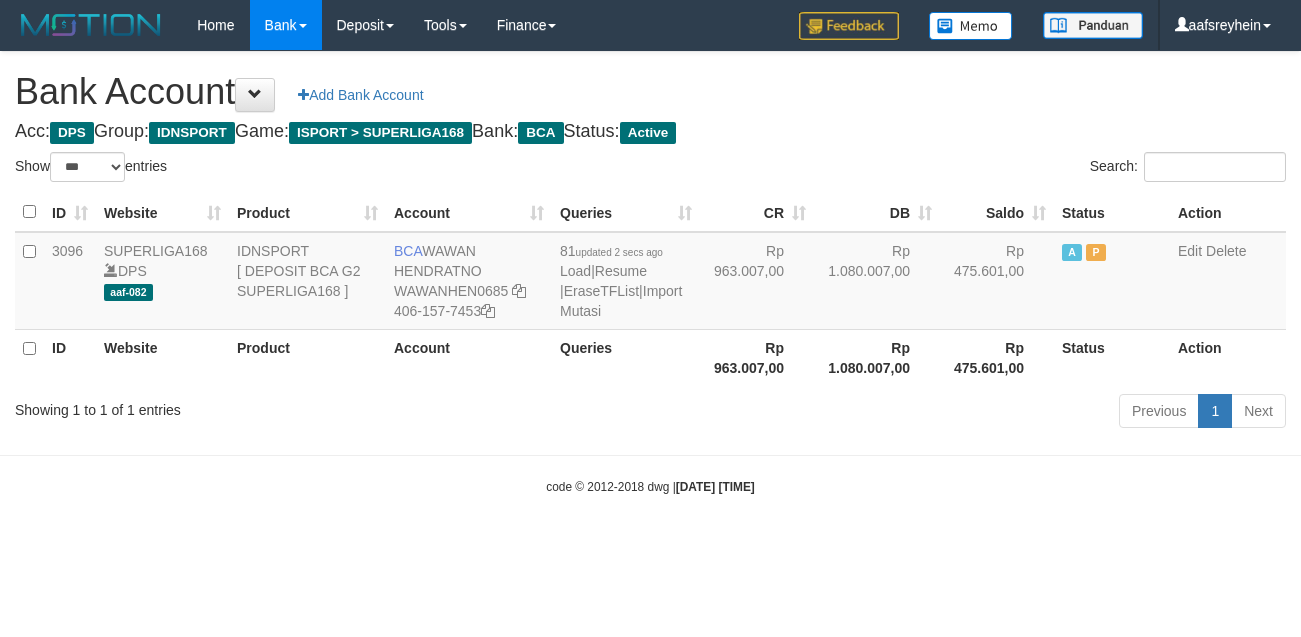 select on "***" 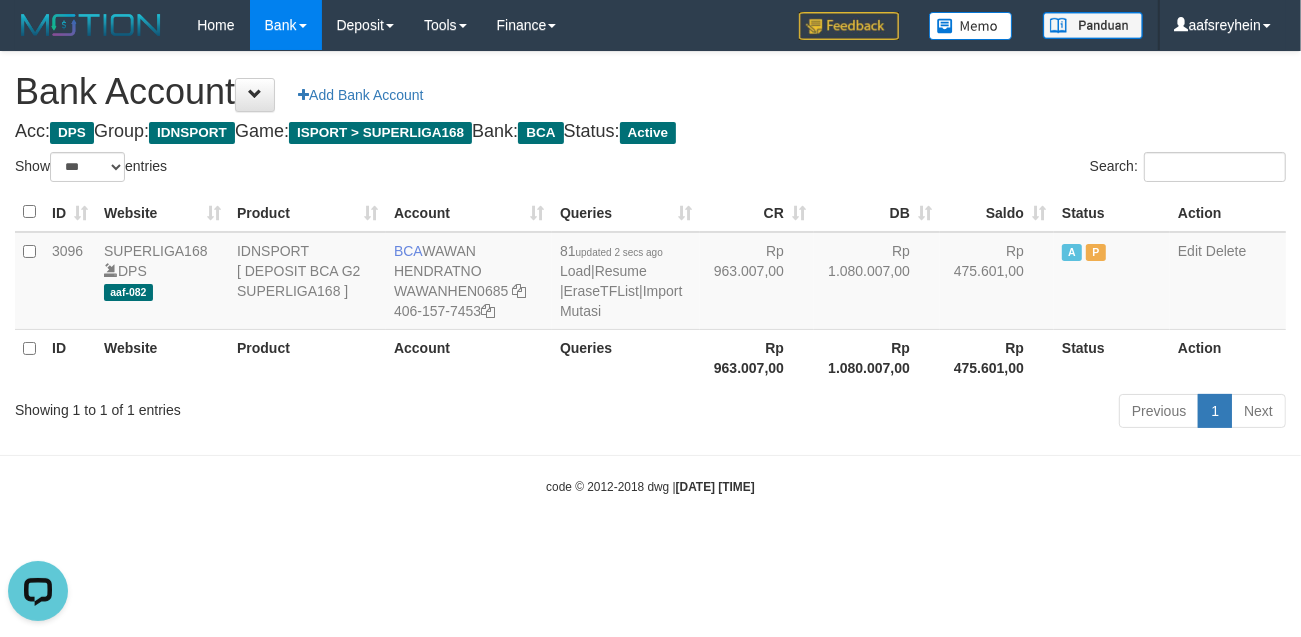 scroll, scrollTop: 0, scrollLeft: 0, axis: both 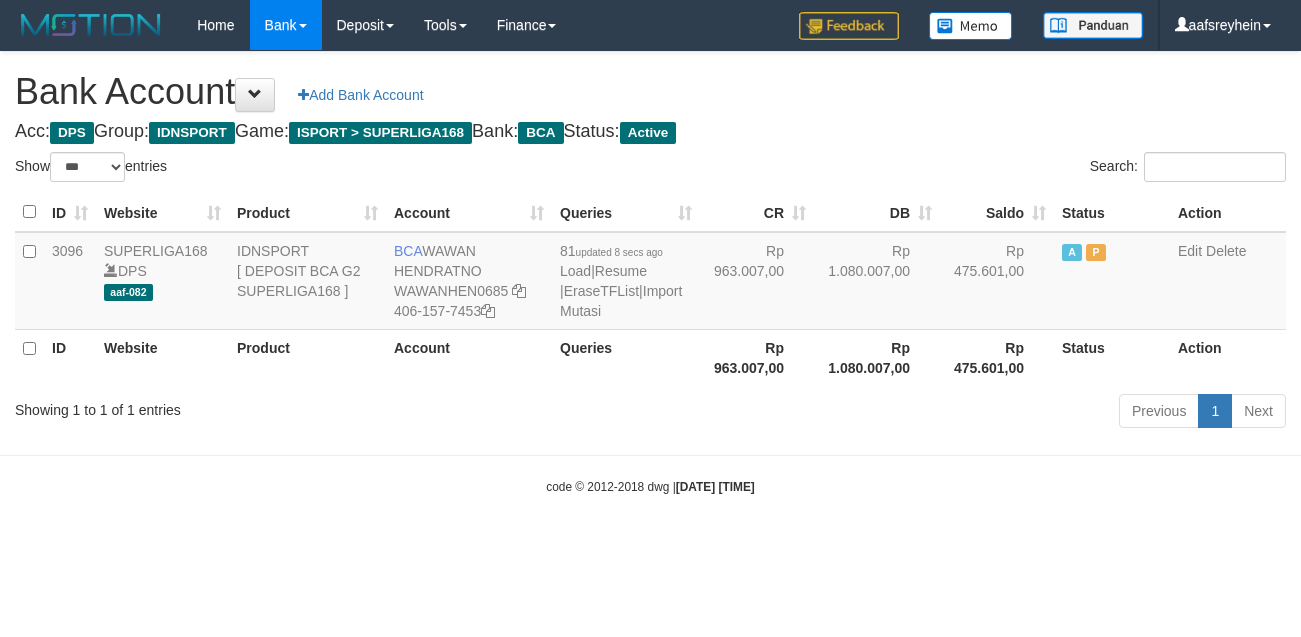 select on "***" 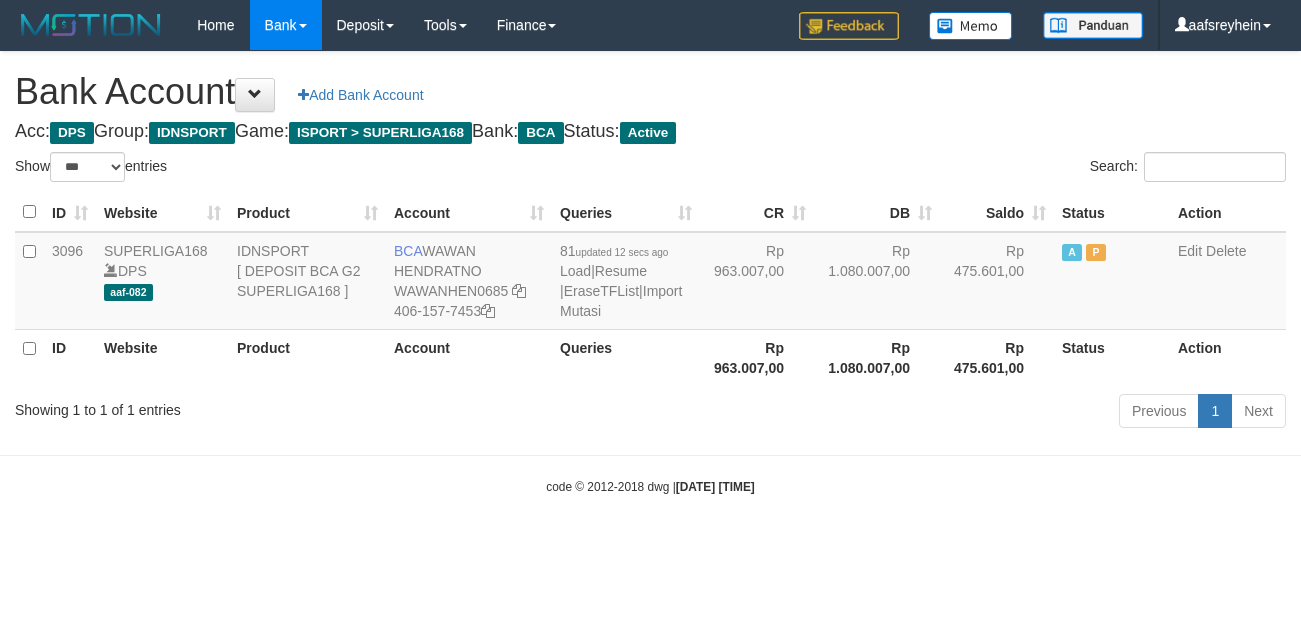 select on "***" 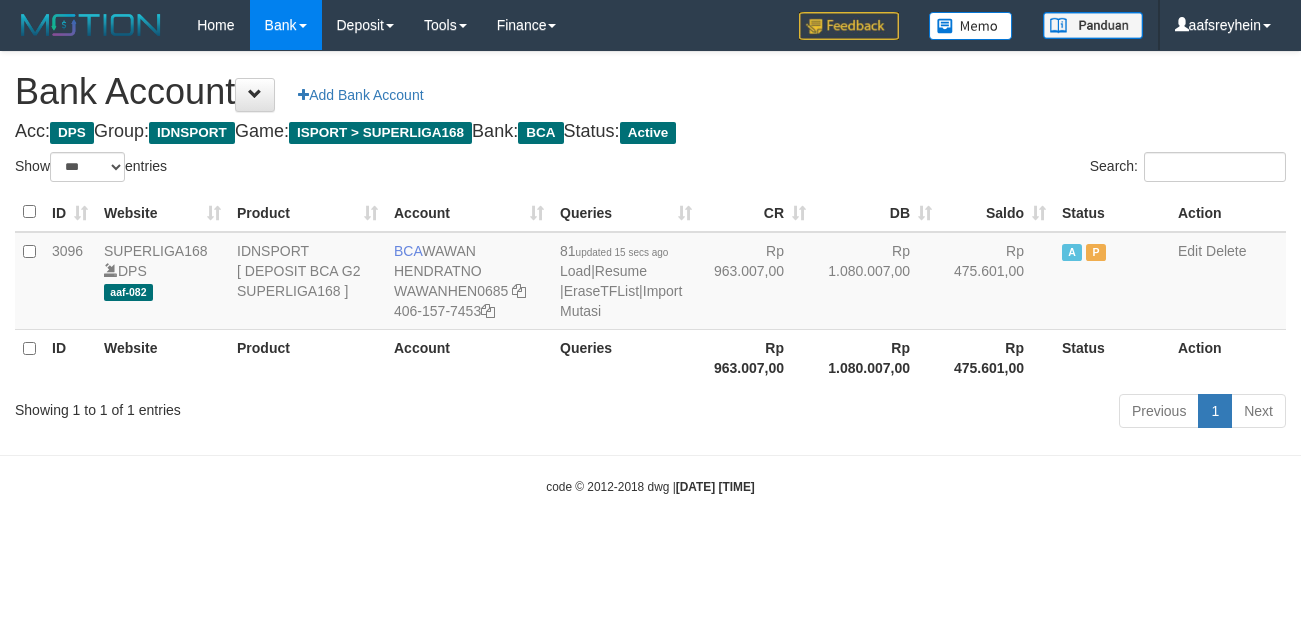 select on "***" 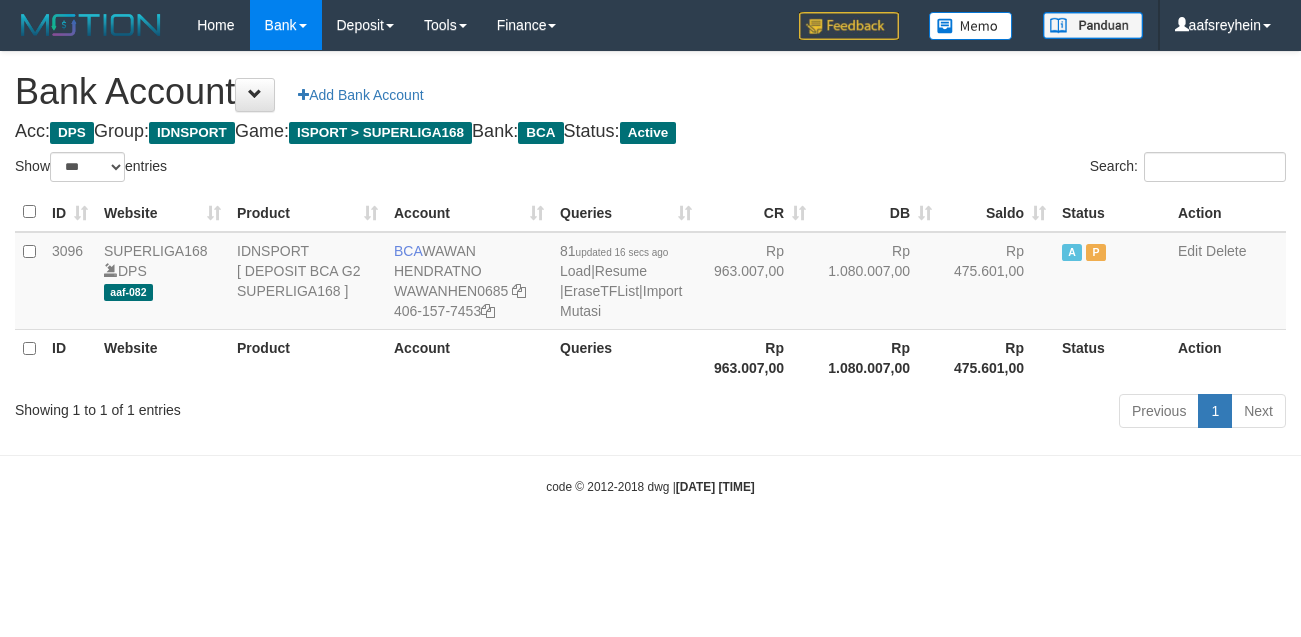 select on "***" 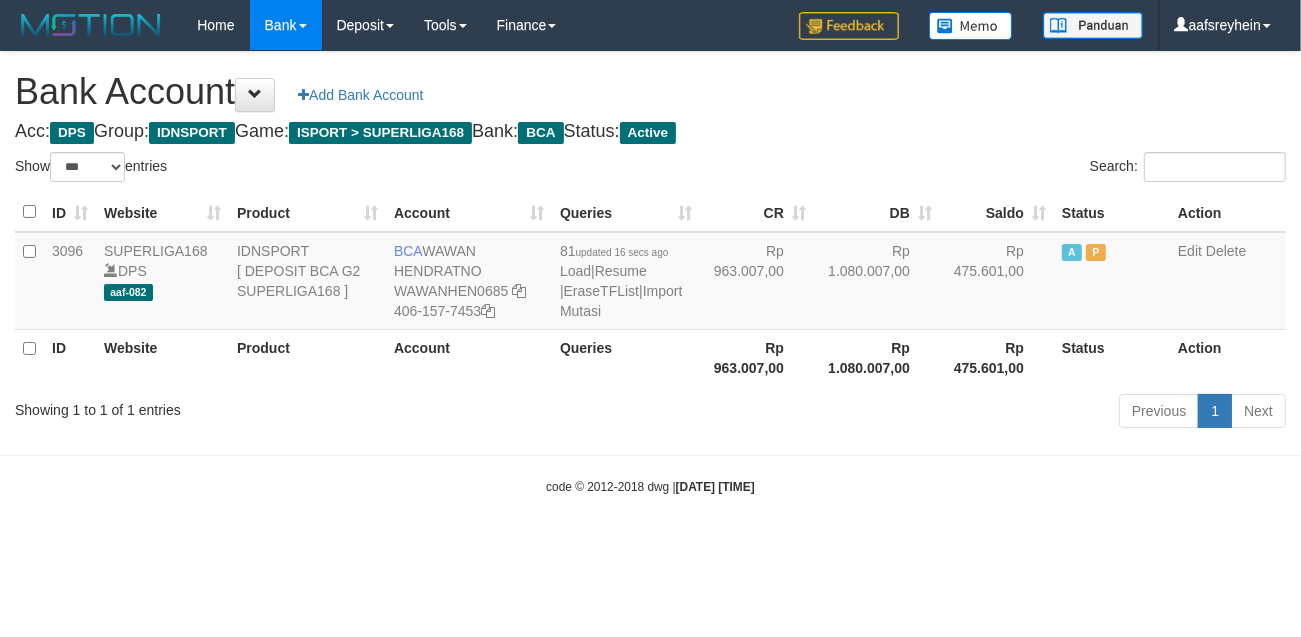 drag, startPoint x: 0, startPoint y: 0, endPoint x: 1020, endPoint y: 541, distance: 1154.5913 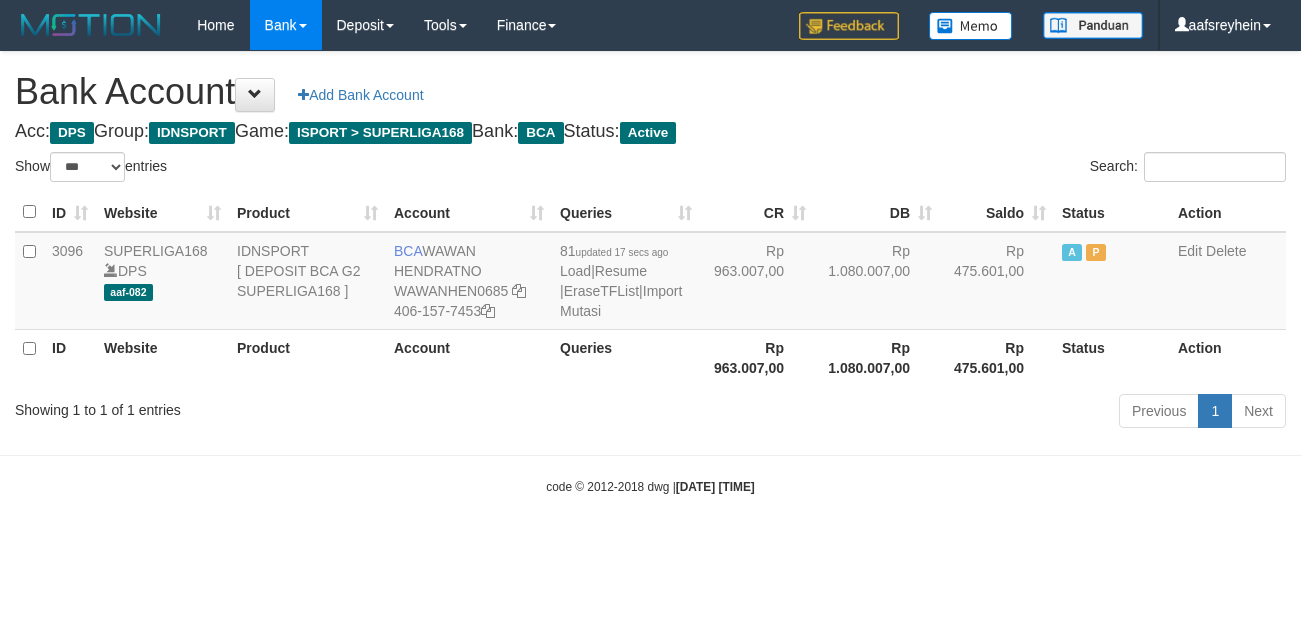 select on "***" 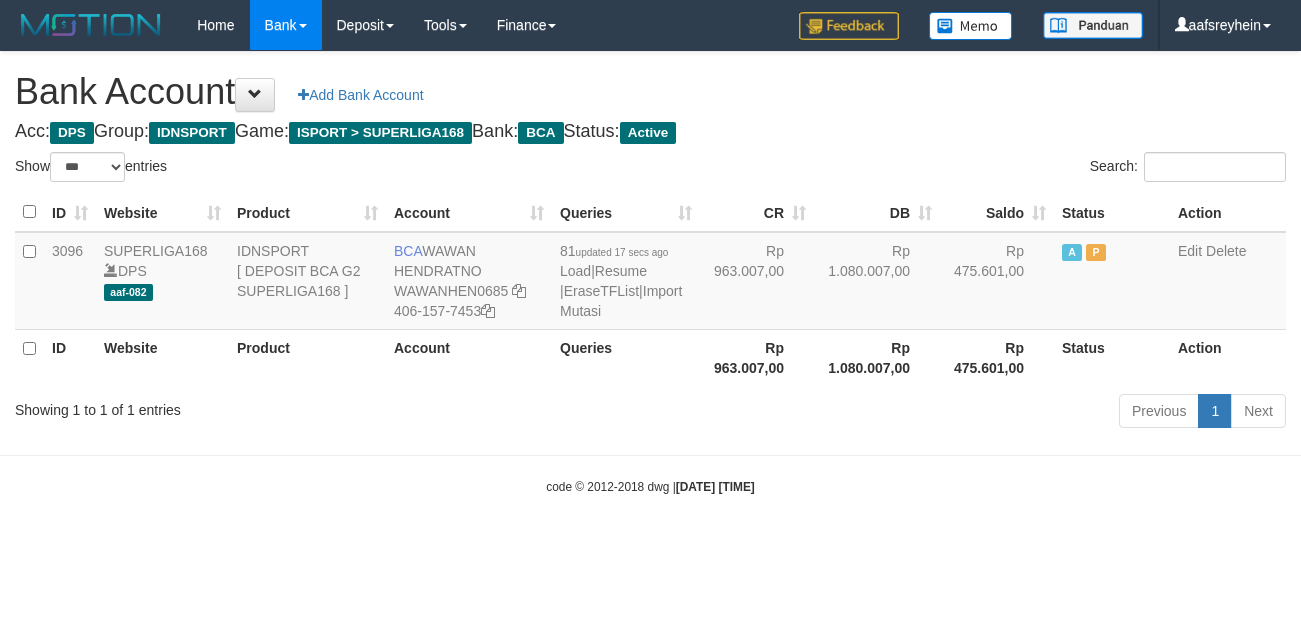 scroll, scrollTop: 0, scrollLeft: 0, axis: both 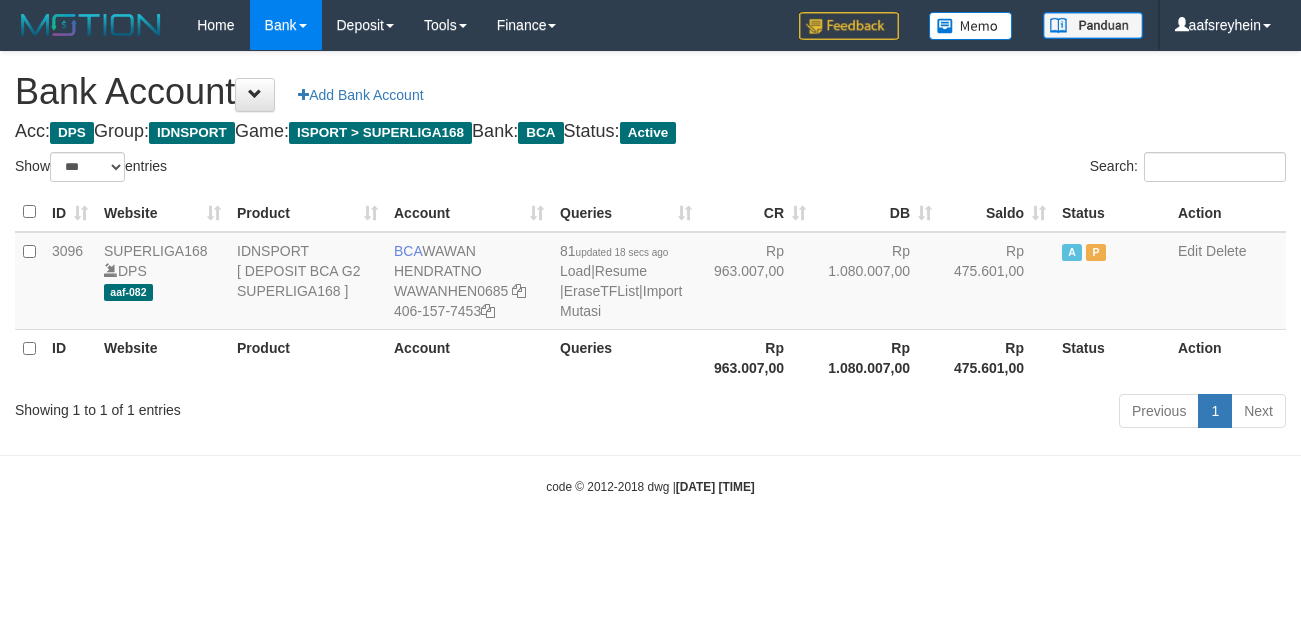 select on "***" 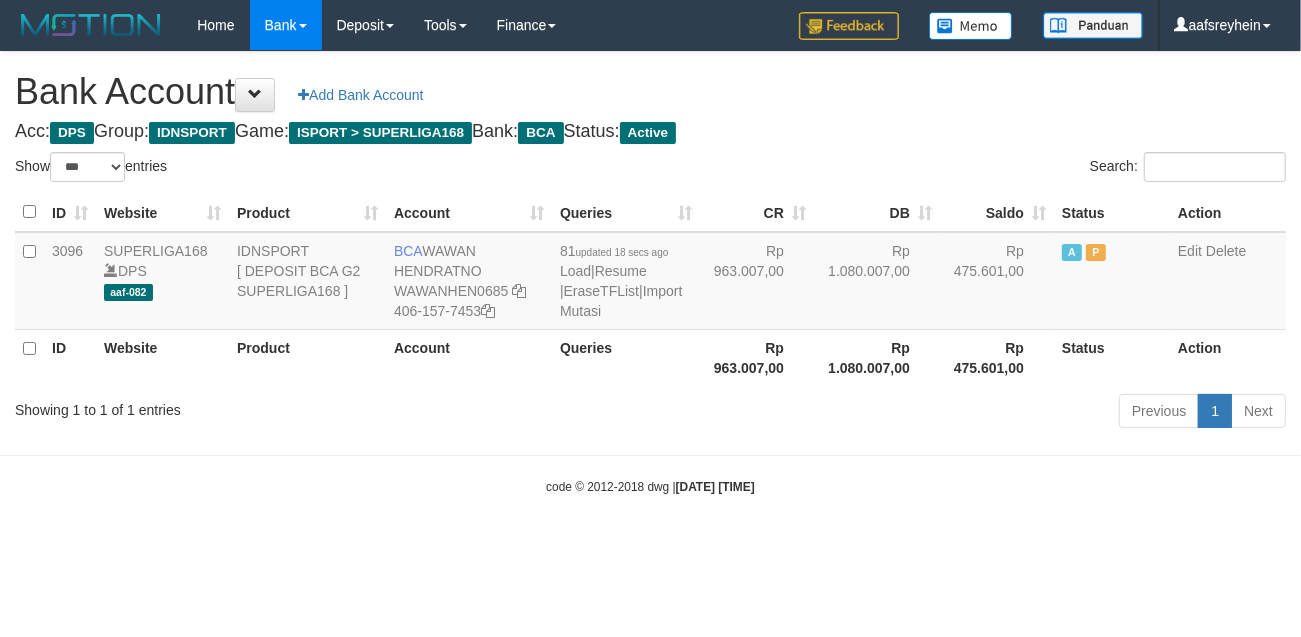 click on "Toggle navigation
Home
Bank
Account List
Load
By Website
Group
[ISPORT]													SUPERLIGA168
By Load Group (DPS)" at bounding box center (650, 273) 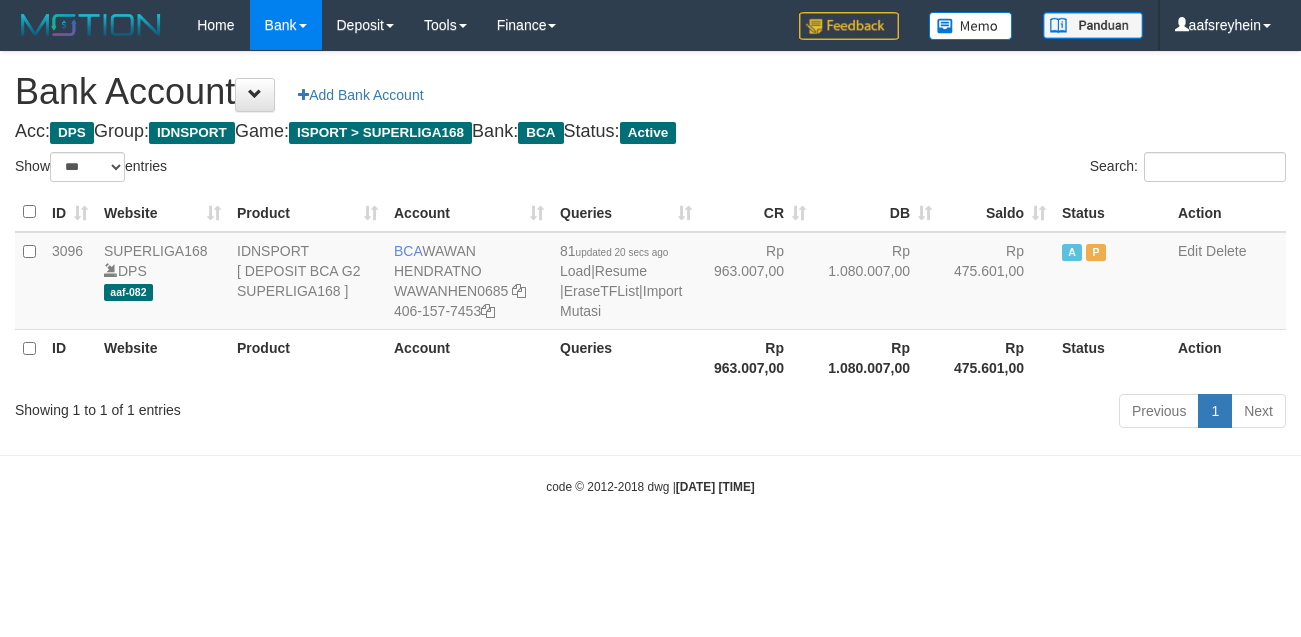 select on "***" 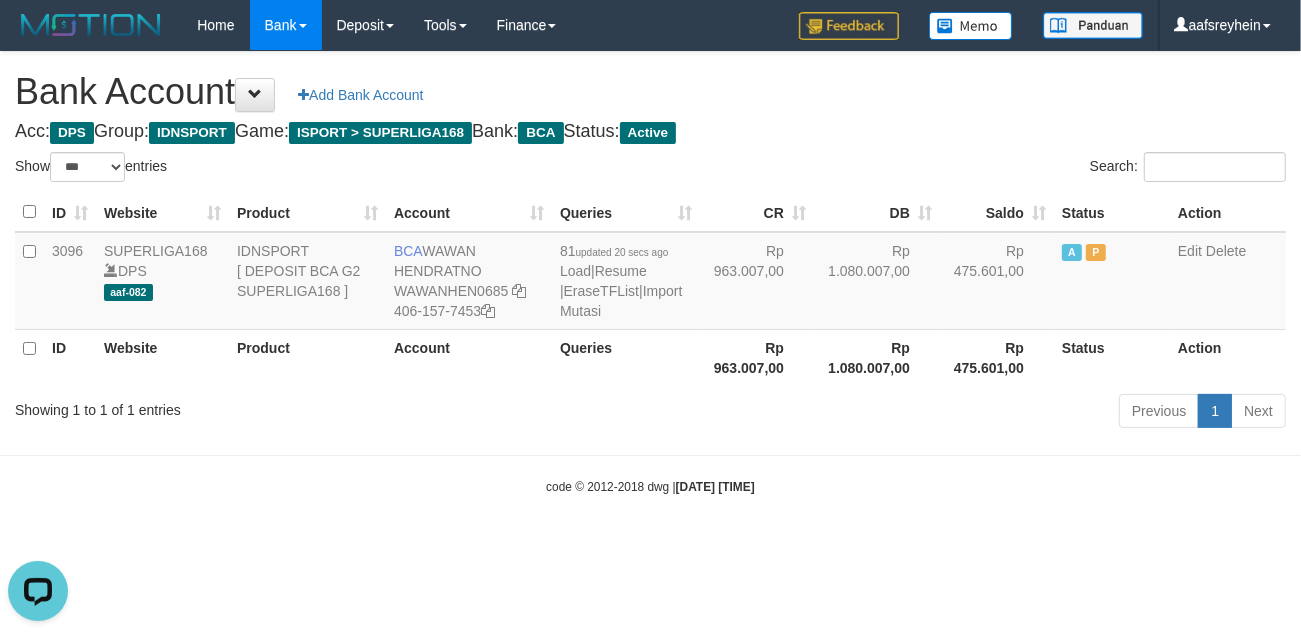 scroll, scrollTop: 0, scrollLeft: 0, axis: both 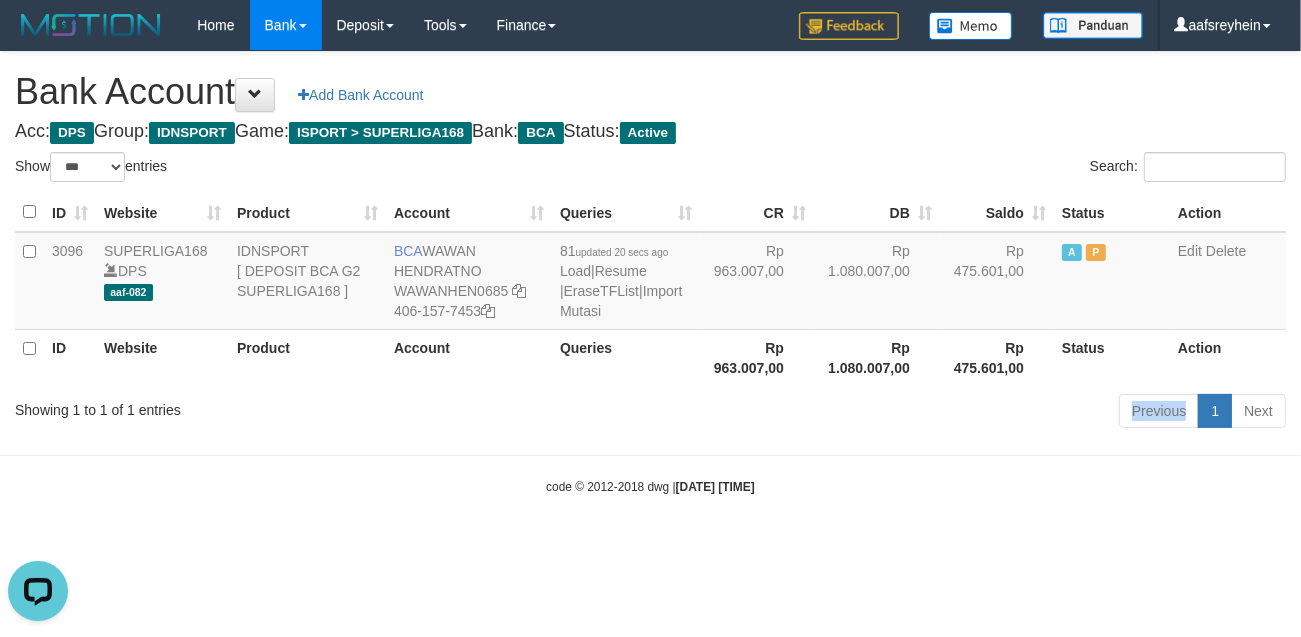 click on "Previous 1 Next" at bounding box center [921, 413] 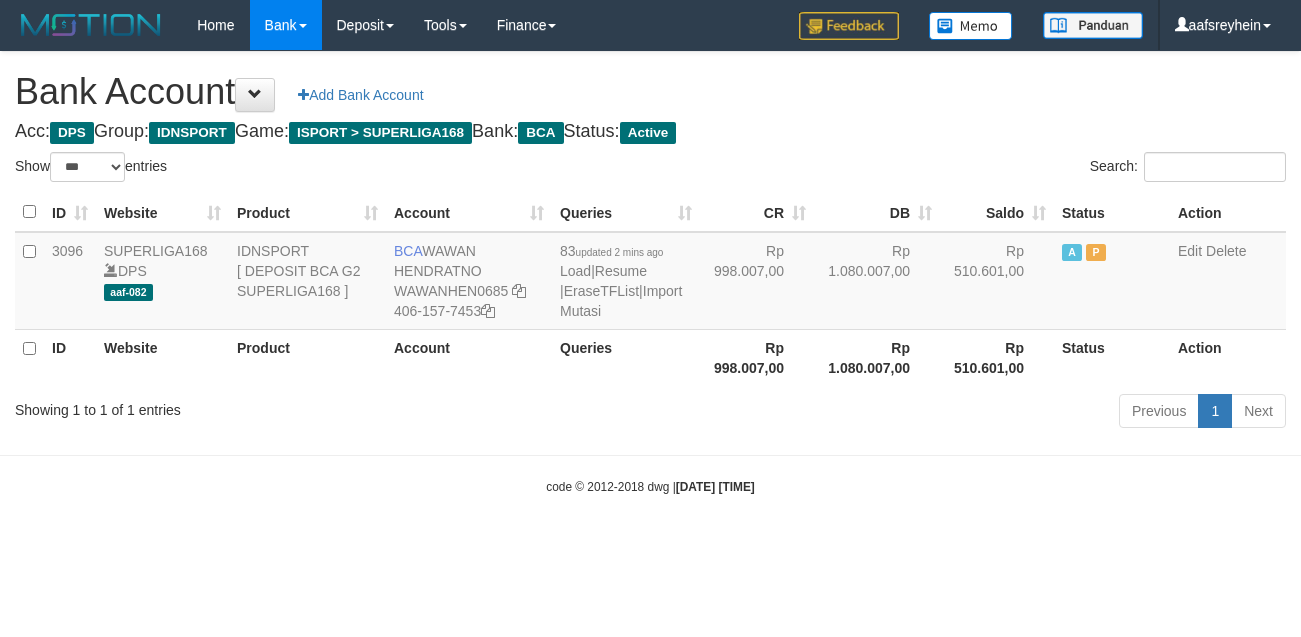 select on "***" 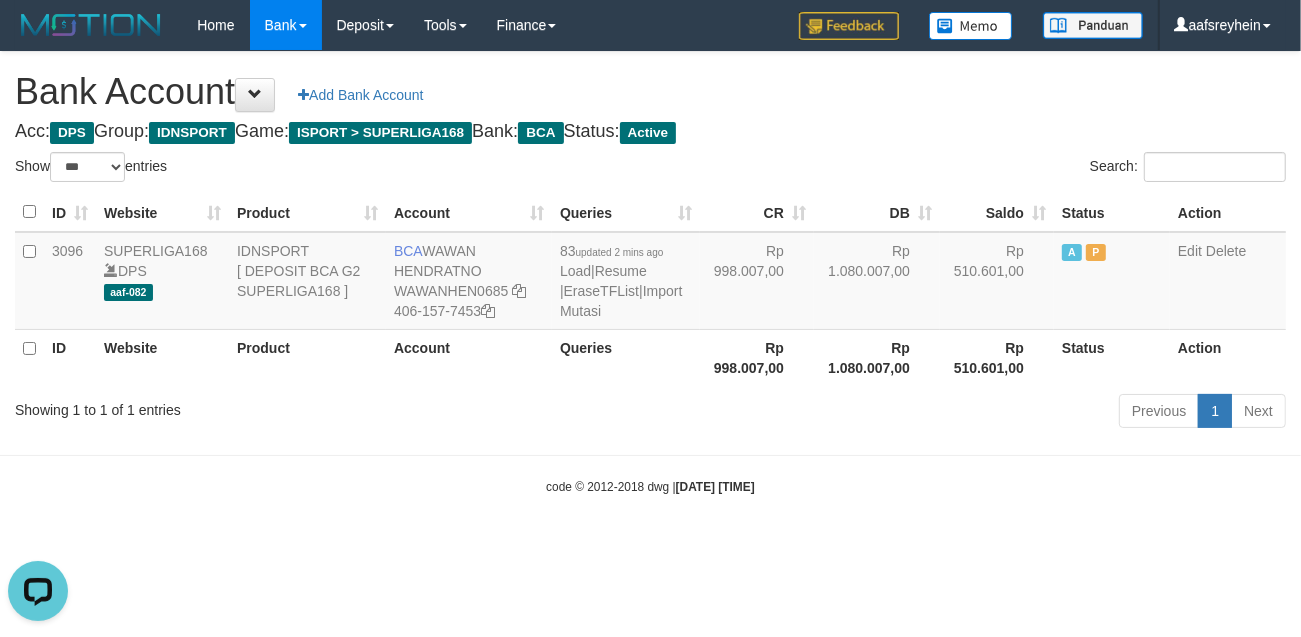 scroll, scrollTop: 0, scrollLeft: 0, axis: both 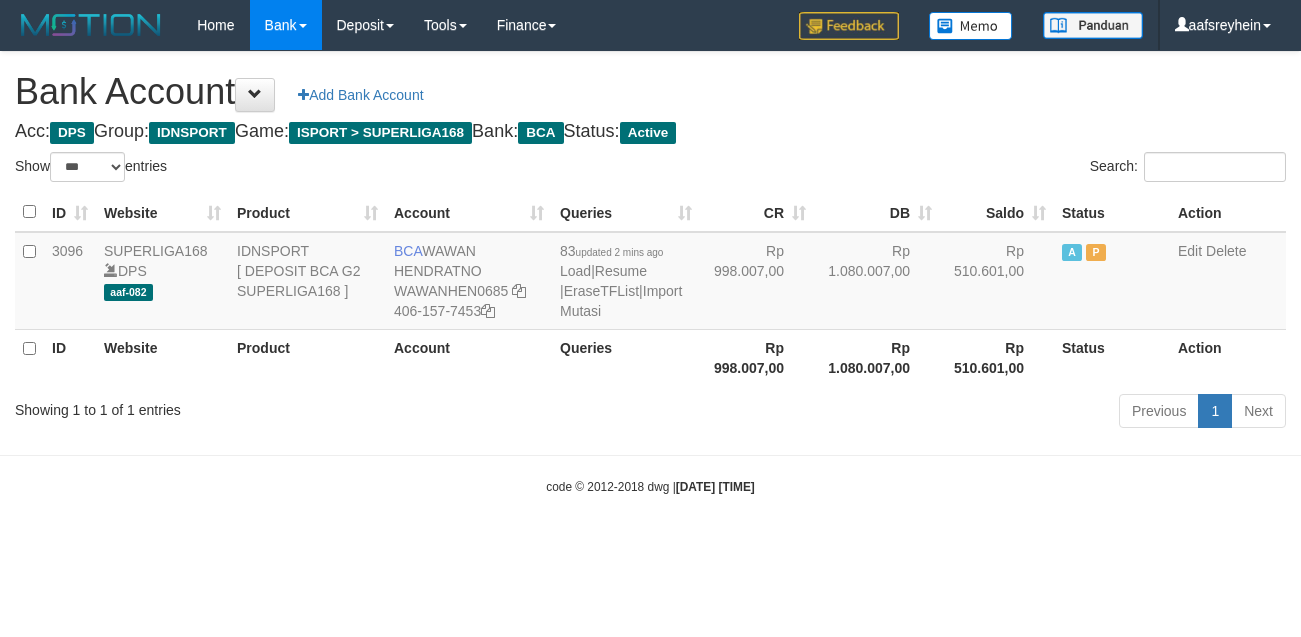 select on "***" 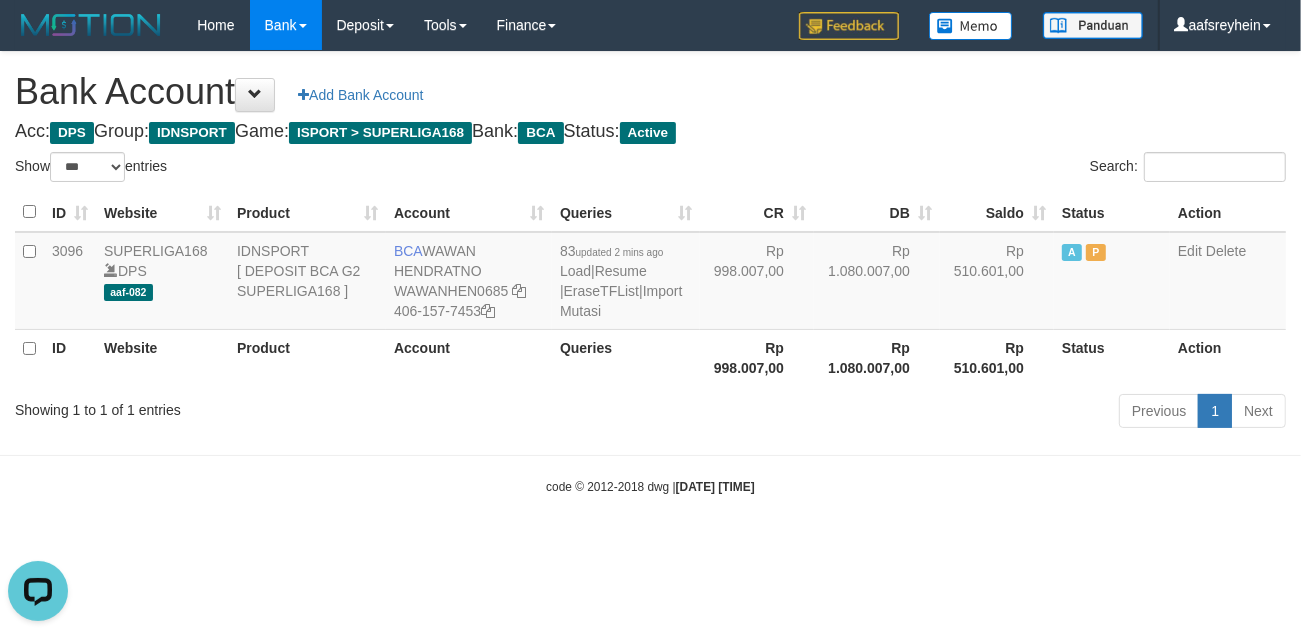 scroll, scrollTop: 0, scrollLeft: 0, axis: both 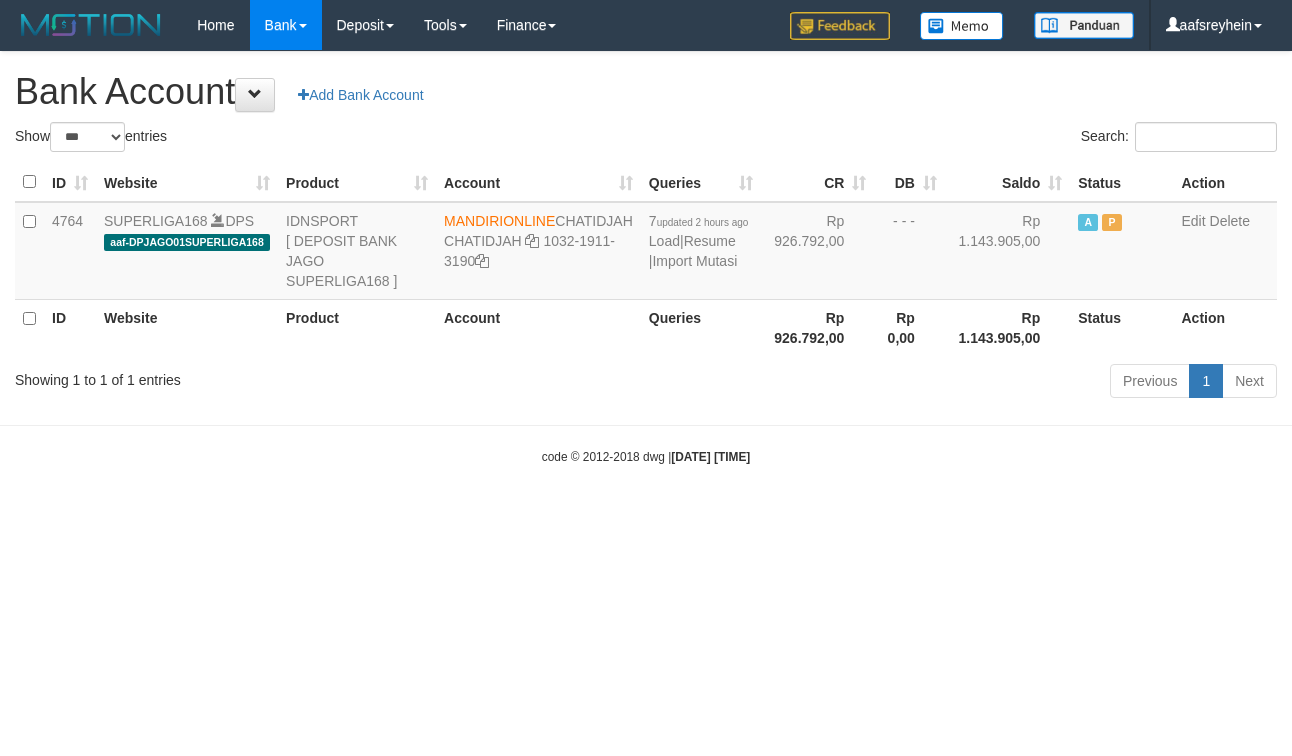 select on "***" 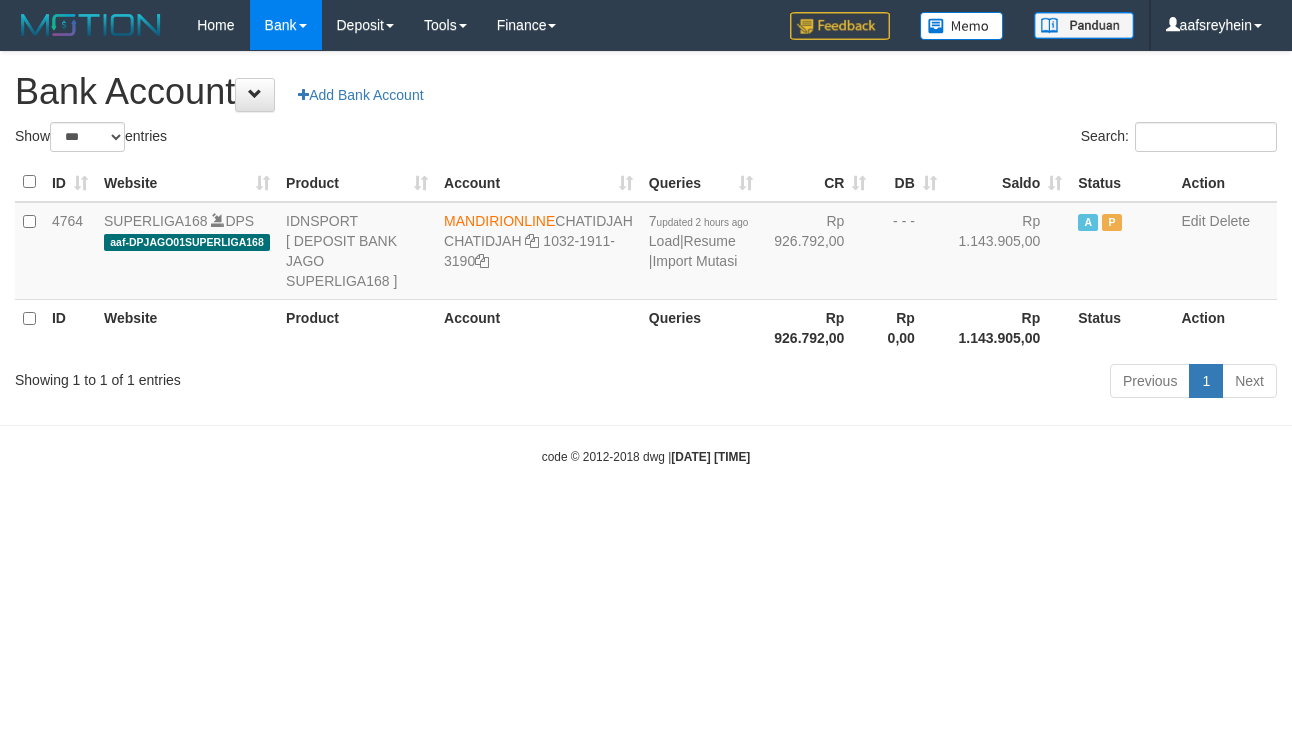 scroll, scrollTop: 0, scrollLeft: 0, axis: both 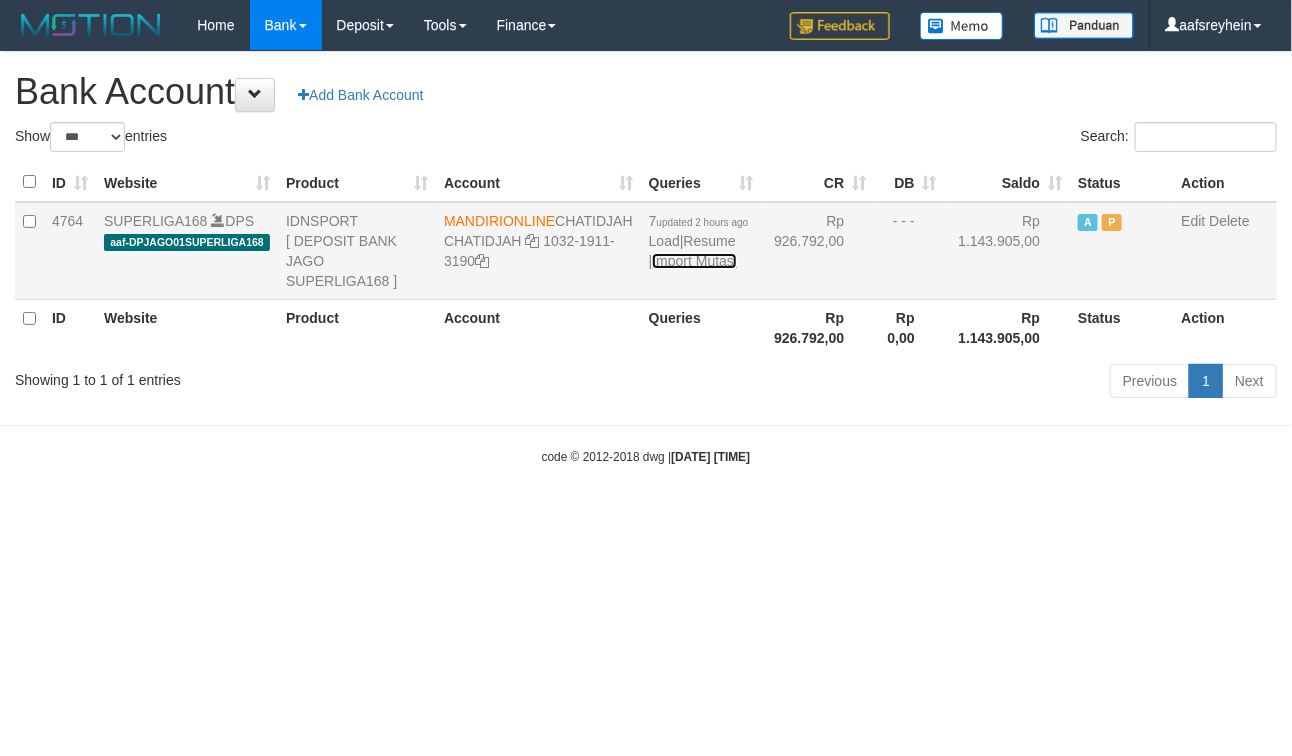 click on "Import Mutasi" at bounding box center [694, 261] 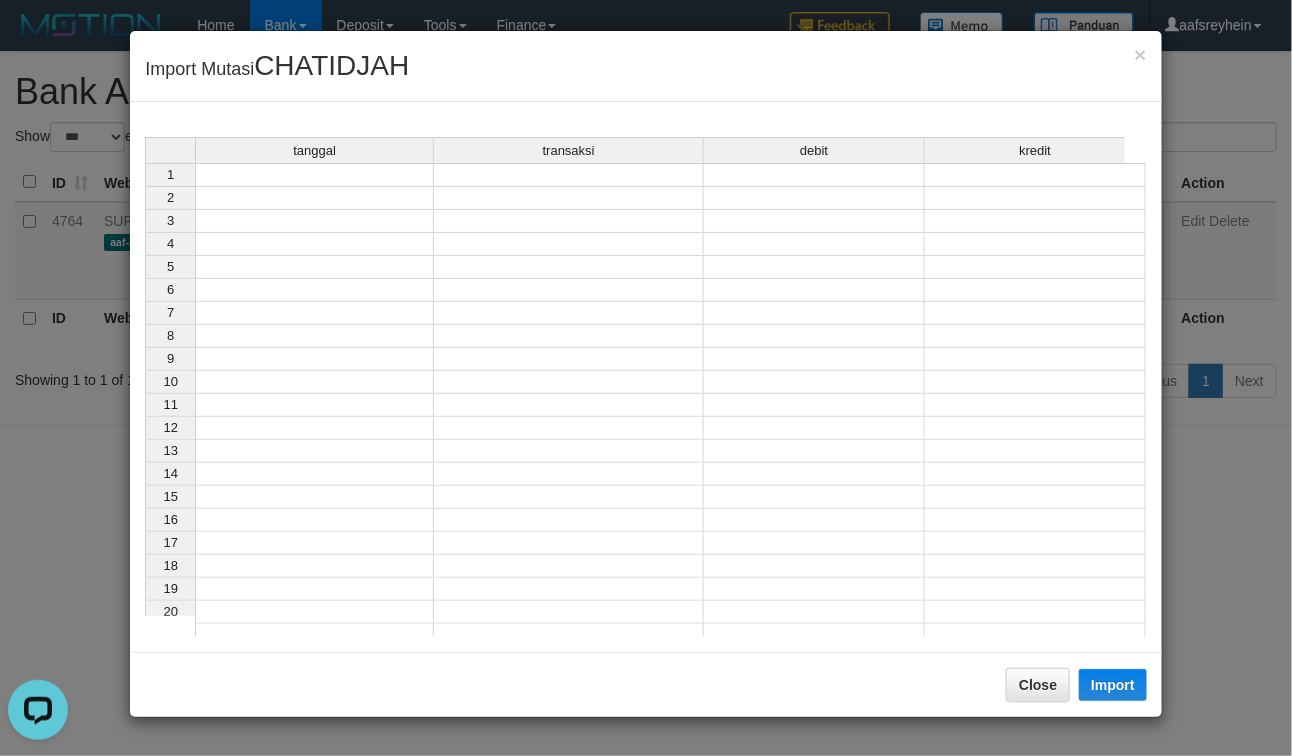 scroll, scrollTop: 0, scrollLeft: 0, axis: both 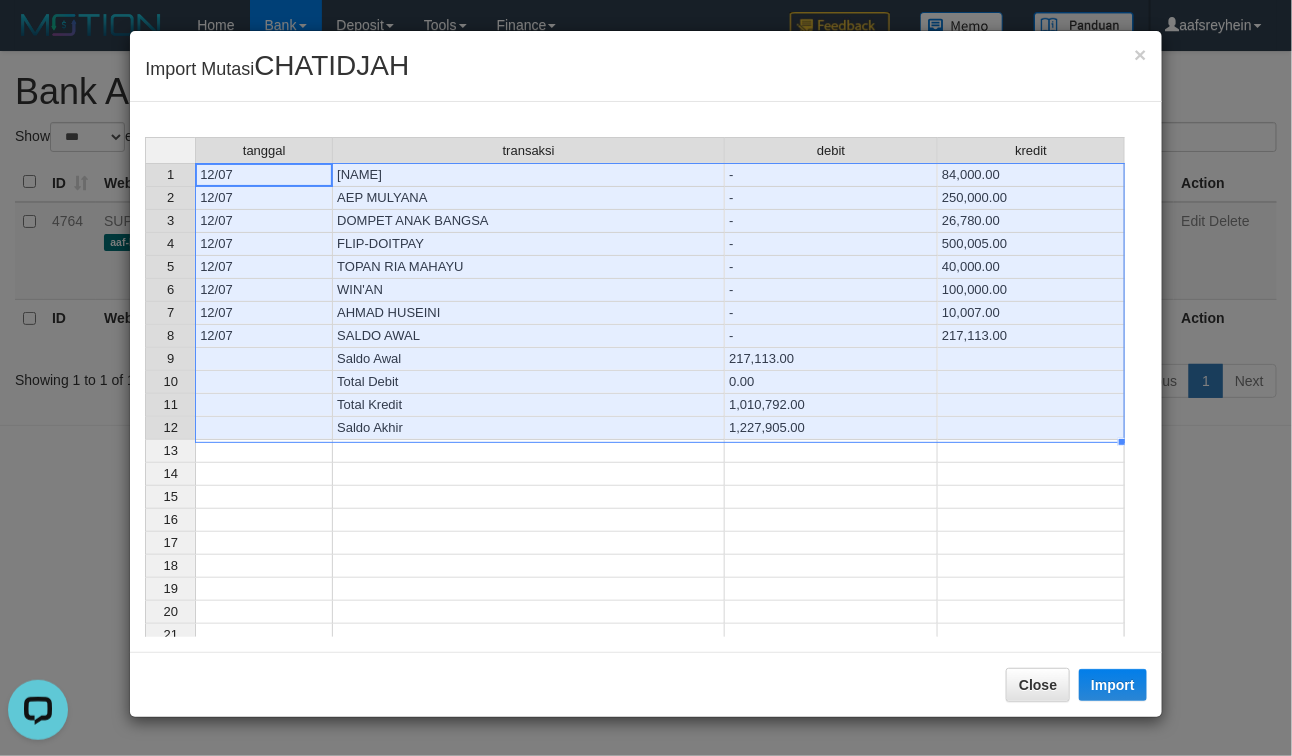 click on "1,227,905.00" at bounding box center (831, 428) 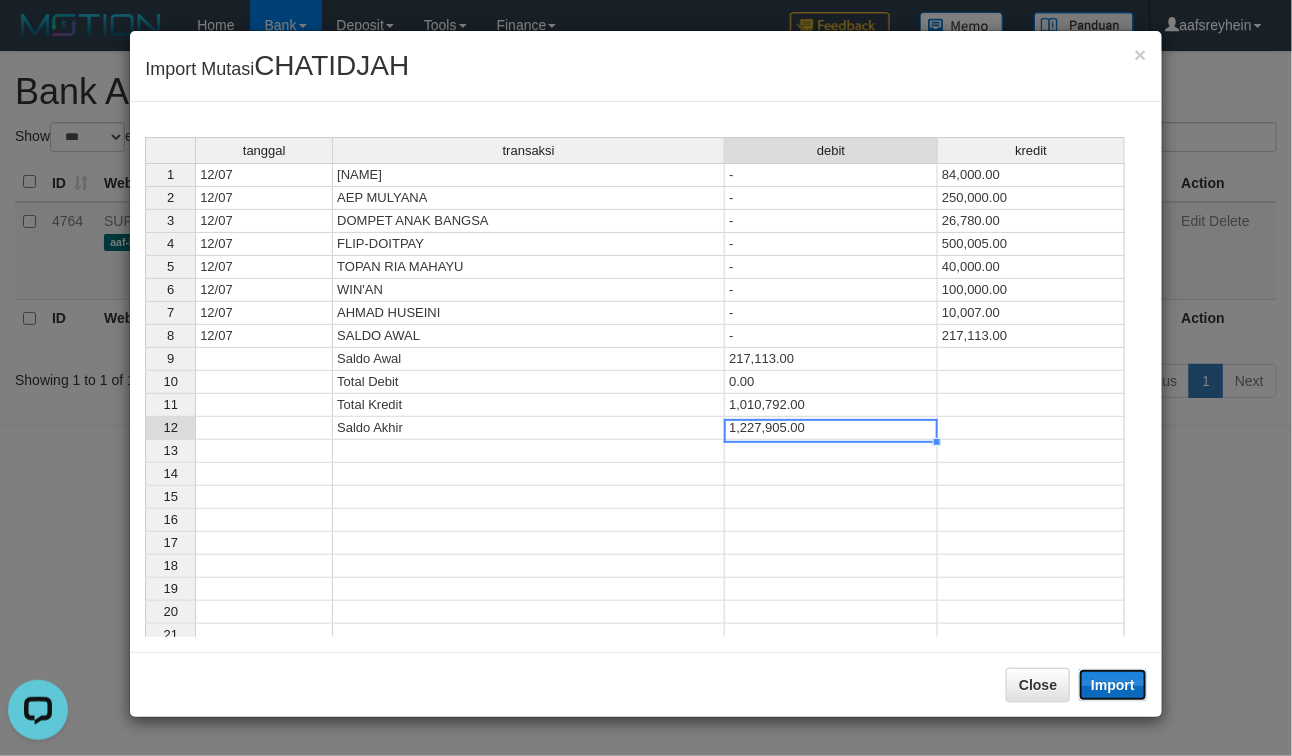 click on "Import" at bounding box center (1113, 685) 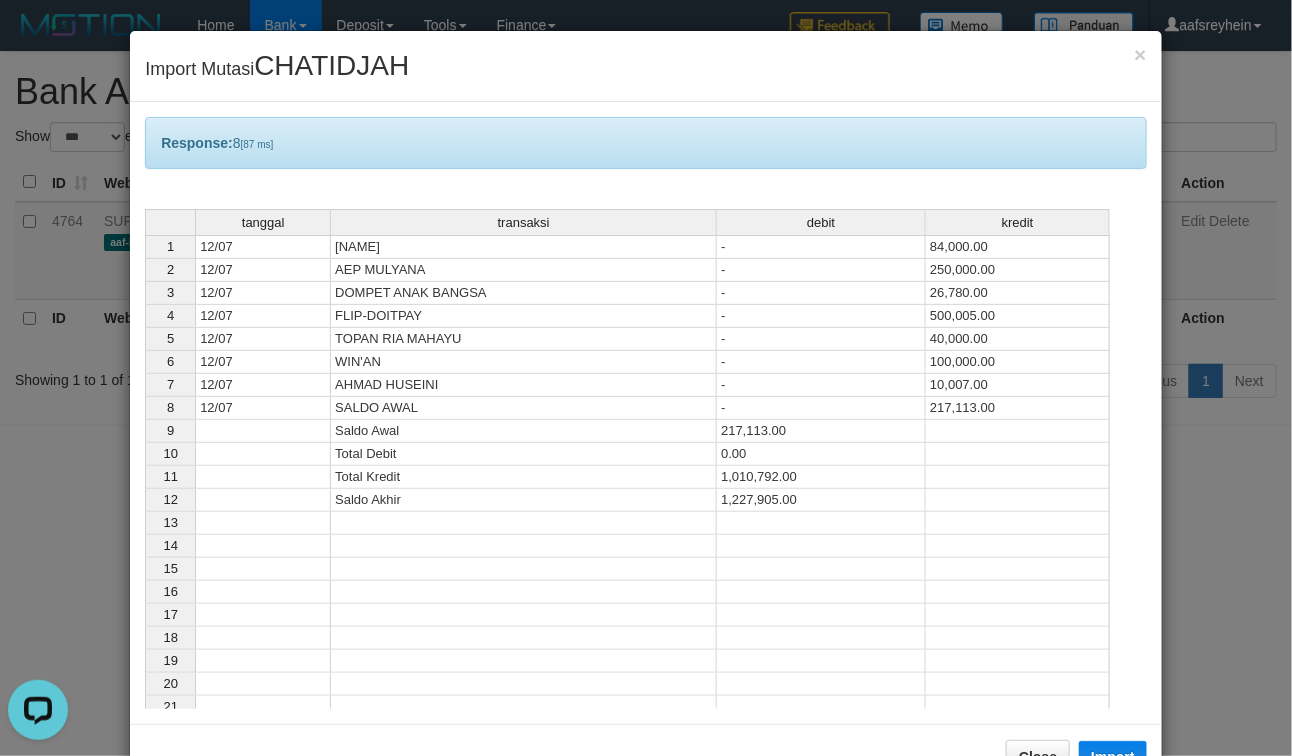 click on "tanggal transaksi debit kredit 1 12/07 YOGI PRAYOGO - 84,000.00 2 12/07 AEP MULYANA - 250,000.00 3 12/07 DOMPET ANAK BANGSA - 26,780.00 4 12/07 FLIP-DOITPAY - 500,005.00 5 12/07 TOPAN RIA MAHAYU - 40,000.00 6 12/07 WIN'AN - 100,000.00 7 12/07 AHMAD HUSEINI - 10,007.00 8 12/07 SALDO AWAL - 217,113.00 9 Saldo Awal 217,113.00 10 Total Debit 0.00 11 Total Kredit 1,010,792.00 12 Saldo Akhir 1,227,905.00 13 14 15 16 17 18 19 20 21 22 23 24 25 26 27 28 29" at bounding box center [145, 556] 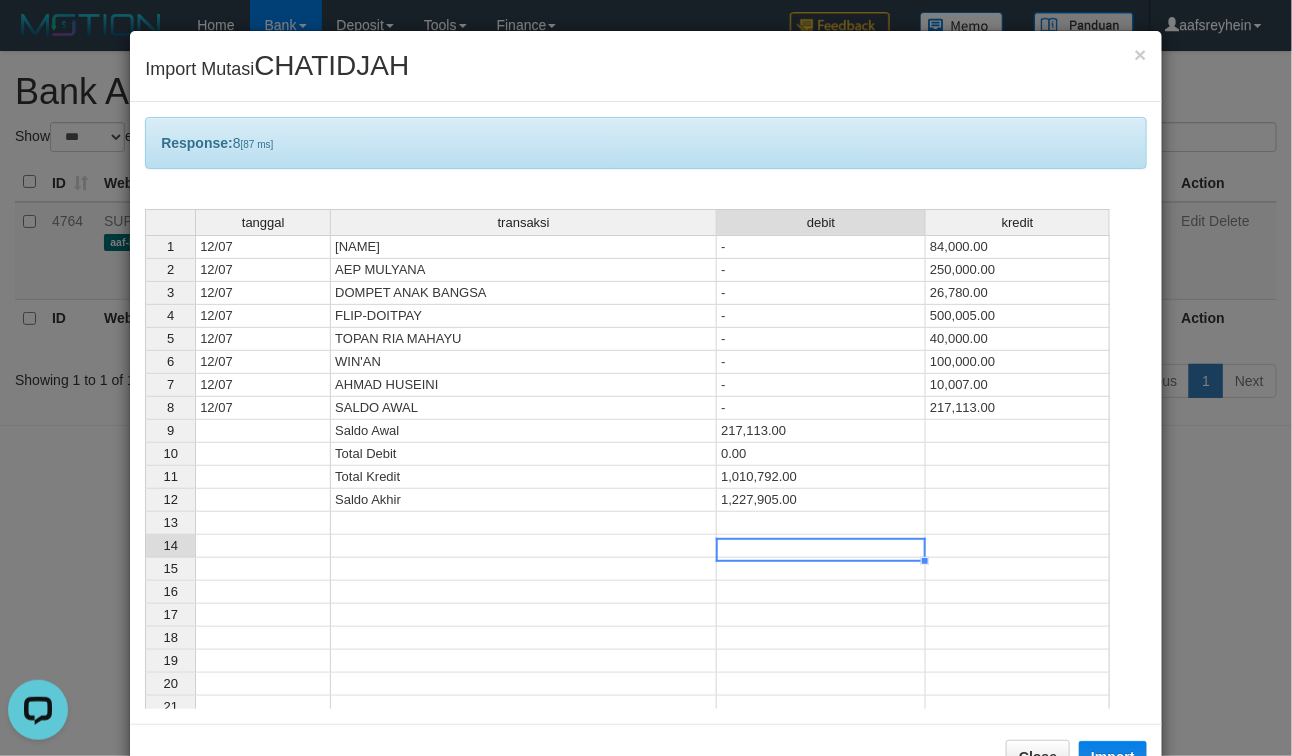 click at bounding box center (821, 561) 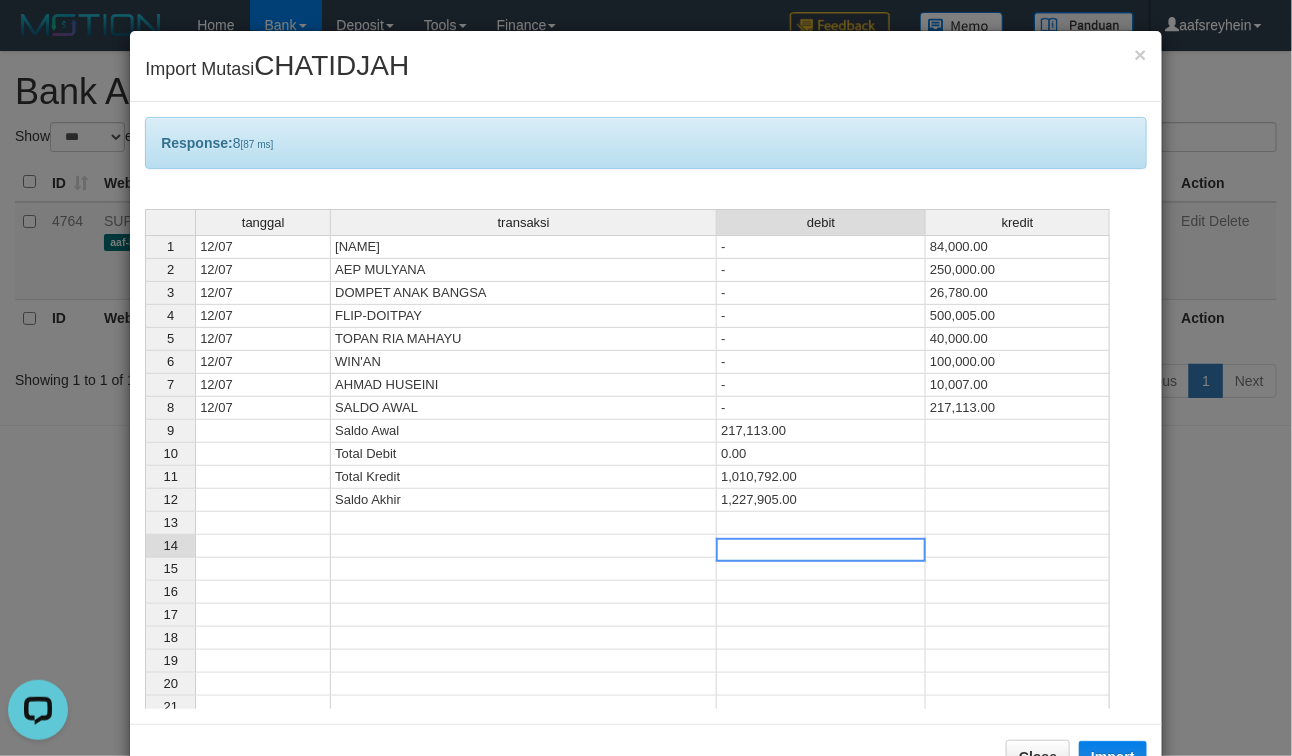 click at bounding box center (821, 550) 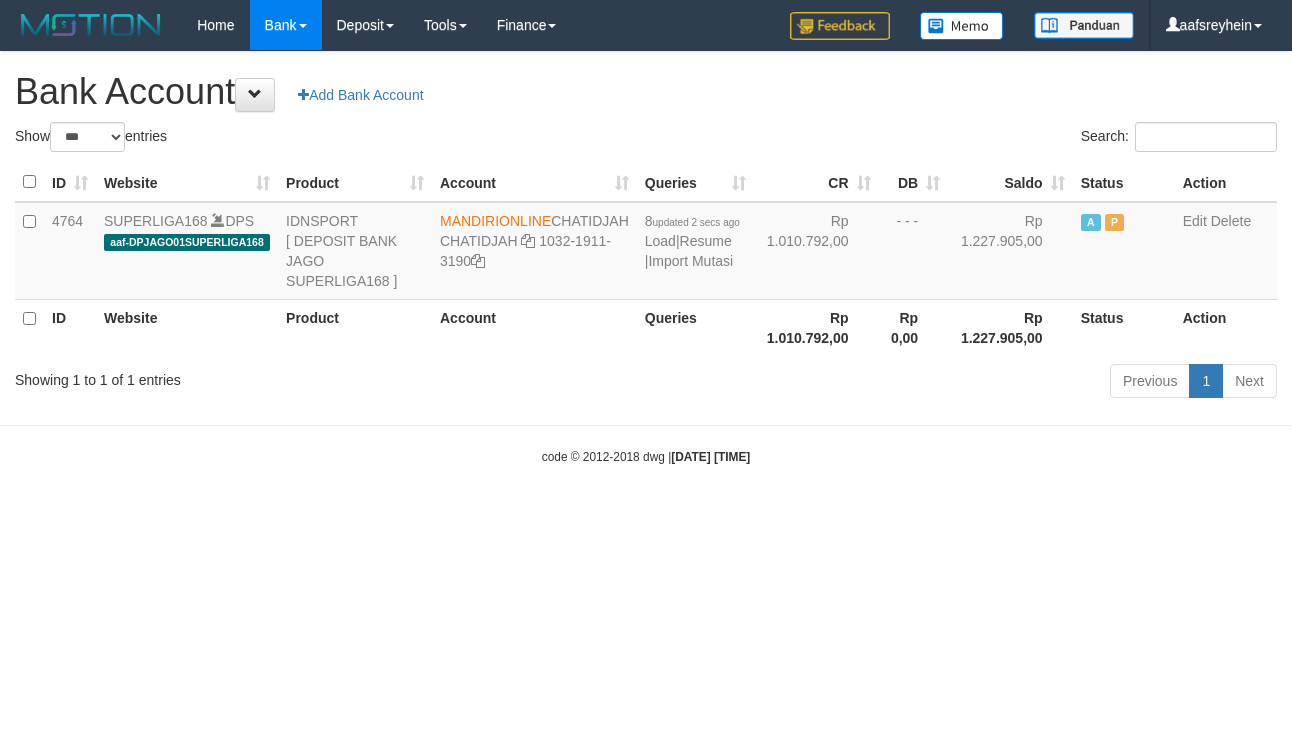 select on "***" 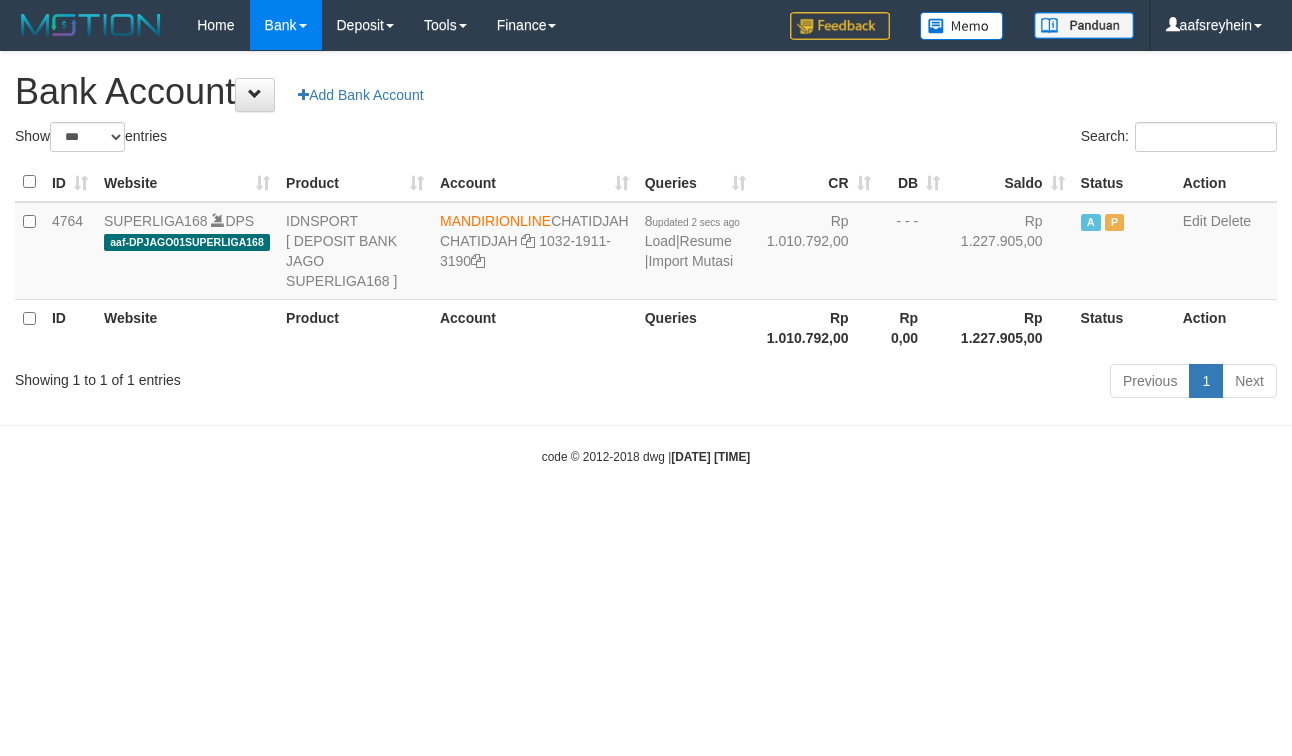 scroll, scrollTop: 0, scrollLeft: 0, axis: both 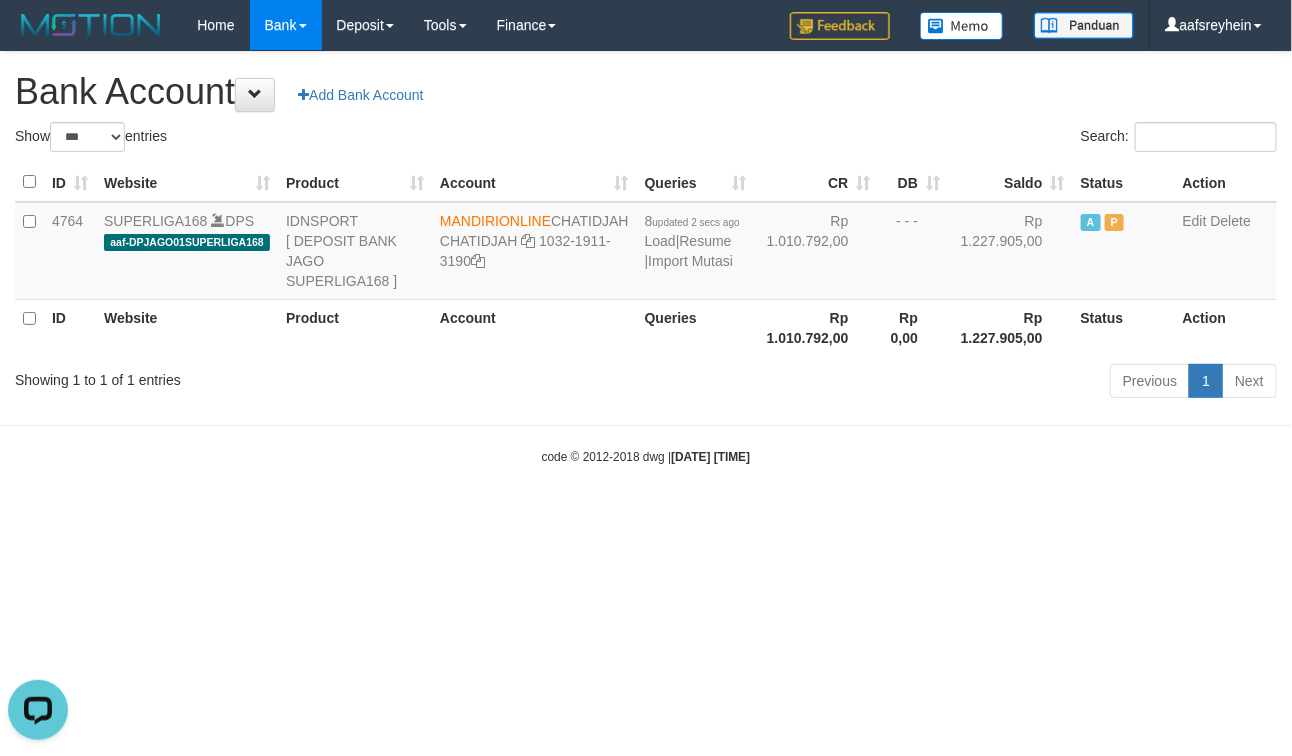 drag, startPoint x: 573, startPoint y: 96, endPoint x: 546, endPoint y: 120, distance: 36.124783 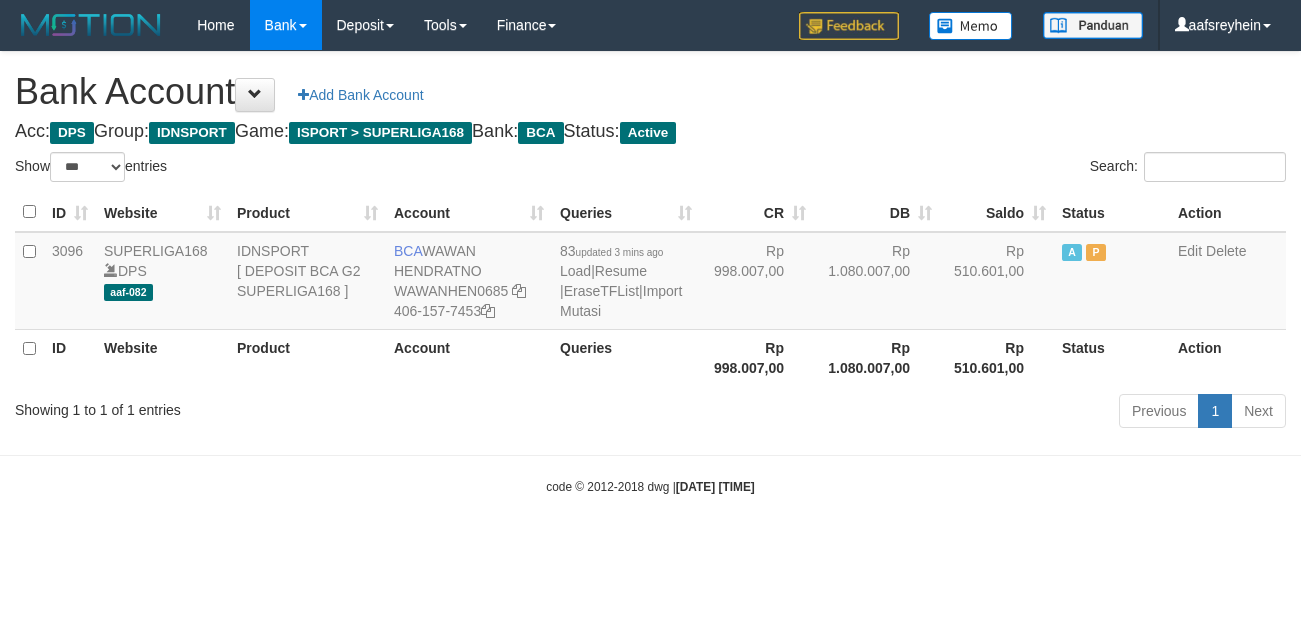 select on "***" 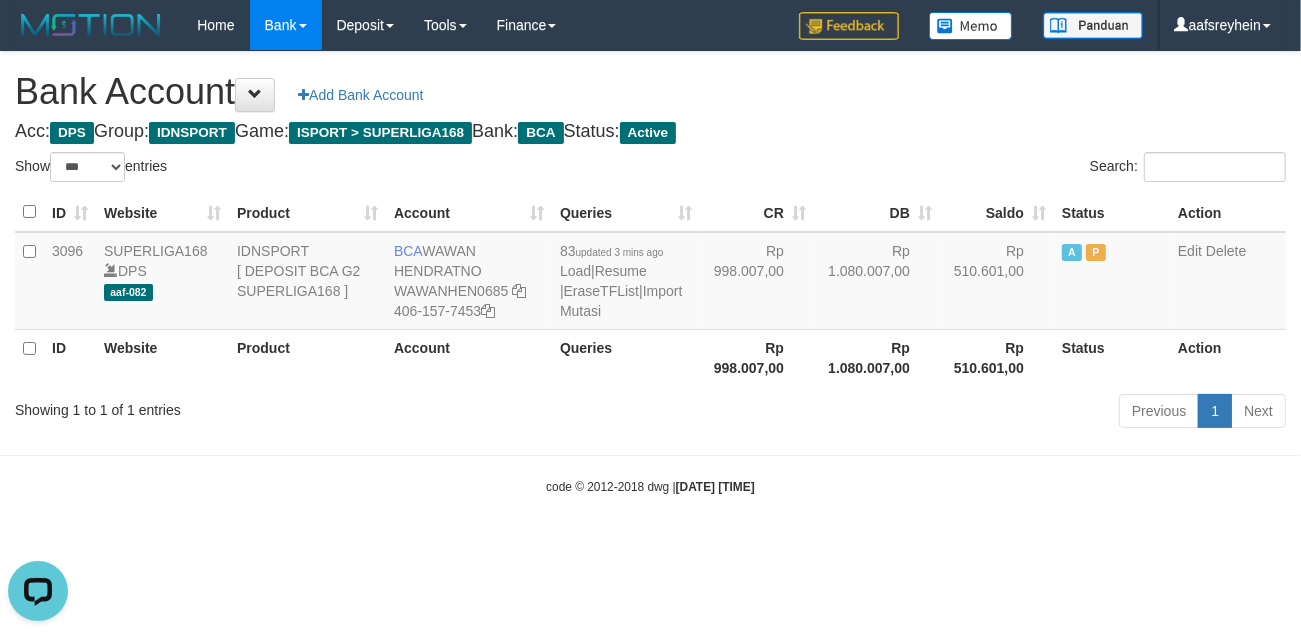 scroll, scrollTop: 0, scrollLeft: 0, axis: both 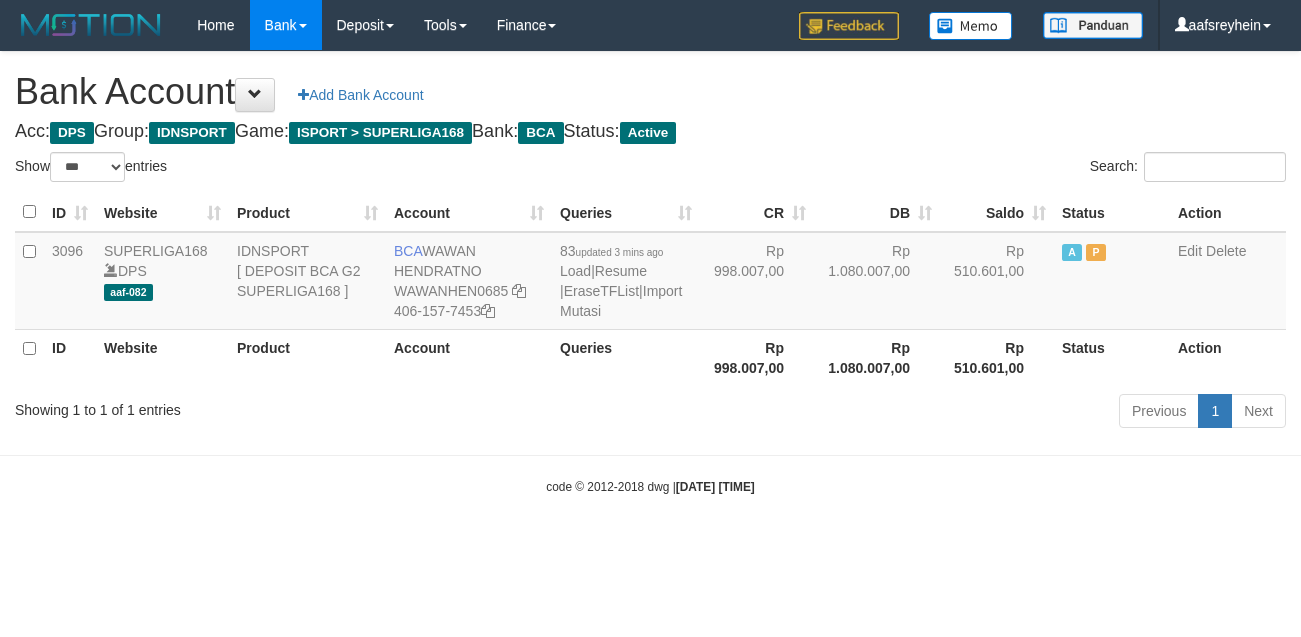 select on "***" 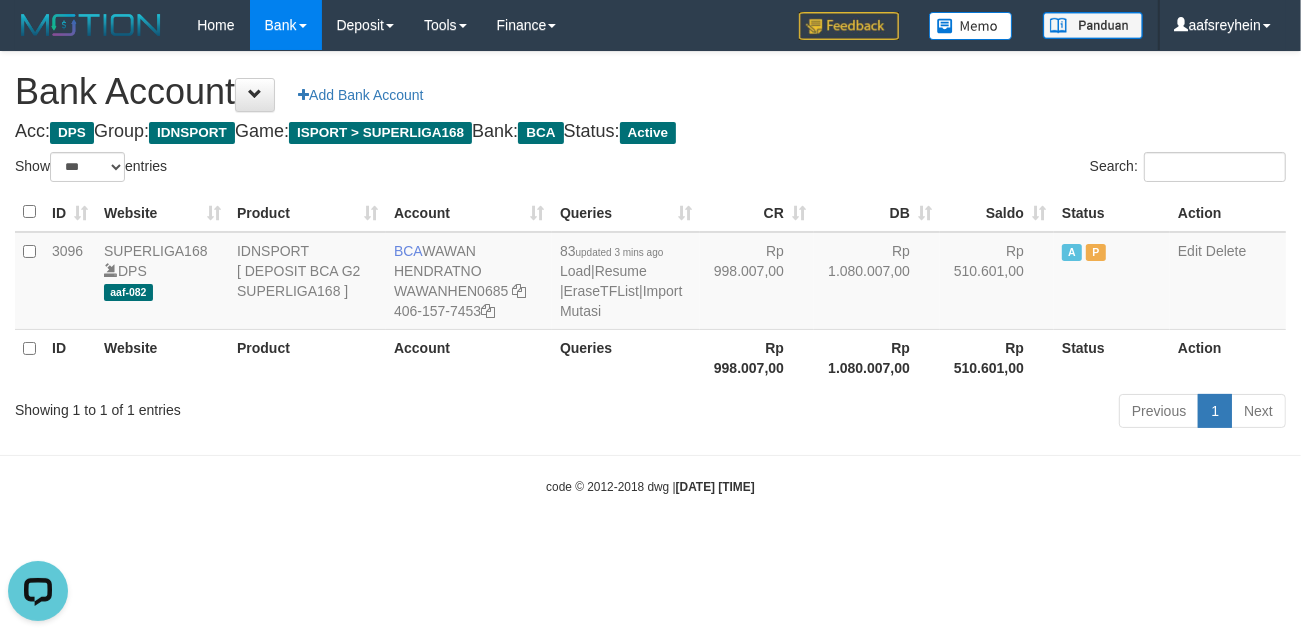 scroll, scrollTop: 0, scrollLeft: 0, axis: both 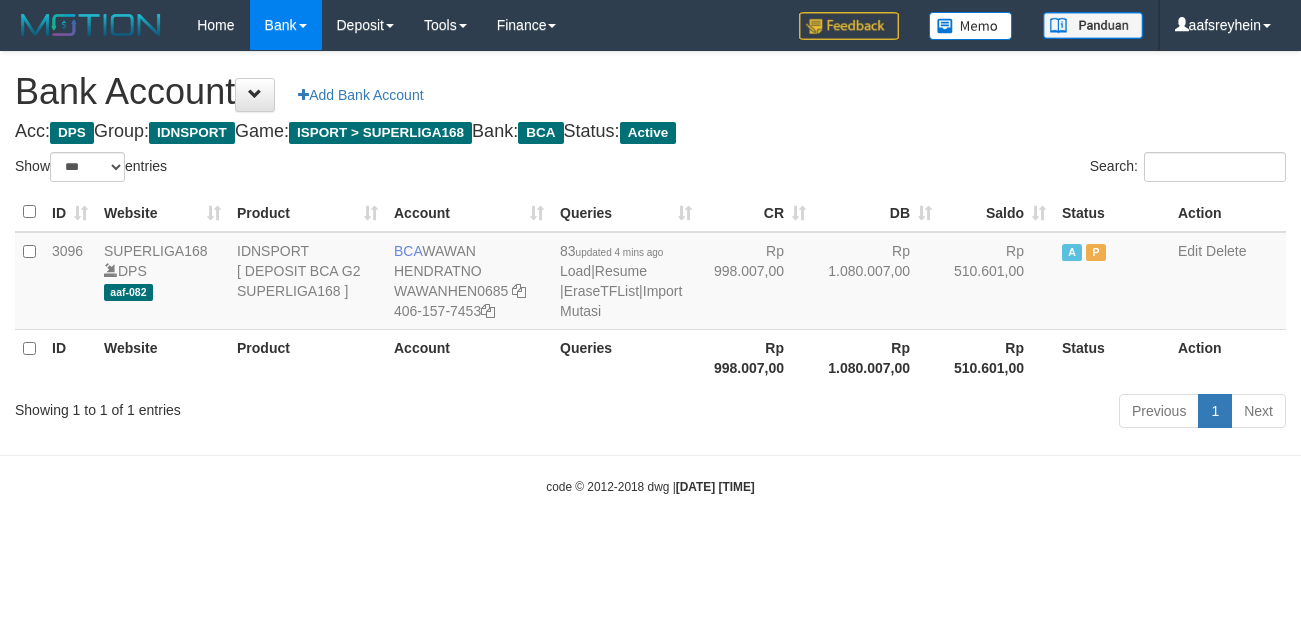 select on "***" 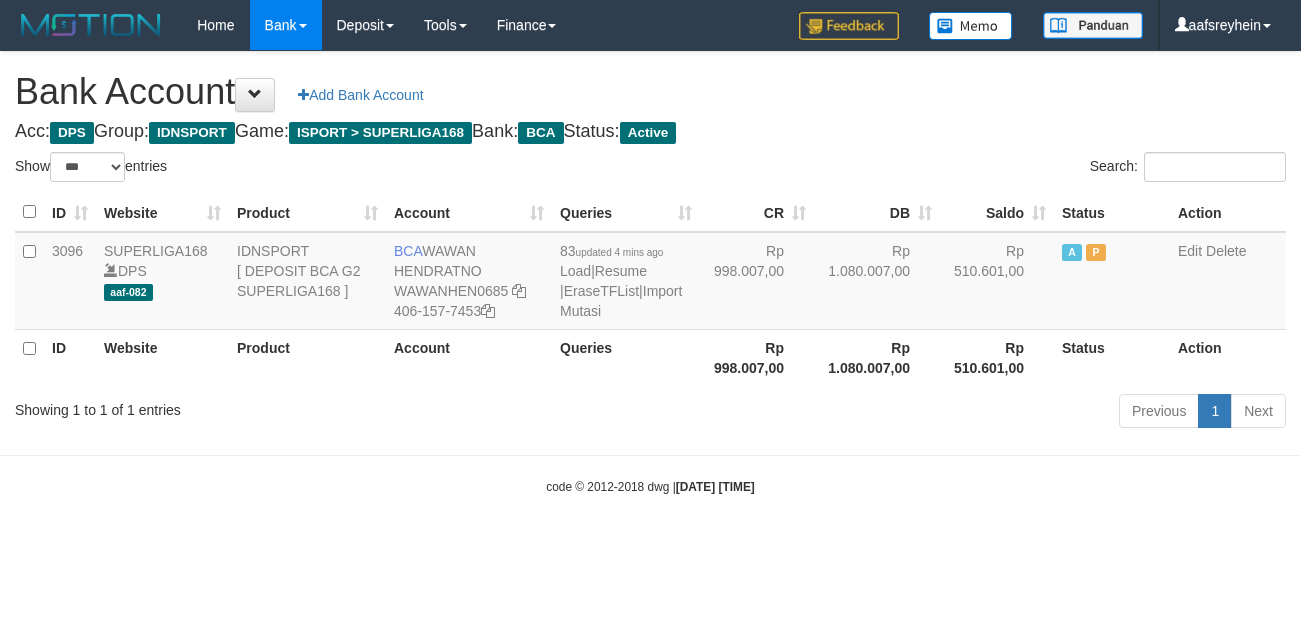scroll, scrollTop: 0, scrollLeft: 0, axis: both 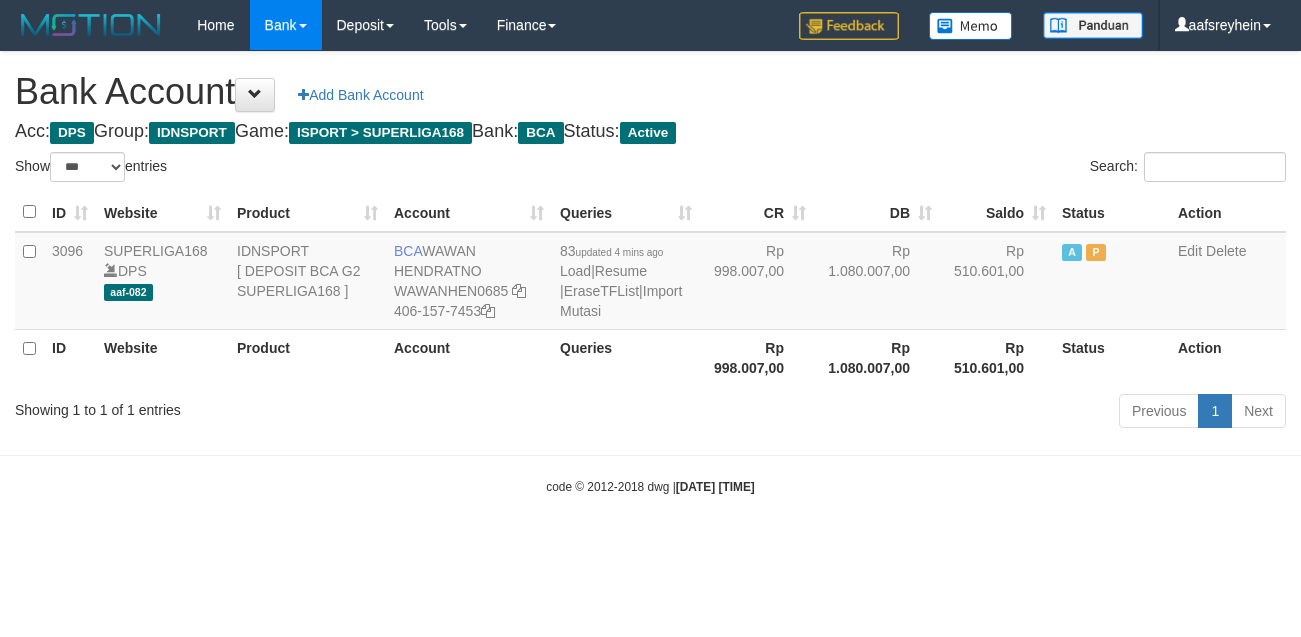 select on "***" 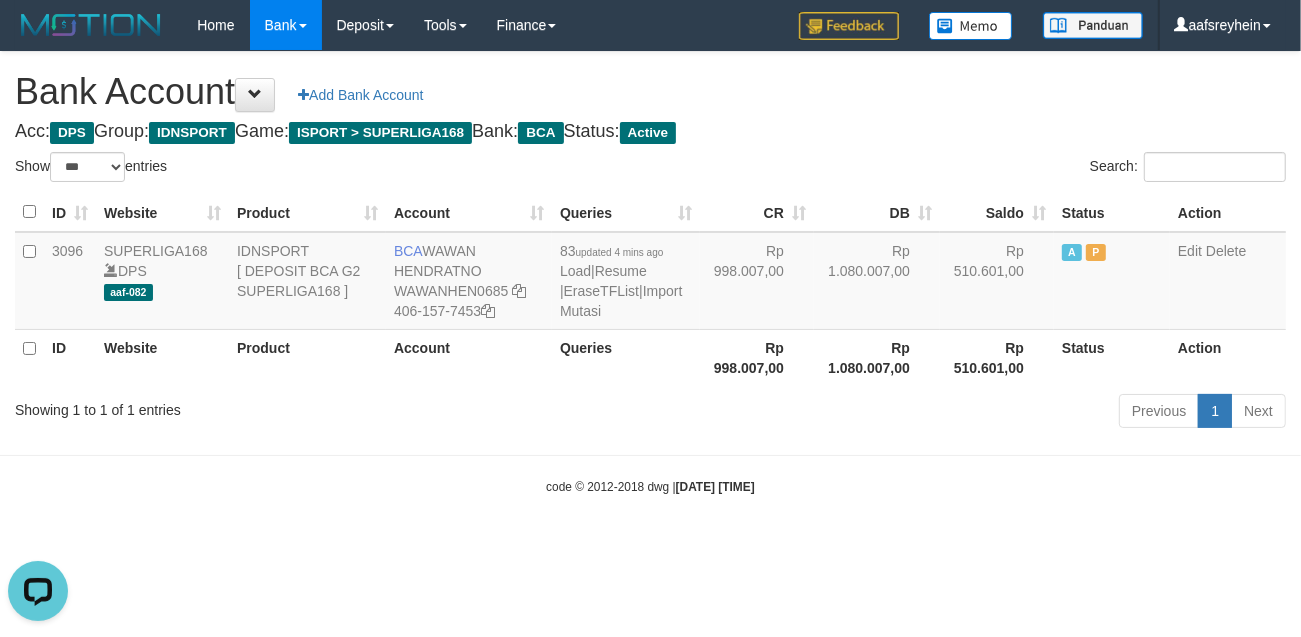 scroll, scrollTop: 0, scrollLeft: 0, axis: both 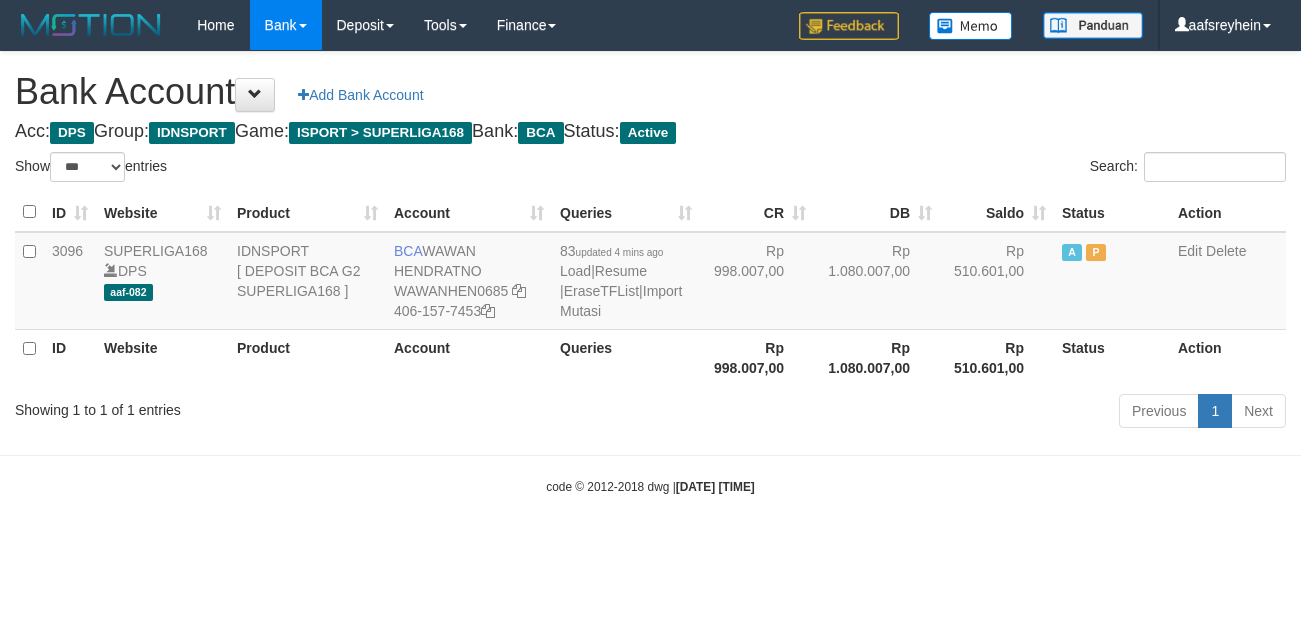 select on "***" 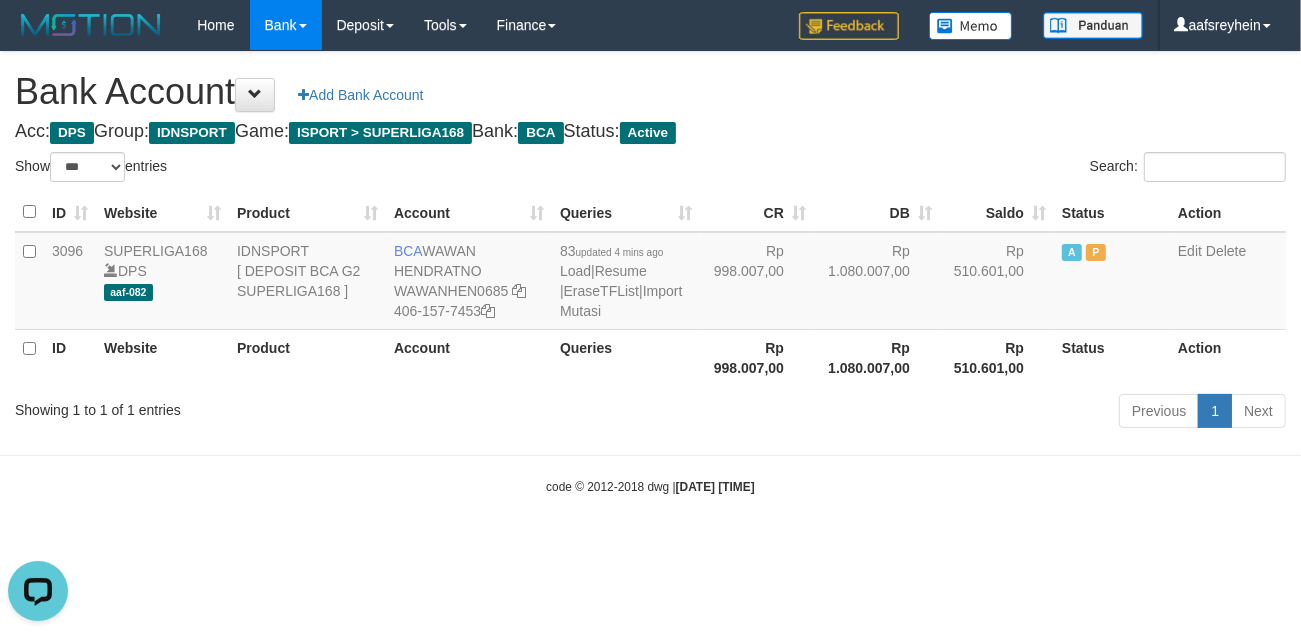 scroll, scrollTop: 0, scrollLeft: 0, axis: both 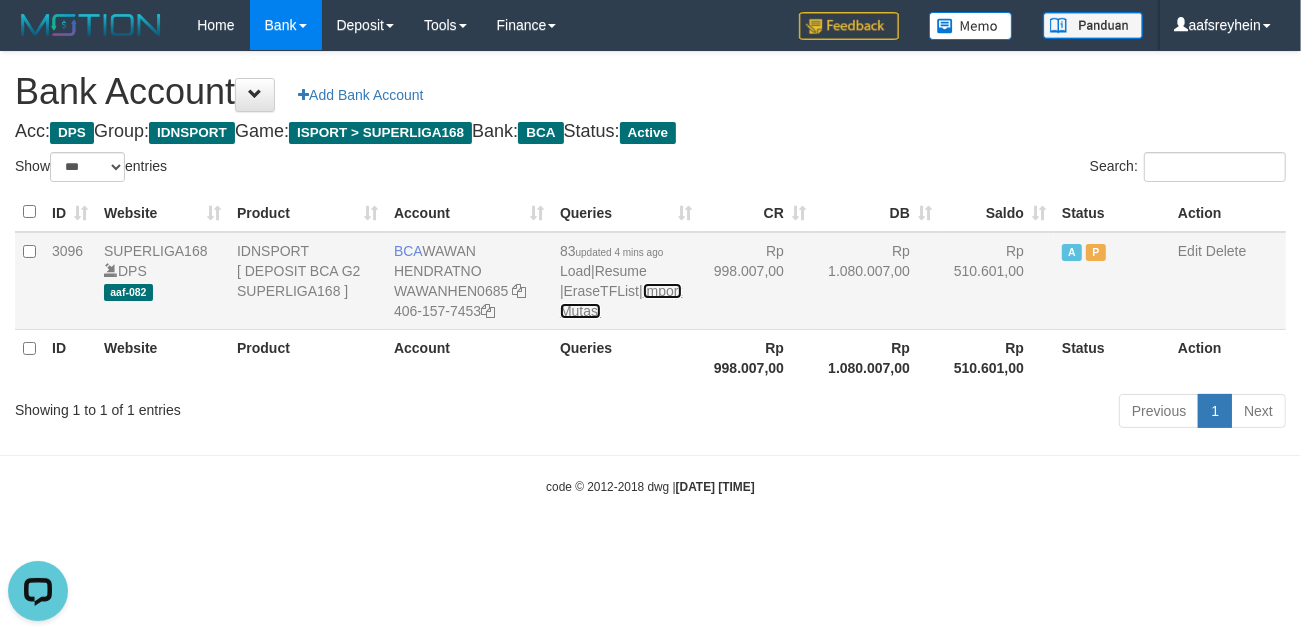 click on "Import Mutasi" at bounding box center (621, 301) 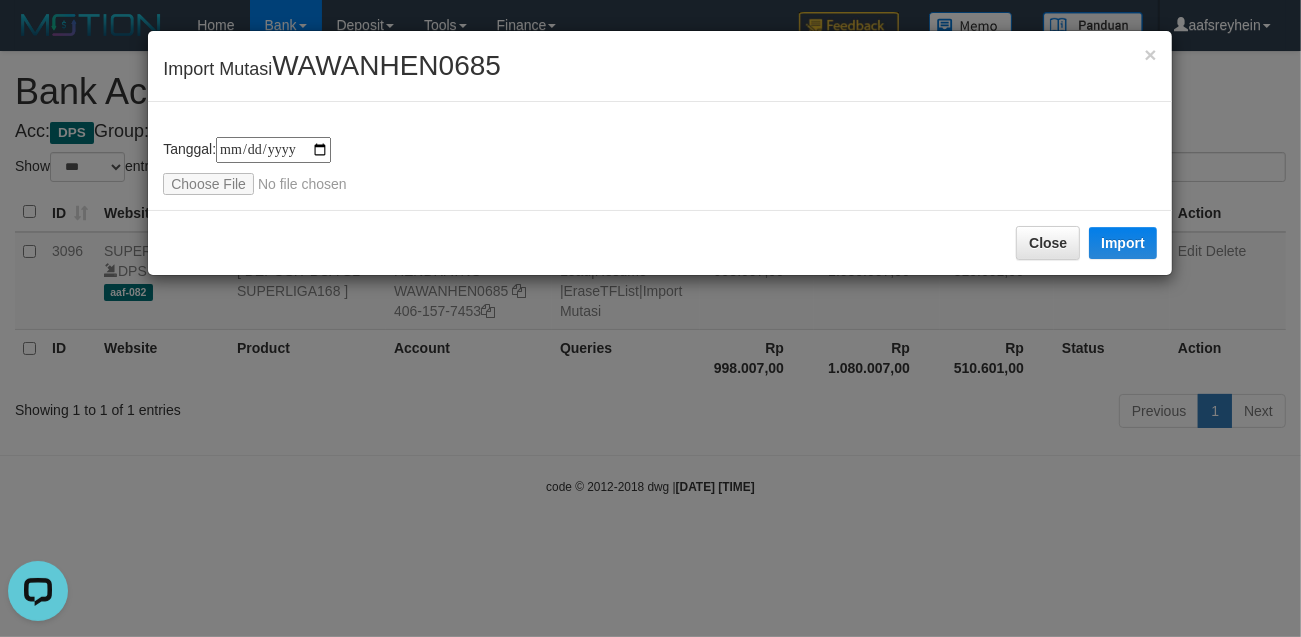 type on "**********" 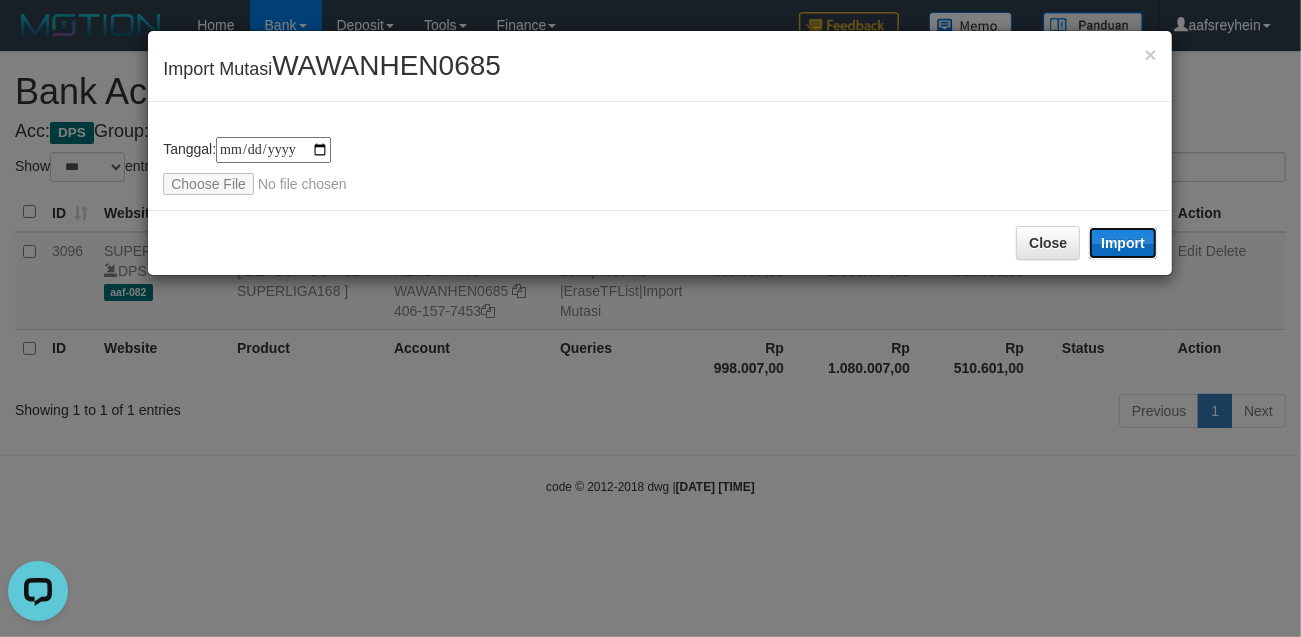 click on "Import" at bounding box center [1123, 243] 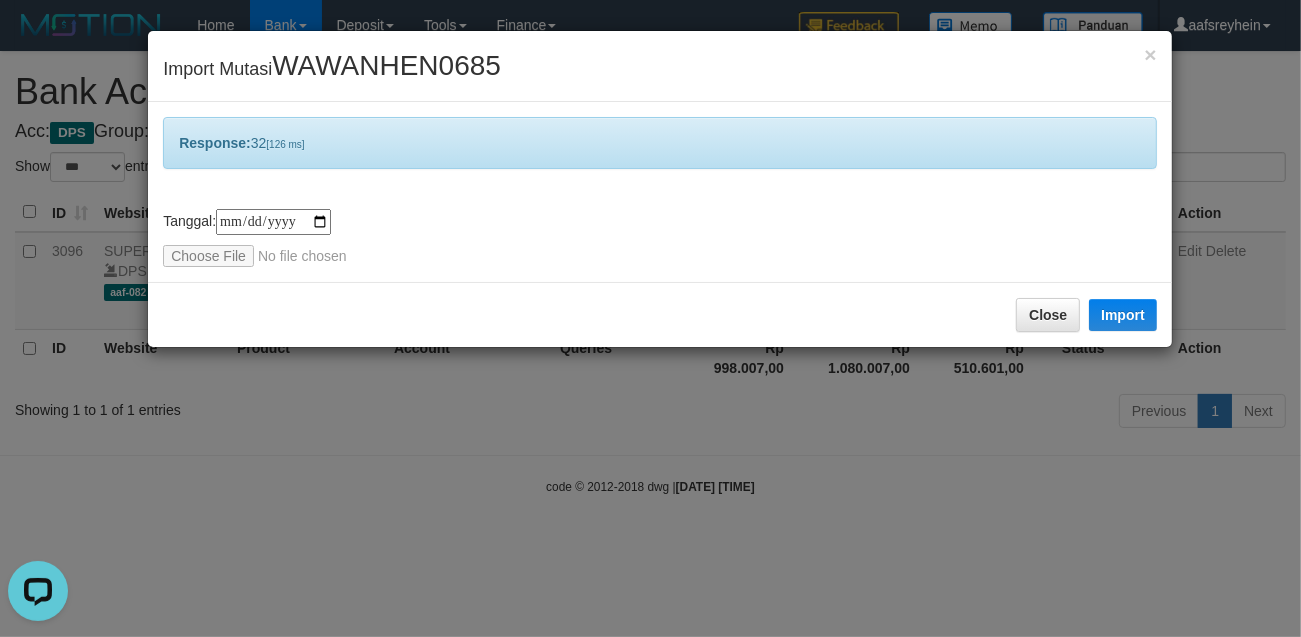 click on "**********" at bounding box center [650, 318] 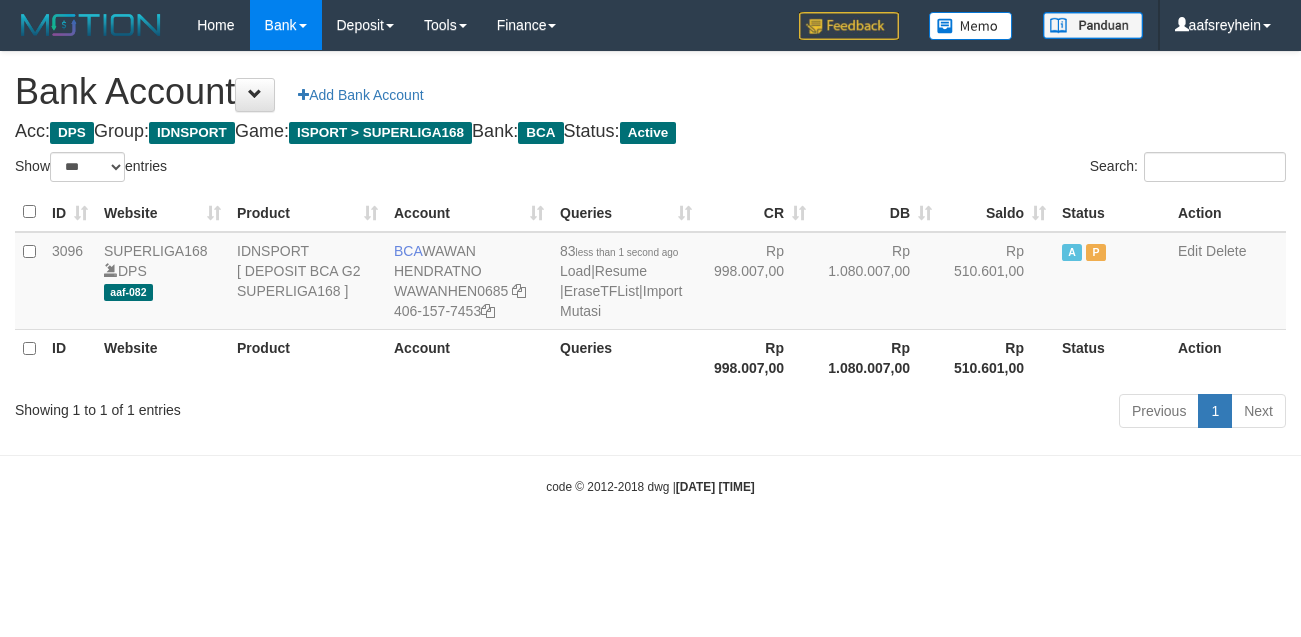 select on "***" 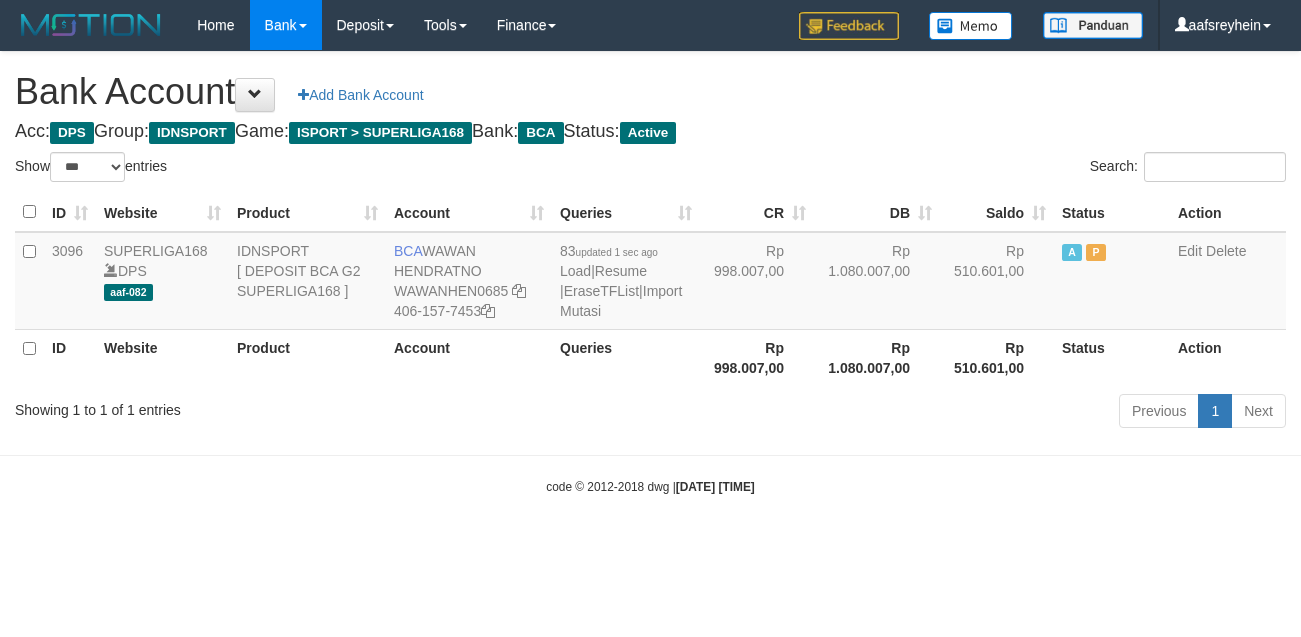 select on "***" 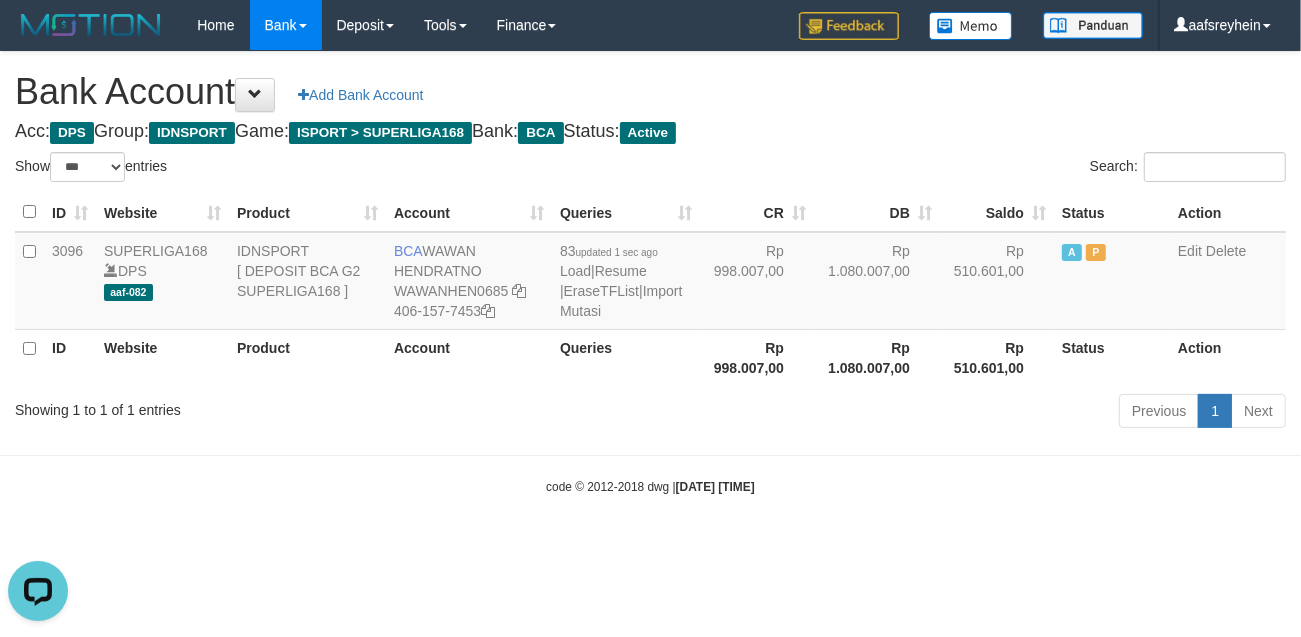 scroll, scrollTop: 0, scrollLeft: 0, axis: both 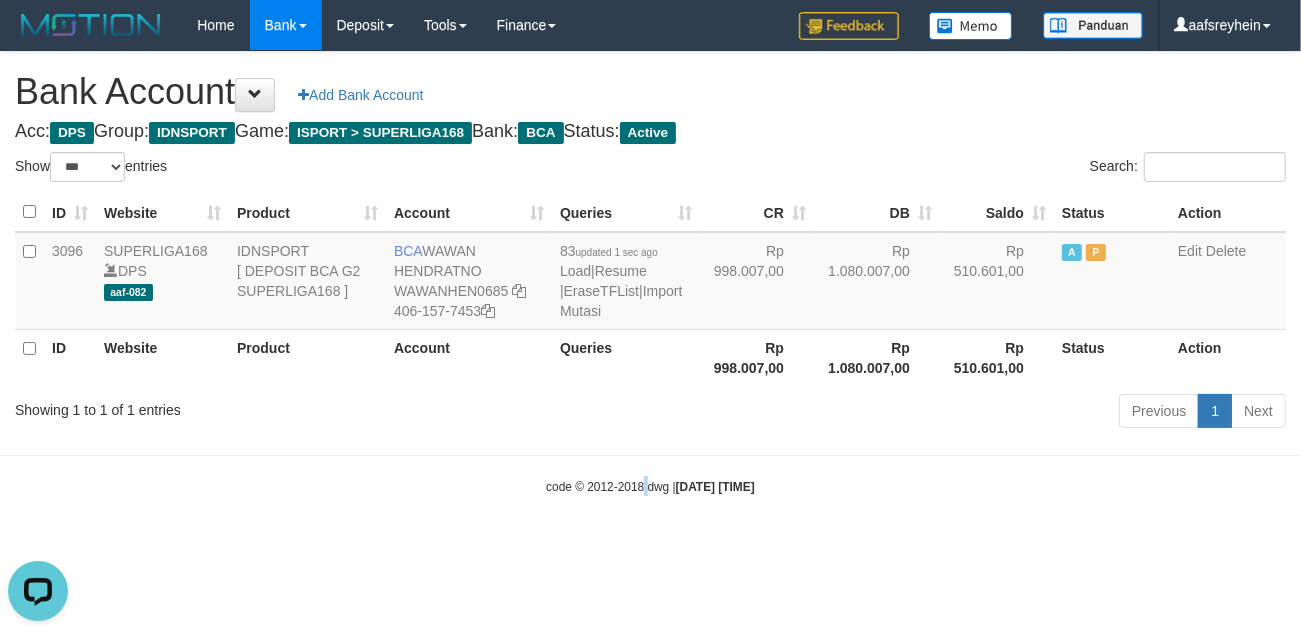 click on "Toggle navigation
Home
Bank
Account List
Load
By Website
Group
[ISPORT]													SUPERLIGA168
By Load Group (DPS)
-" at bounding box center [650, 273] 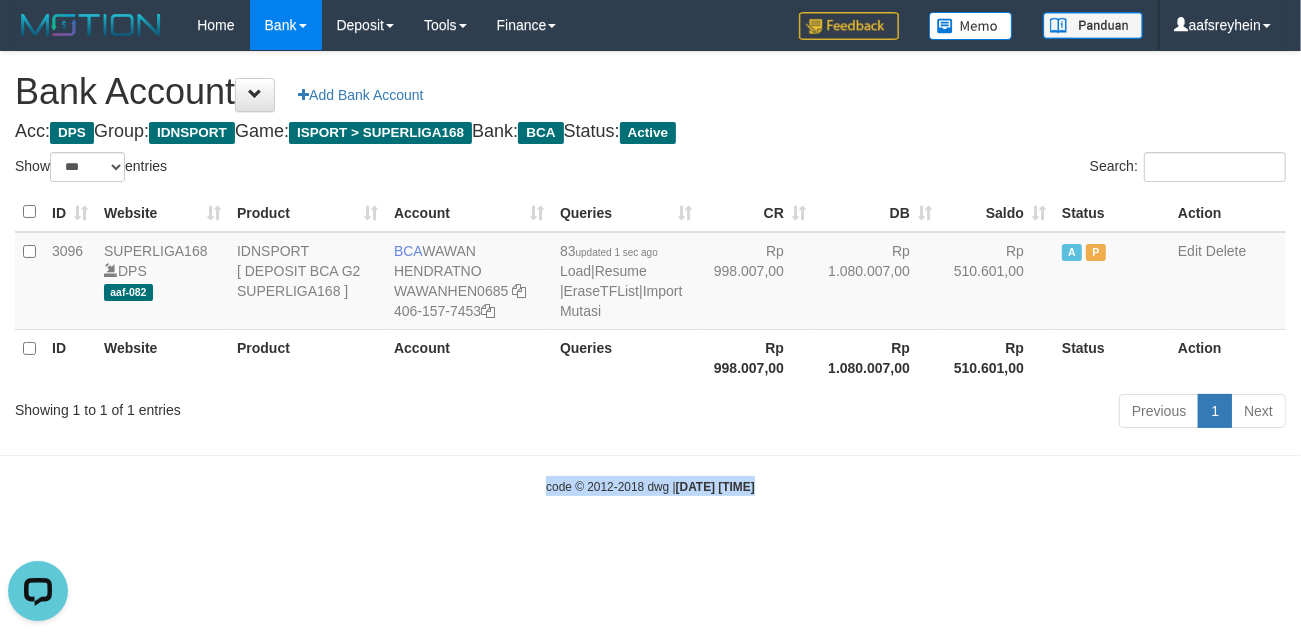 click on "Toggle navigation
Home
Bank
Account List
Load
By Website
Group
[ISPORT]													SUPERLIGA168
By Load Group (DPS)
-" at bounding box center [650, 273] 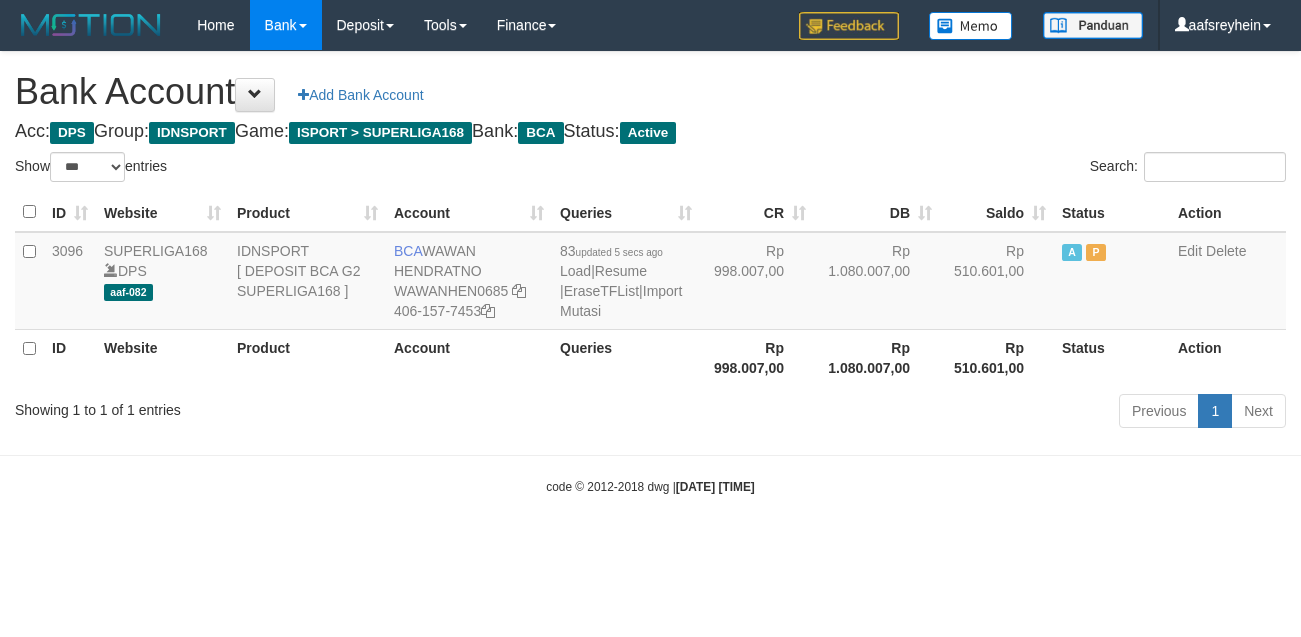 select on "***" 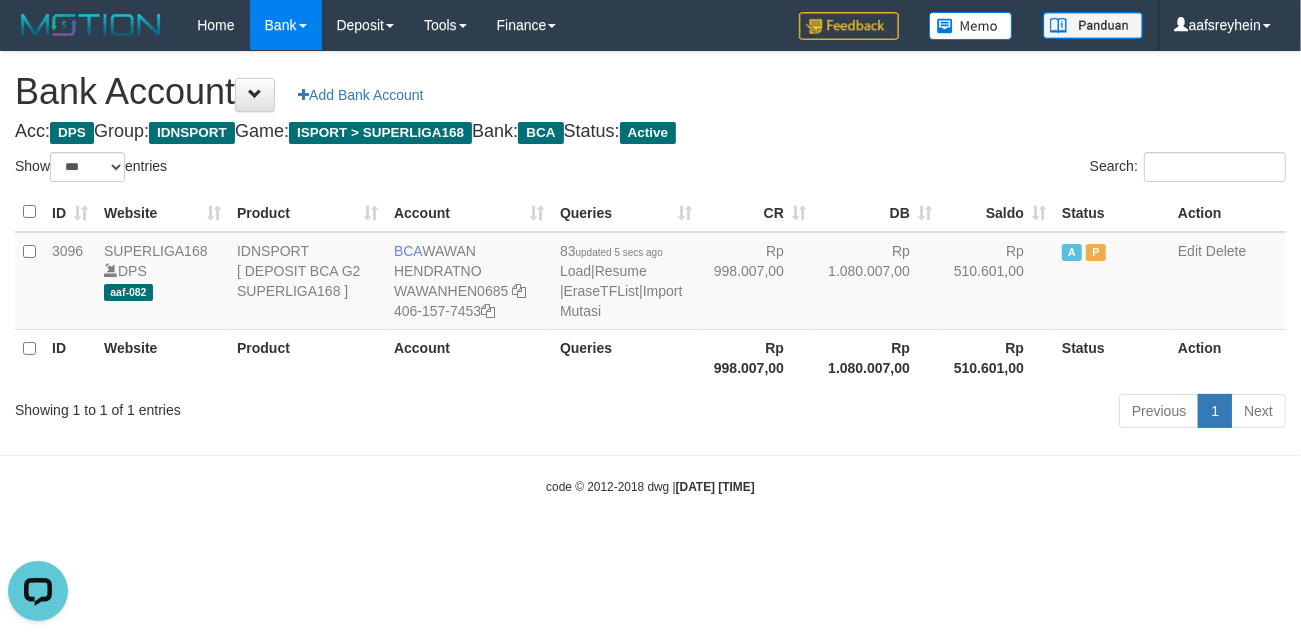 scroll, scrollTop: 0, scrollLeft: 0, axis: both 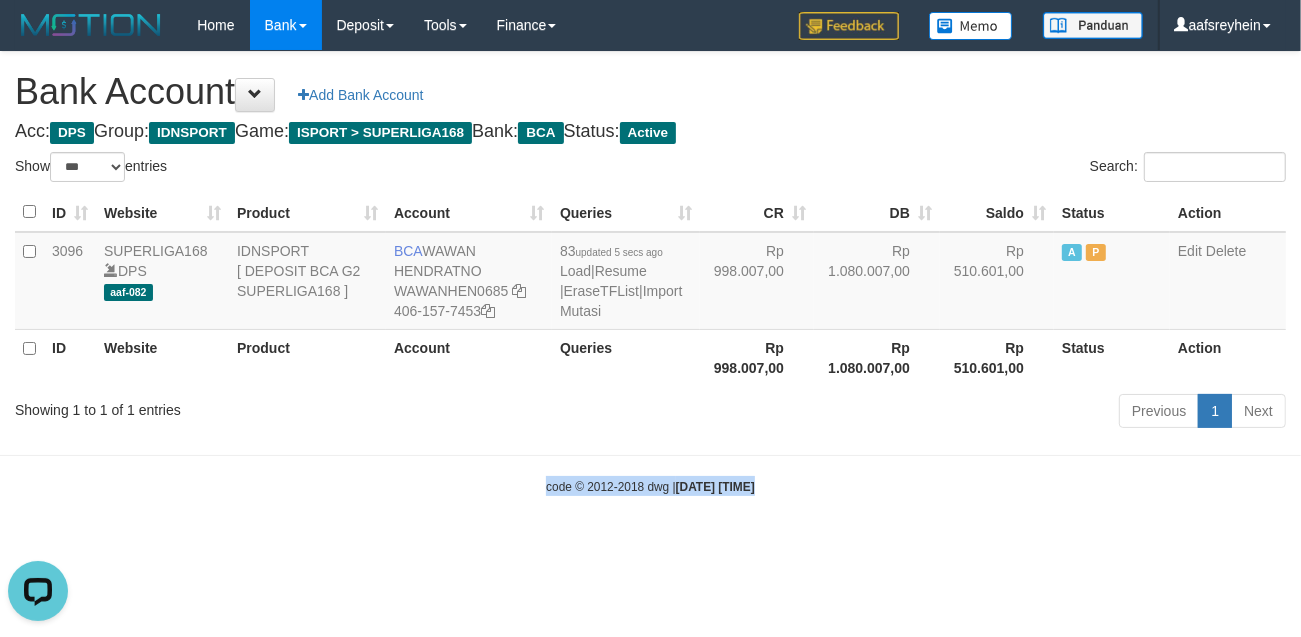 click on "Toggle navigation
Home
Bank
Account List
Load
By Website
Group
[ISPORT]													SUPERLIGA168
By Load Group (DPS)" at bounding box center (650, 273) 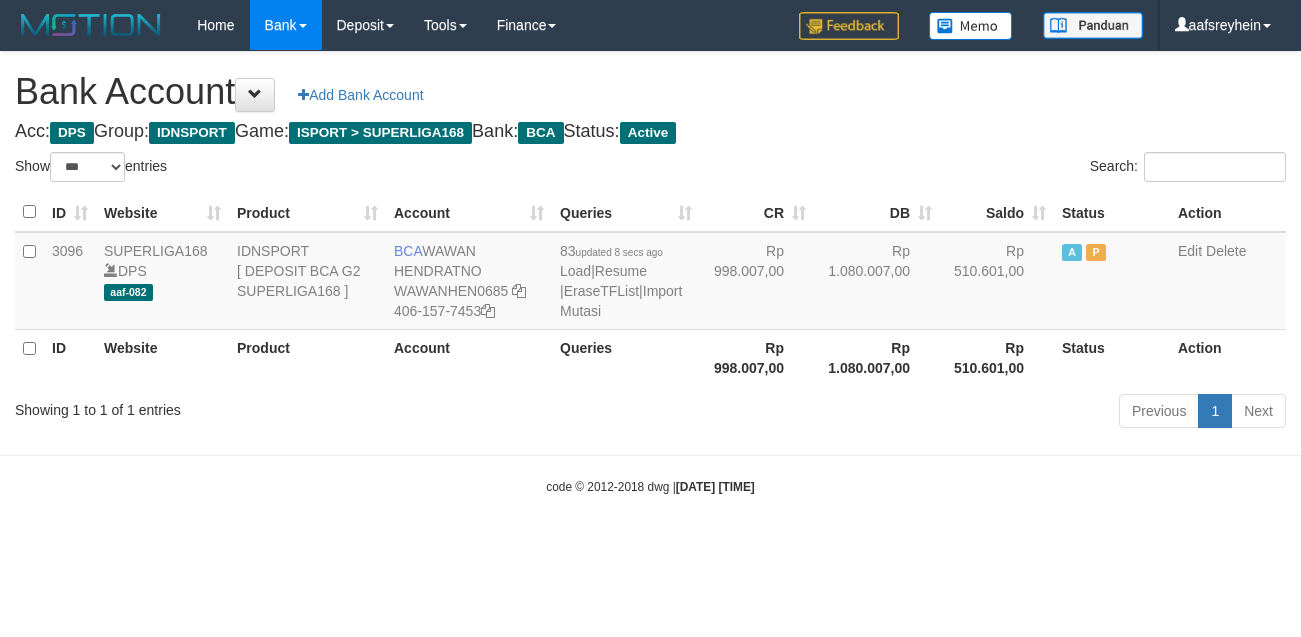 select on "***" 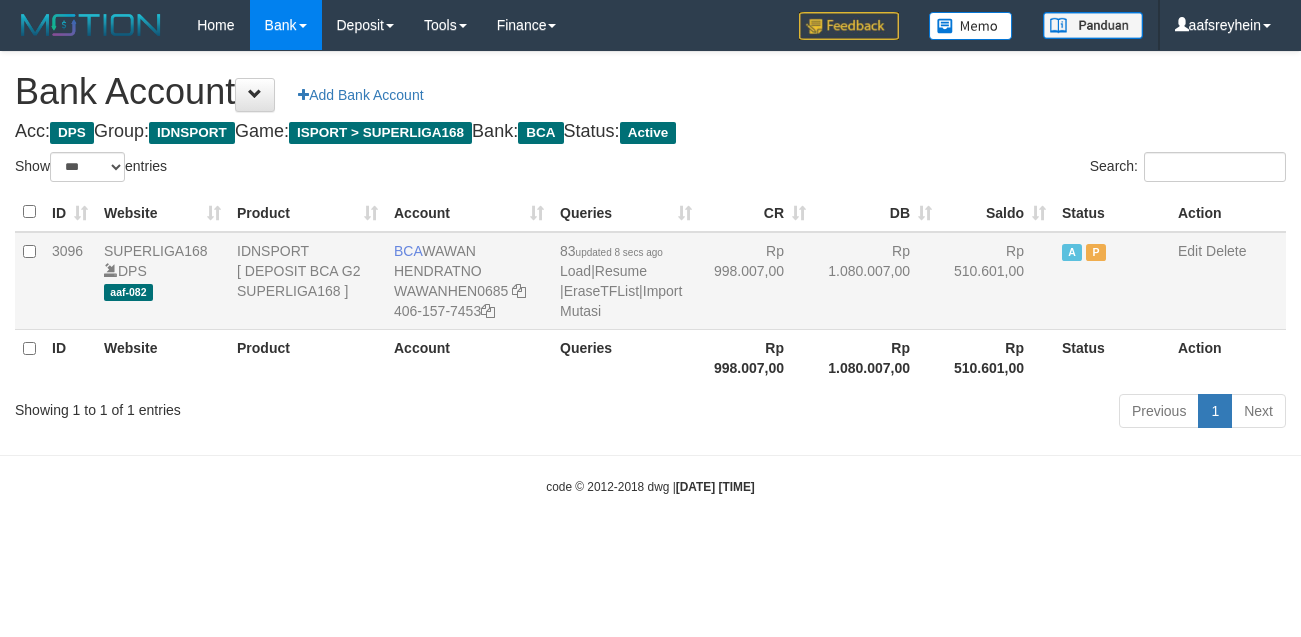 scroll, scrollTop: 0, scrollLeft: 0, axis: both 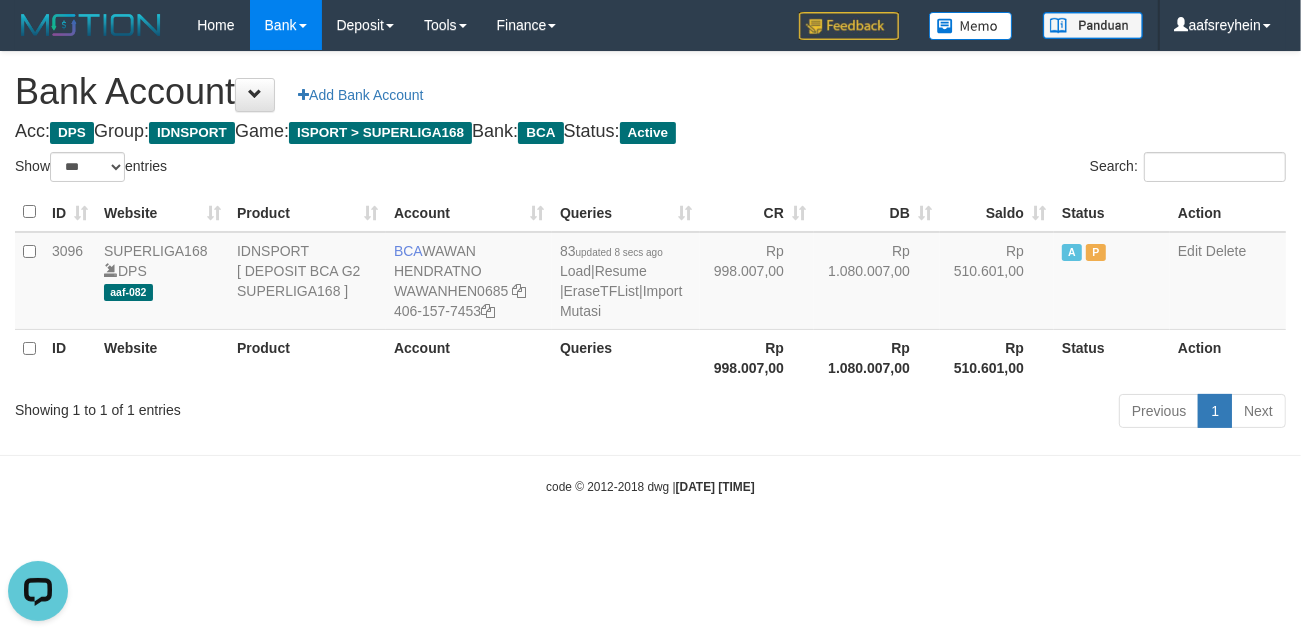 click on "Toggle navigation
Home
Bank
Account List
Load
By Website
Group
[ISPORT]													SUPERLIGA168
By Load Group (DPS)
-" at bounding box center [650, 273] 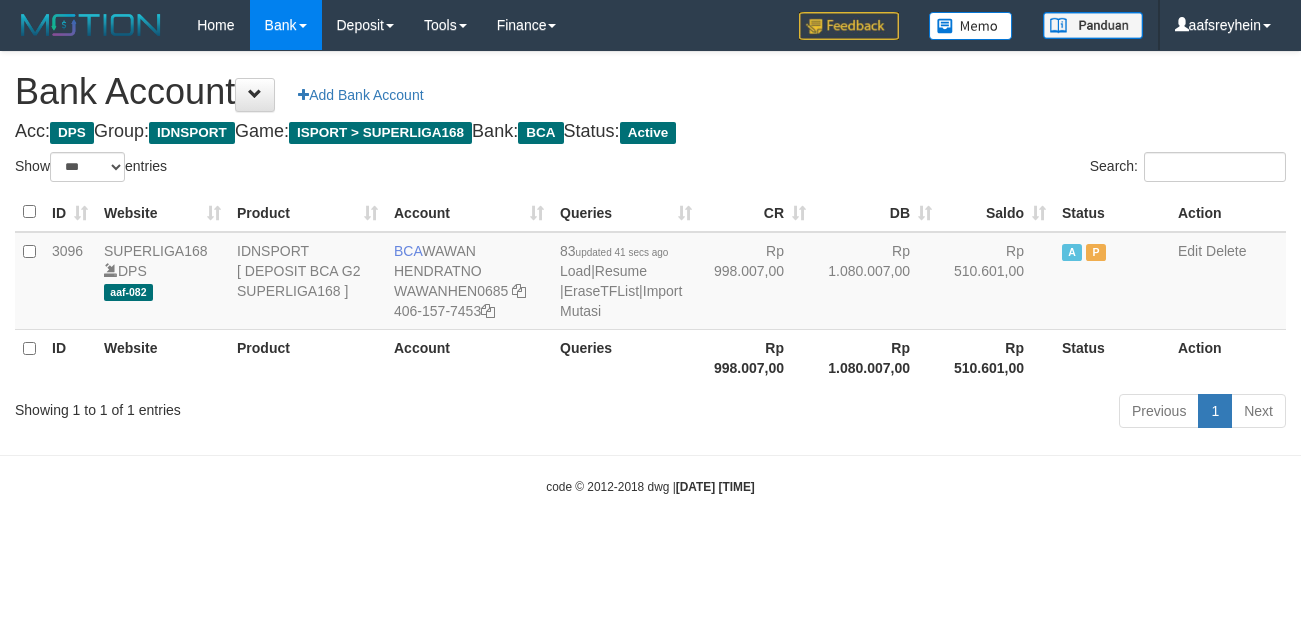 select on "***" 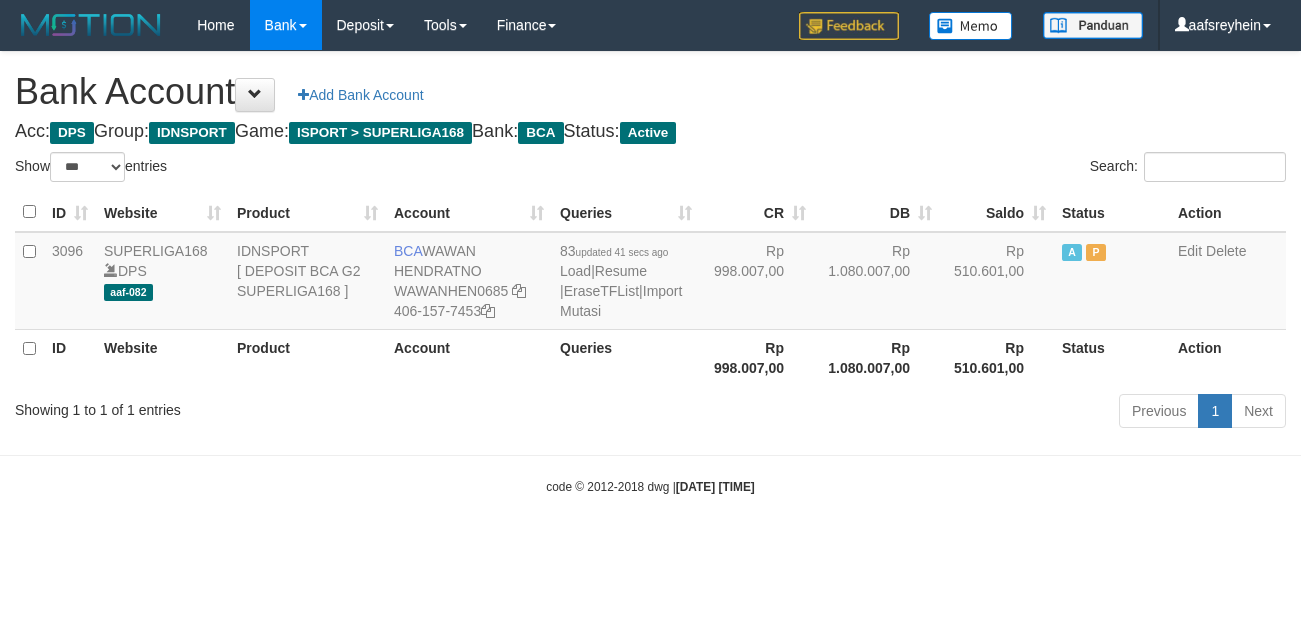 scroll, scrollTop: 0, scrollLeft: 0, axis: both 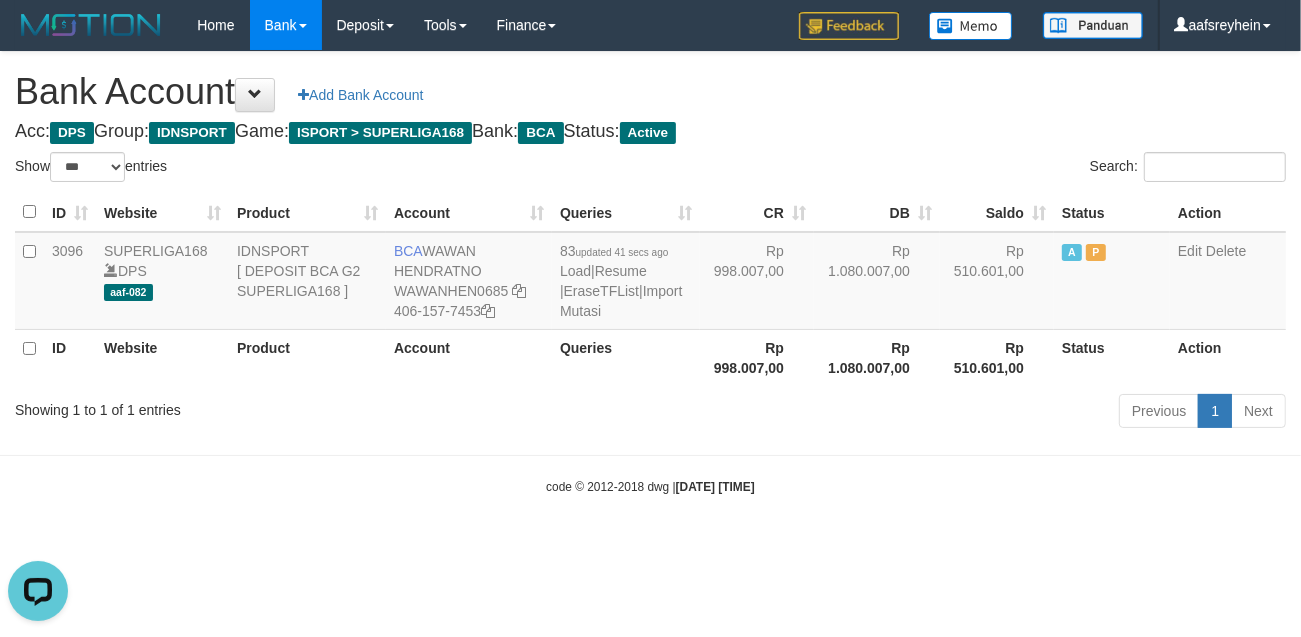 click on "Toggle navigation
Home
Bank
Account List
Load
By Website
Group
[ISPORT]													SUPERLIGA168
By Load Group (DPS)
-" at bounding box center (650, 273) 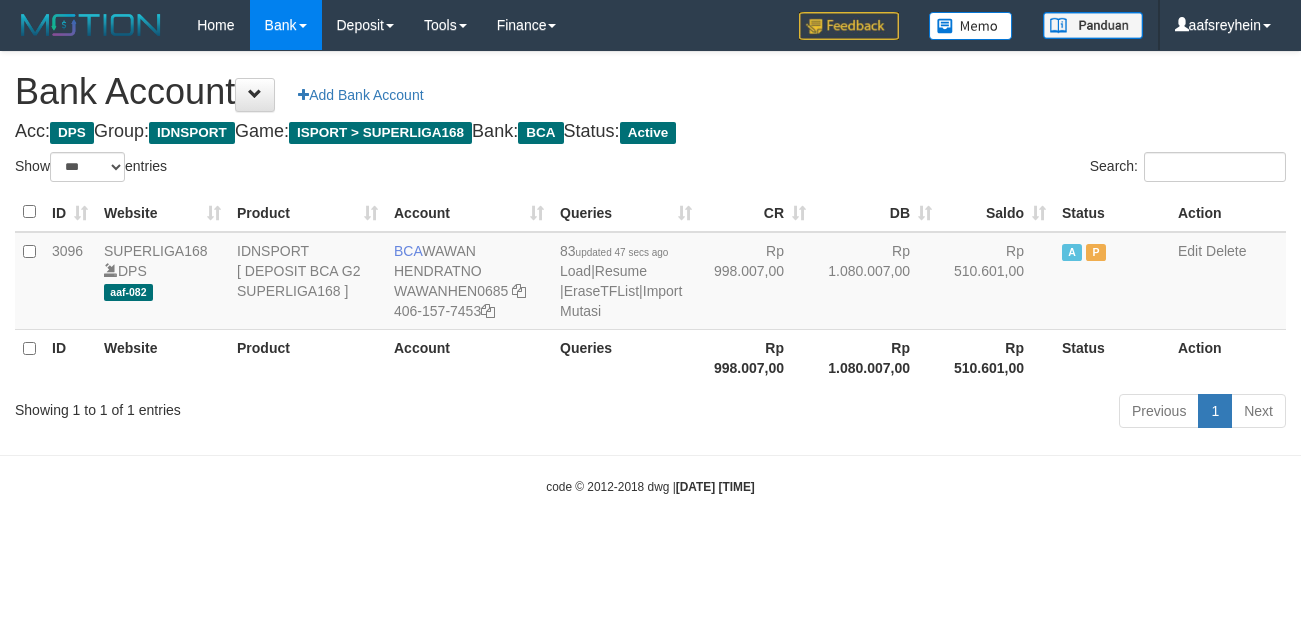 select on "***" 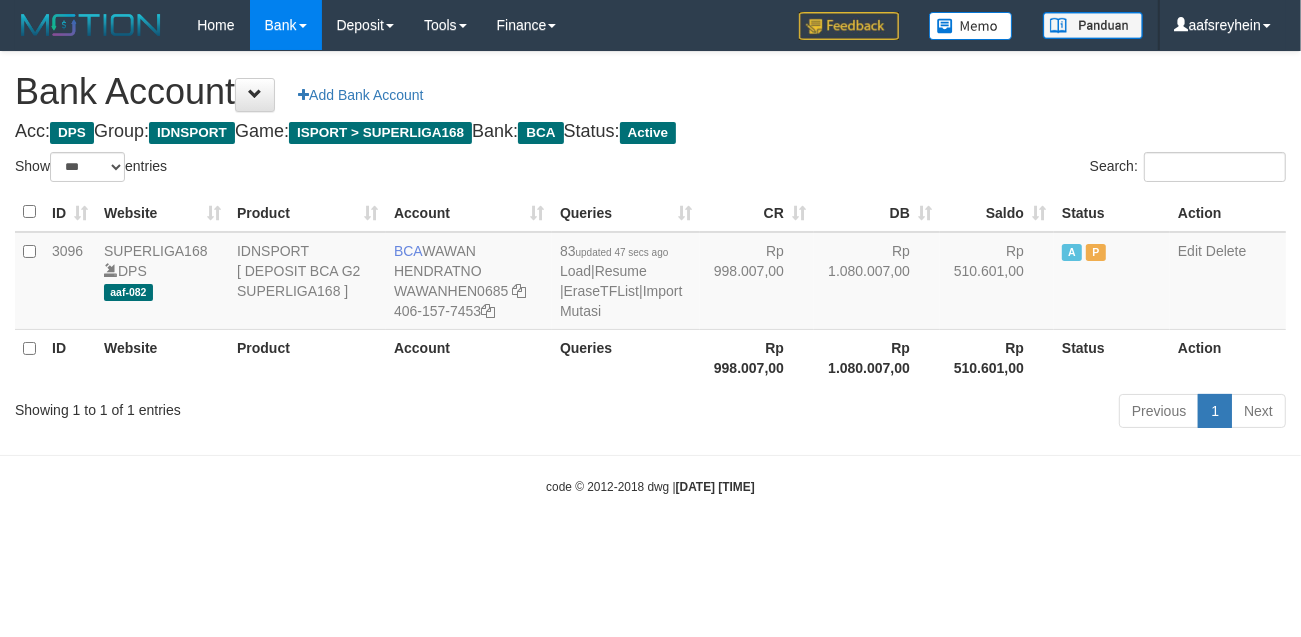click at bounding box center (650, 455) 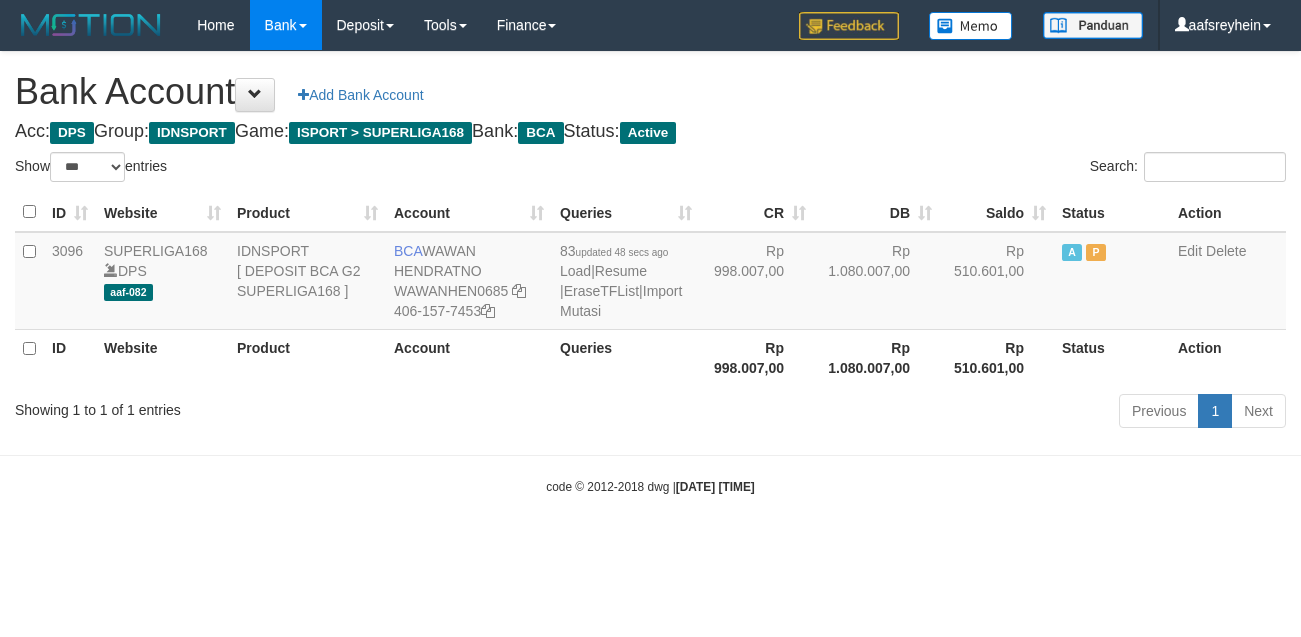 select on "***" 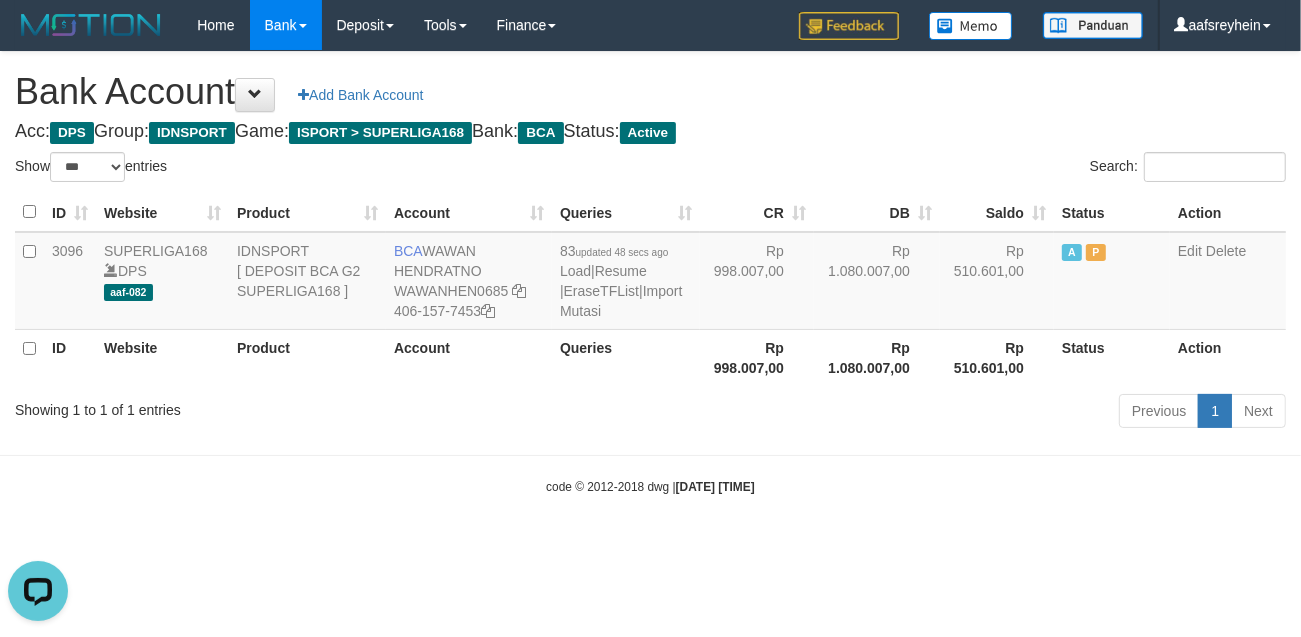scroll, scrollTop: 0, scrollLeft: 0, axis: both 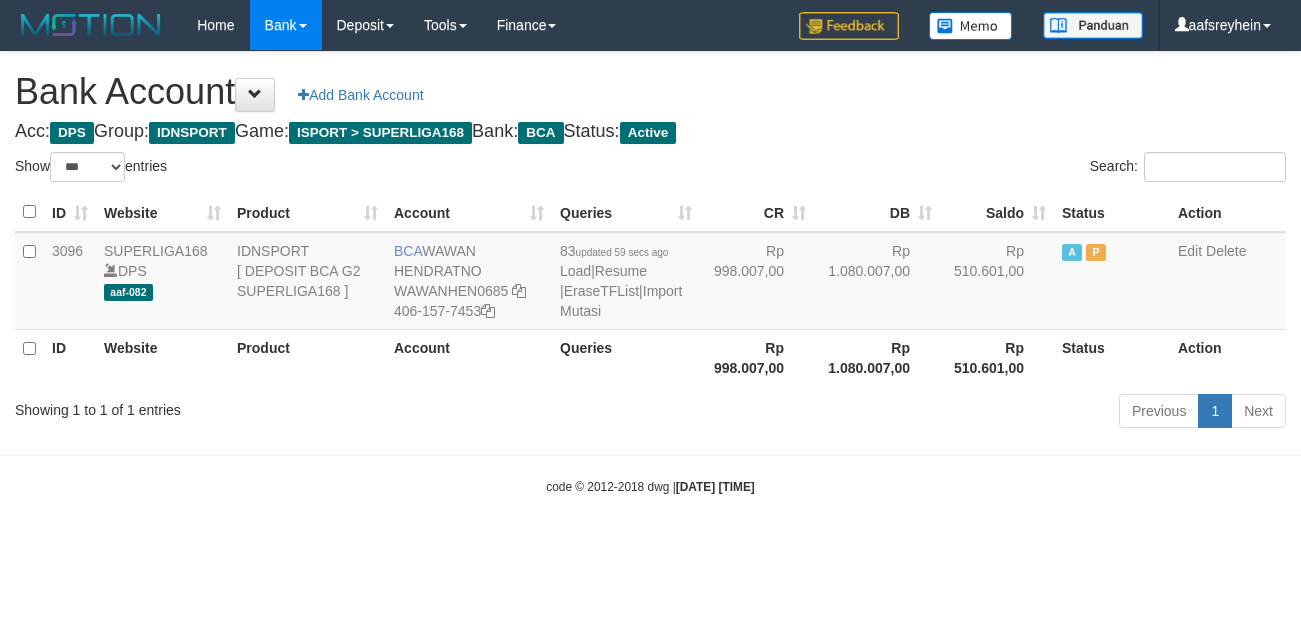 select on "***" 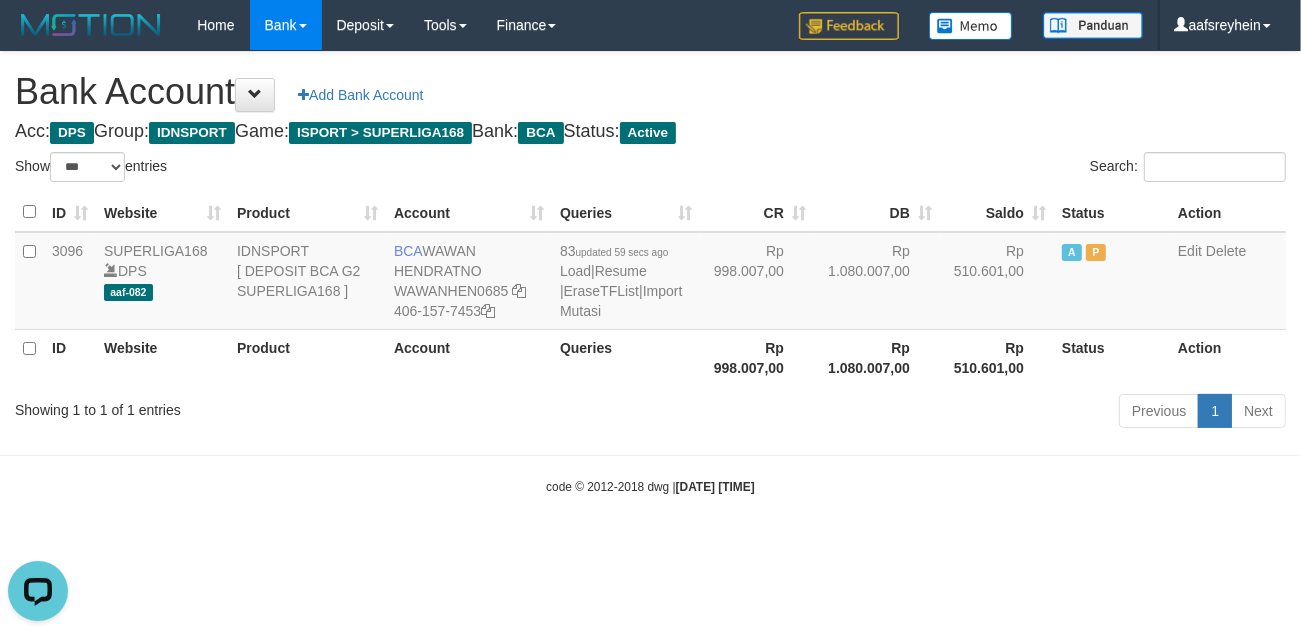 scroll, scrollTop: 0, scrollLeft: 0, axis: both 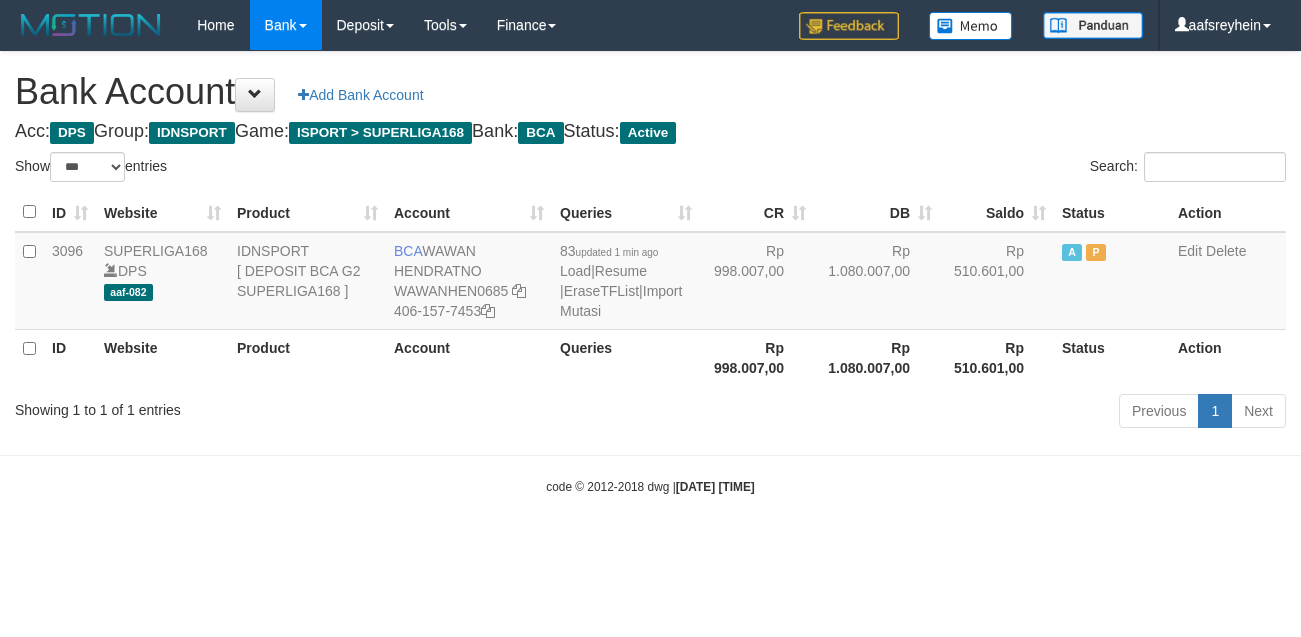 select on "***" 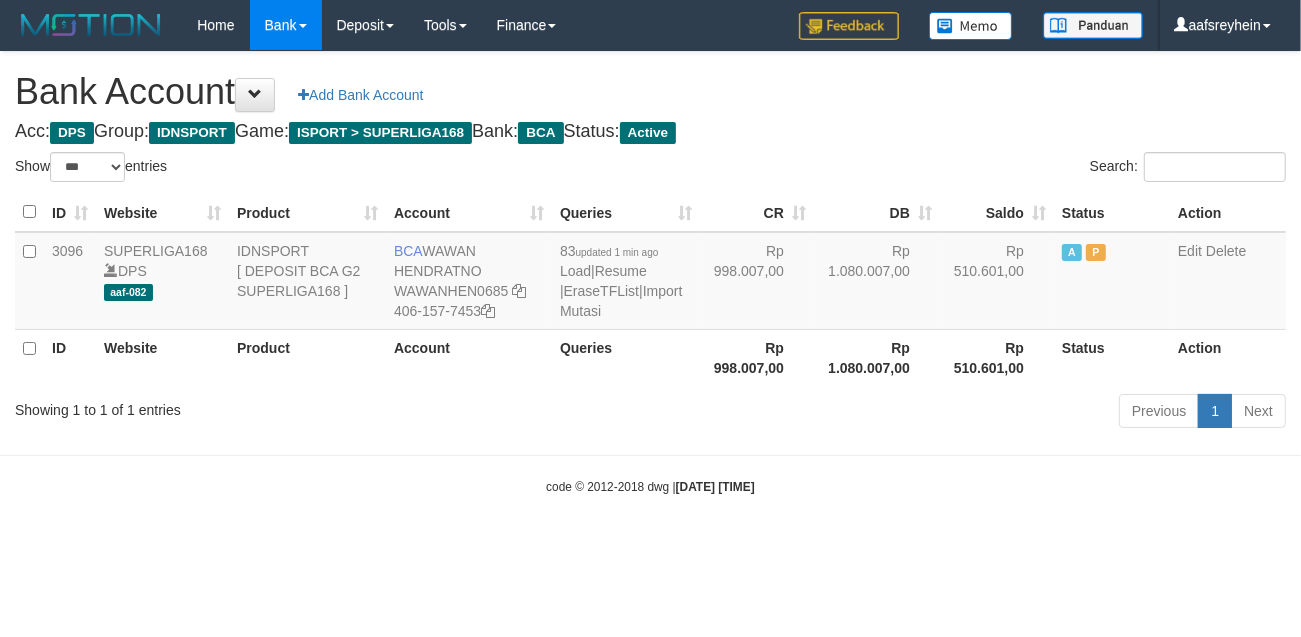 click on "Toggle navigation
Home
Bank
Account List
Load
By Website
Group
[ISPORT]													SUPERLIGA168
By Load Group (DPS)
-" at bounding box center (650, 273) 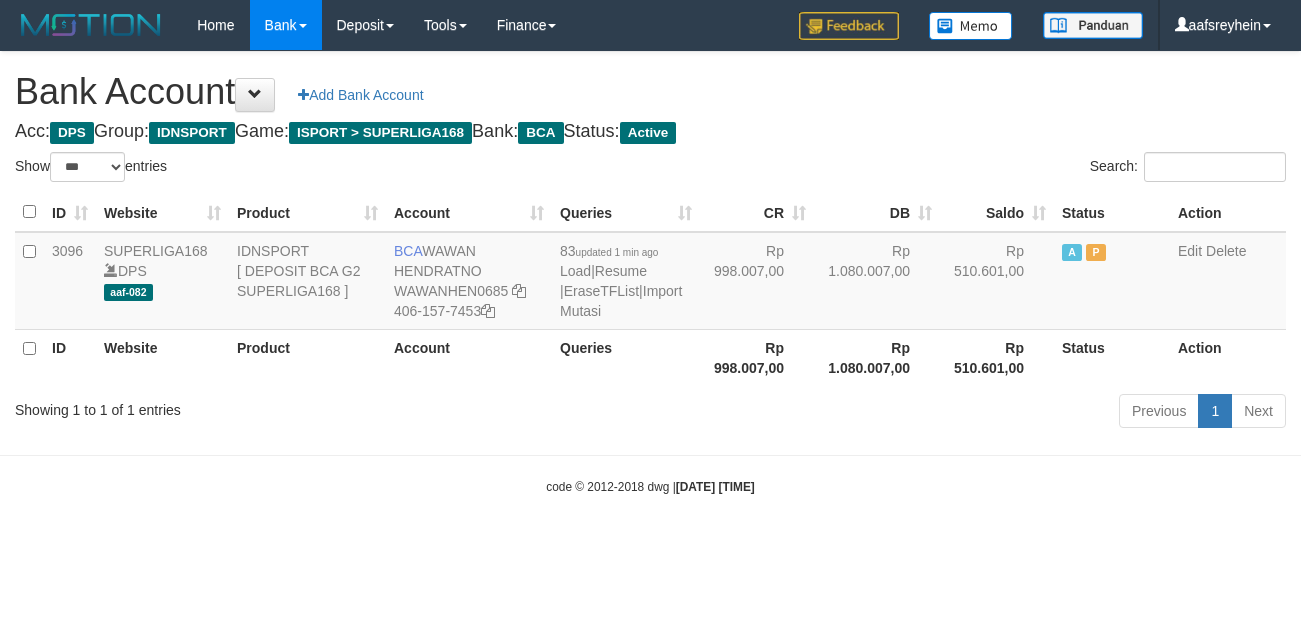 select on "***" 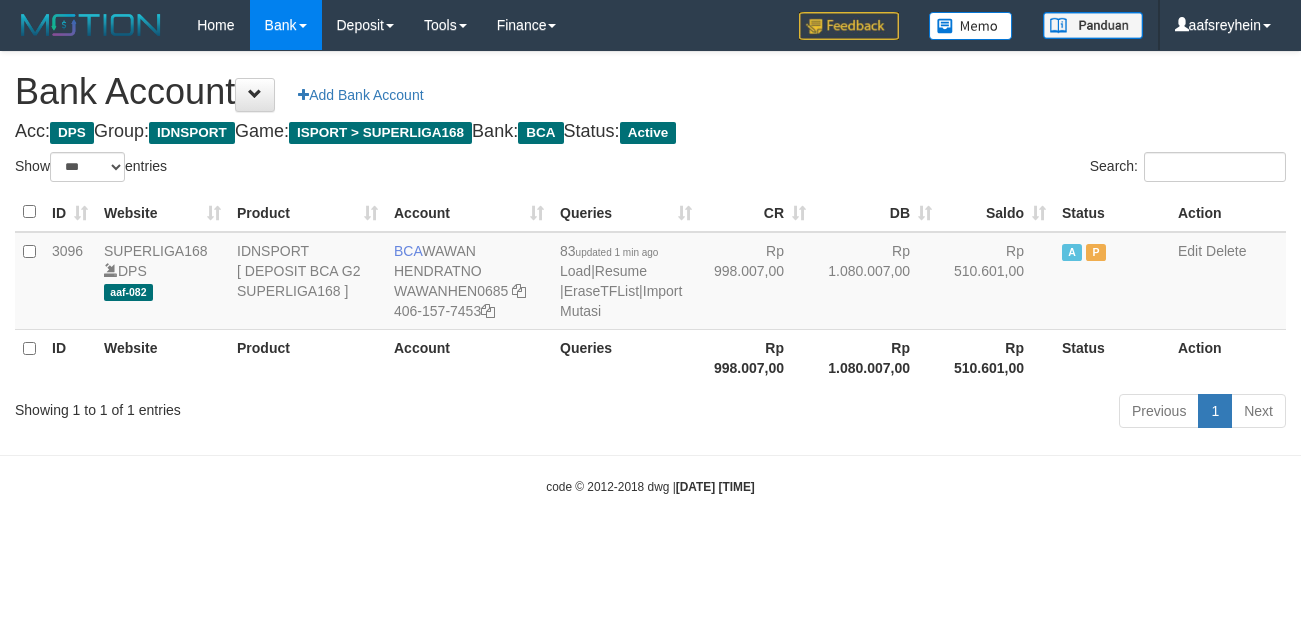 scroll, scrollTop: 0, scrollLeft: 0, axis: both 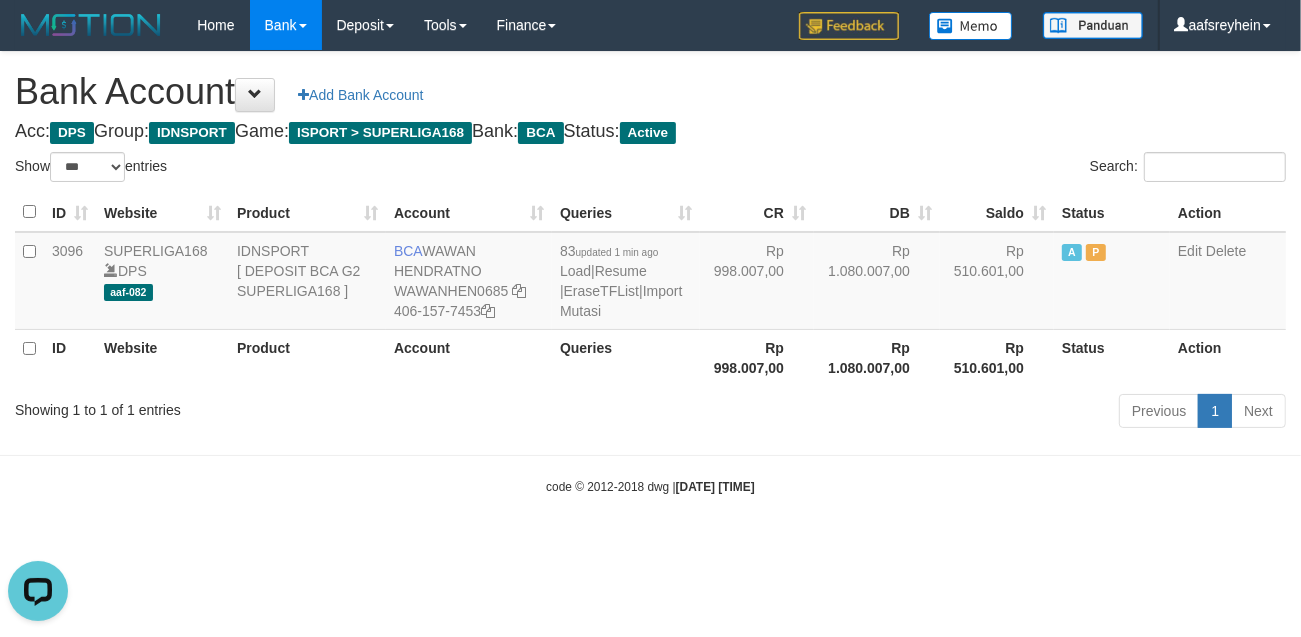 drag, startPoint x: 708, startPoint y: 587, endPoint x: 795, endPoint y: 572, distance: 88.28363 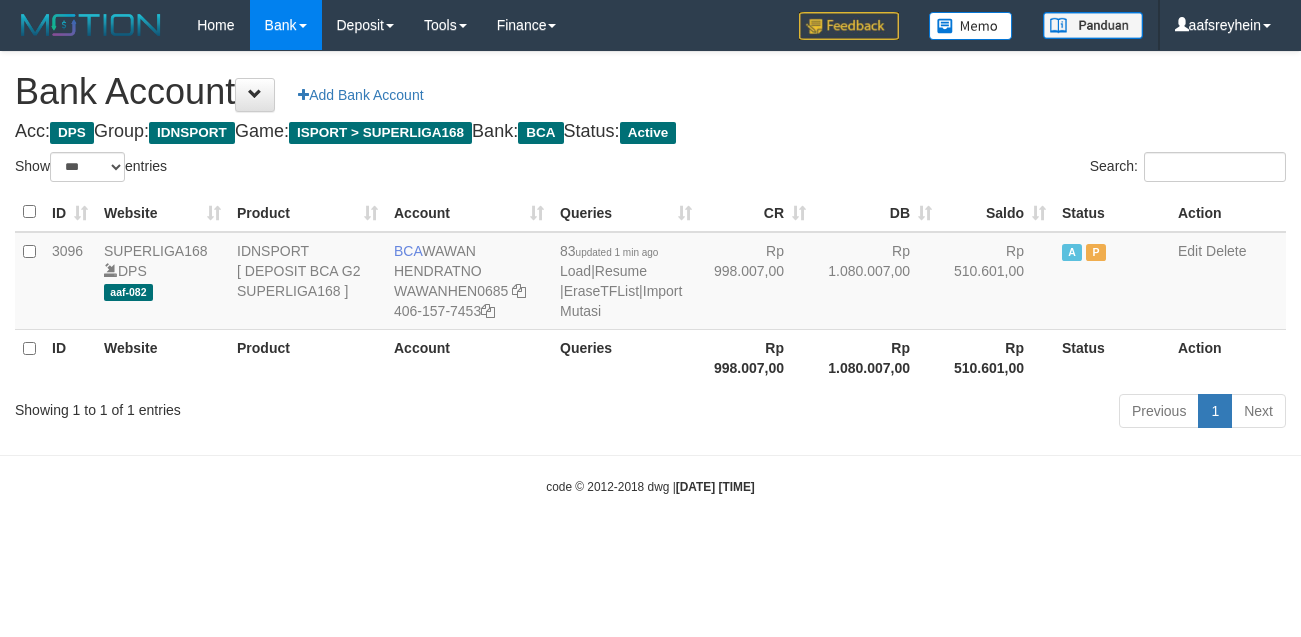 select on "***" 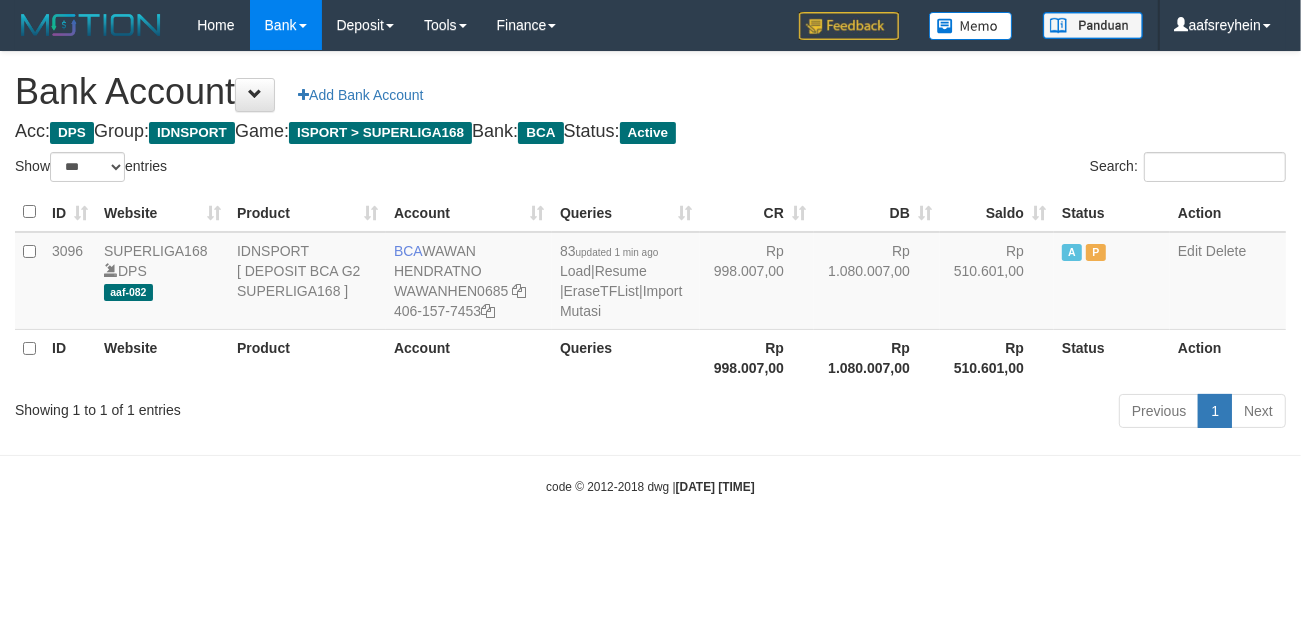 drag, startPoint x: 1065, startPoint y: 573, endPoint x: 1057, endPoint y: 565, distance: 11.313708 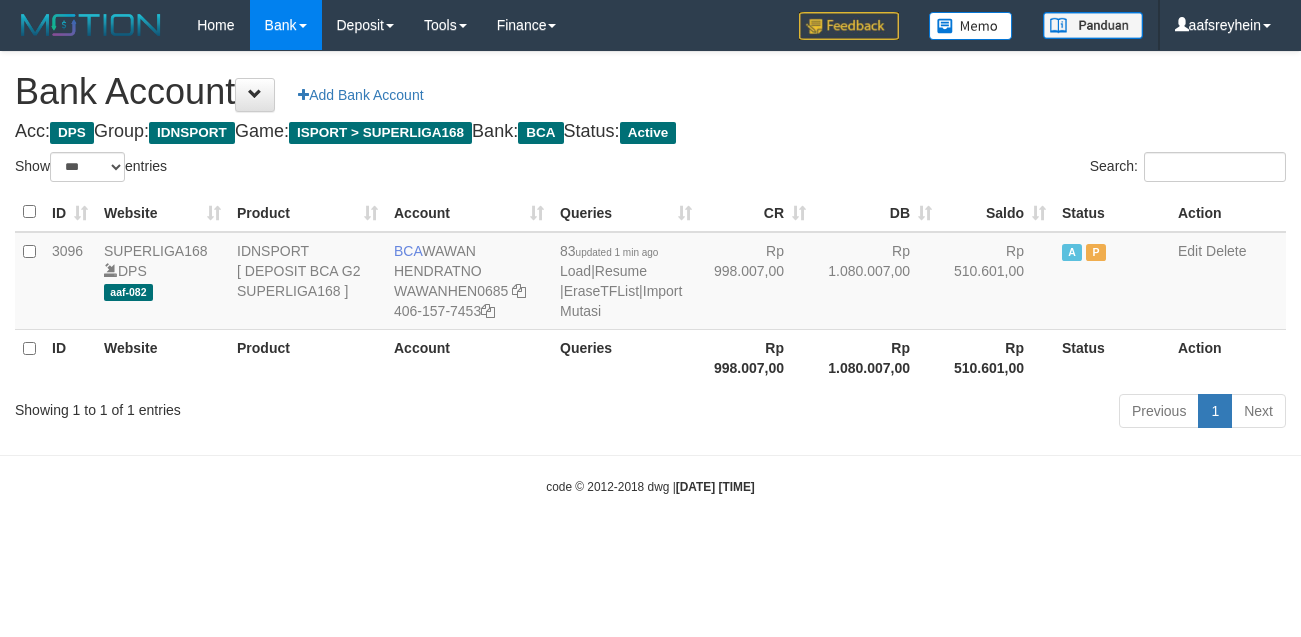 select on "***" 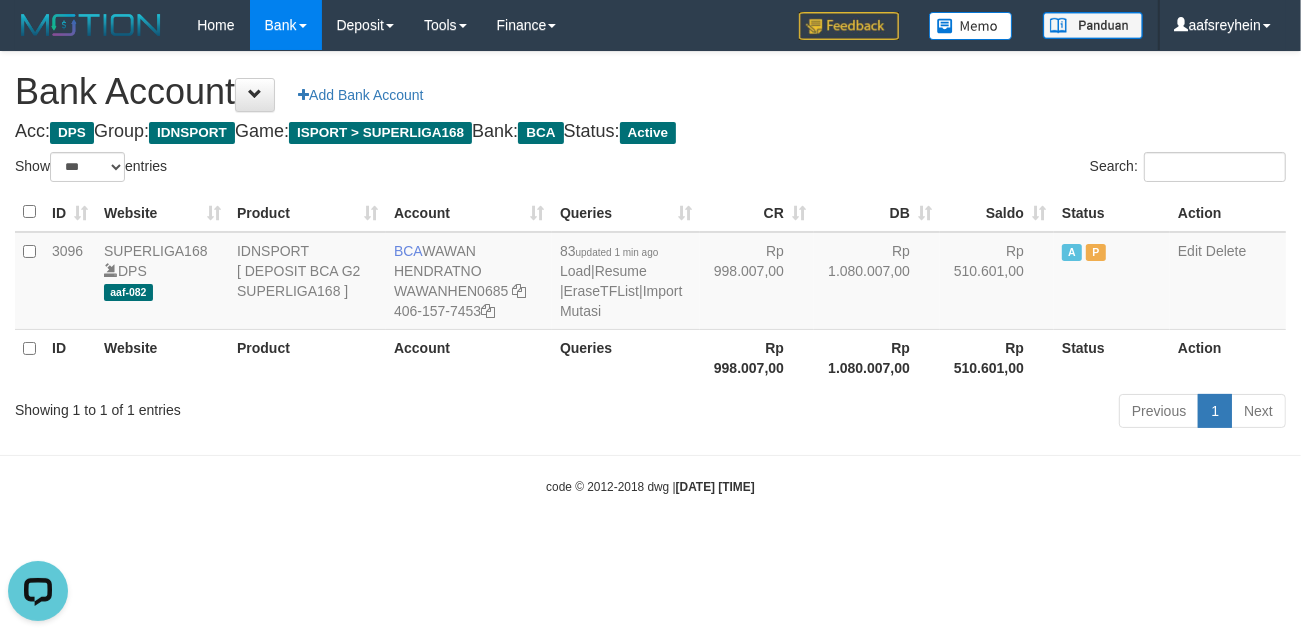 scroll, scrollTop: 0, scrollLeft: 0, axis: both 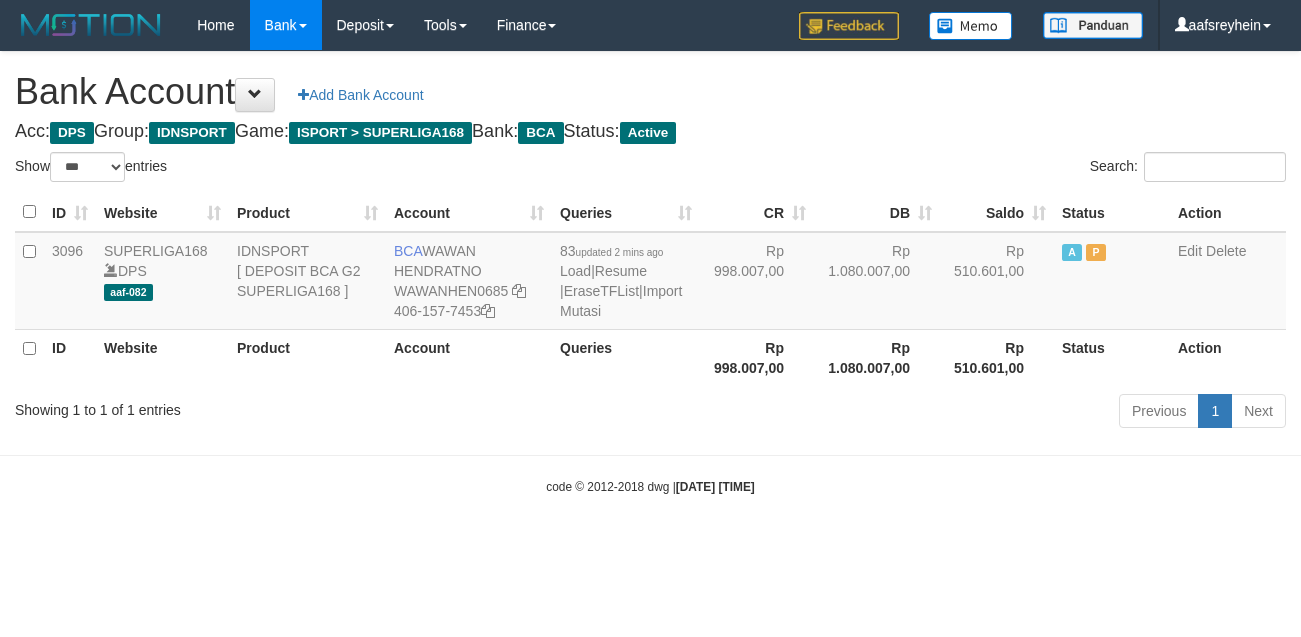 select on "***" 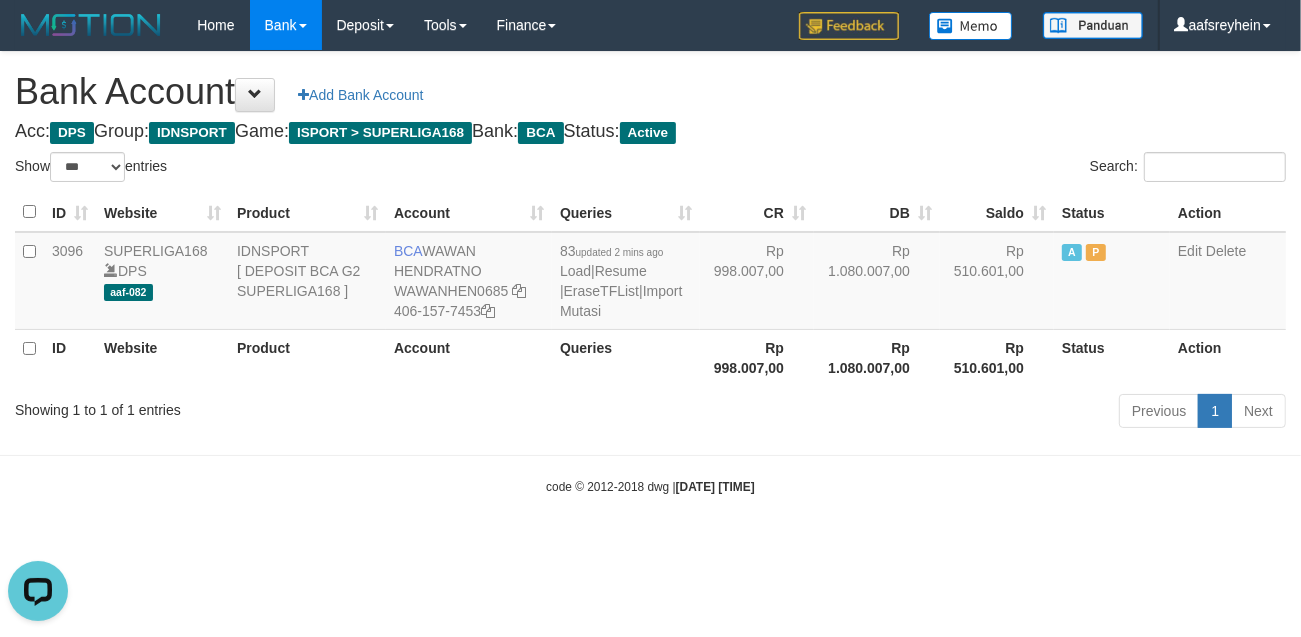scroll, scrollTop: 0, scrollLeft: 0, axis: both 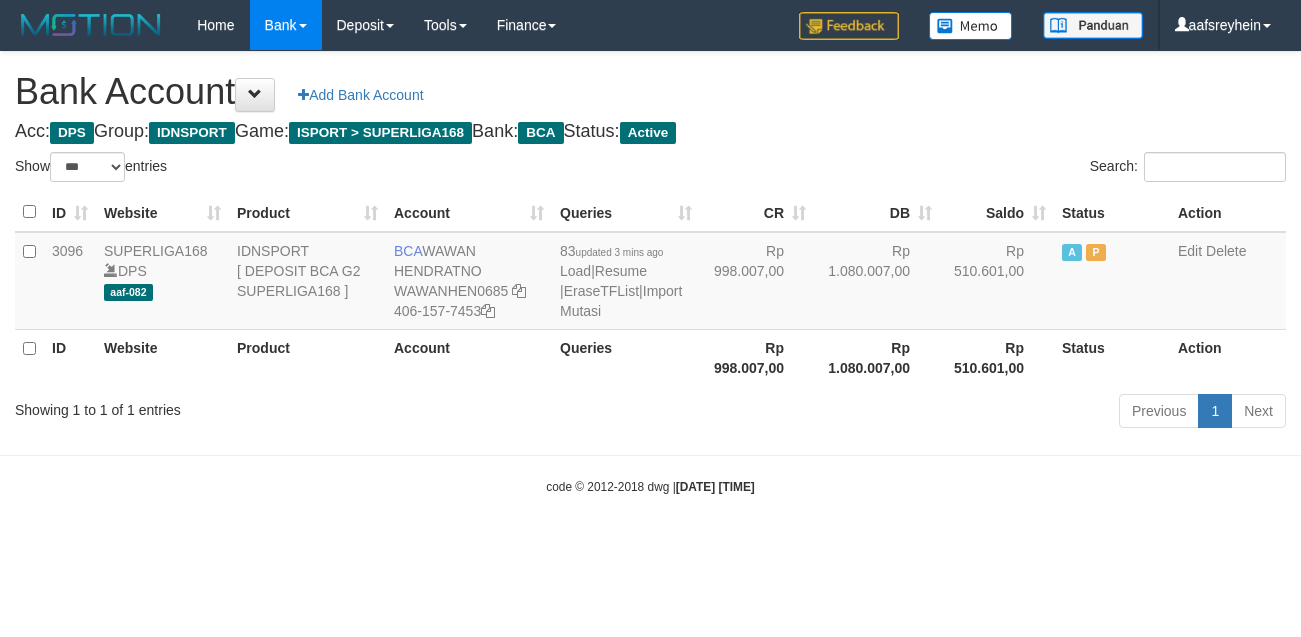 select on "***" 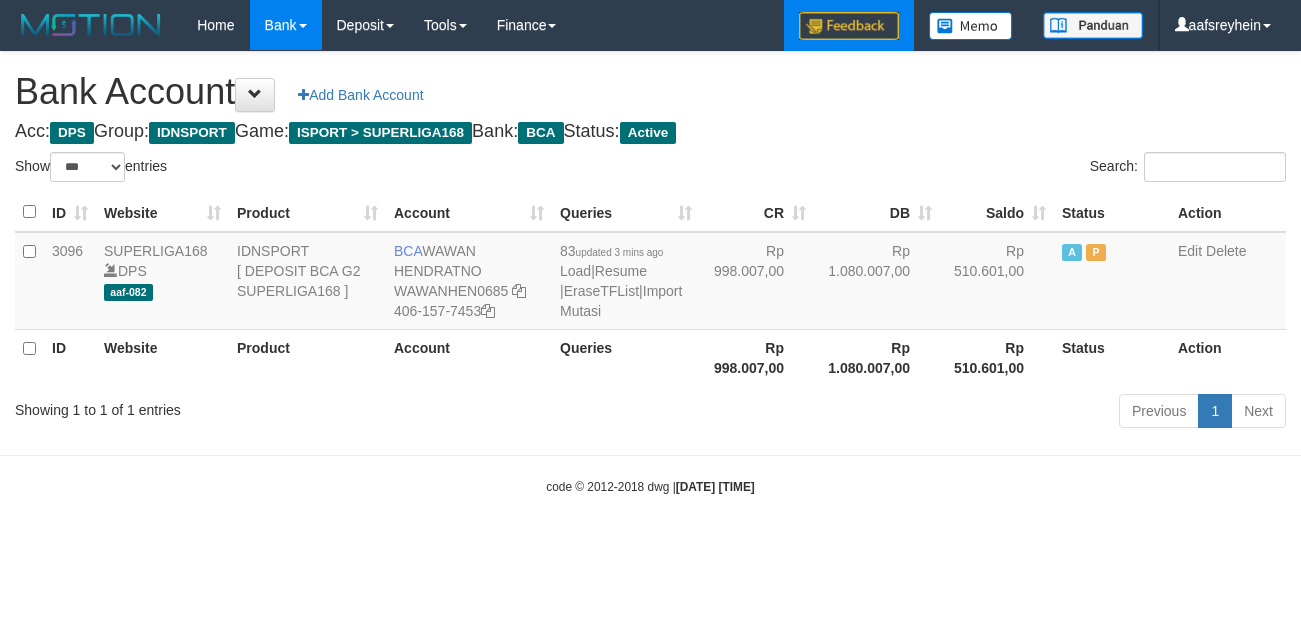 scroll, scrollTop: 0, scrollLeft: 0, axis: both 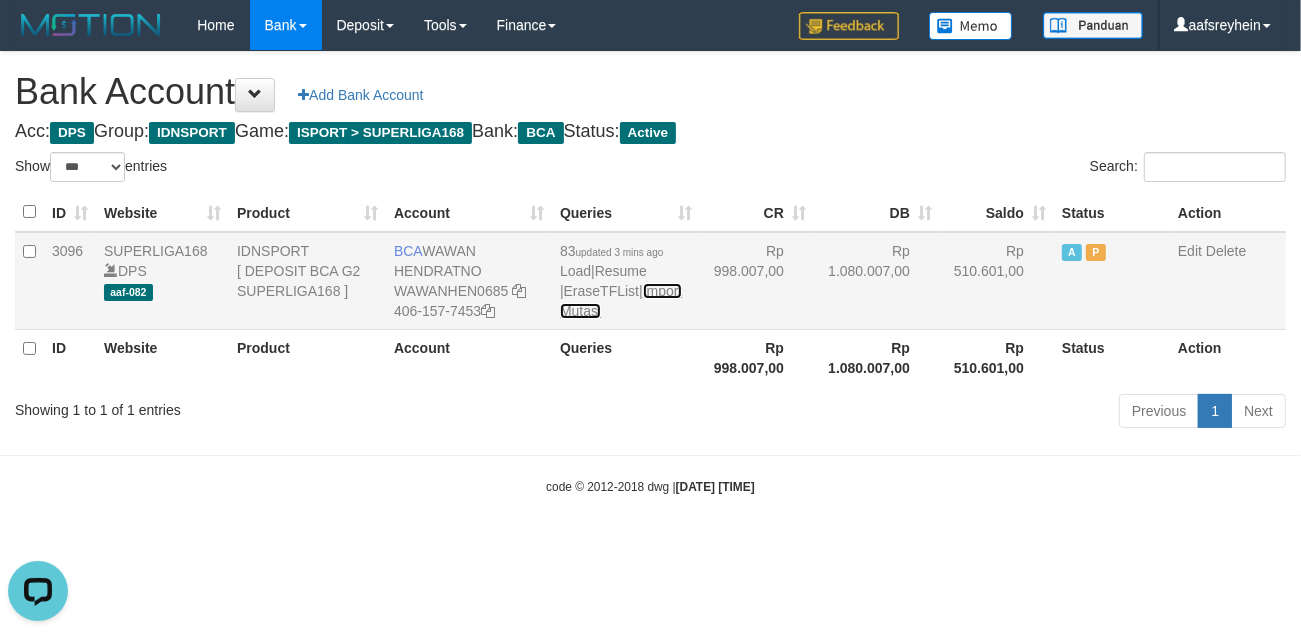 click on "Import Mutasi" at bounding box center [621, 301] 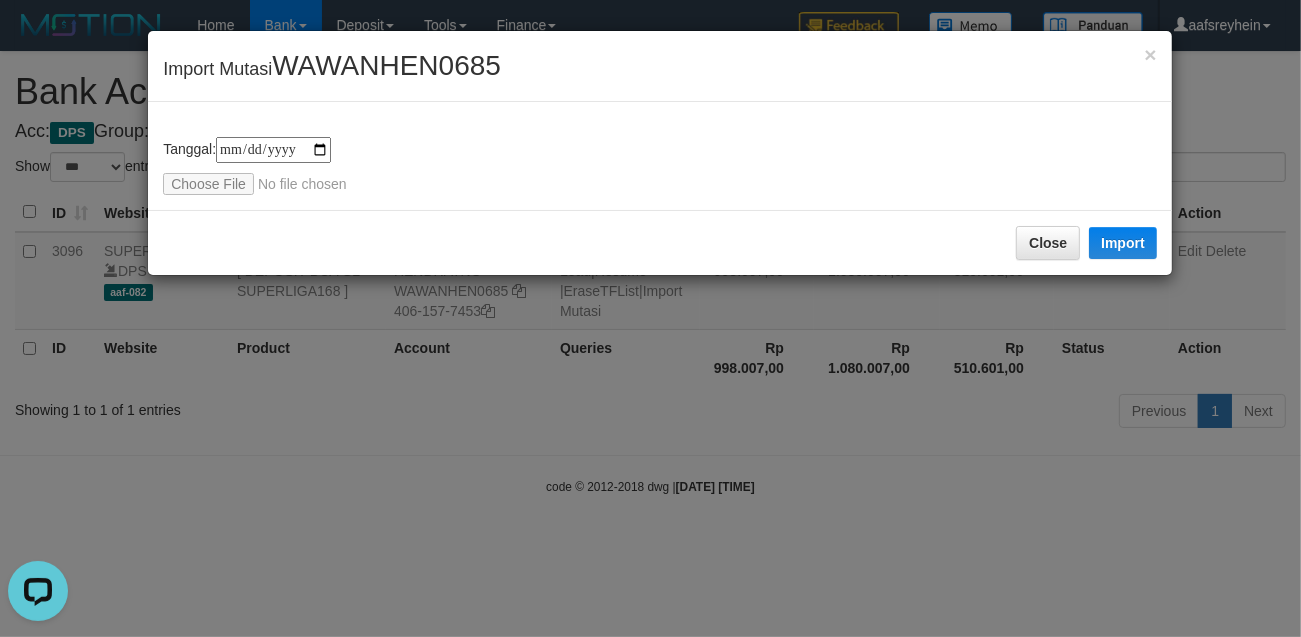 type on "**********" 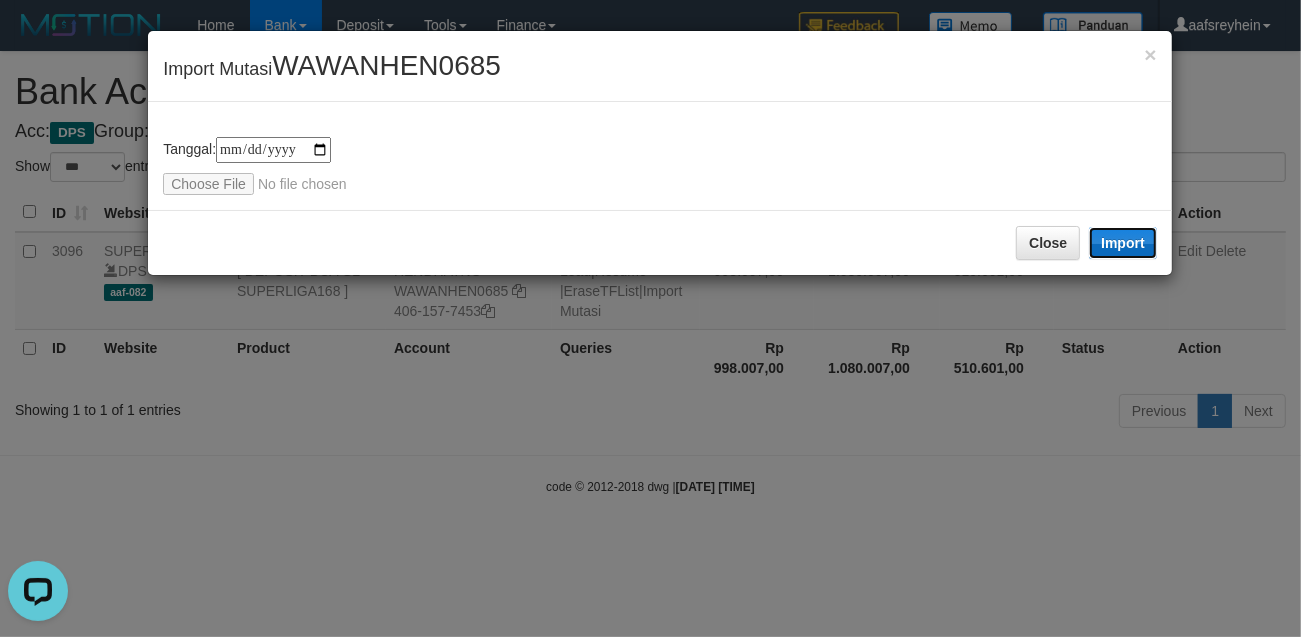 click on "Import" at bounding box center (1123, 243) 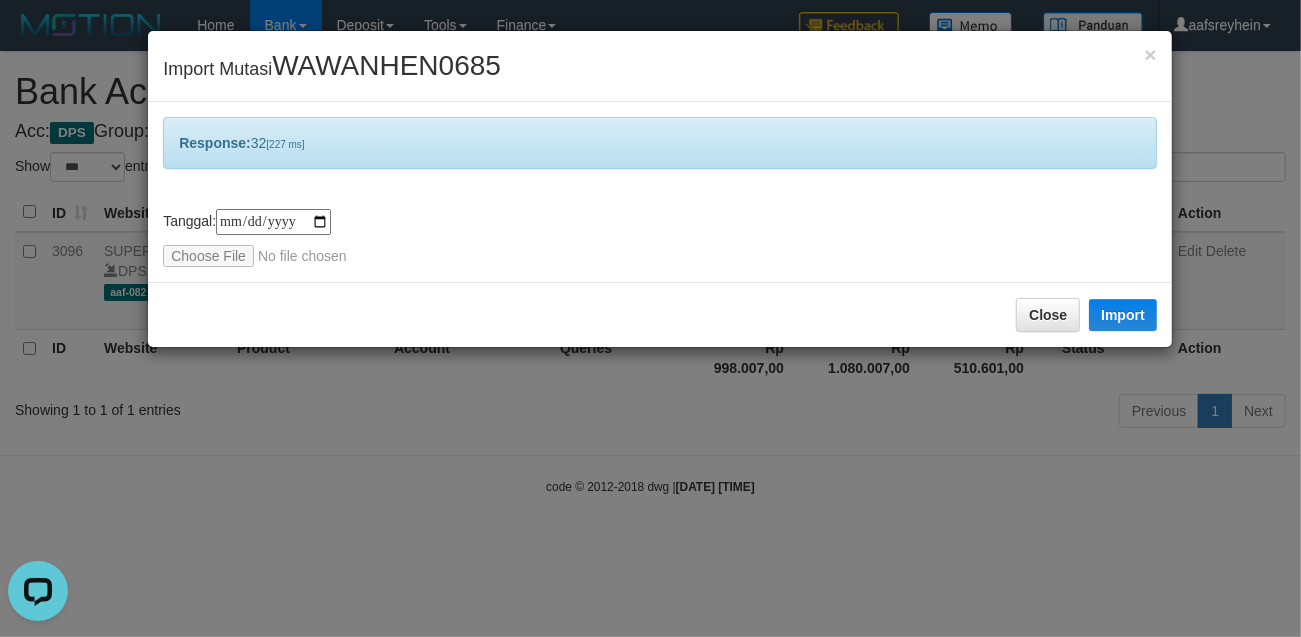 click on "**********" at bounding box center [650, 318] 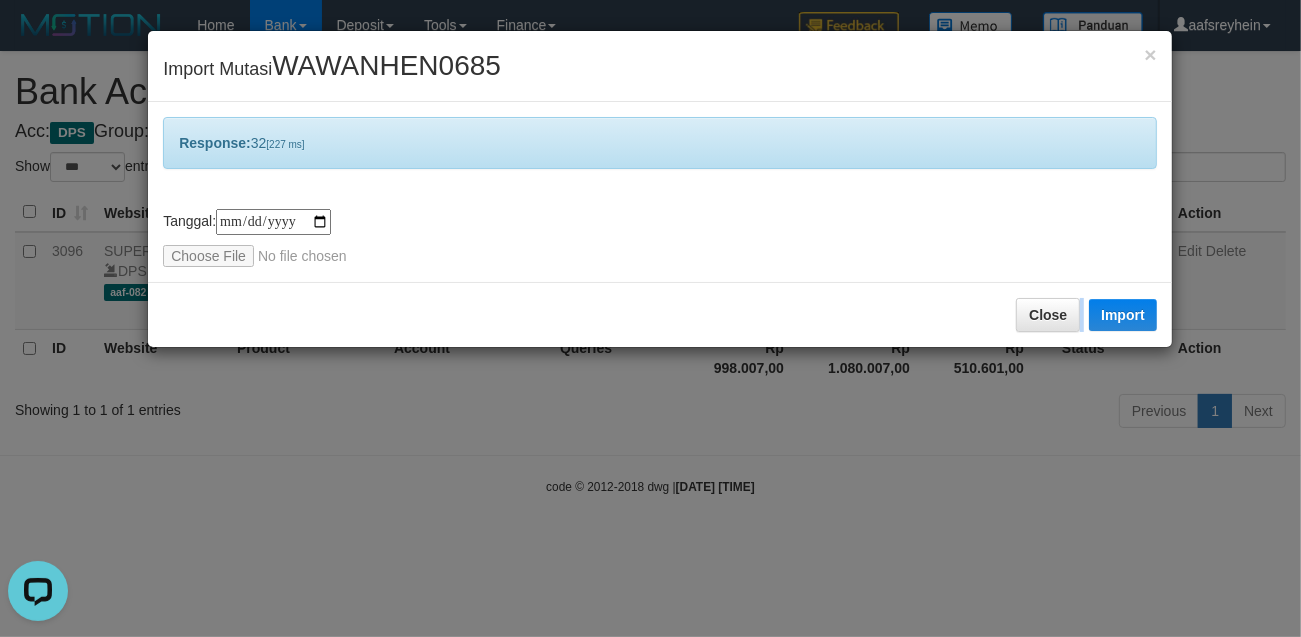 click on "**********" at bounding box center [650, 318] 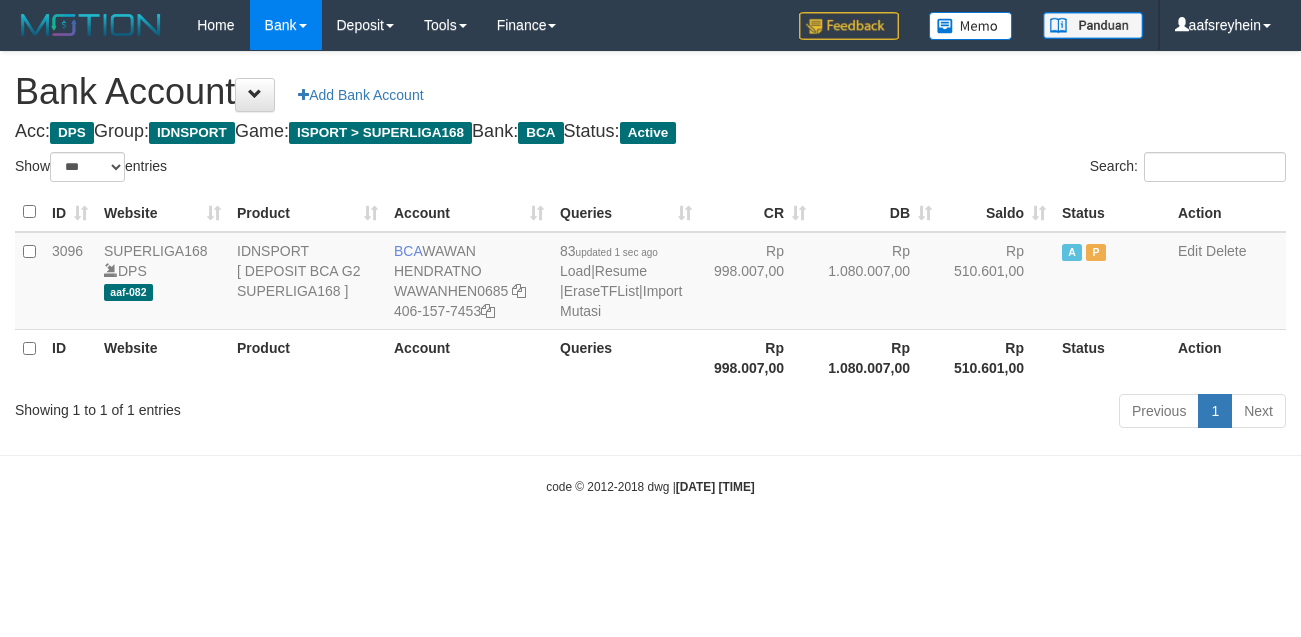select on "***" 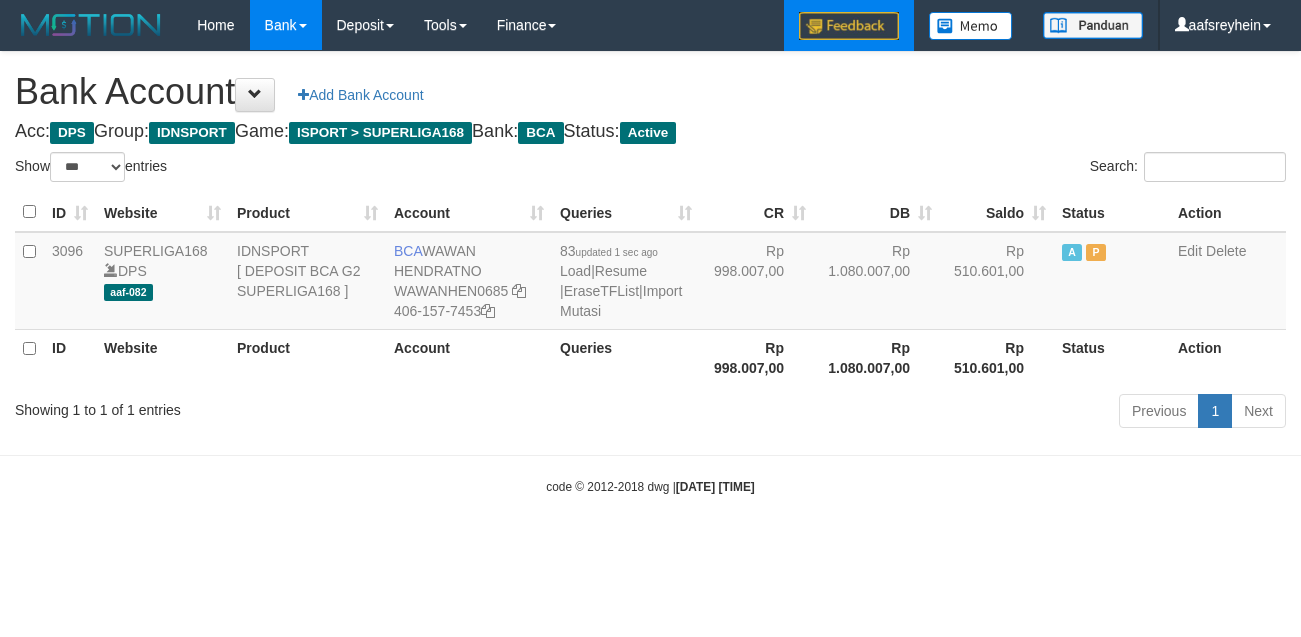 scroll, scrollTop: 0, scrollLeft: 0, axis: both 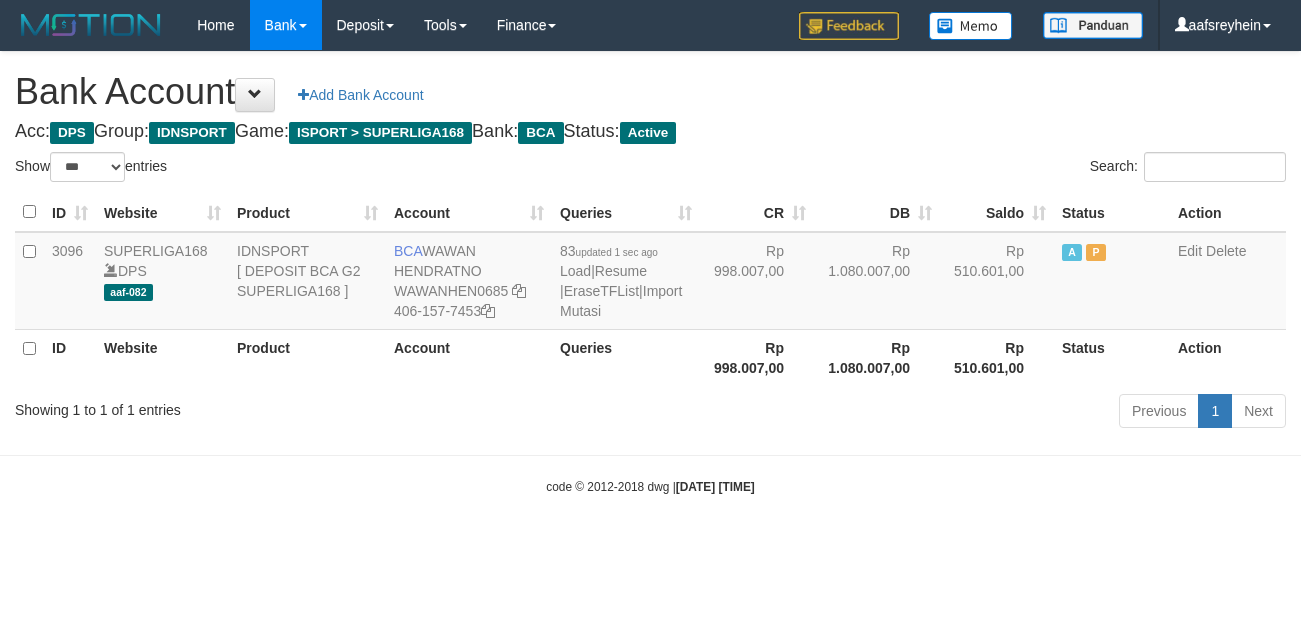 select on "***" 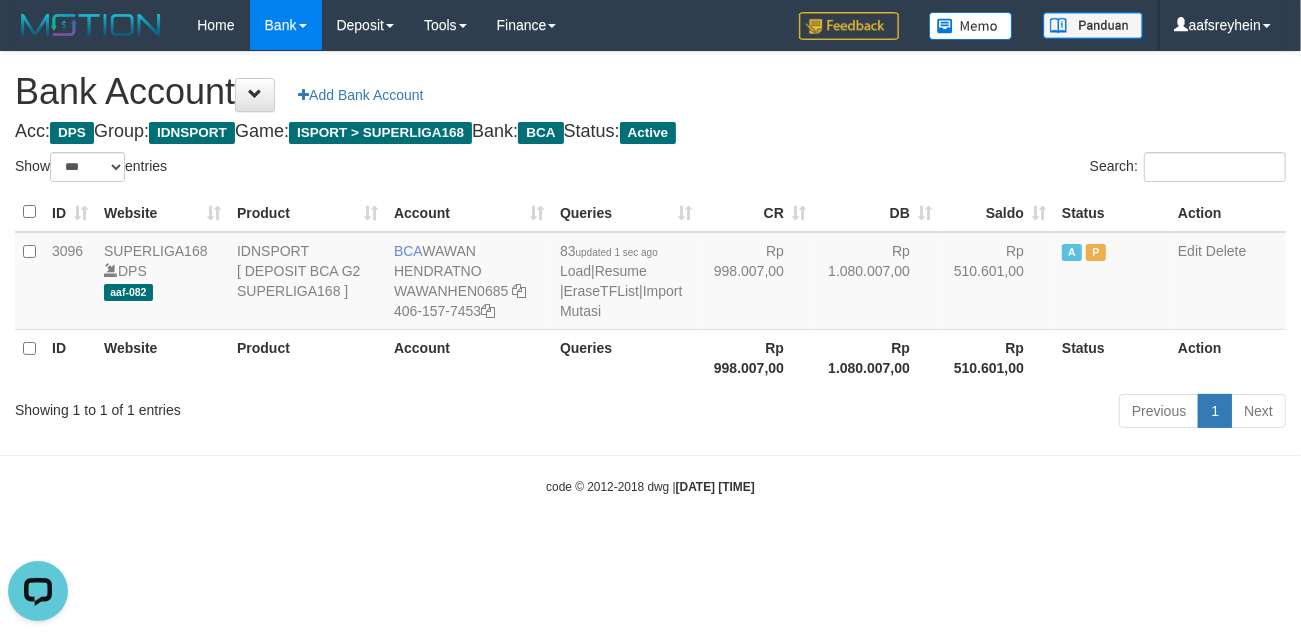 scroll, scrollTop: 0, scrollLeft: 0, axis: both 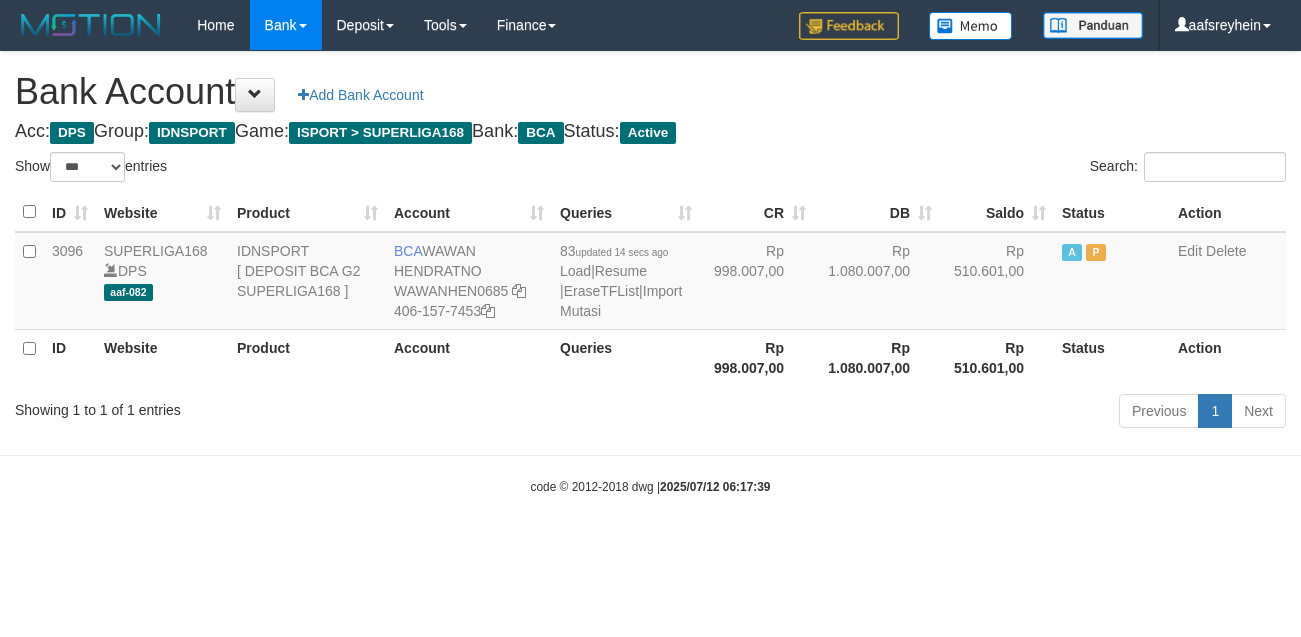 select on "***" 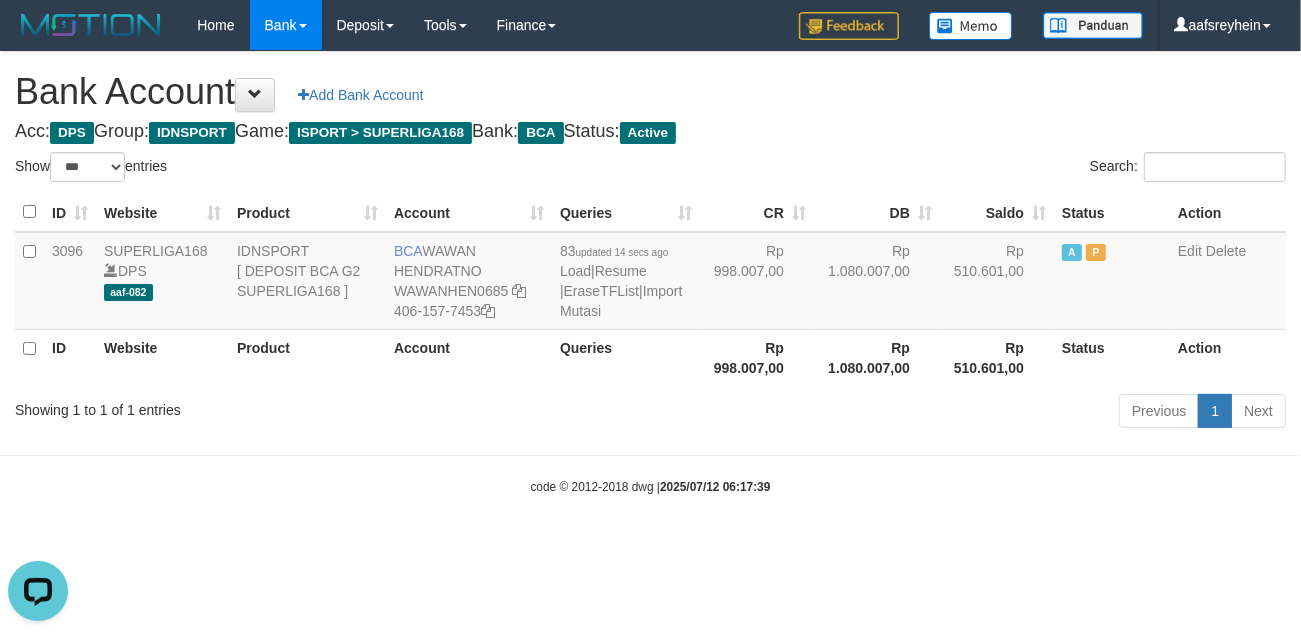 scroll, scrollTop: 0, scrollLeft: 0, axis: both 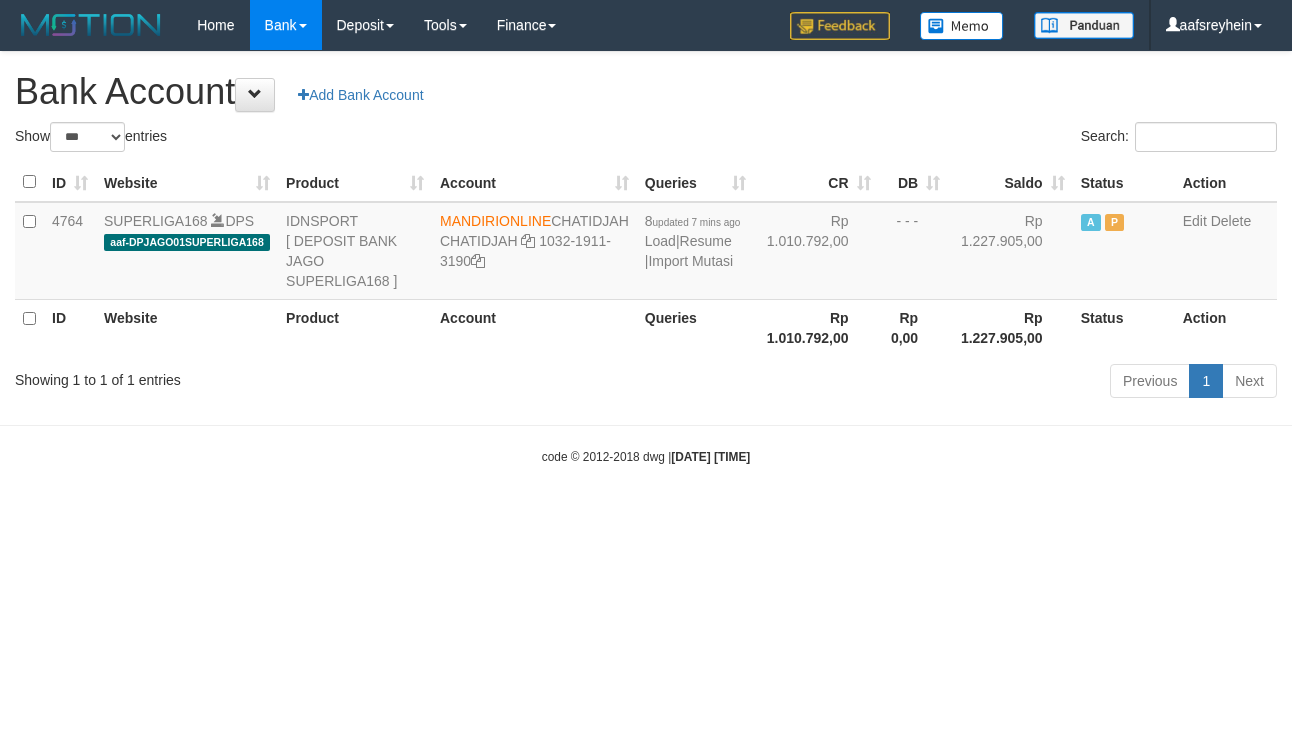 select on "***" 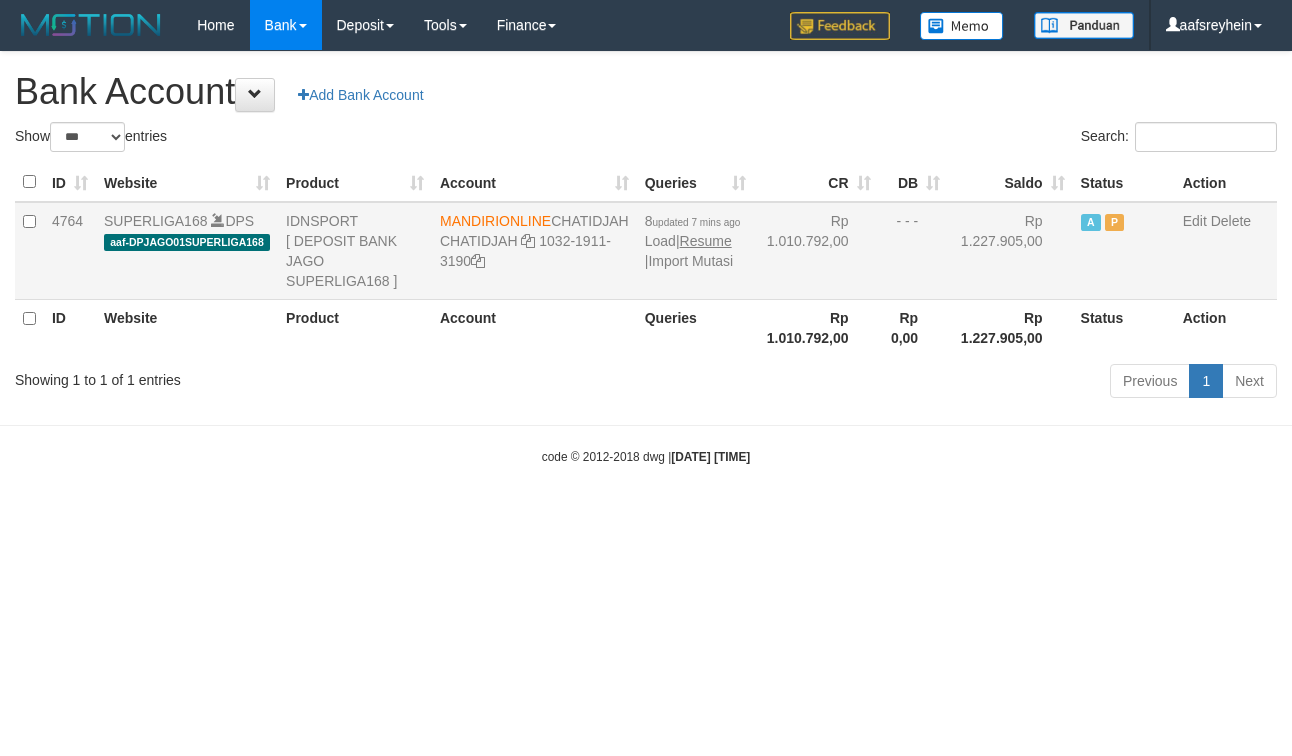scroll, scrollTop: 0, scrollLeft: 0, axis: both 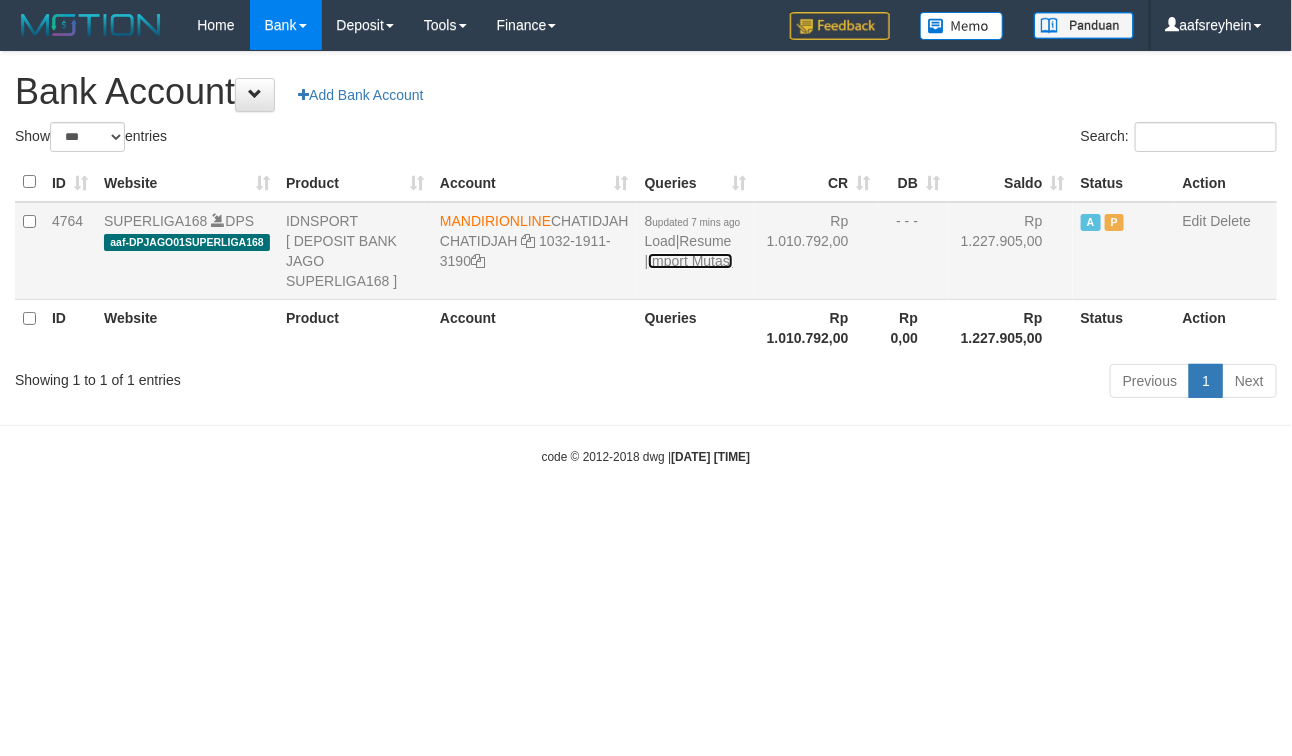 click on "Import Mutasi" at bounding box center (690, 261) 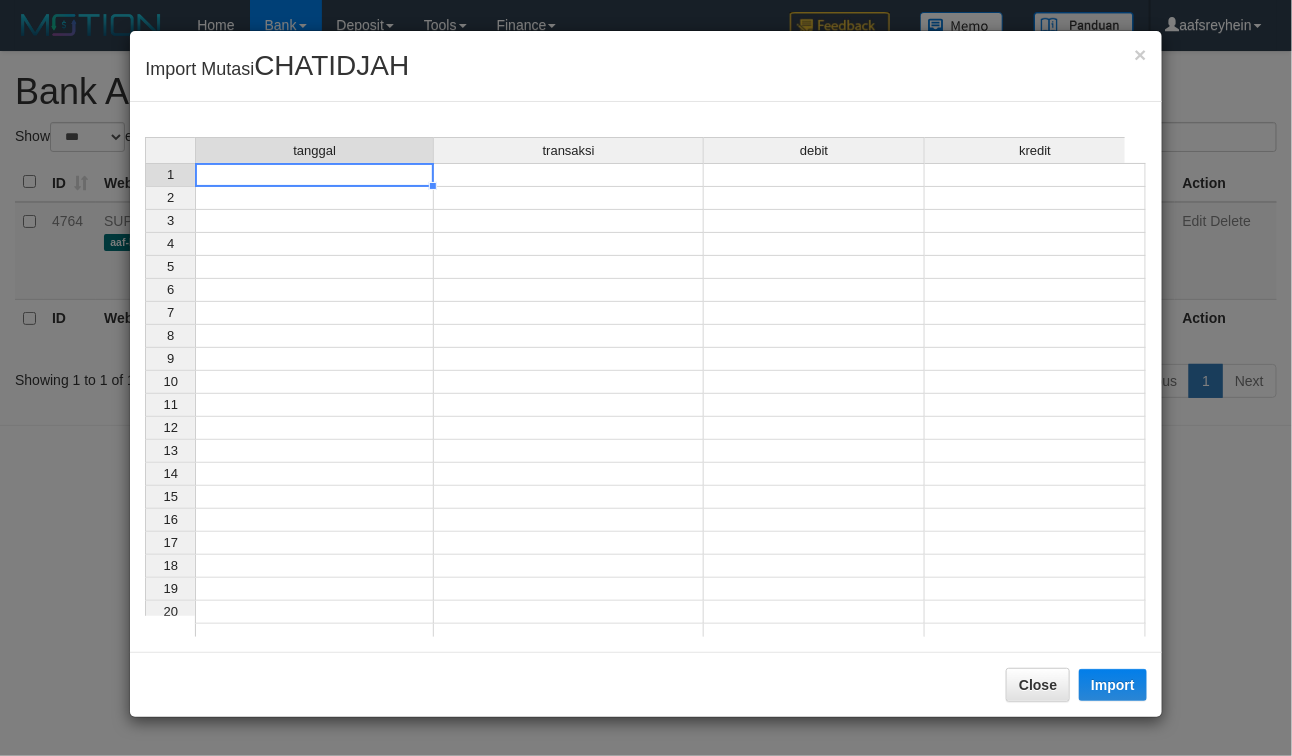 click at bounding box center (314, 175) 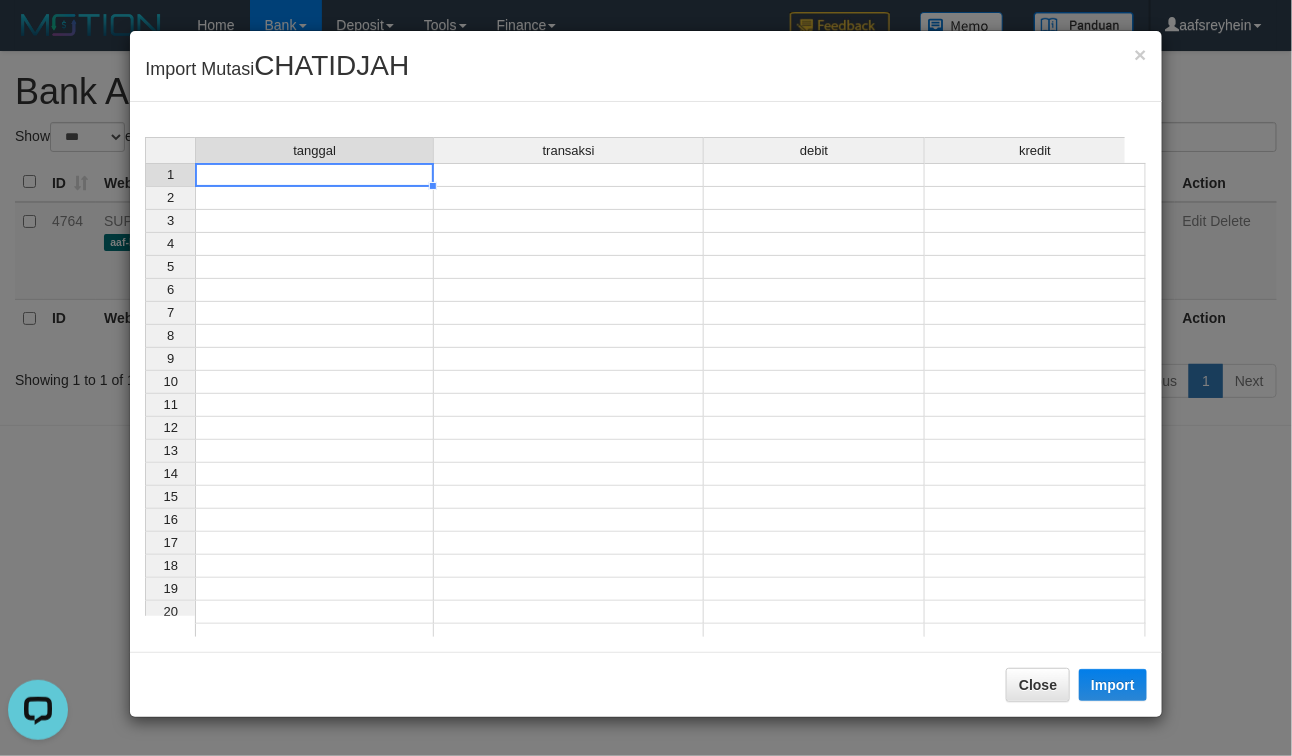 scroll, scrollTop: 0, scrollLeft: 0, axis: both 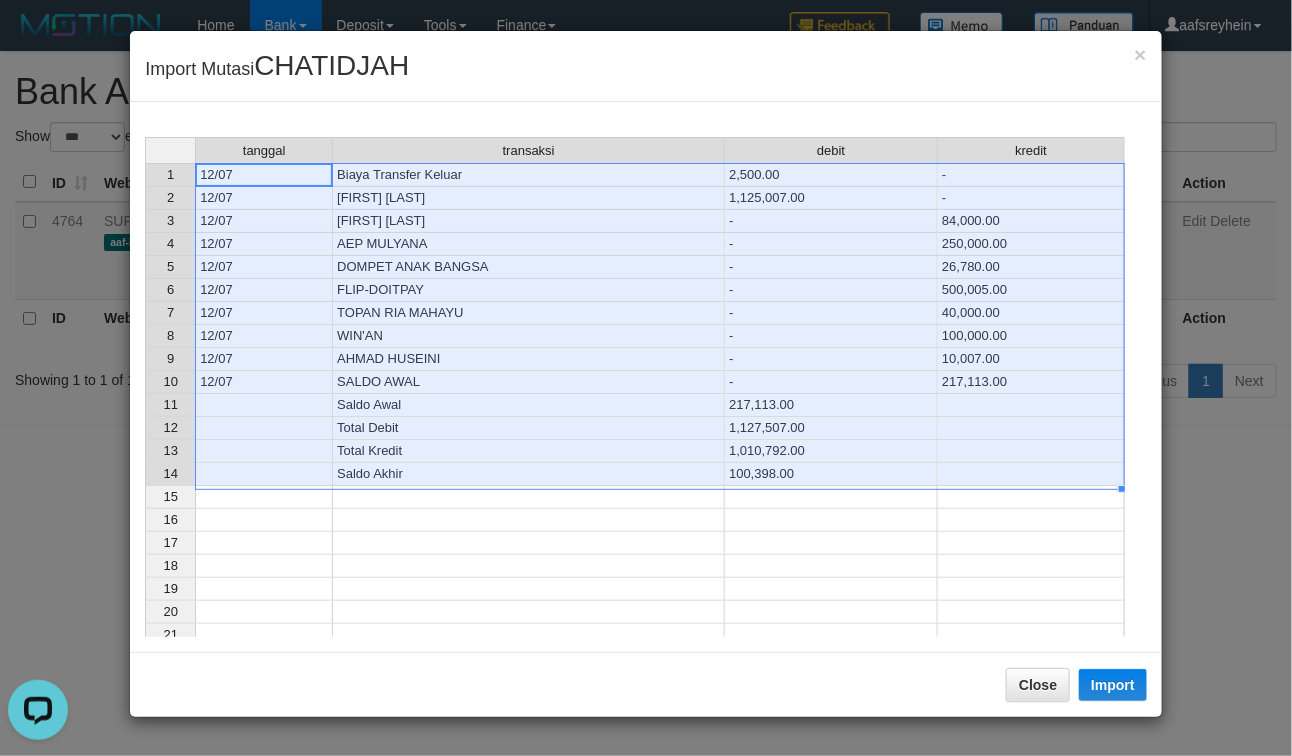 click on "Biaya Transfer Keluar" at bounding box center (529, 175) 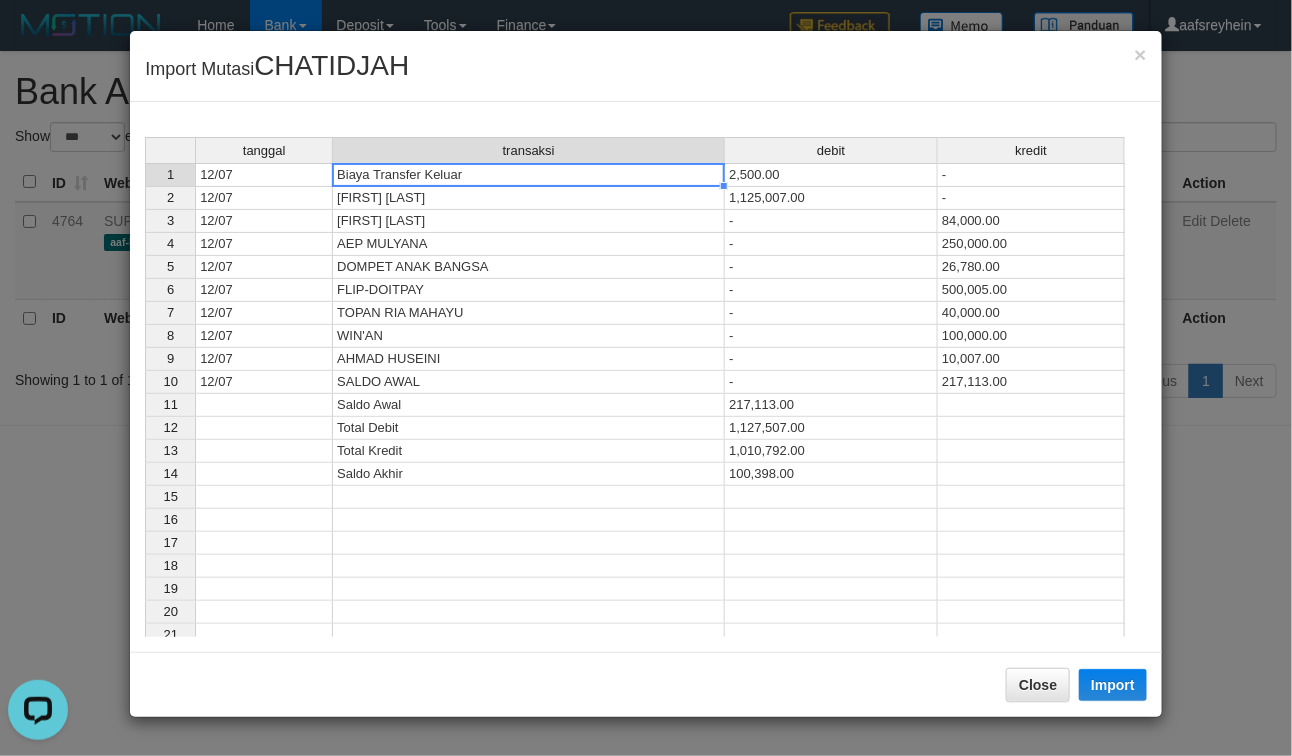 click on "RIVAN EFENDI" at bounding box center (529, 198) 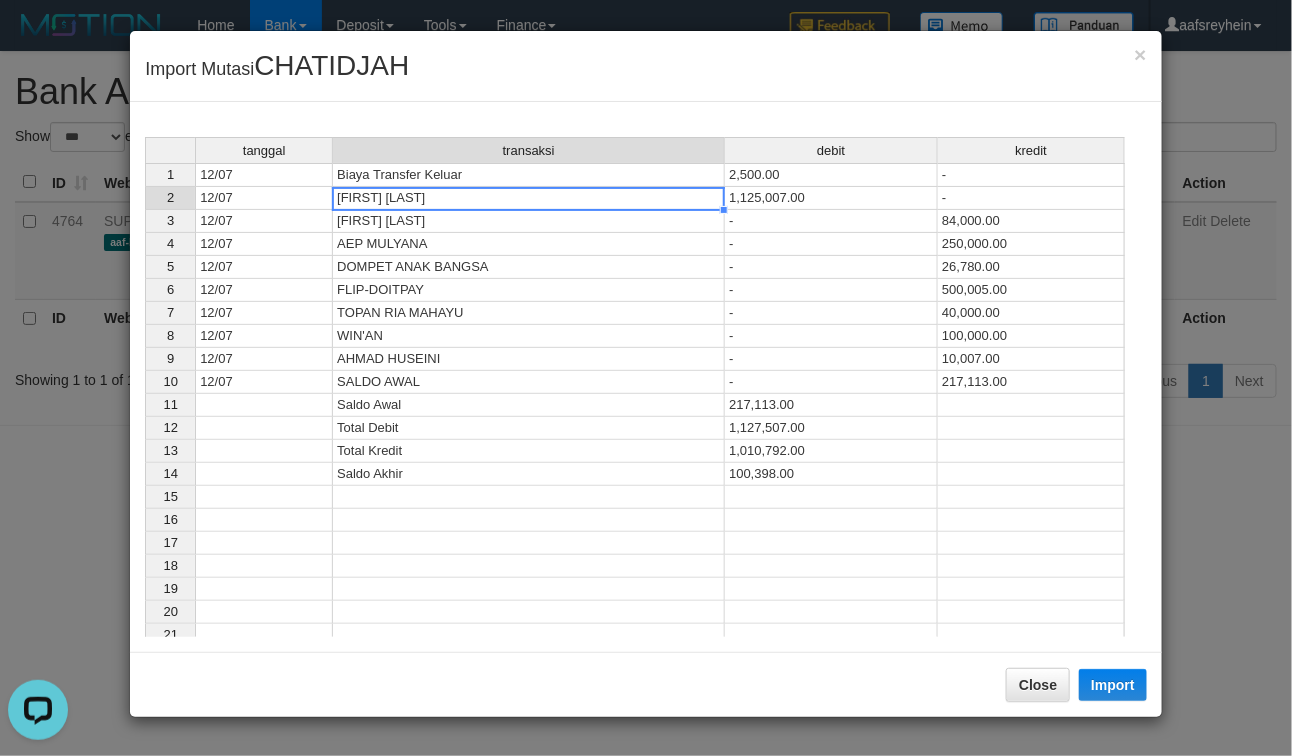 click on "Biaya Transfer Keluar" at bounding box center (529, 175) 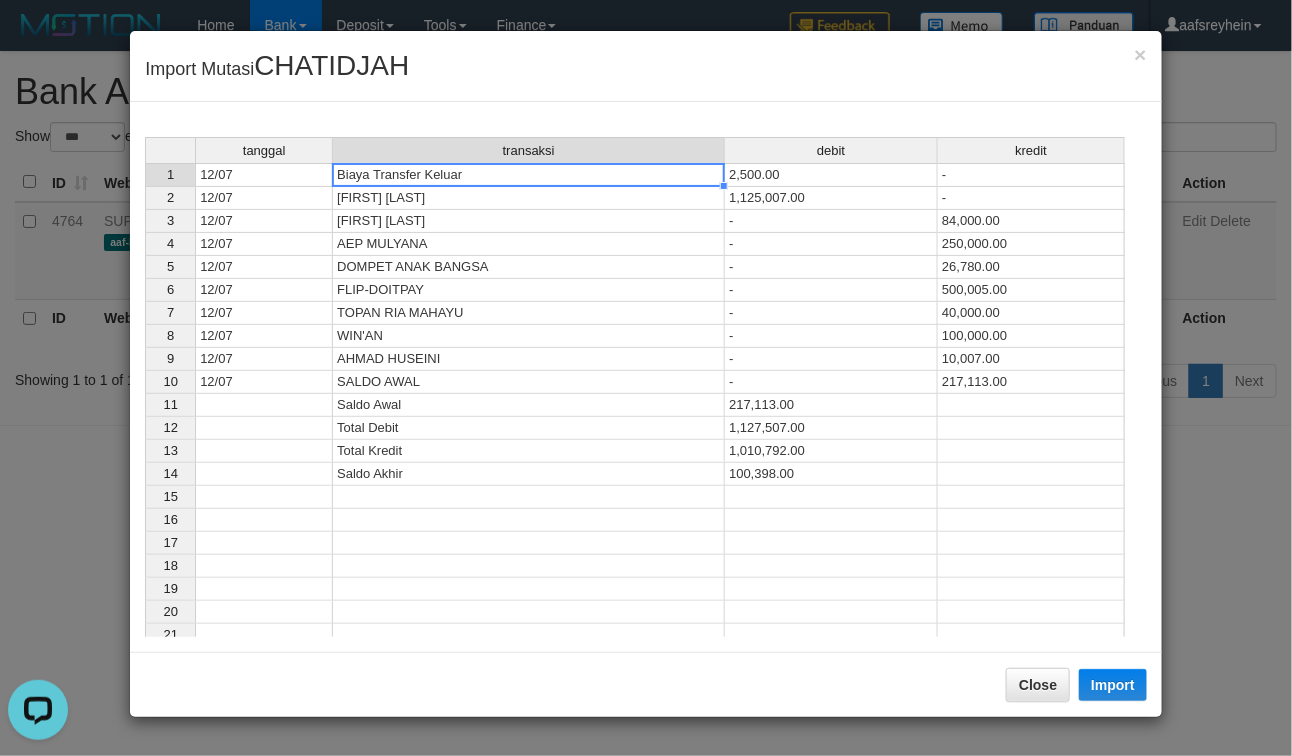 click on "RIVAN EFENDI" at bounding box center (529, 198) 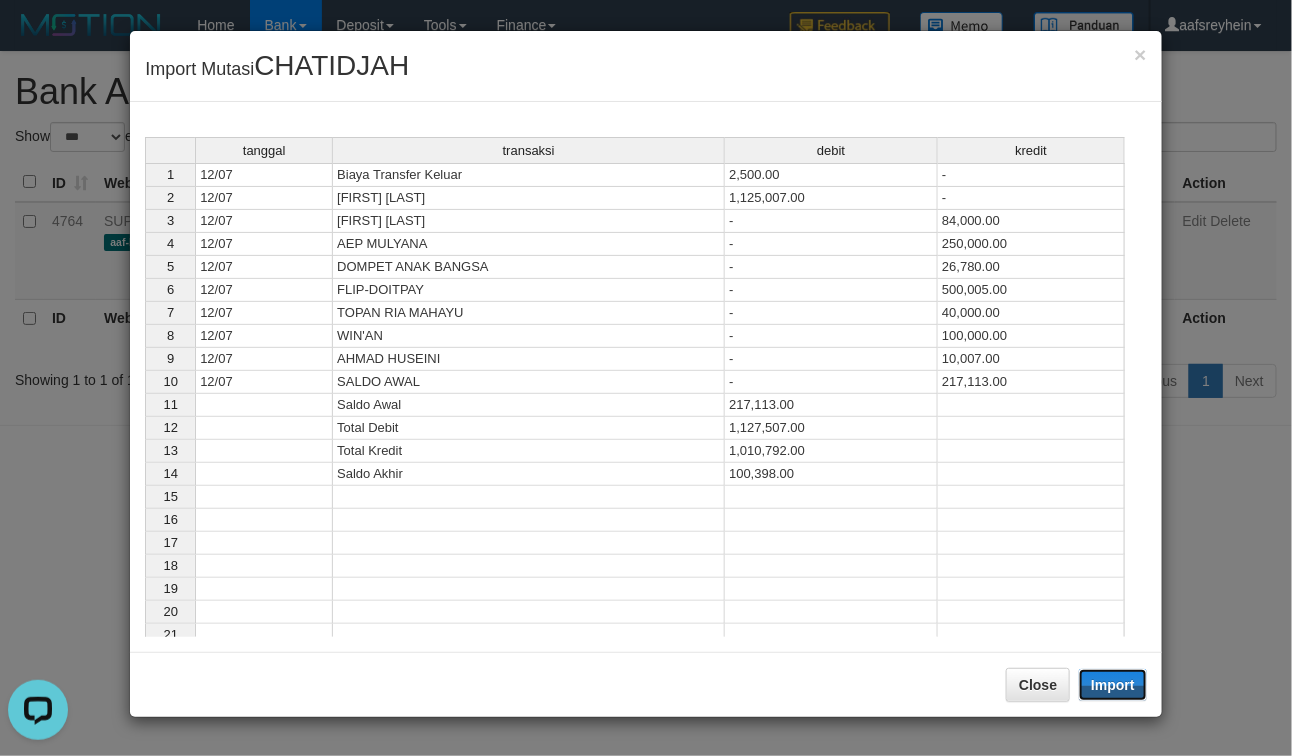 drag, startPoint x: 1111, startPoint y: 676, endPoint x: 721, endPoint y: 636, distance: 392.04593 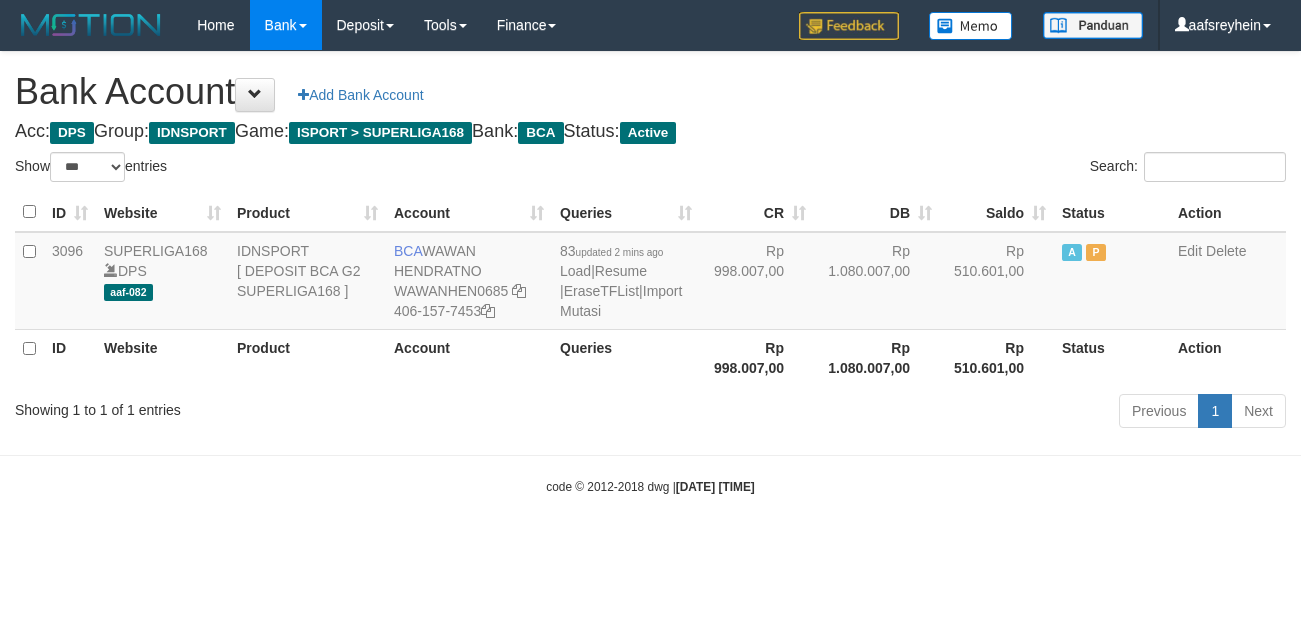 select on "***" 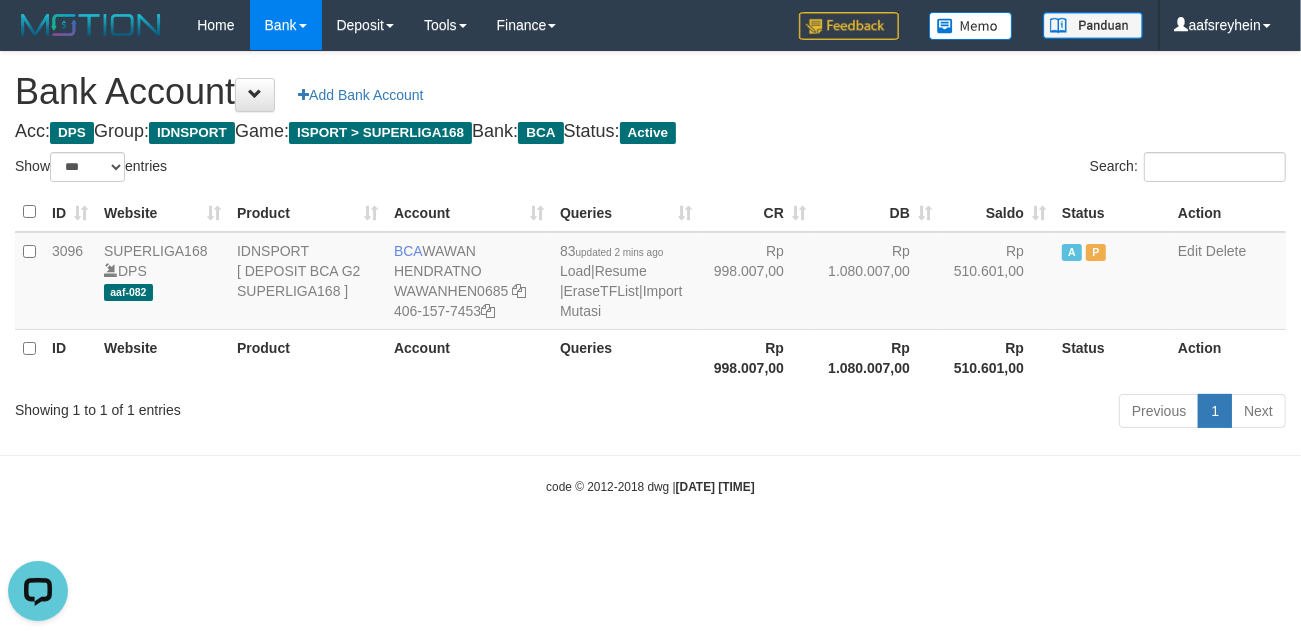 scroll, scrollTop: 0, scrollLeft: 0, axis: both 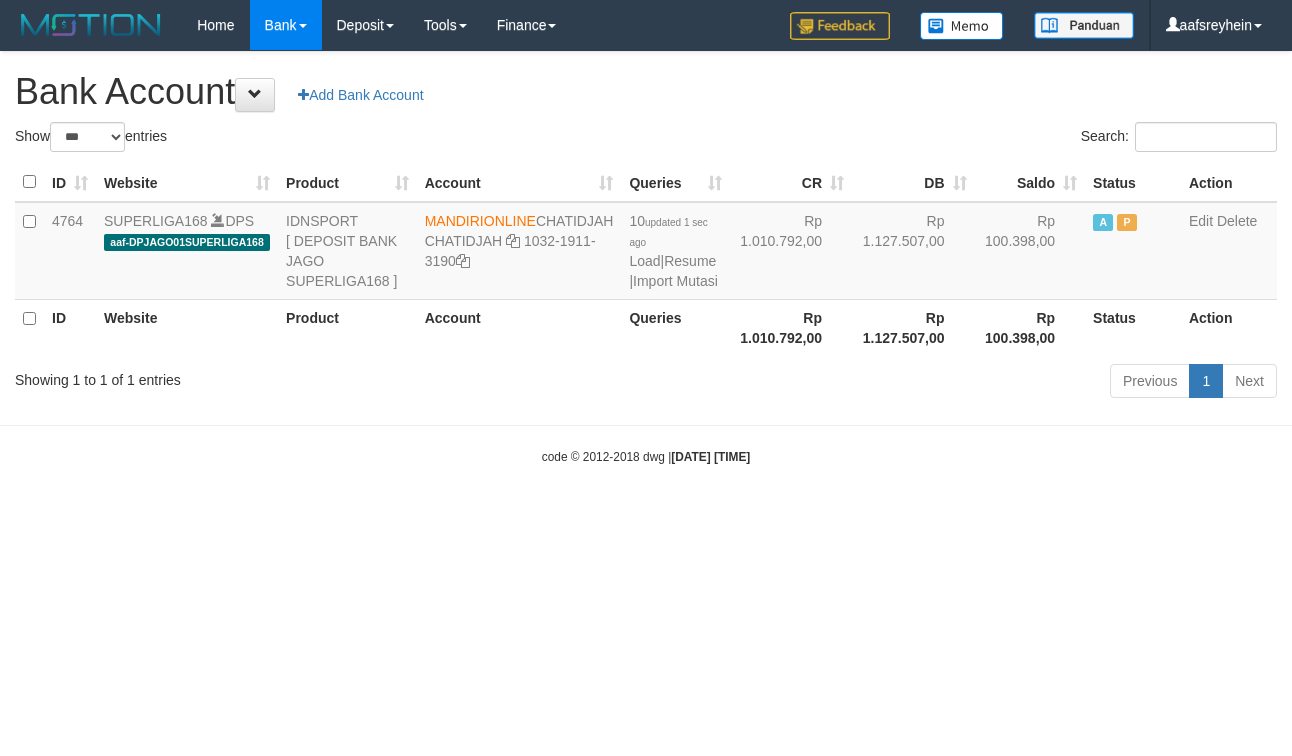 select on "***" 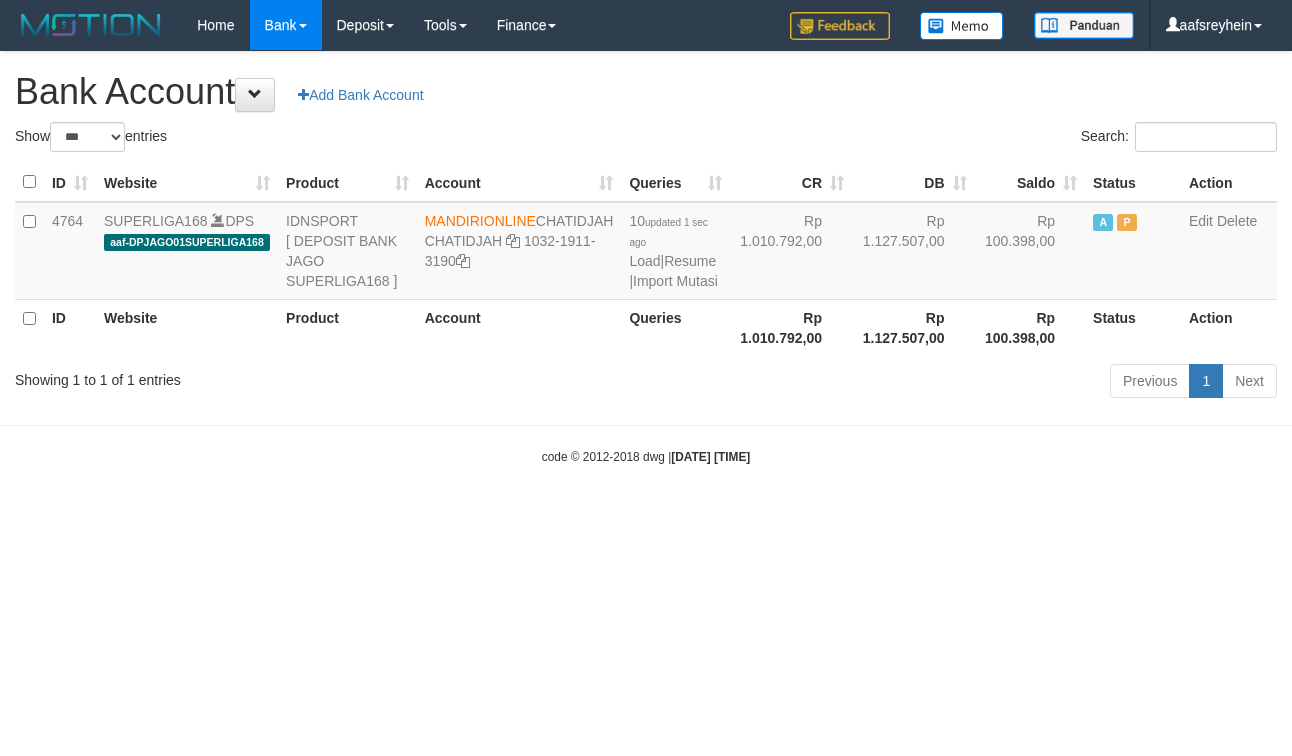scroll, scrollTop: 0, scrollLeft: 0, axis: both 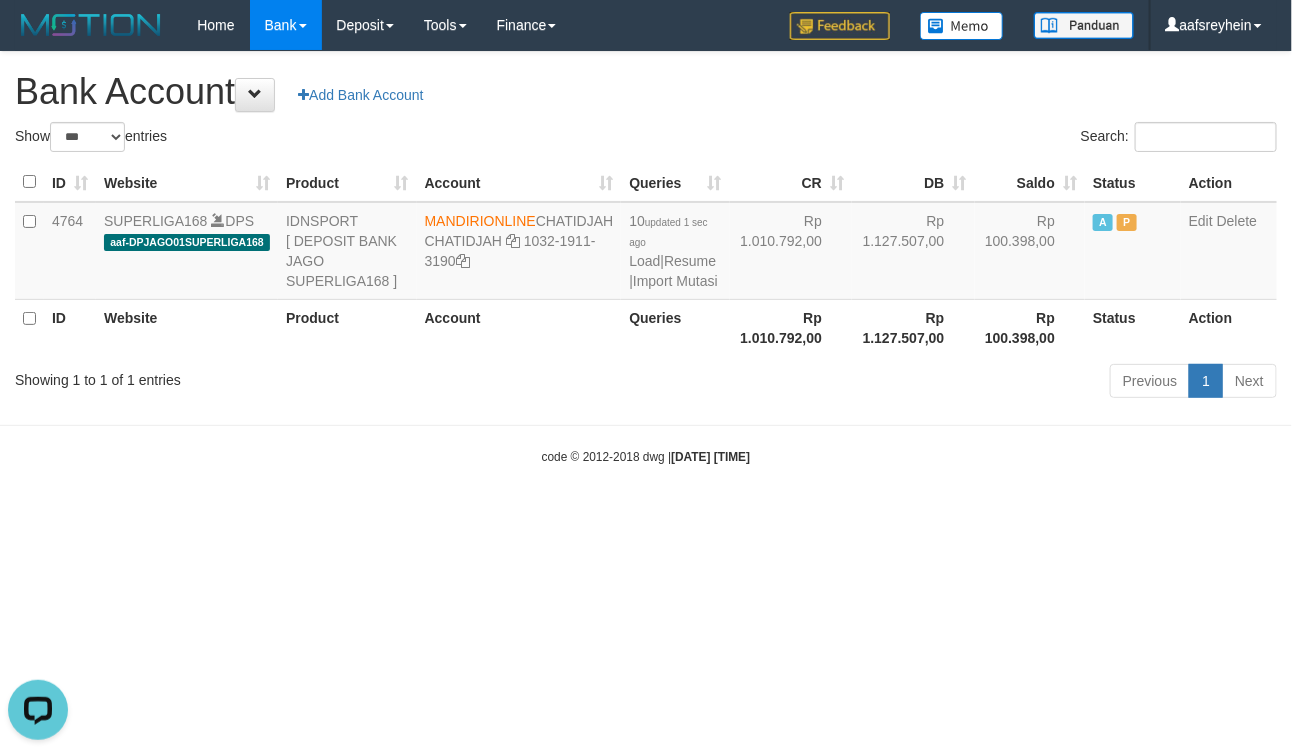 click on "Toggle navigation
Home
Bank
Account List
Load
By Website
Group
[ISPORT]													SUPERLIGA168
By Load Group (DPS)" at bounding box center (646, 258) 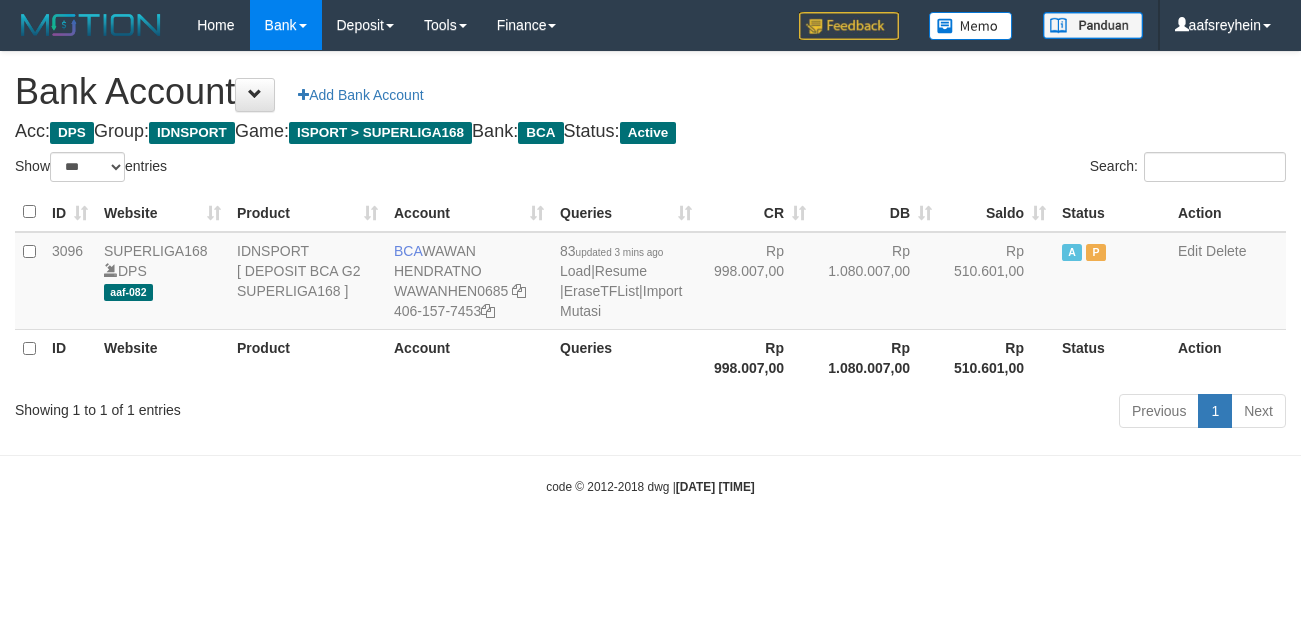 select on "***" 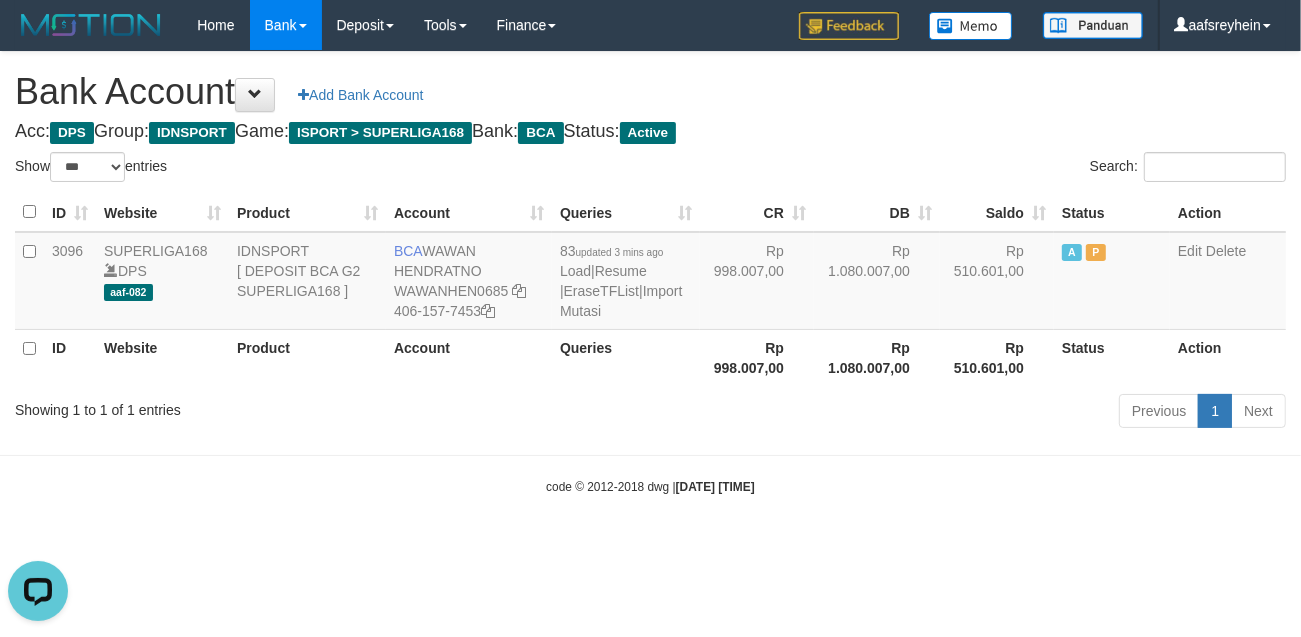 scroll, scrollTop: 0, scrollLeft: 0, axis: both 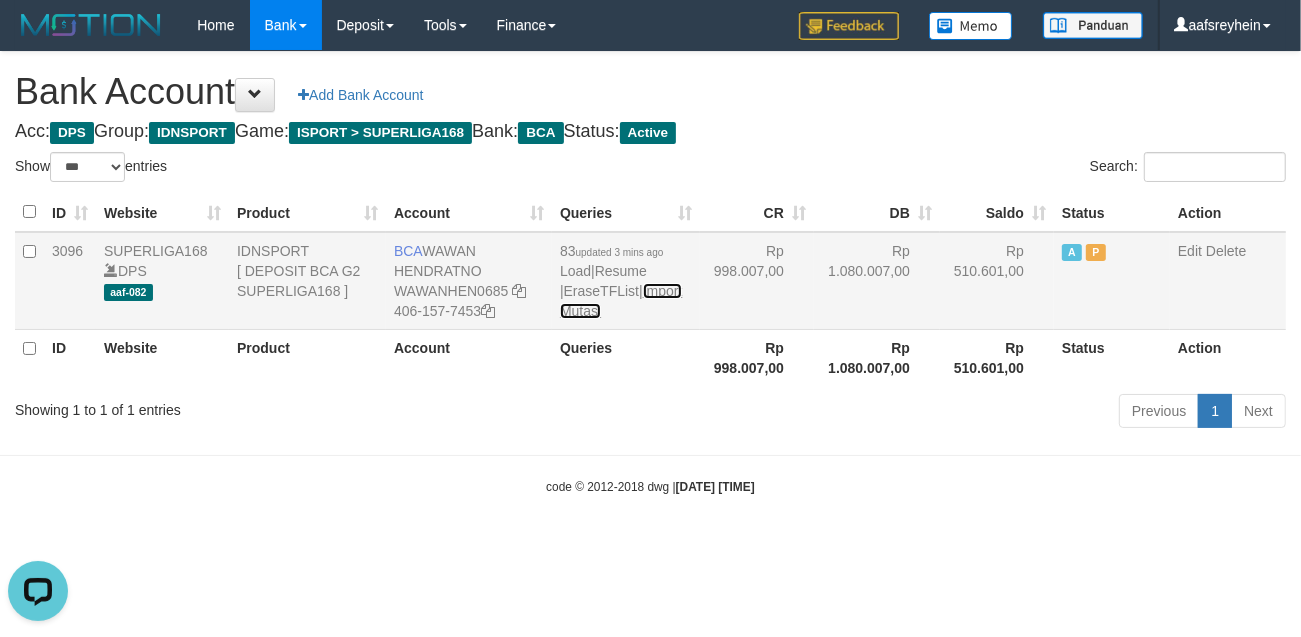 click on "Import Mutasi" at bounding box center (621, 301) 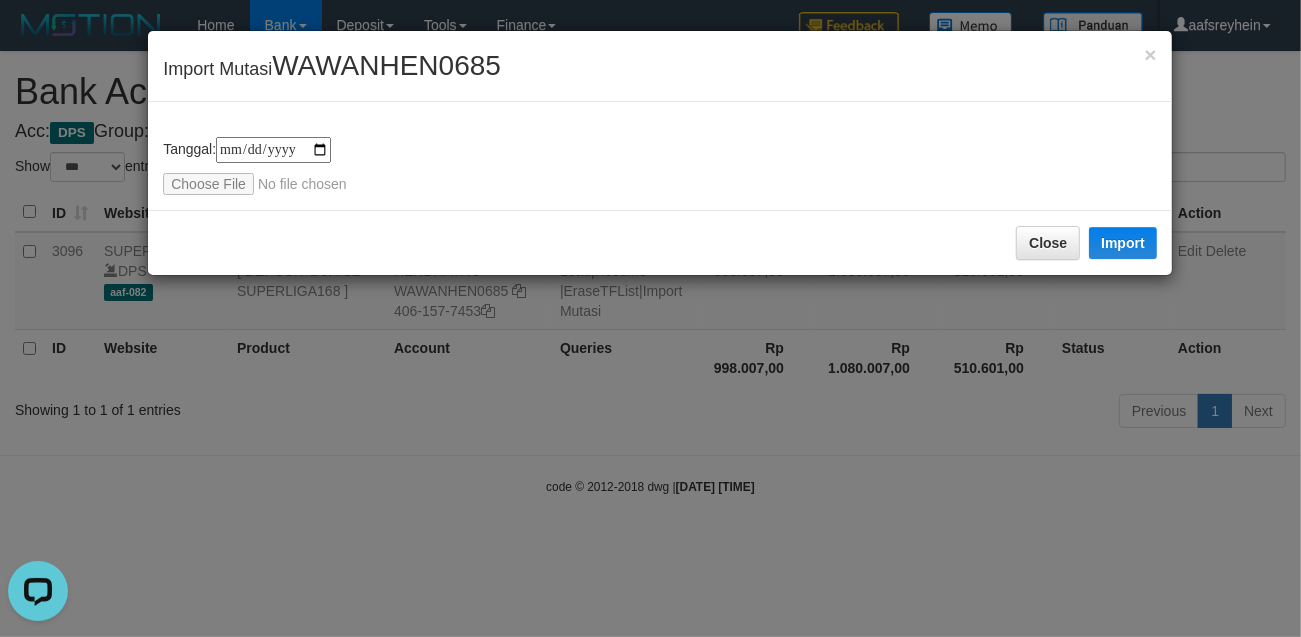 type on "**********" 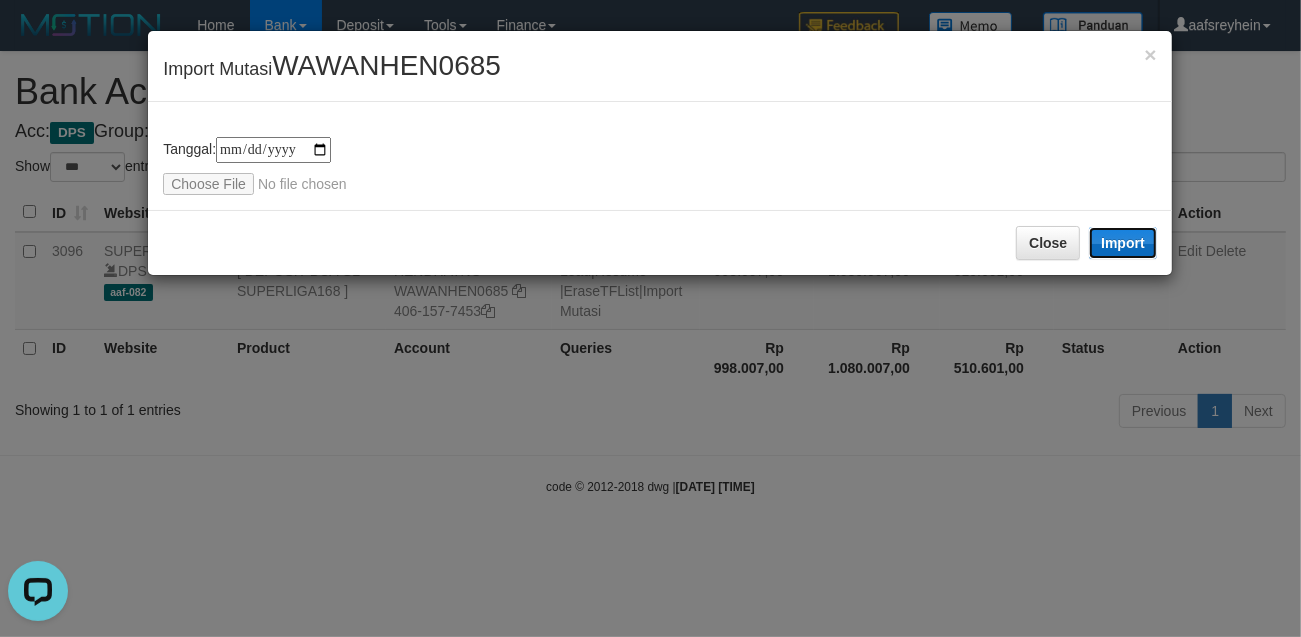 click on "Import" at bounding box center (1123, 243) 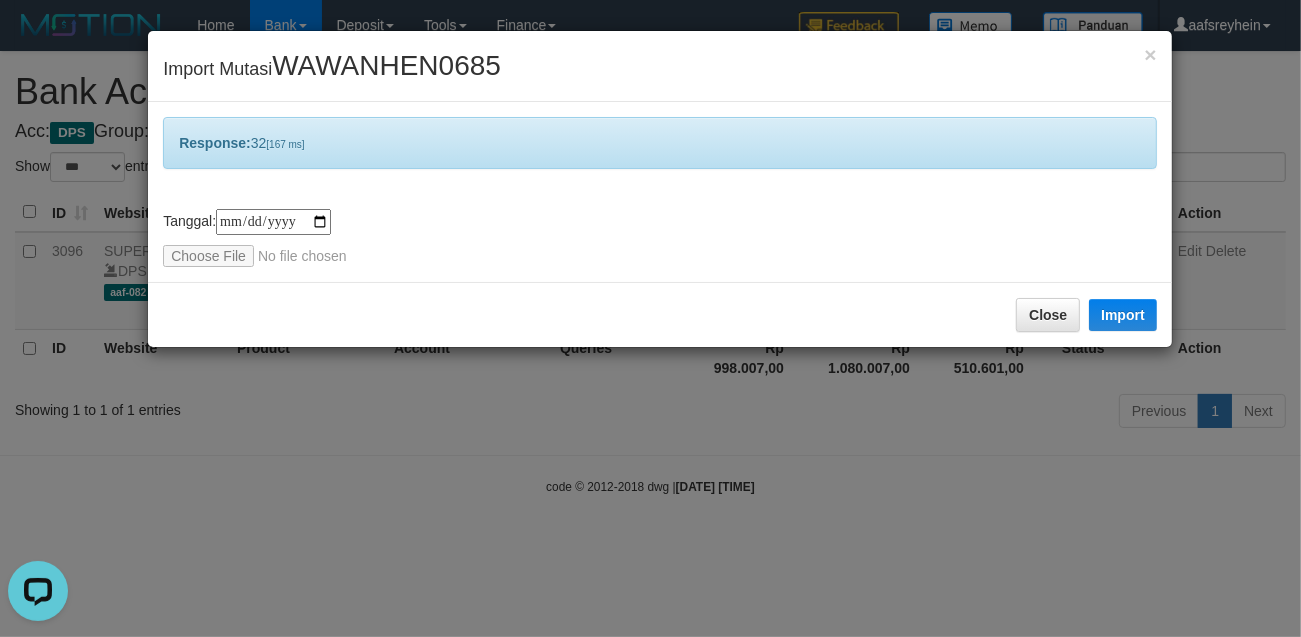 click on "**********" at bounding box center (650, 318) 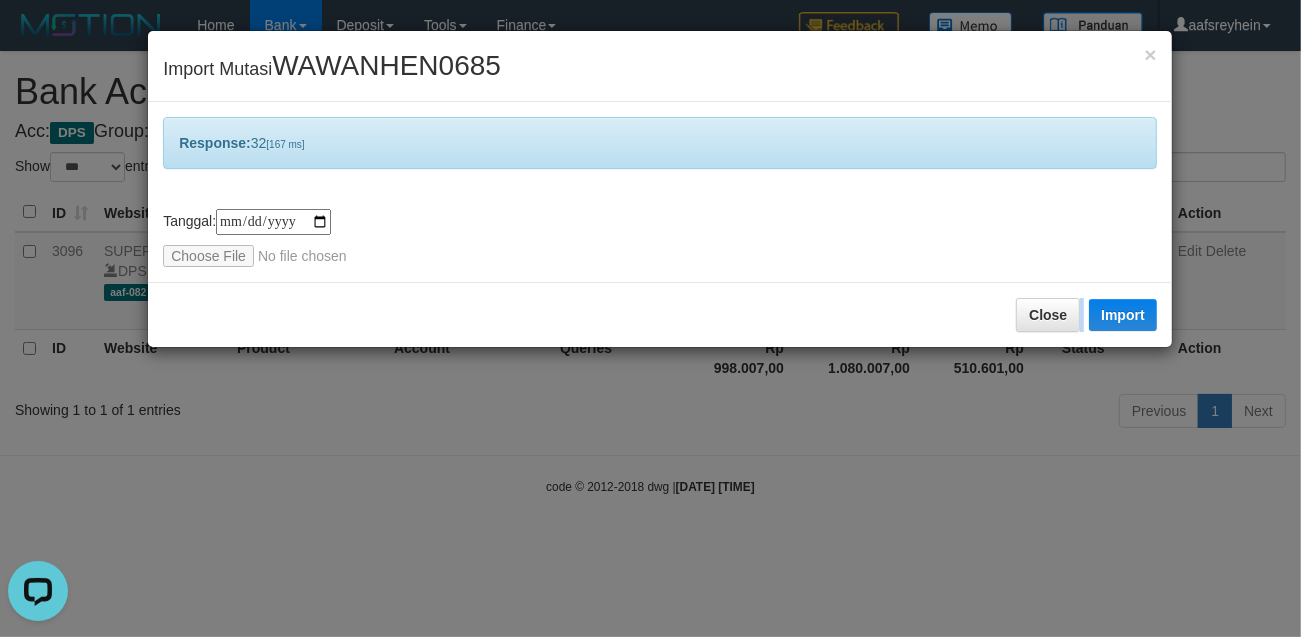 click on "**********" at bounding box center (650, 318) 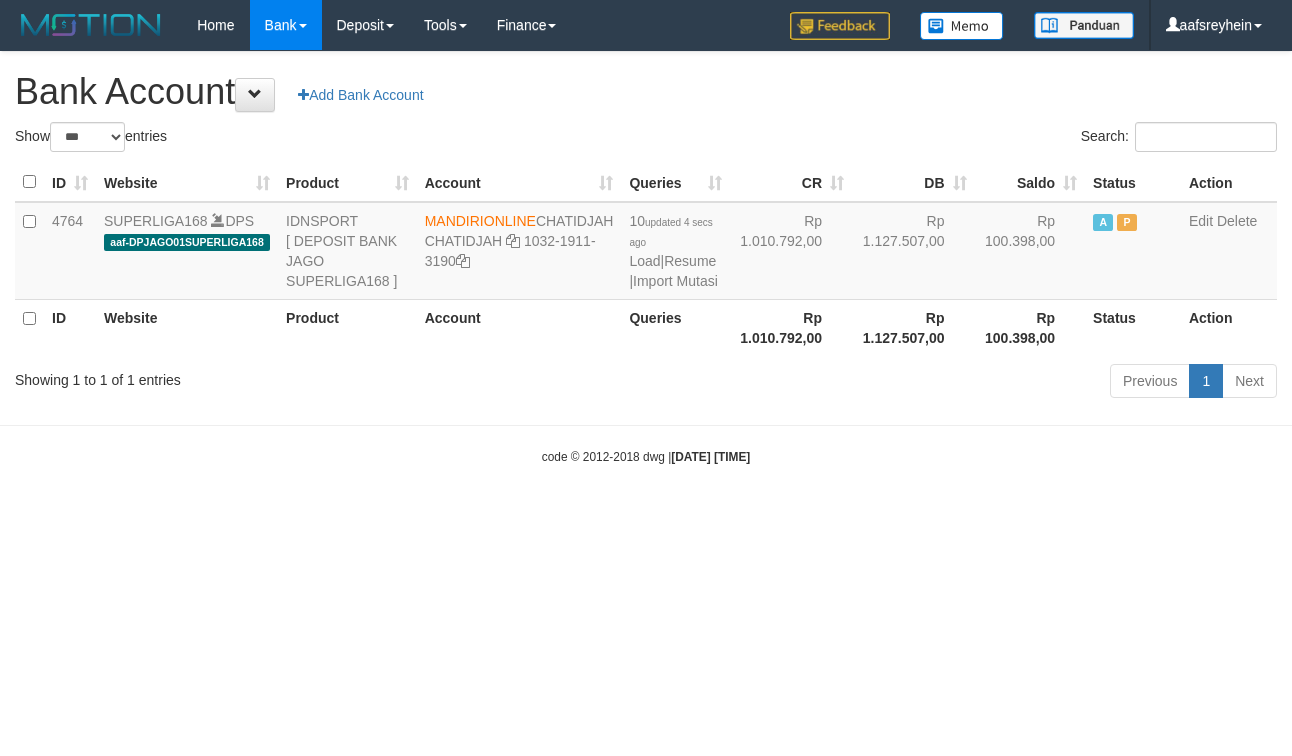 select on "***" 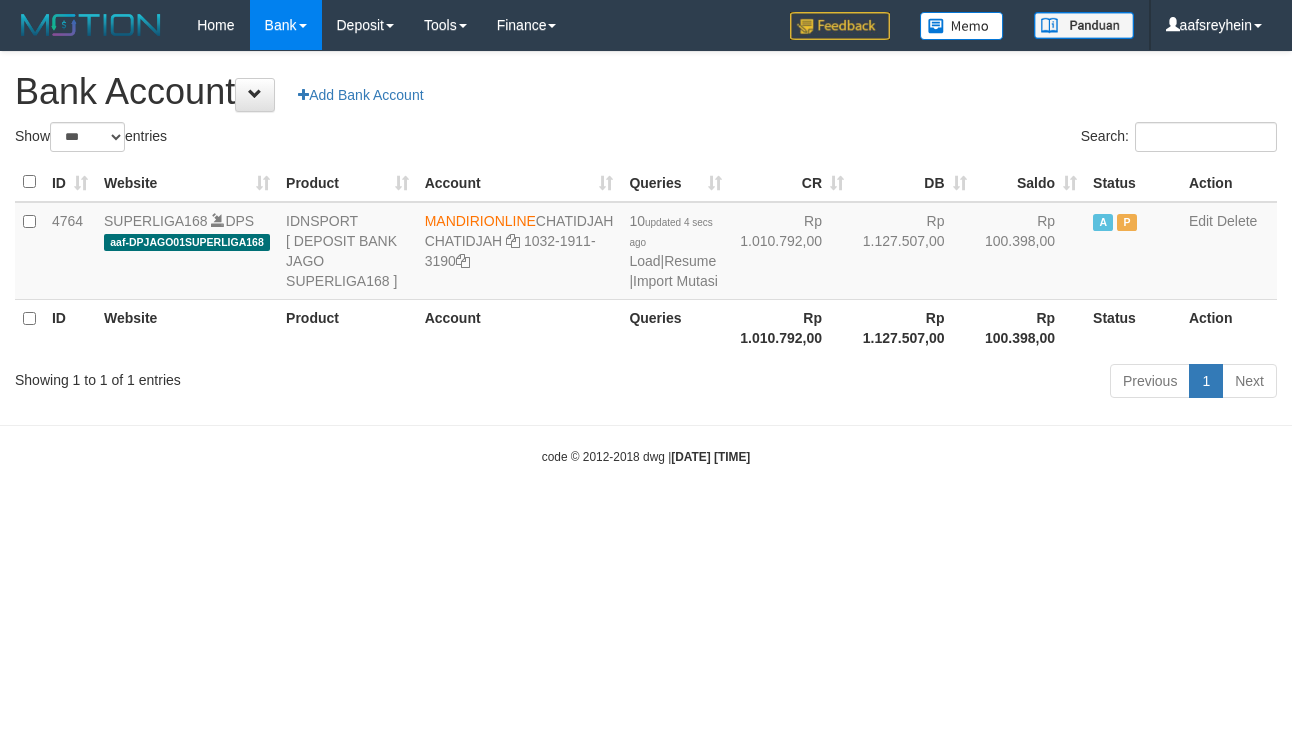 scroll, scrollTop: 0, scrollLeft: 0, axis: both 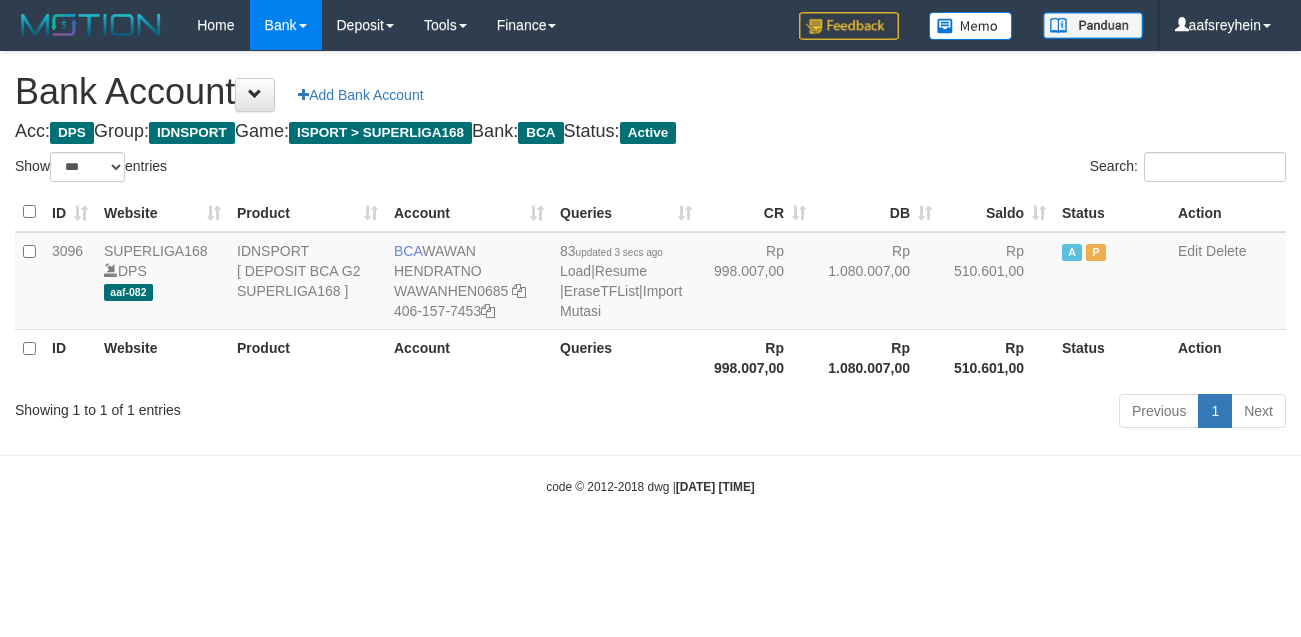 select on "***" 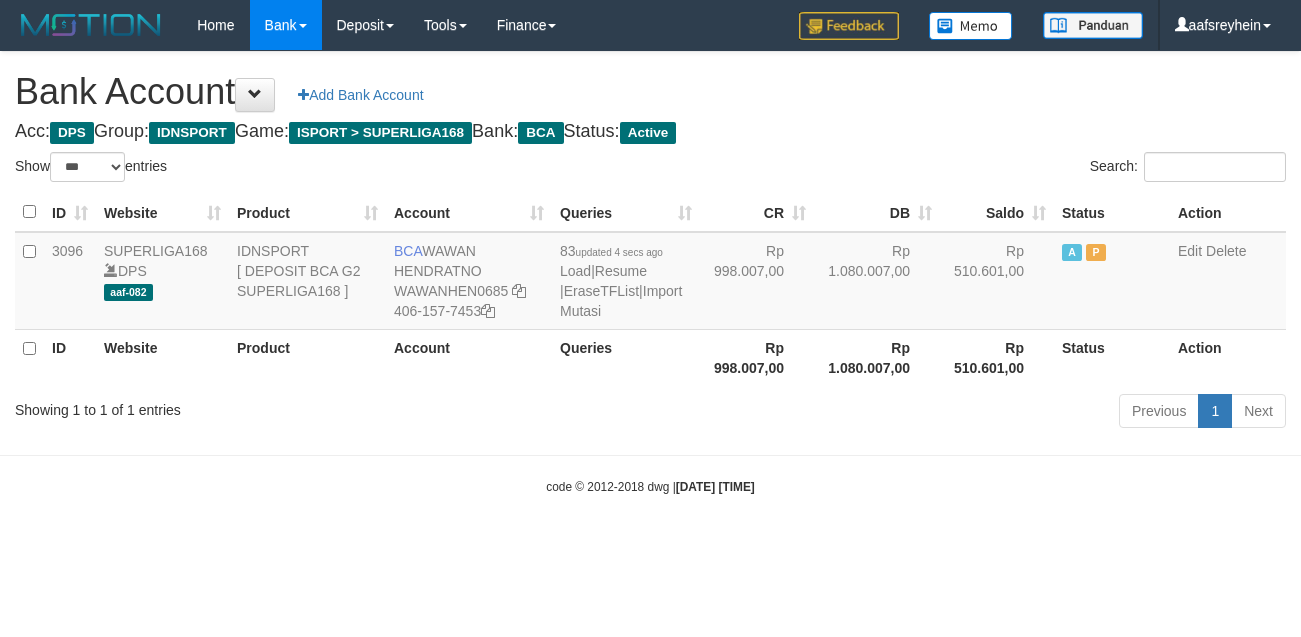 select on "***" 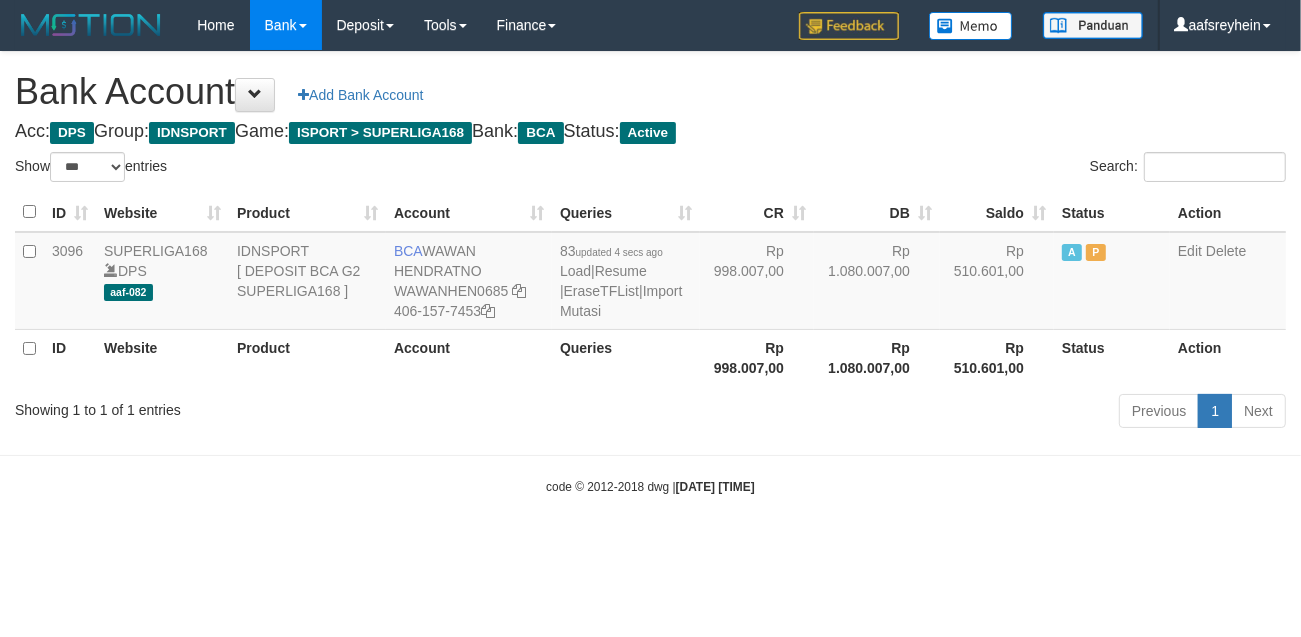 click on "Bank Account
Add Bank Account
Acc: 										 DPS
Group:   IDNSPORT    		Game:   ISPORT > SUPERLIGA168    		Bank:   BCA    		Status:  Active
Filter Account Type
*******
***
**
***
DPS
SELECT ALL  SELECT TYPE  - ALL -
DPS
WD
TMP
Filter Product
*******
******
********
********
*******
********
IDNSPORT
SELECT ALL  SELECT GROUP  - ALL -
BETHUB
IDNPOKER
IDNSPORT
IDNTOTO
LOADONLY
Filter Website
*******" at bounding box center (650, 243) 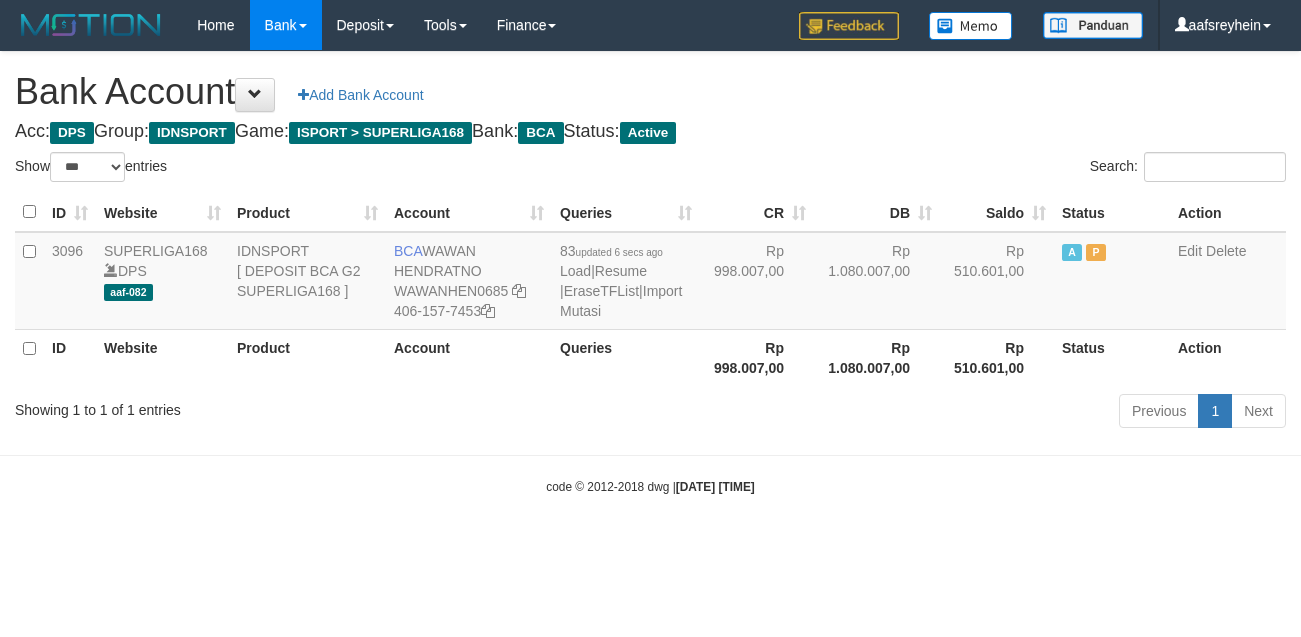 select on "***" 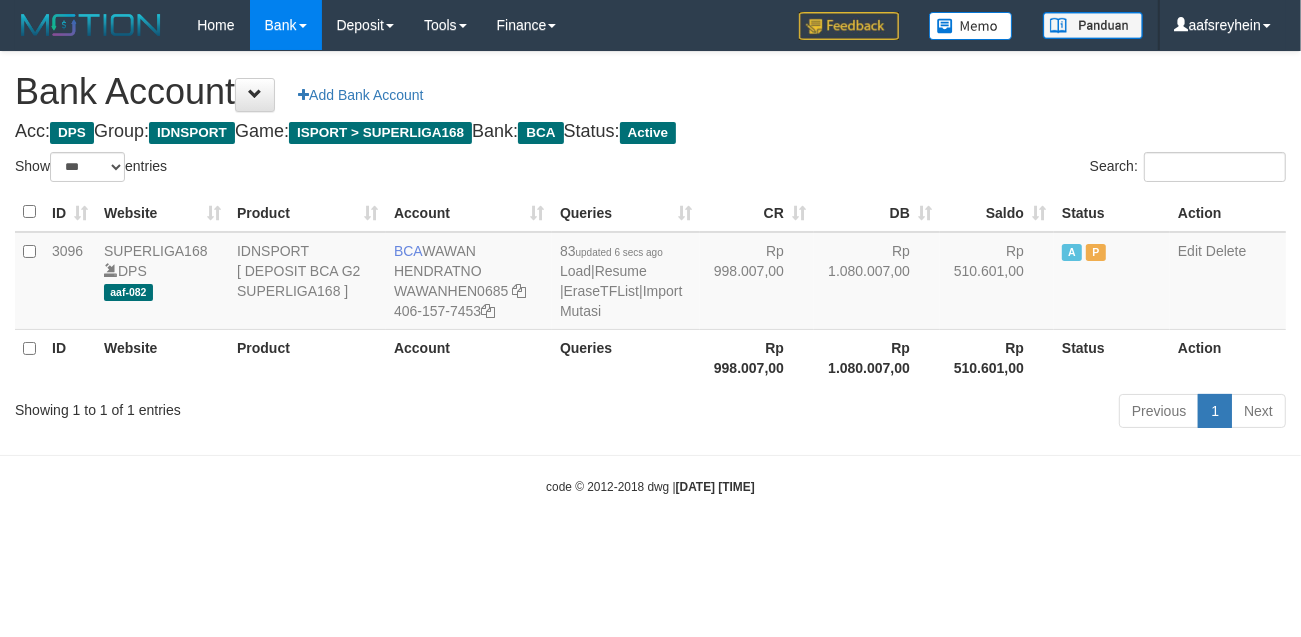 click on "Toggle navigation
Home
Bank
Account List
Load
By Website
Group
[ISPORT]													SUPERLIGA168
By Load Group (DPS)" at bounding box center (650, 273) 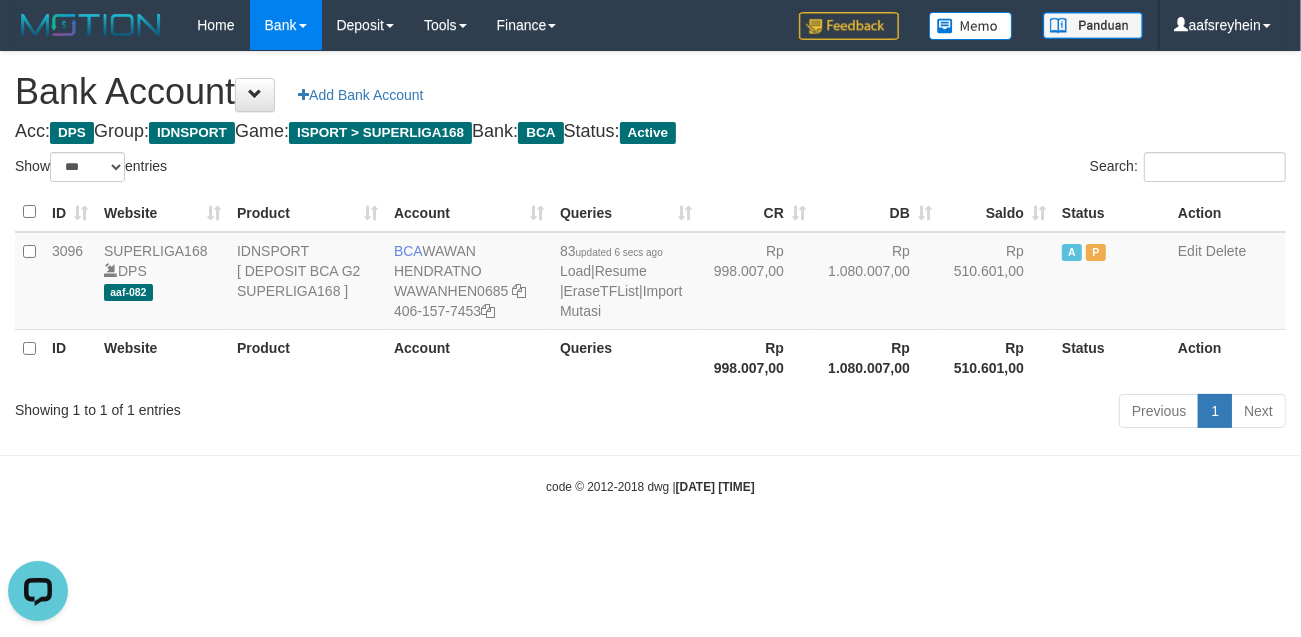 scroll, scrollTop: 0, scrollLeft: 0, axis: both 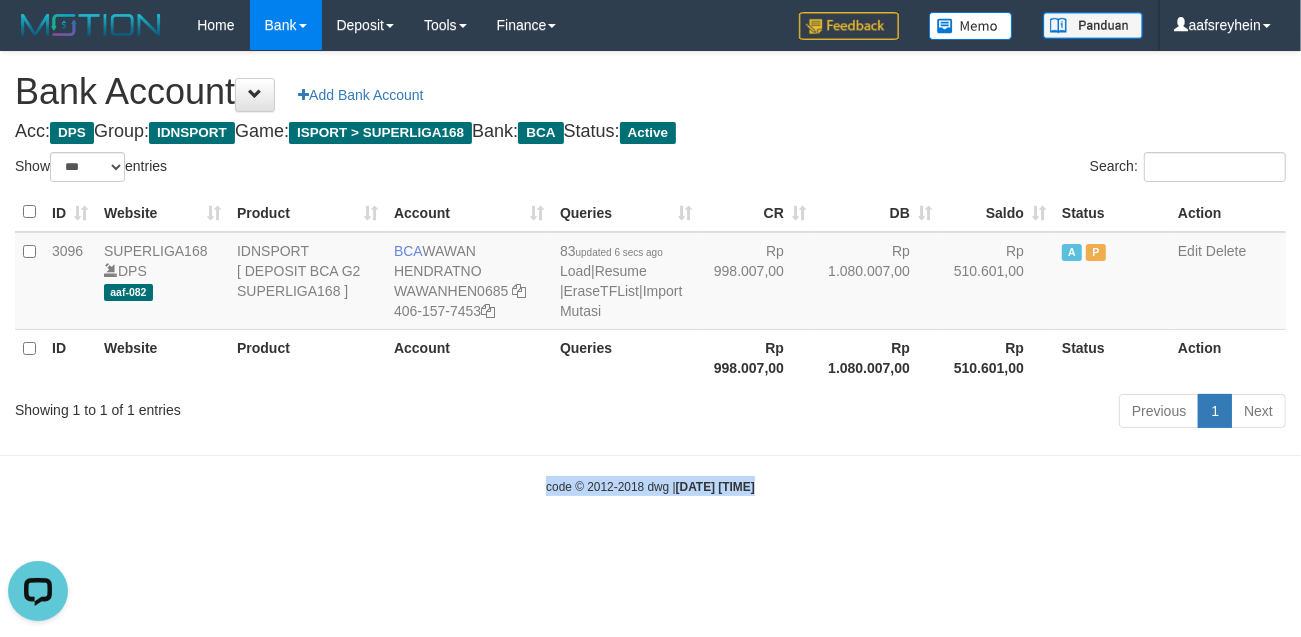 click on "Toggle navigation
Home
Bank
Account List
Load
By Website
Group
[ISPORT]													SUPERLIGA168
By Load Group (DPS)" at bounding box center [650, 273] 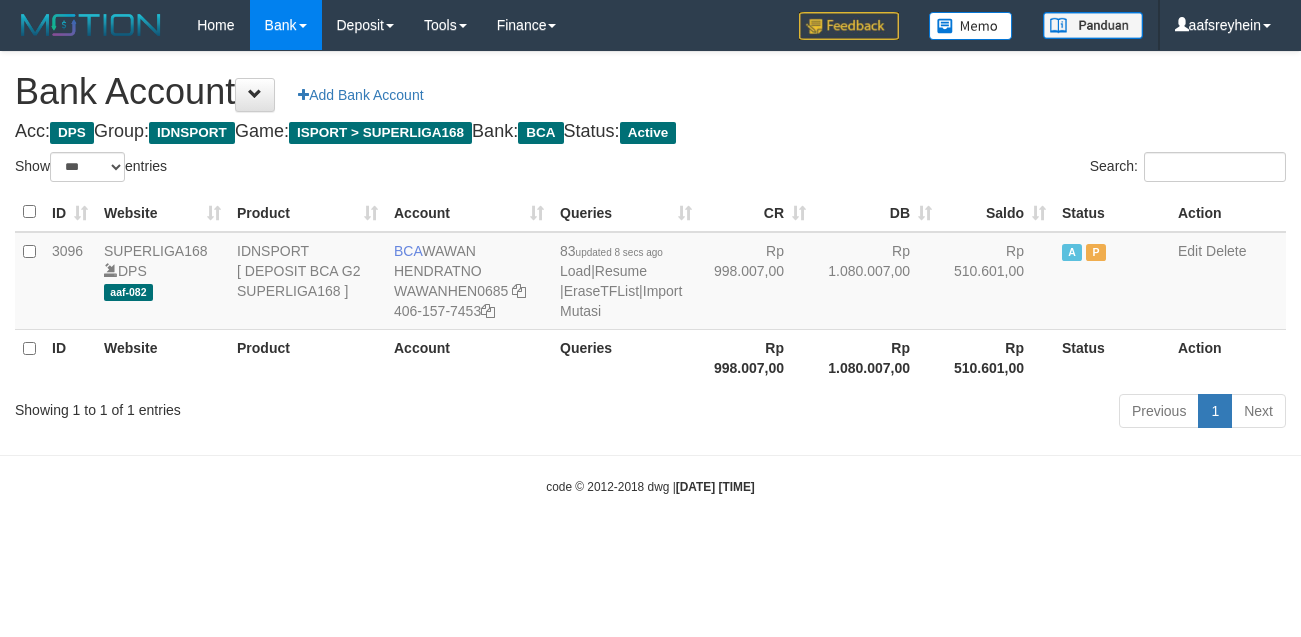 select on "***" 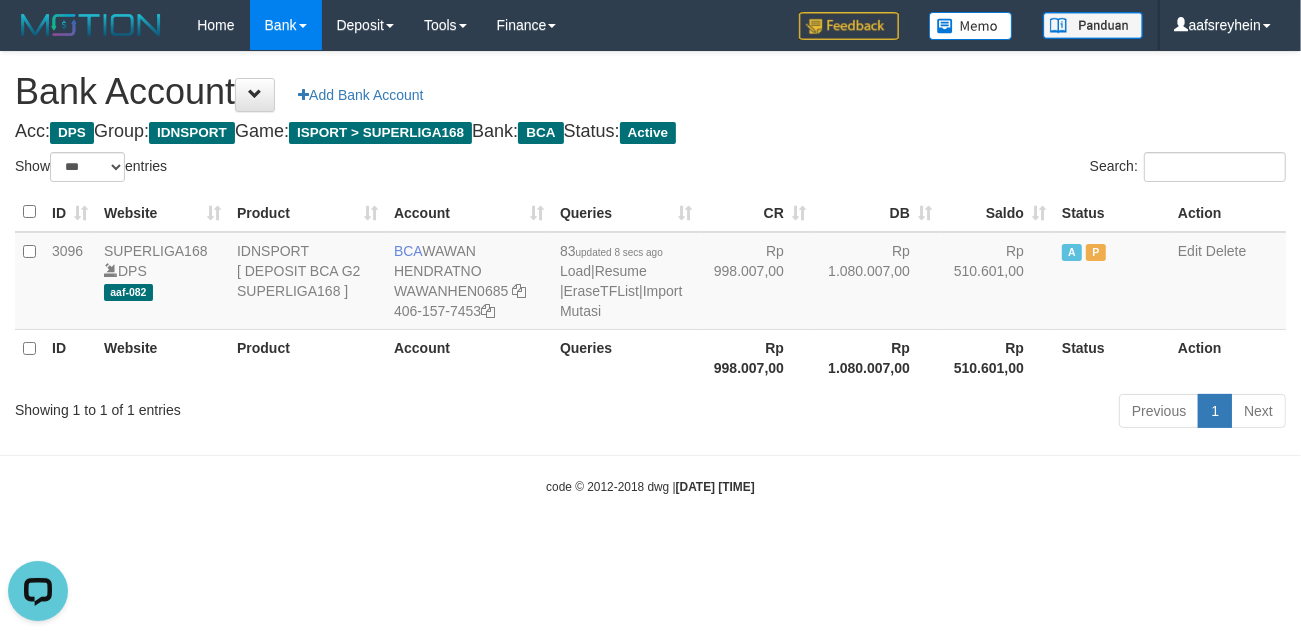 scroll, scrollTop: 0, scrollLeft: 0, axis: both 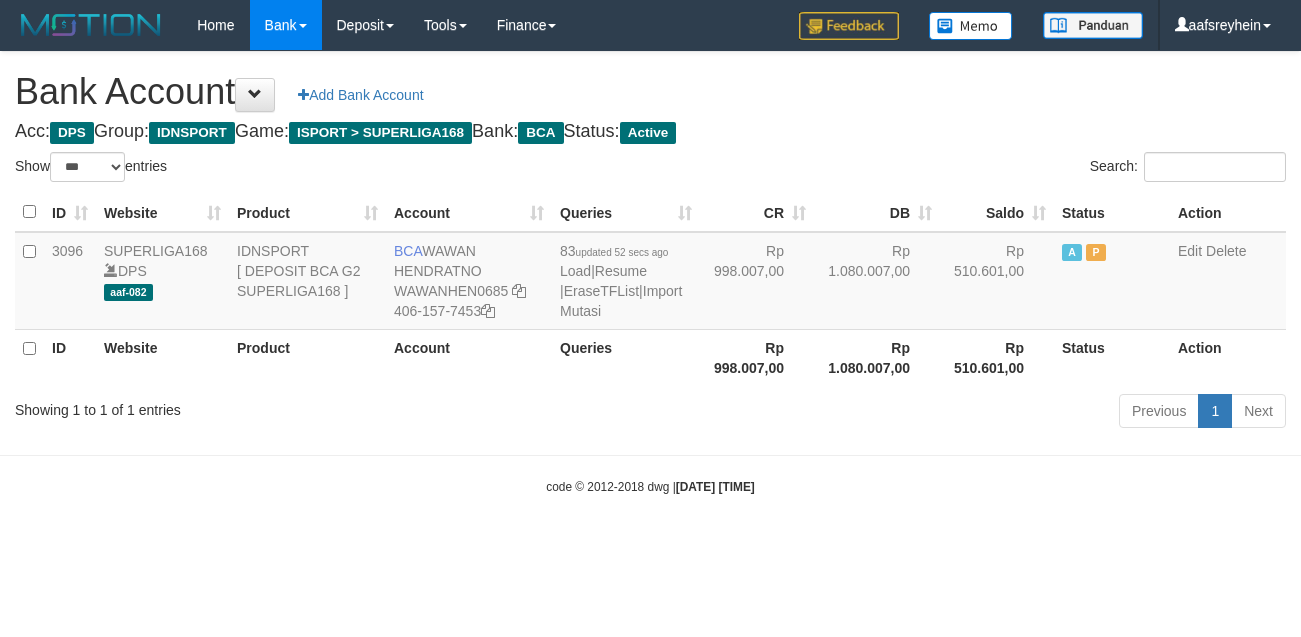 select on "***" 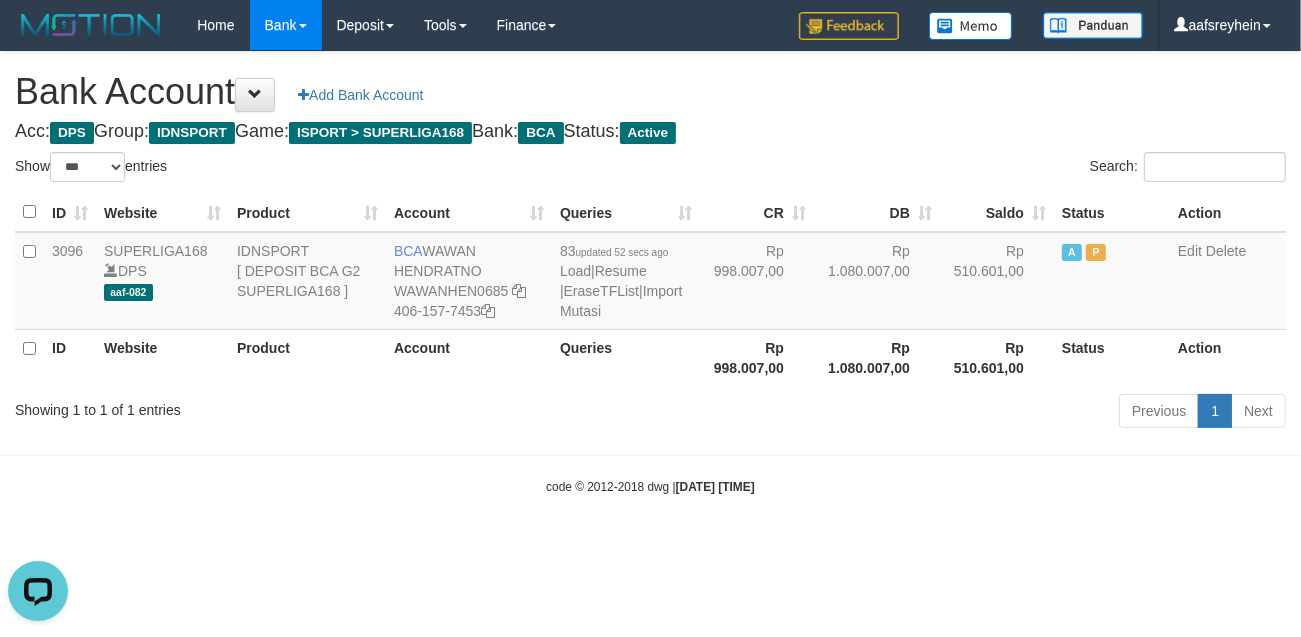 scroll, scrollTop: 0, scrollLeft: 0, axis: both 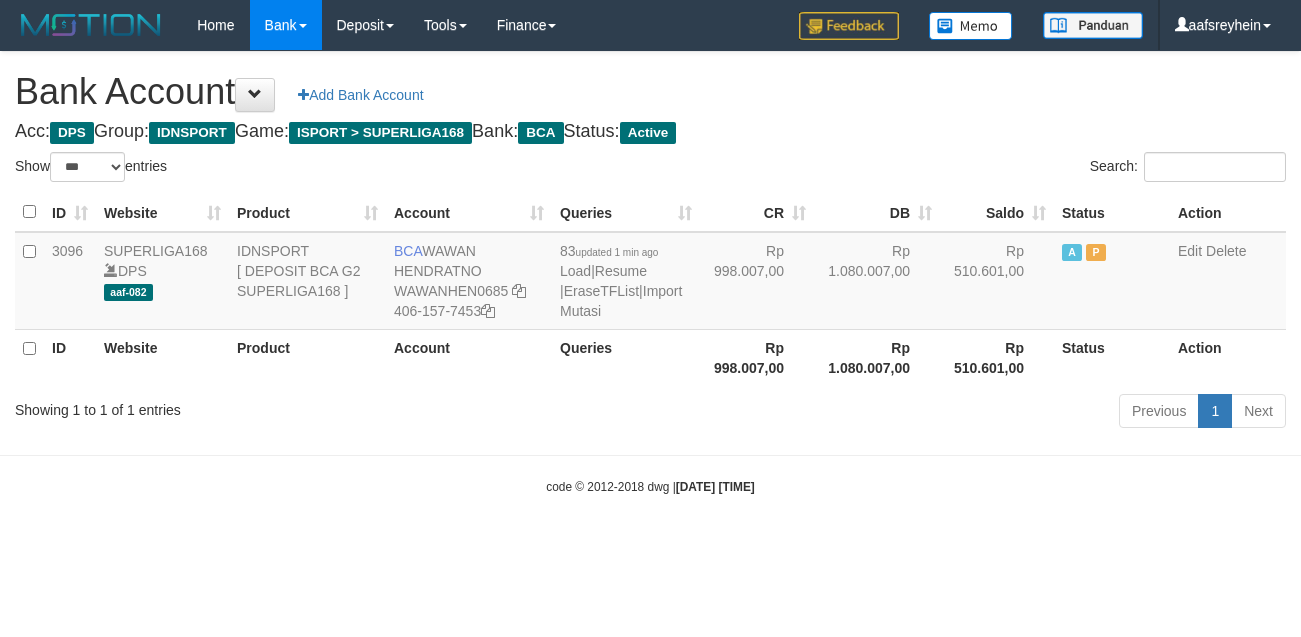 select on "***" 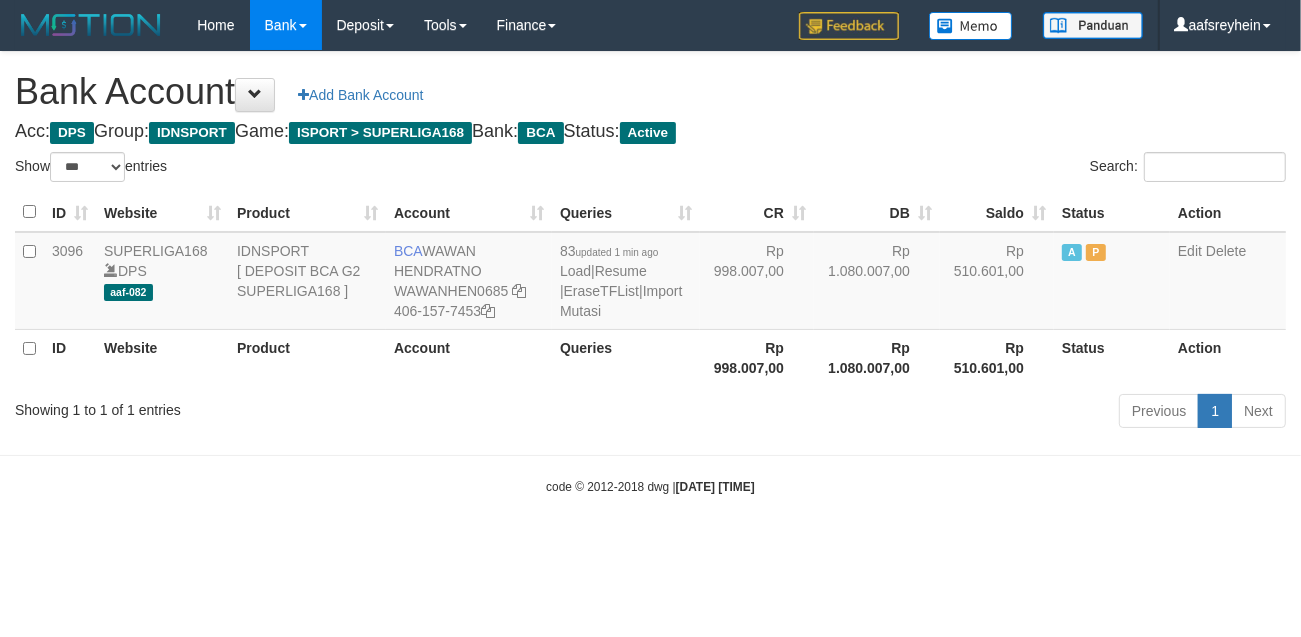 click on "Toggle navigation
Home
Bank
Account List
Load
By Website
Group
[ISPORT]													SUPERLIGA168
By Load Group (DPS)
-" at bounding box center [650, 273] 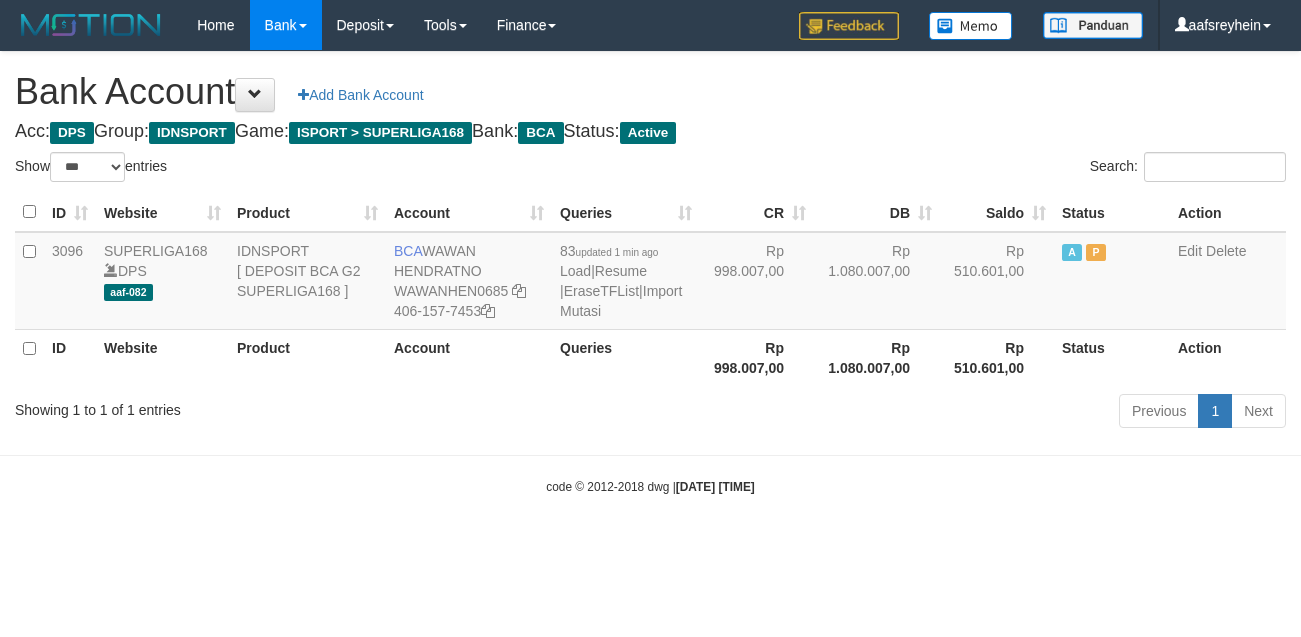 select on "***" 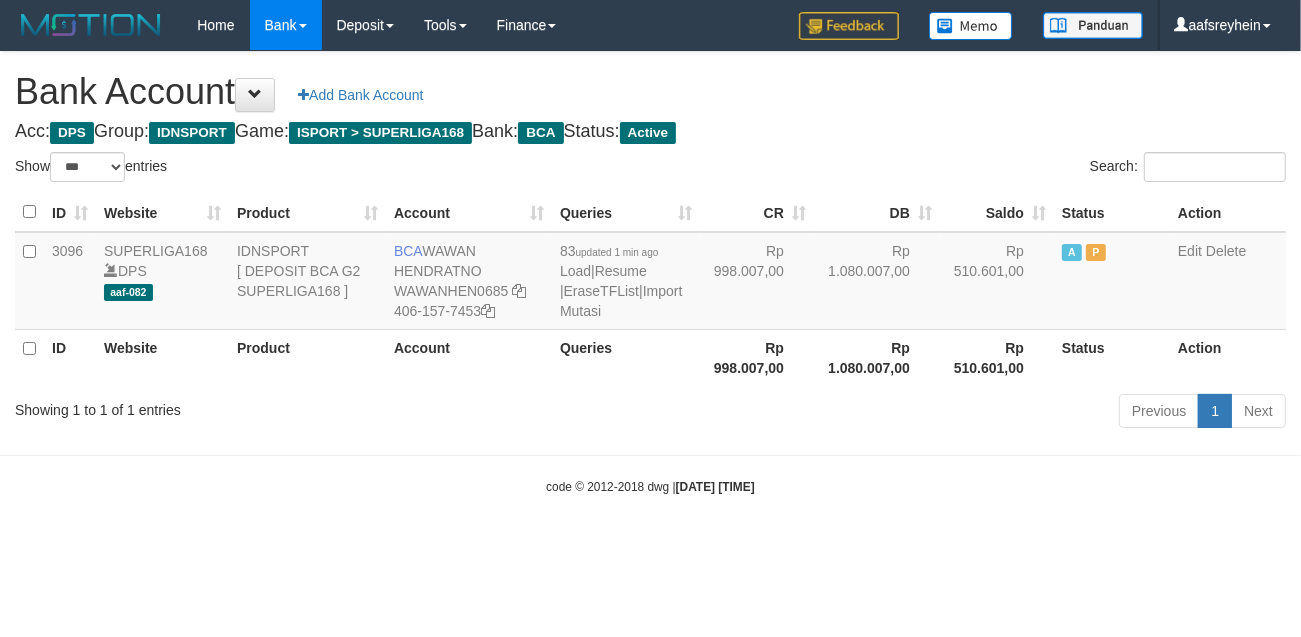 click on "Toggle navigation
Home
Bank
Account List
Load
By Website
Group
[ISPORT]													SUPERLIGA168
By Load Group (DPS)
-" at bounding box center (650, 273) 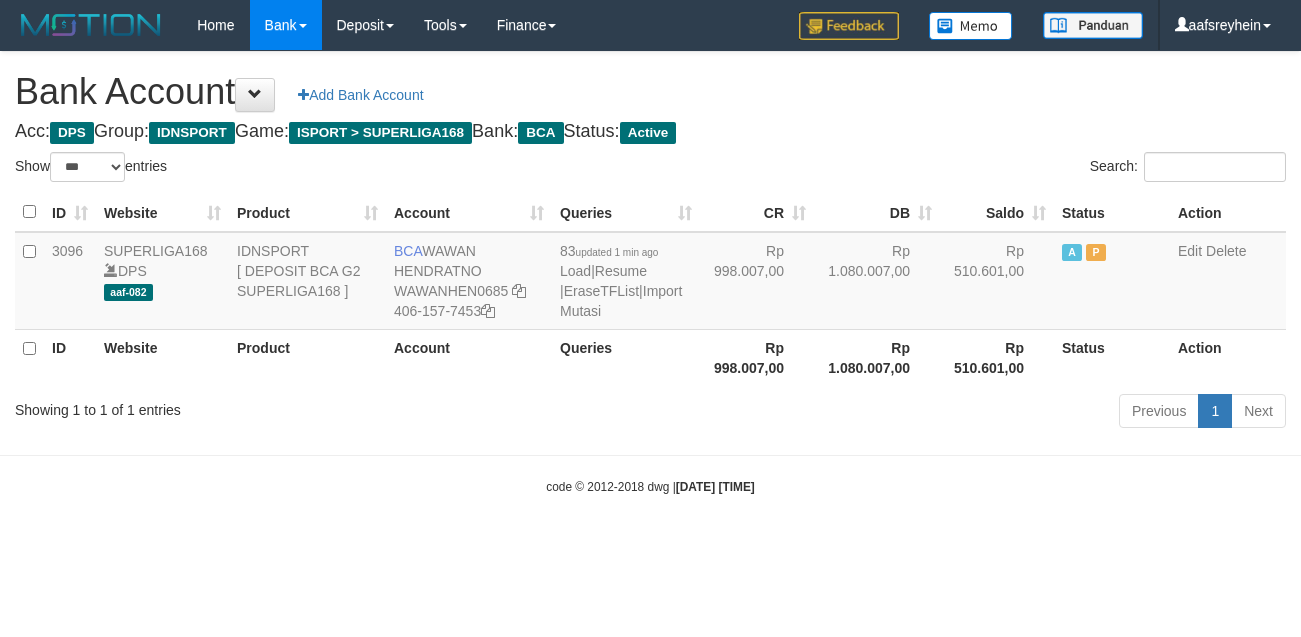 select on "***" 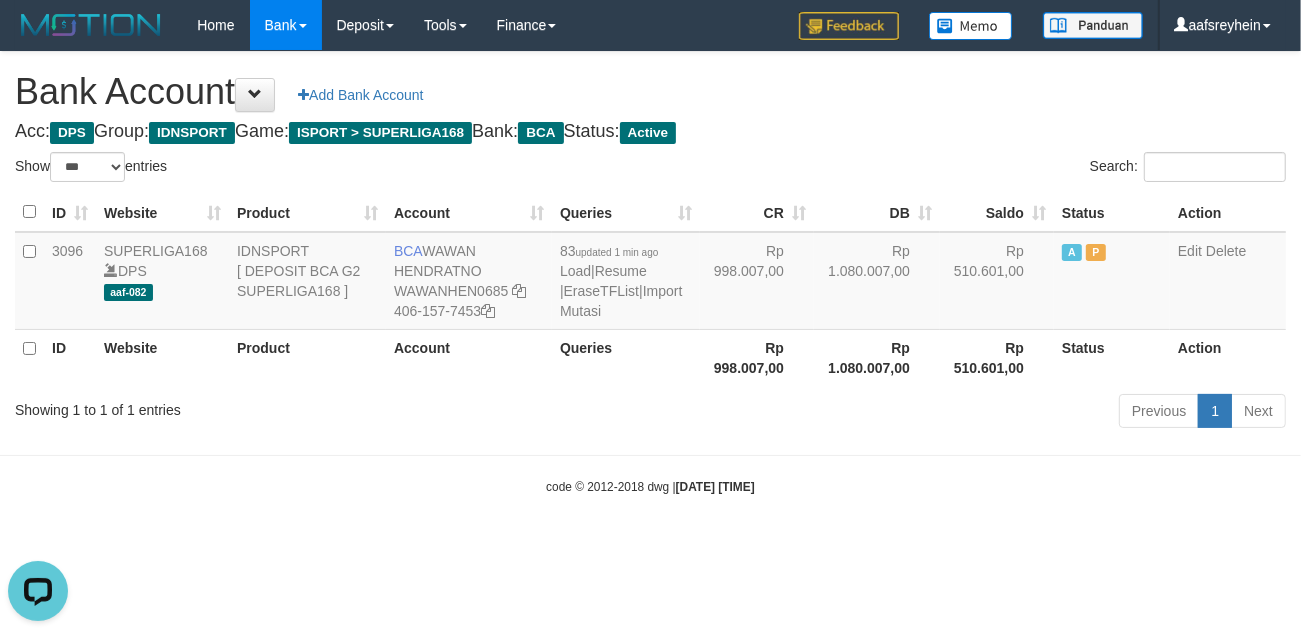 scroll, scrollTop: 0, scrollLeft: 0, axis: both 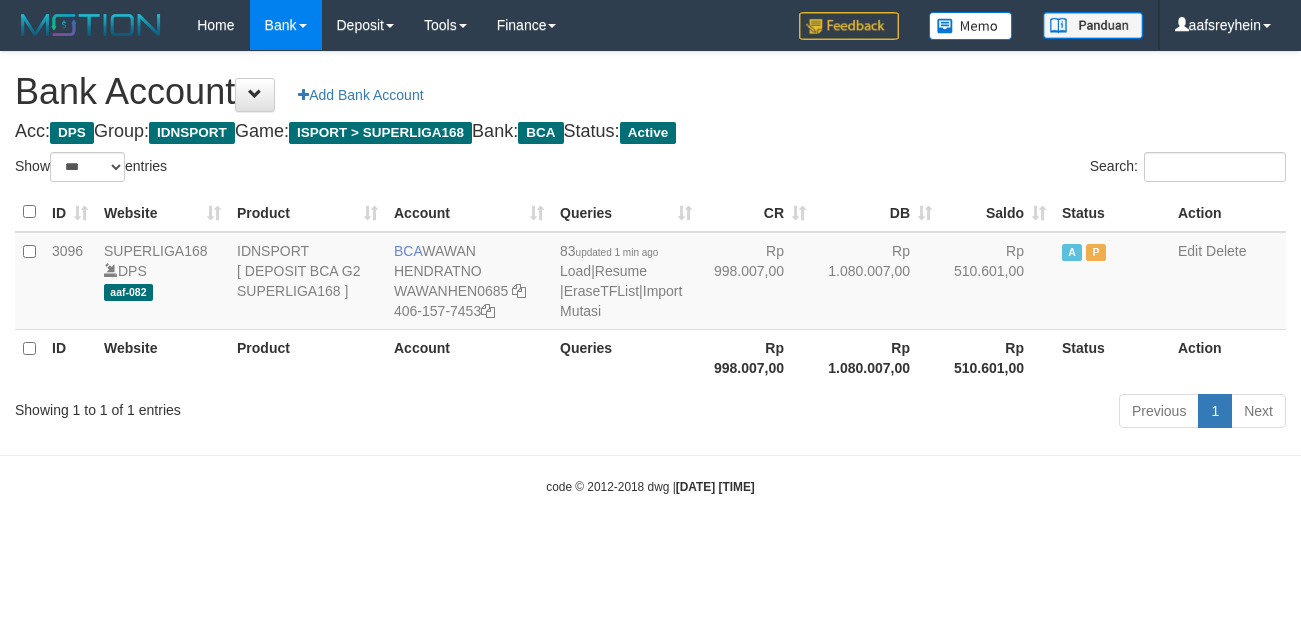 select on "***" 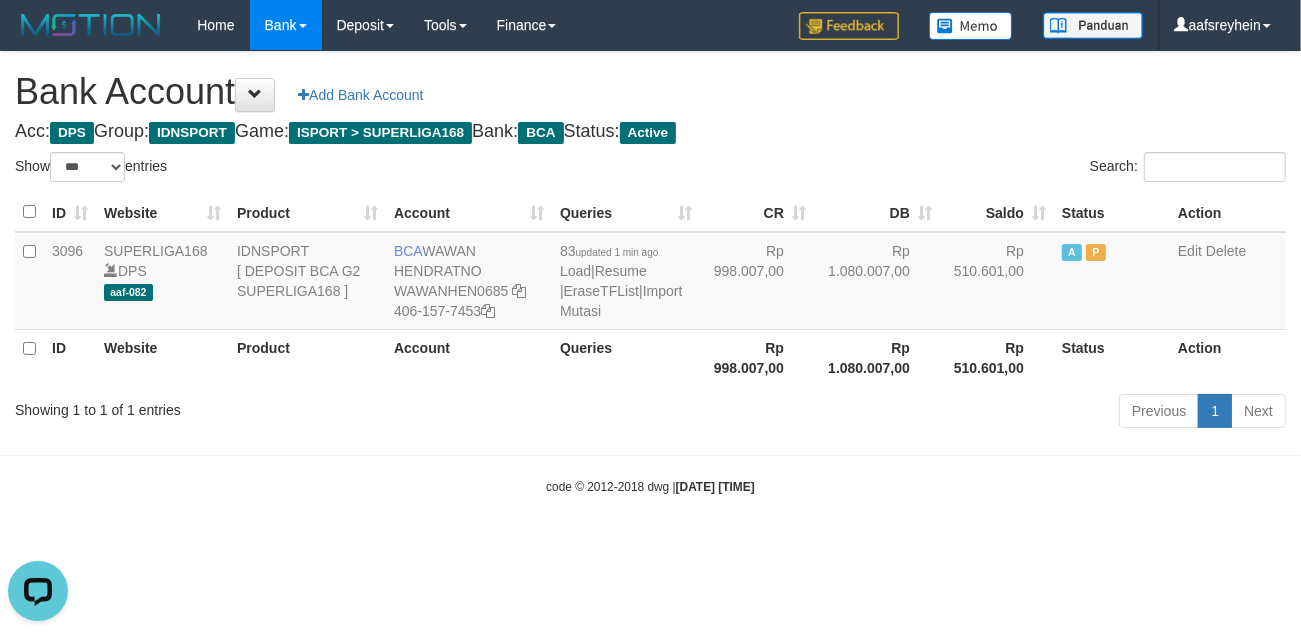 scroll, scrollTop: 0, scrollLeft: 0, axis: both 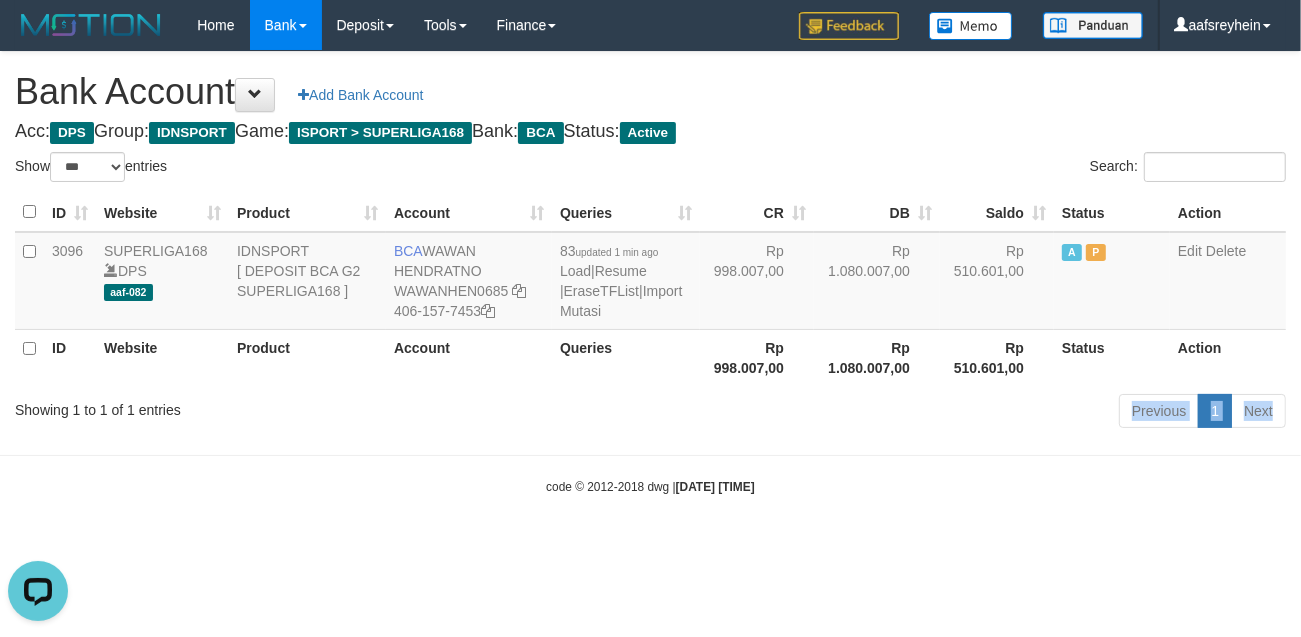 click on "Toggle navigation
Home
Bank
Account List
Load
By Website
Group
[ISPORT]													SUPERLIGA168
By Load Group (DPS)
-" at bounding box center (650, 273) 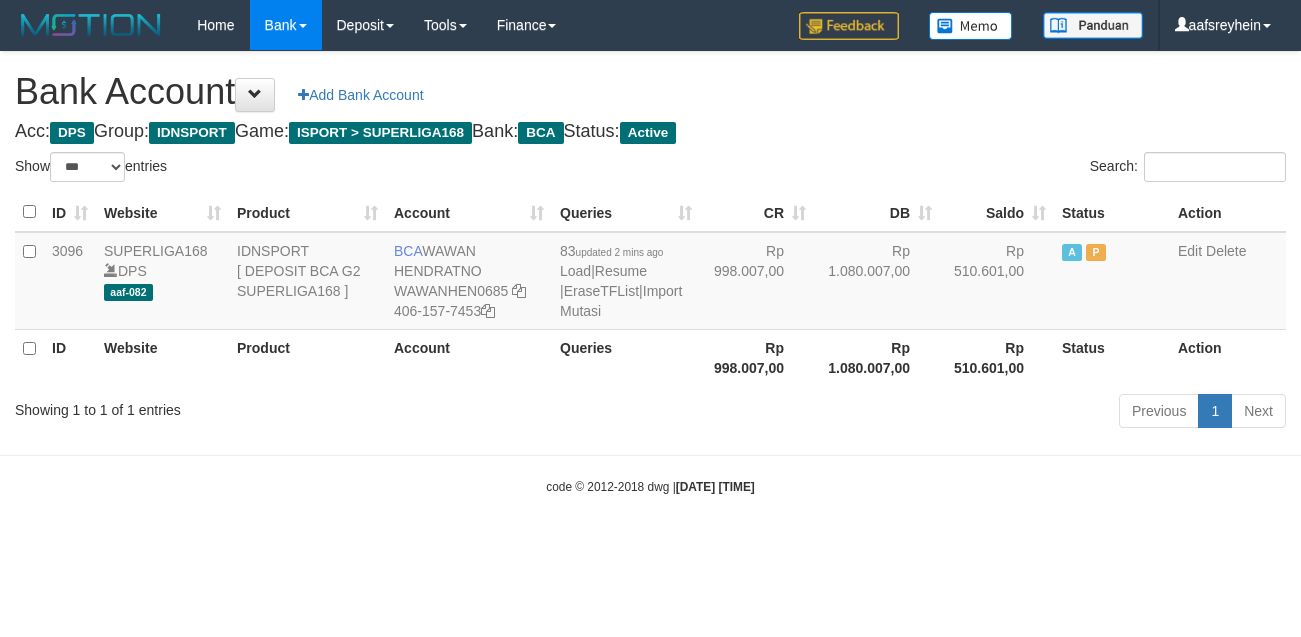 select on "***" 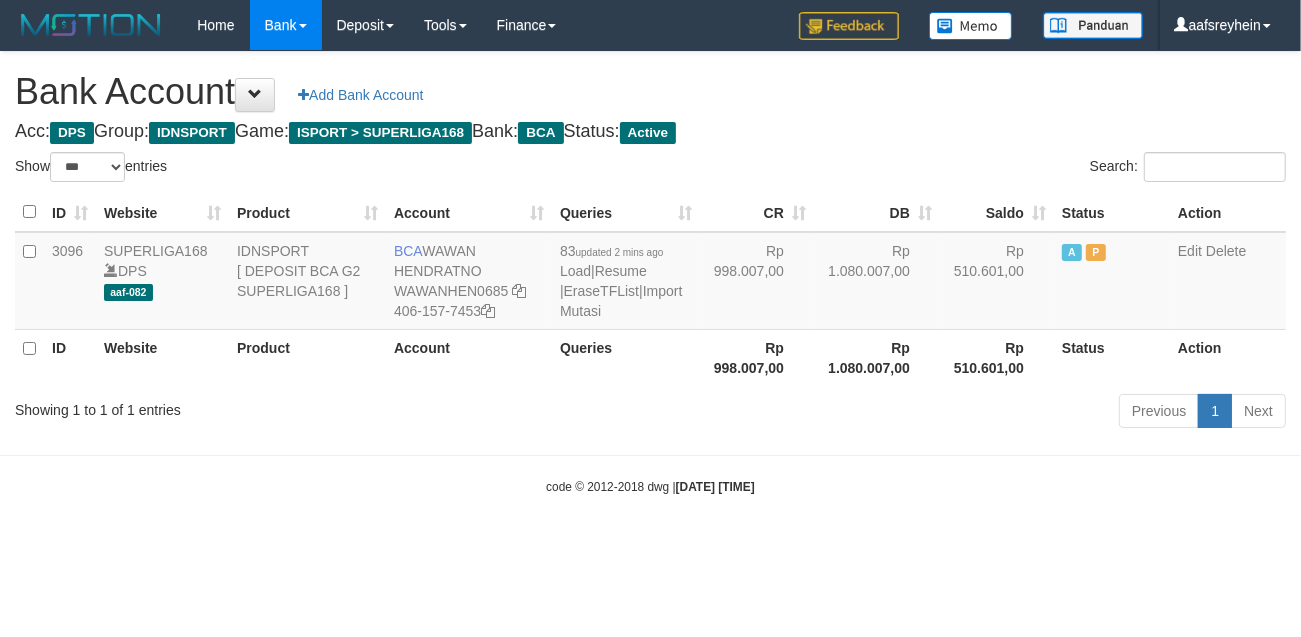 click on "Showing 1 to 1 of 1 entries Previous 1 Next" at bounding box center (650, 413) 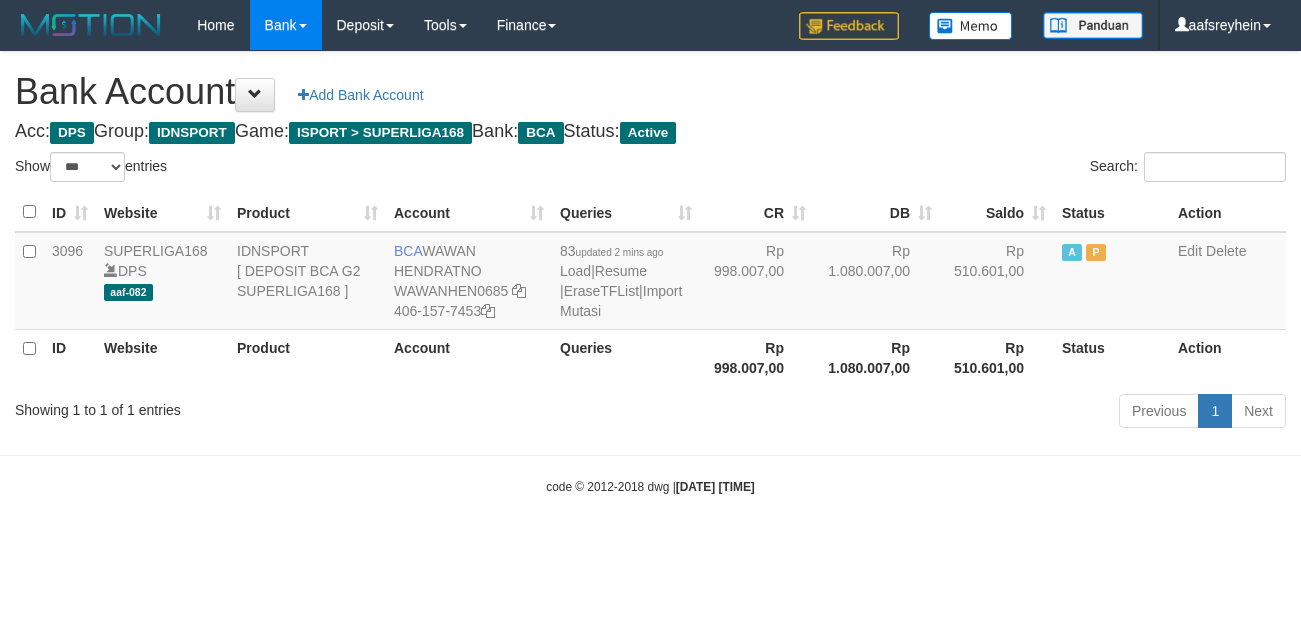 select on "***" 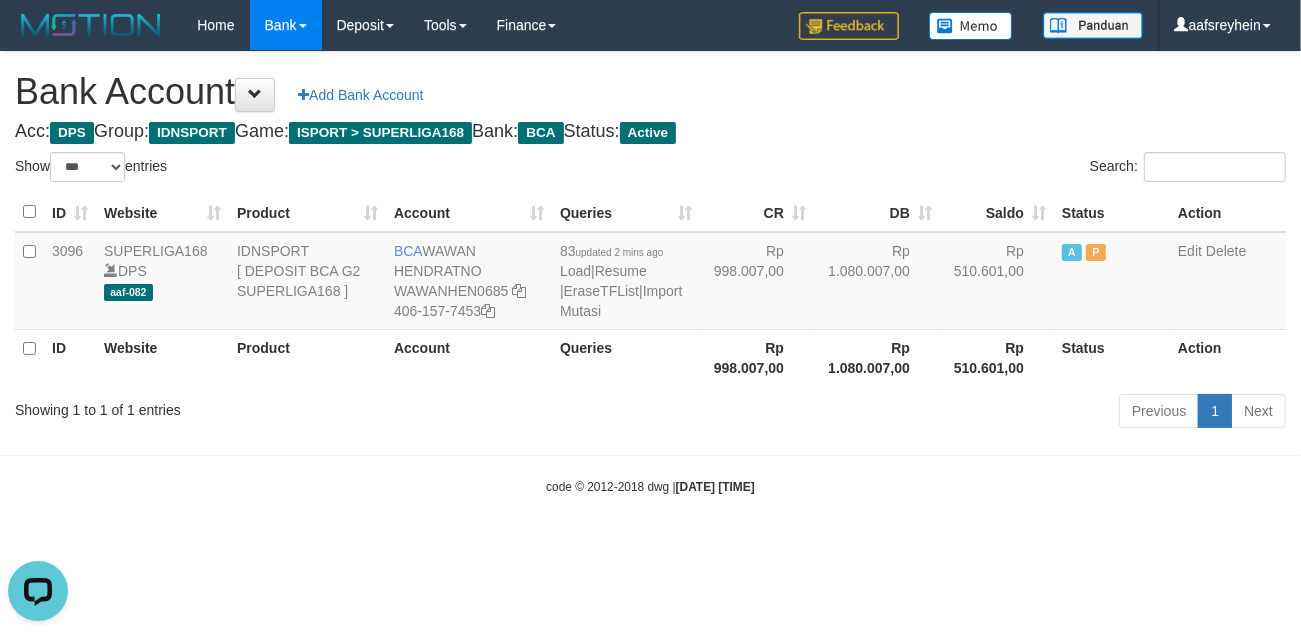 scroll, scrollTop: 0, scrollLeft: 0, axis: both 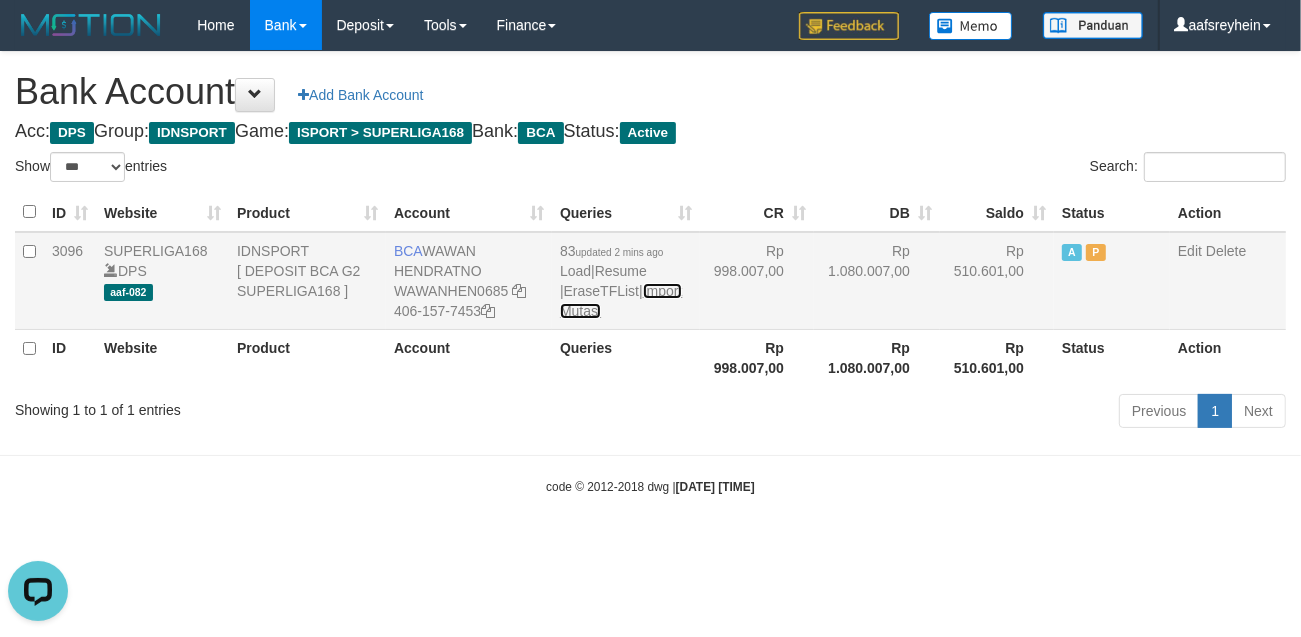 click on "Import Mutasi" at bounding box center [621, 301] 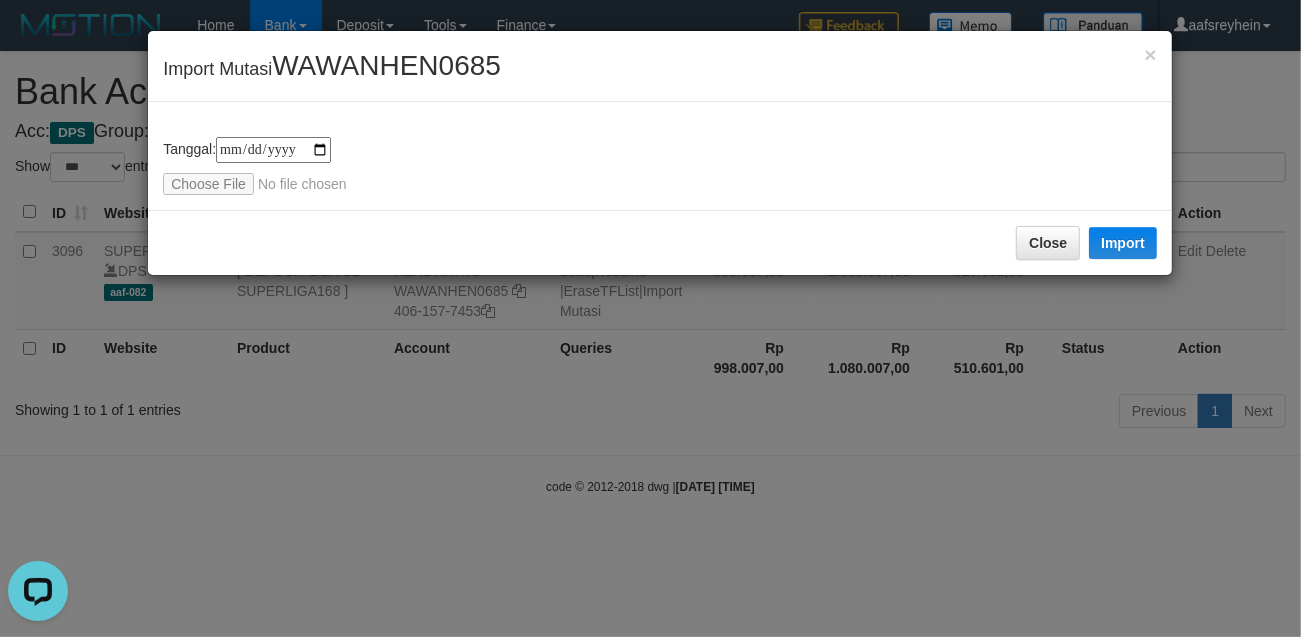 type on "**********" 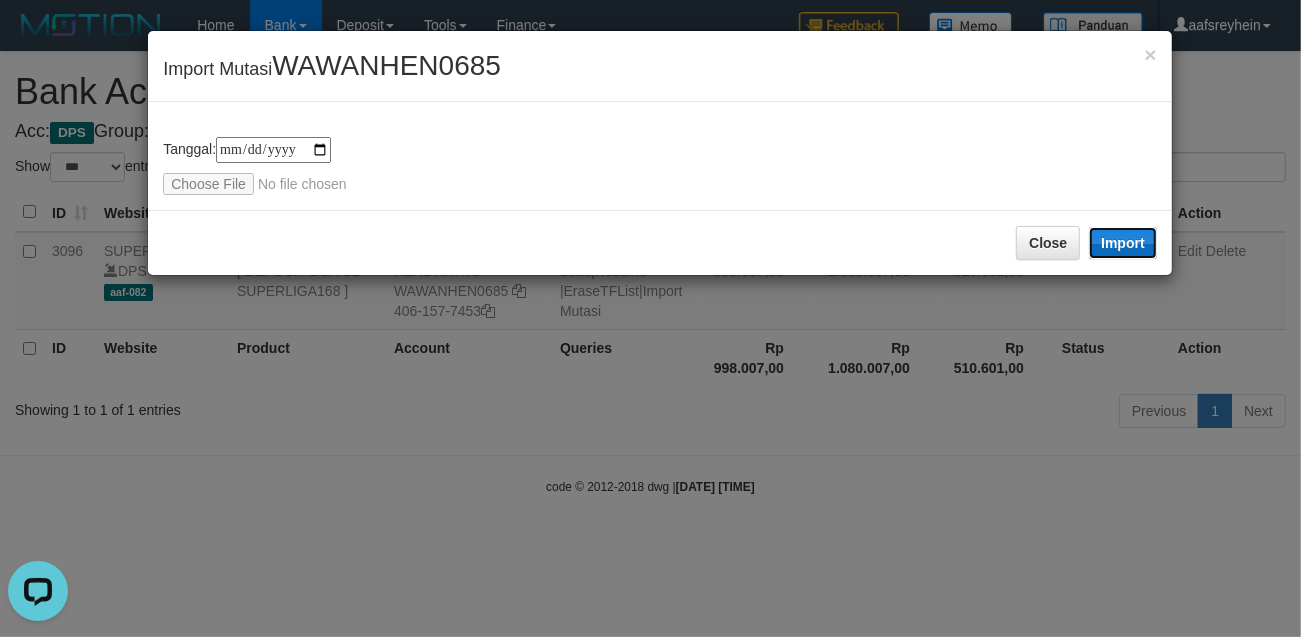 click on "Import" at bounding box center [1123, 243] 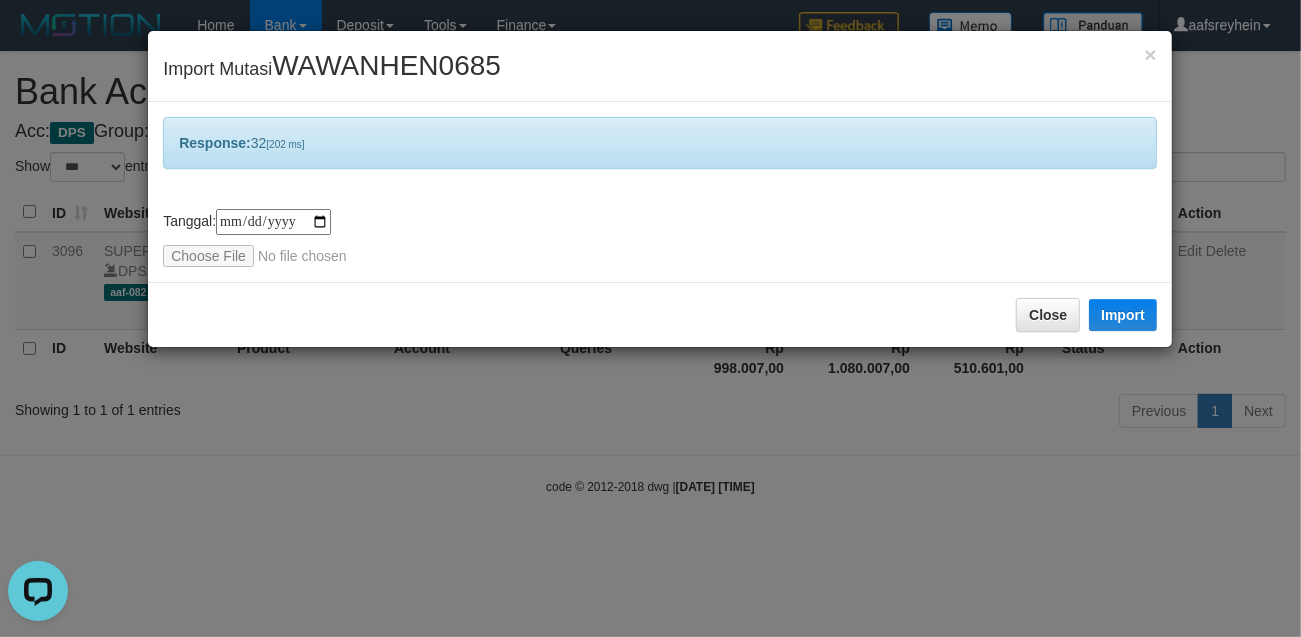 click on "**********" at bounding box center [650, 318] 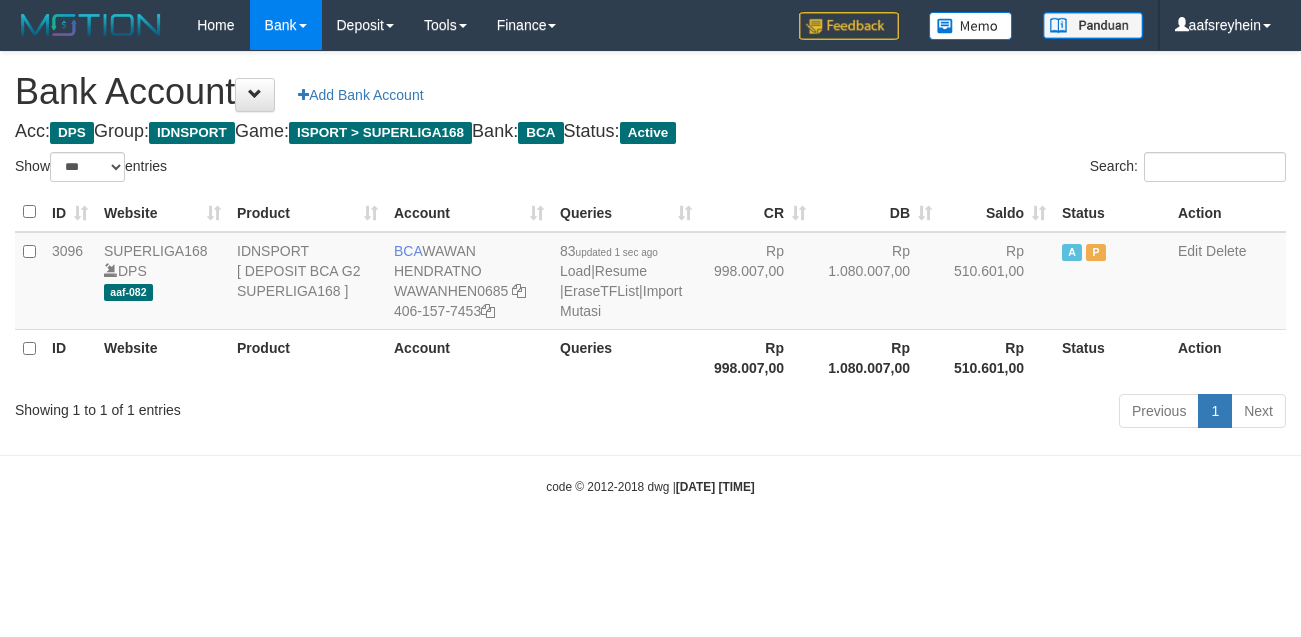 select on "***" 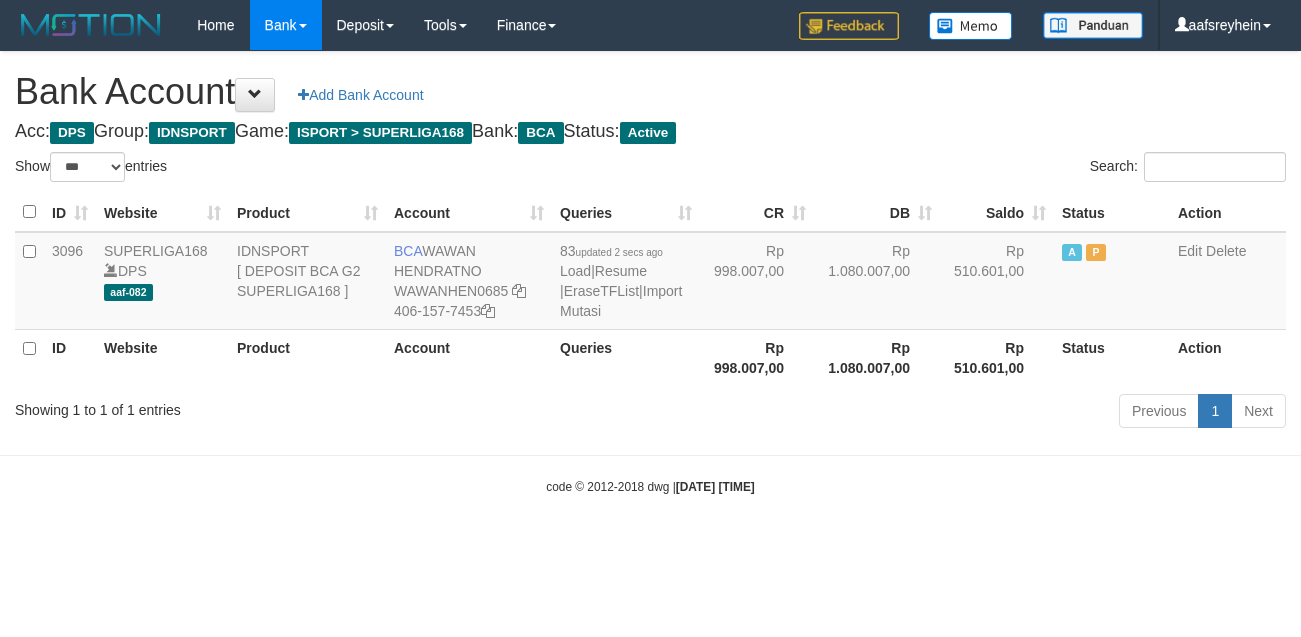 select on "***" 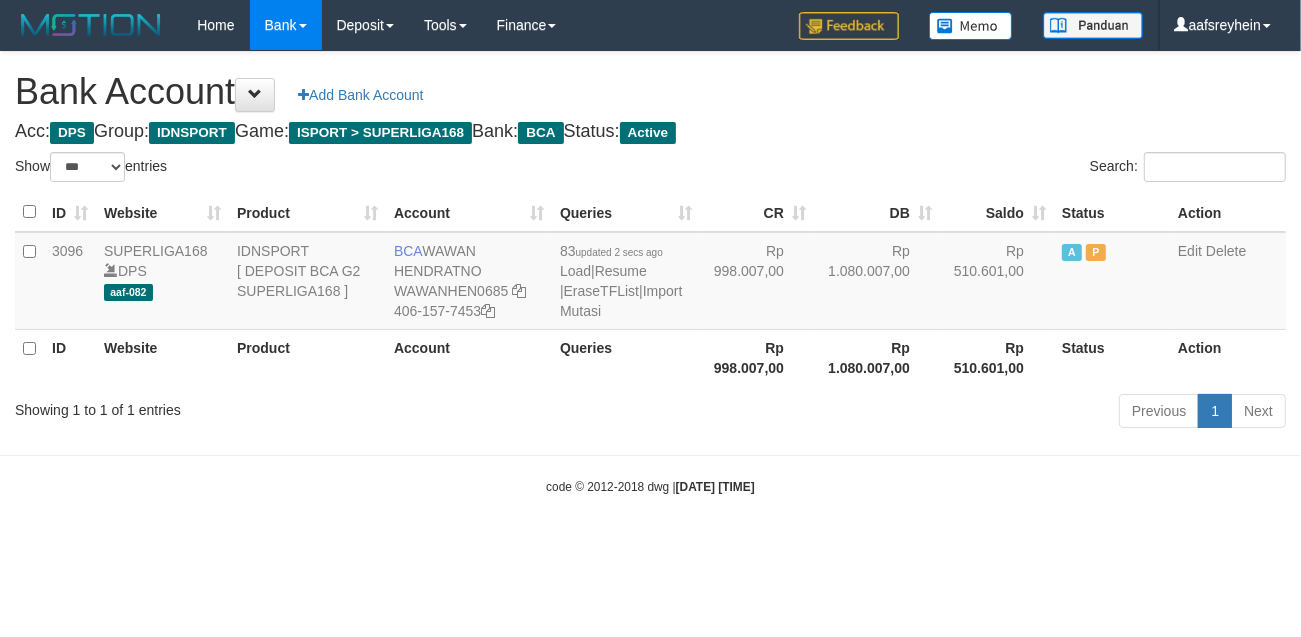 click on "Toggle navigation
Home
Bank
Account List
Load
By Website
Group
[ISPORT]													SUPERLIGA168
By Load Group (DPS)
-" at bounding box center (650, 273) 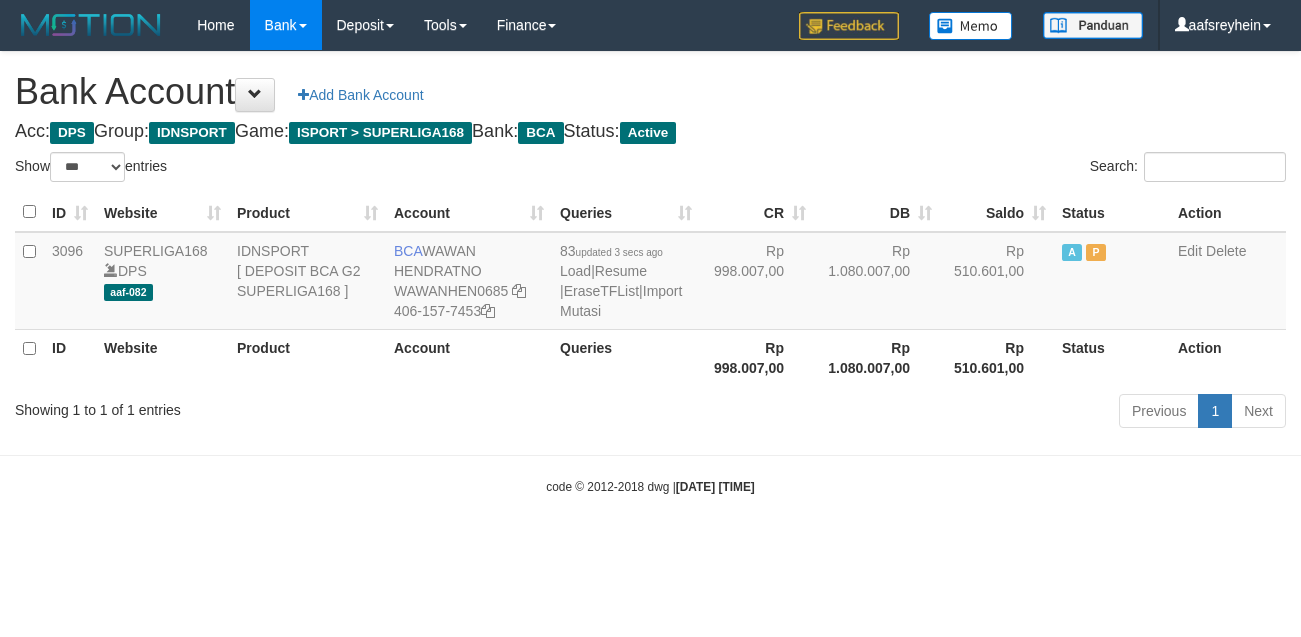 select on "***" 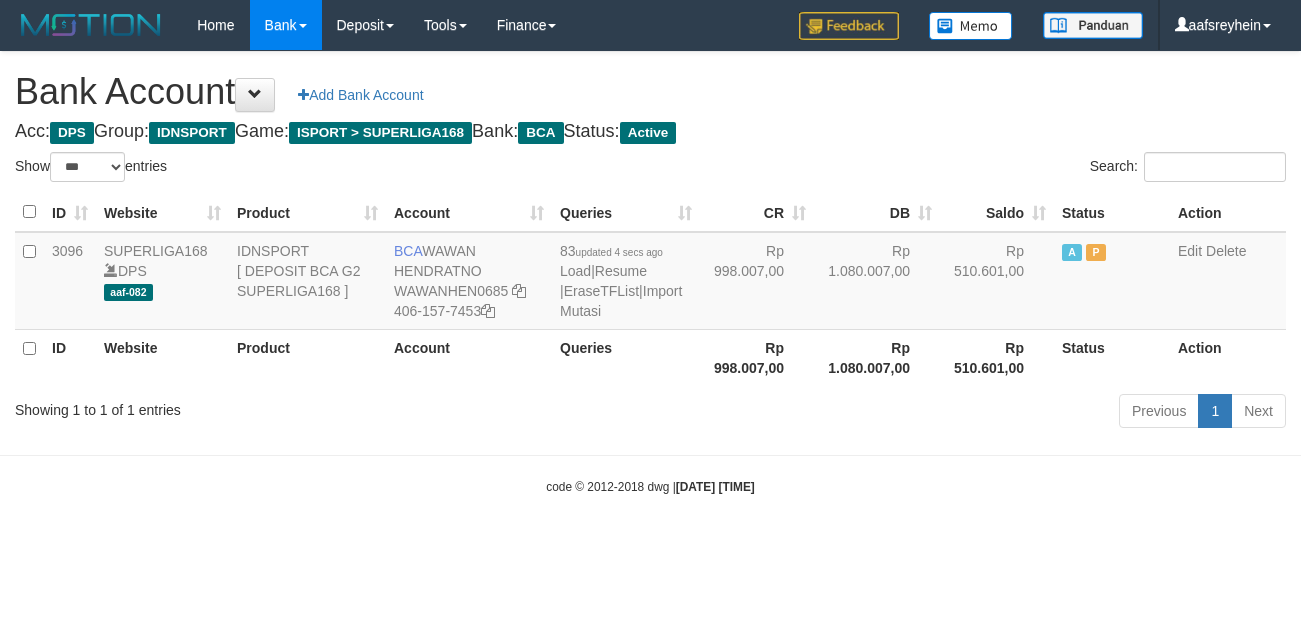 select on "***" 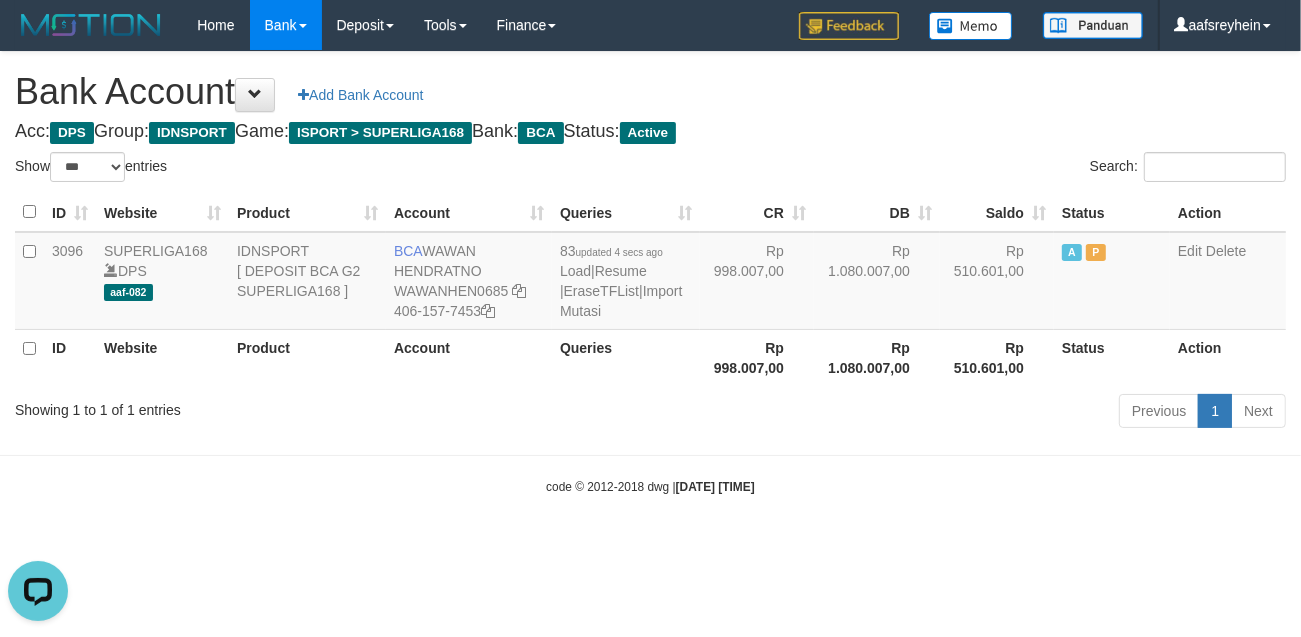 scroll, scrollTop: 0, scrollLeft: 0, axis: both 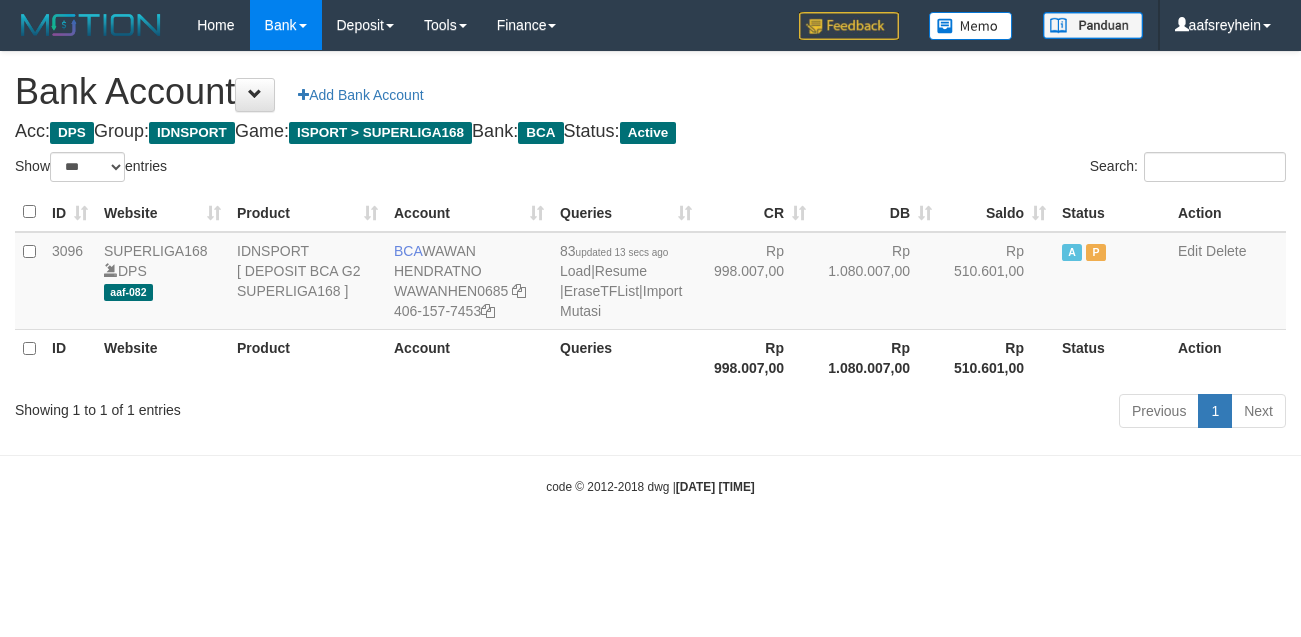 select on "***" 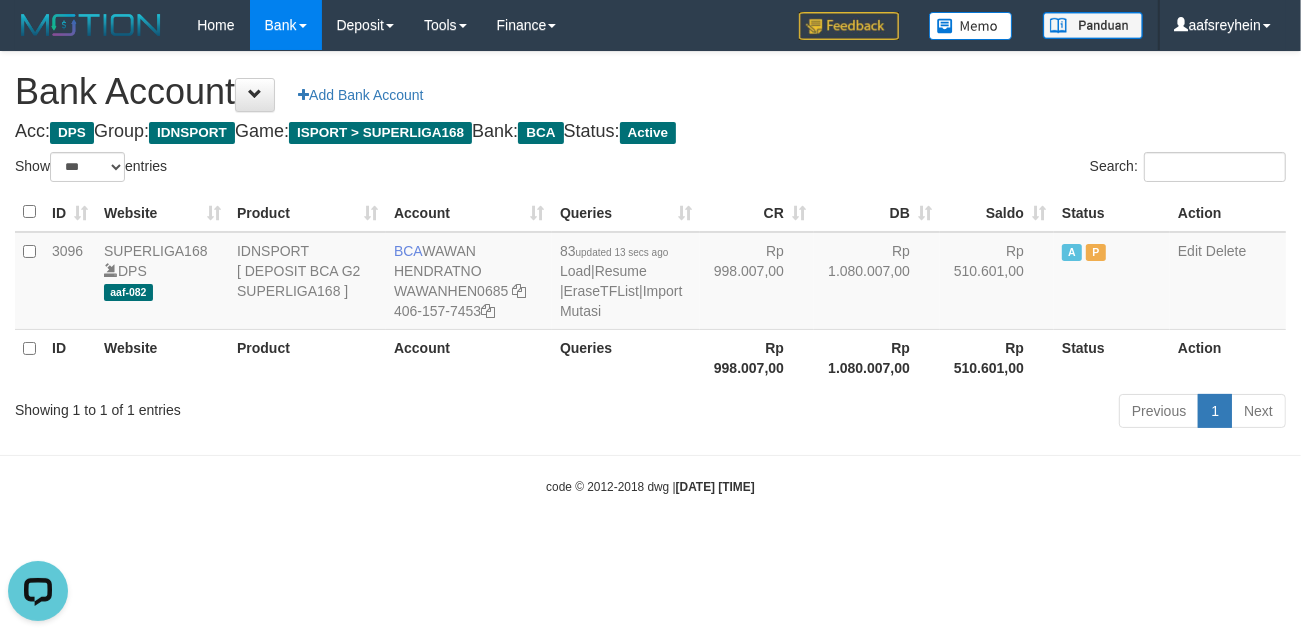scroll, scrollTop: 0, scrollLeft: 0, axis: both 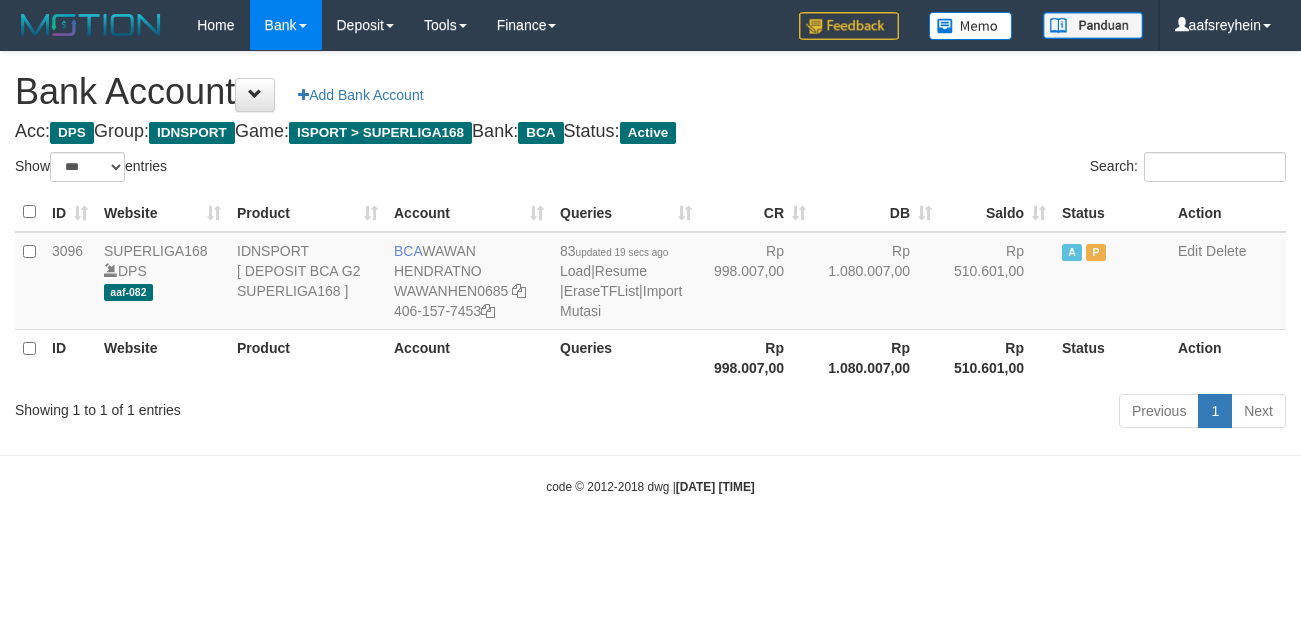 select on "***" 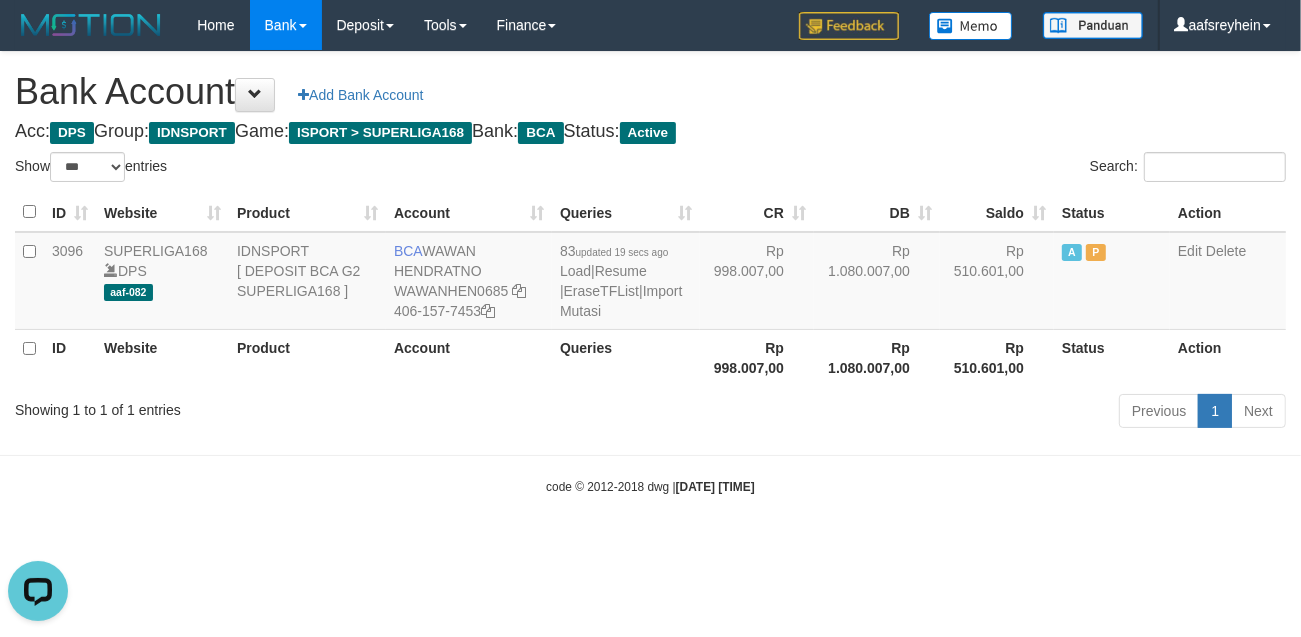 scroll, scrollTop: 0, scrollLeft: 0, axis: both 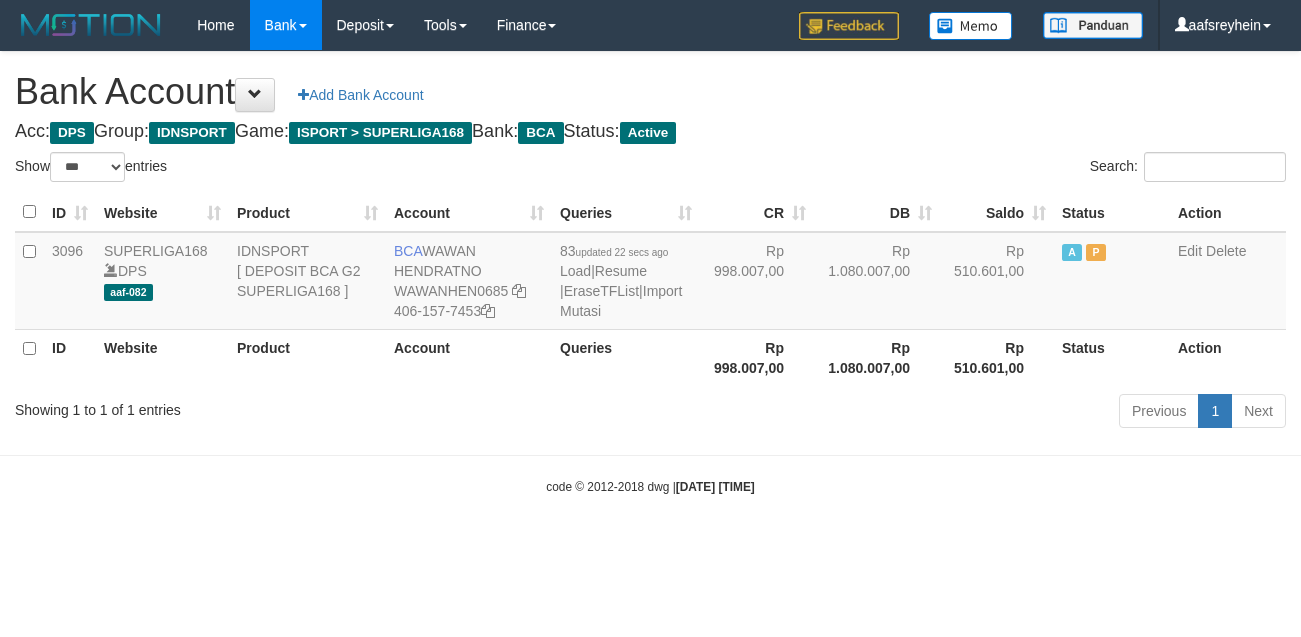 select on "***" 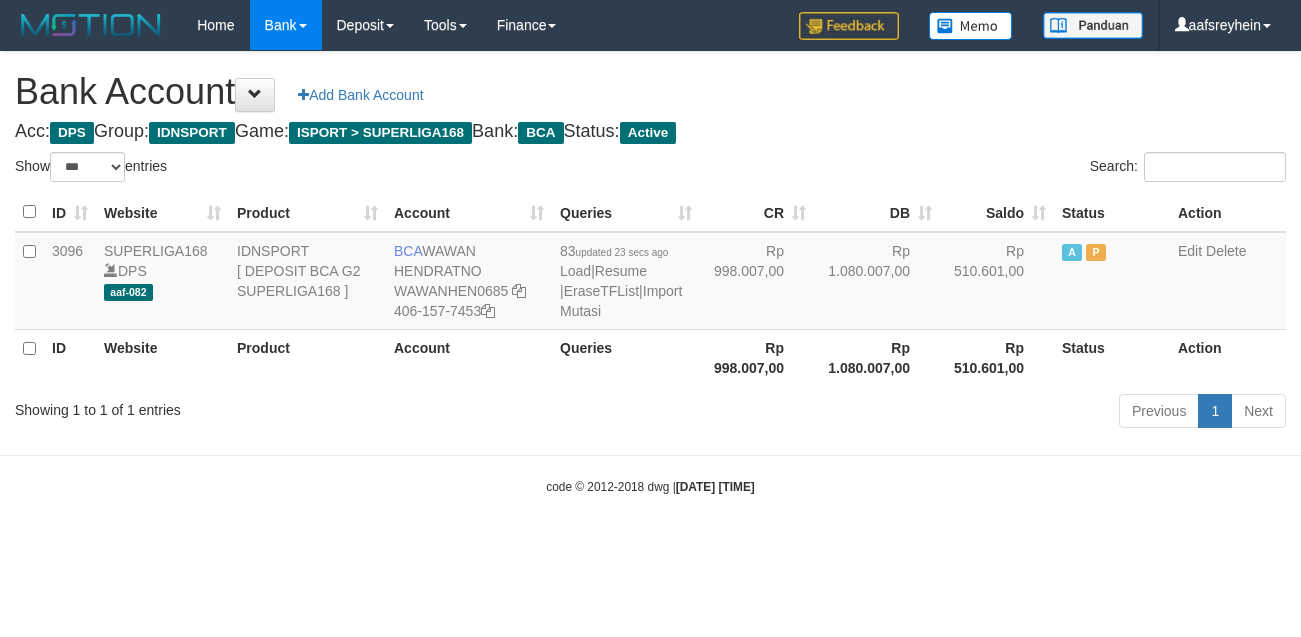 select on "***" 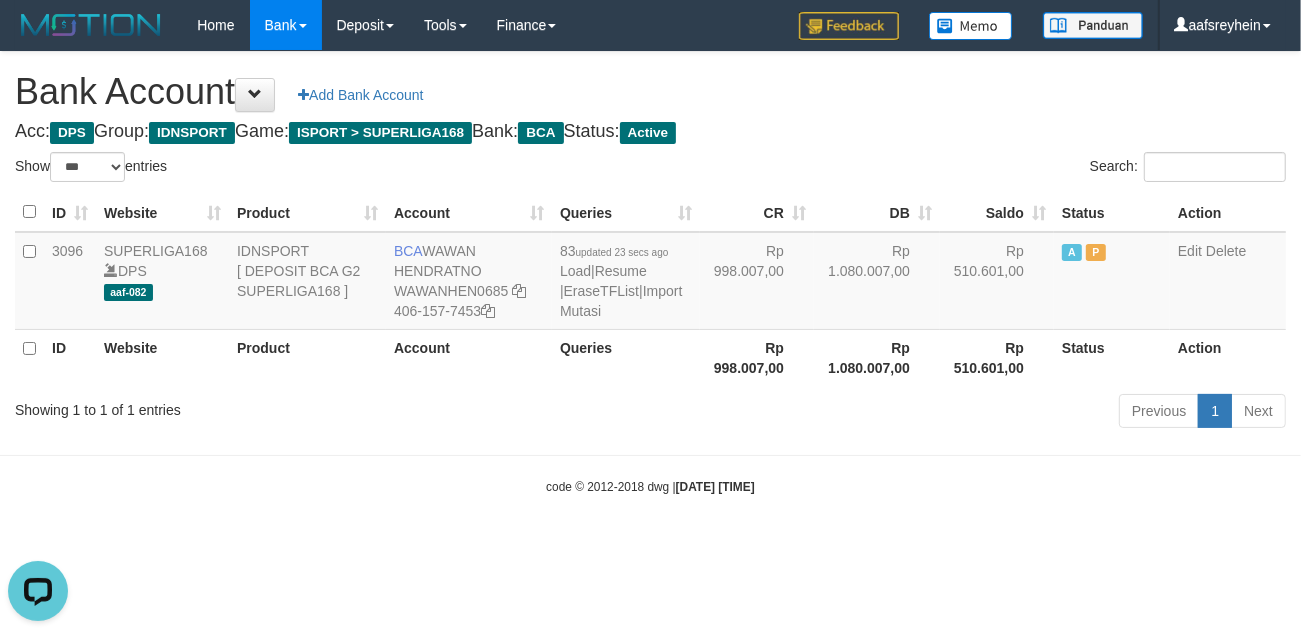 scroll, scrollTop: 0, scrollLeft: 0, axis: both 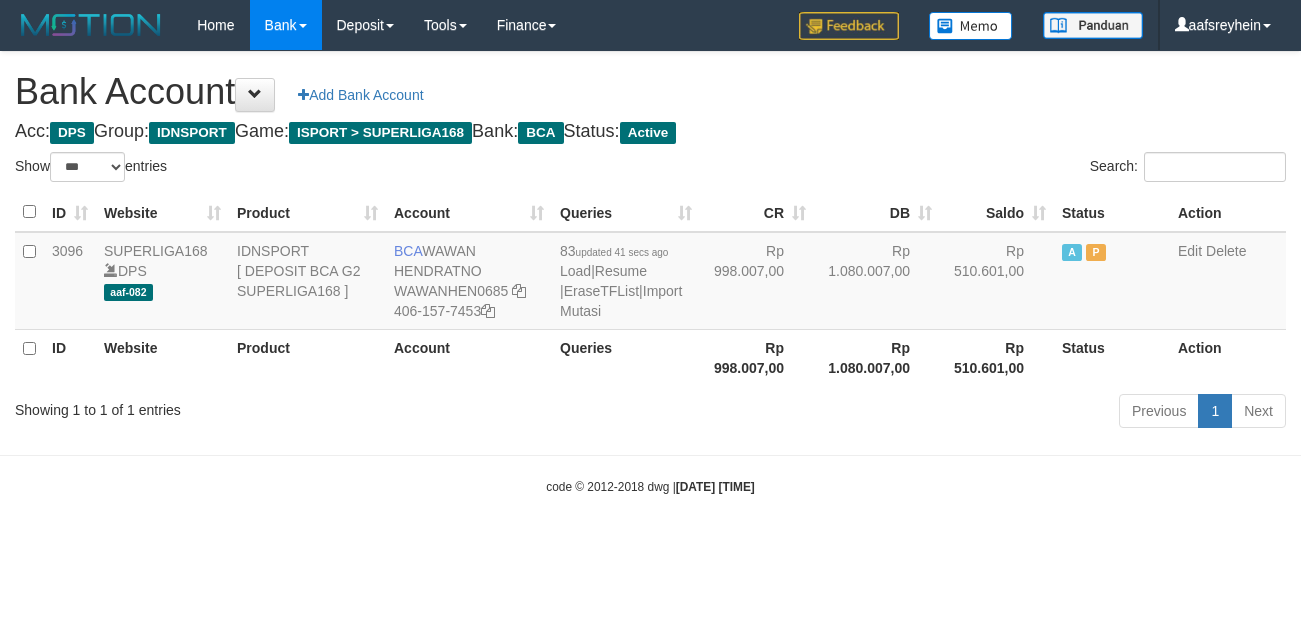 select on "***" 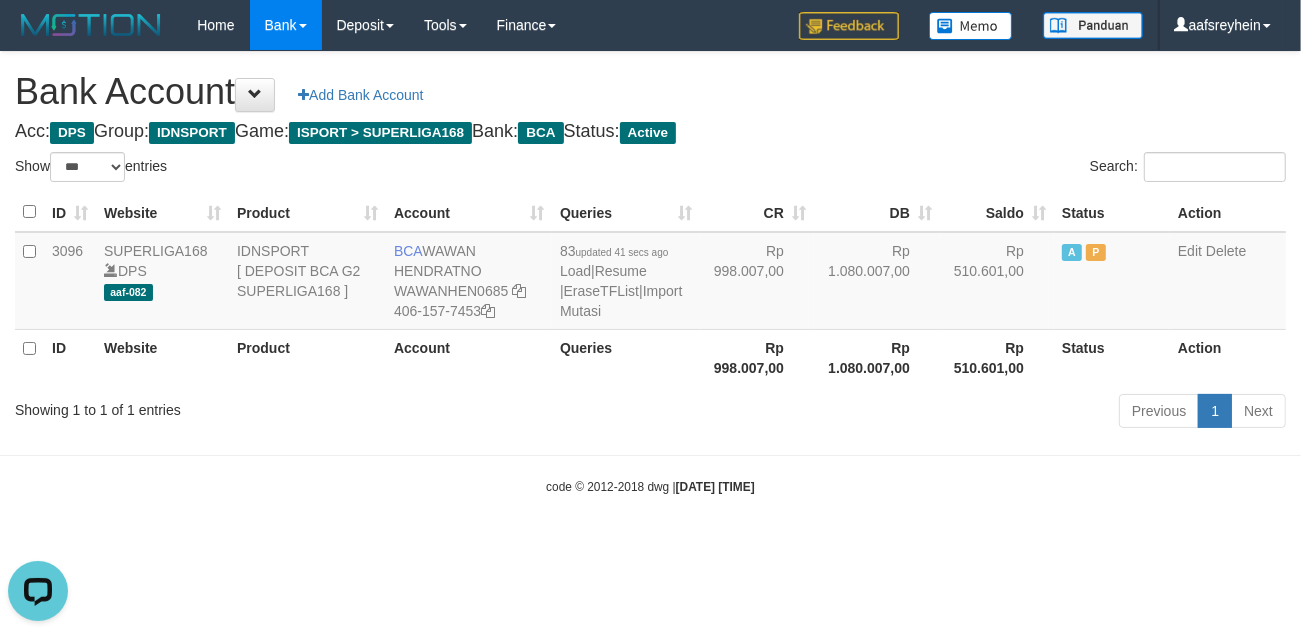 scroll, scrollTop: 0, scrollLeft: 0, axis: both 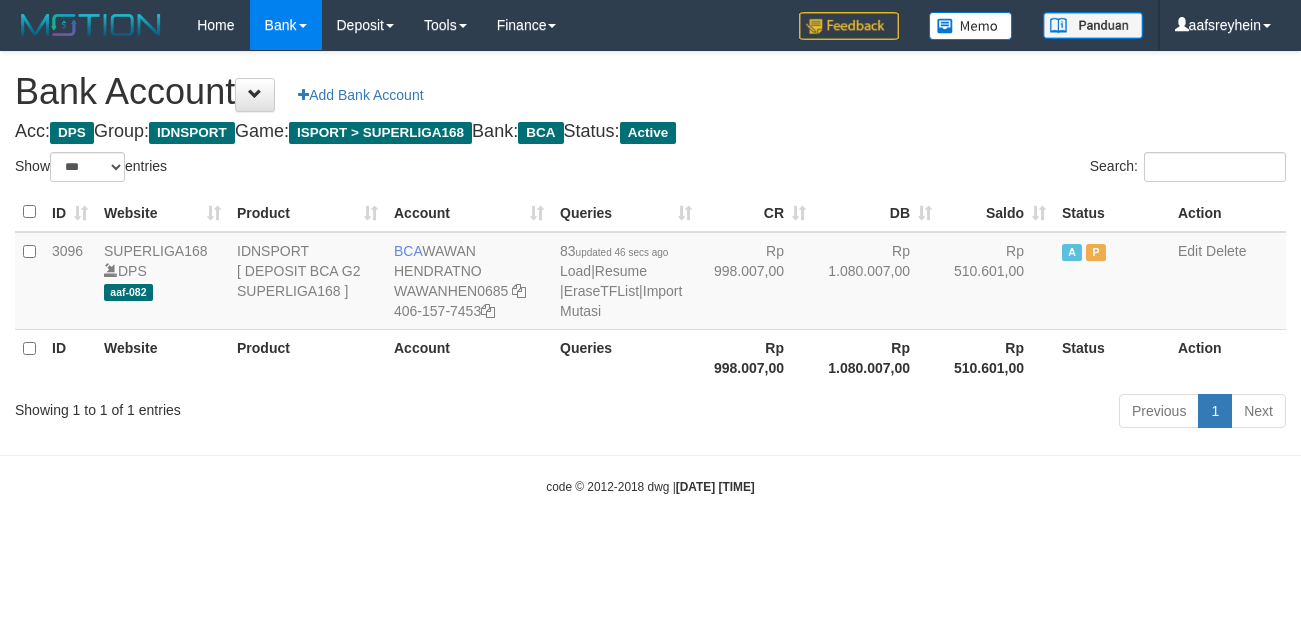 select on "***" 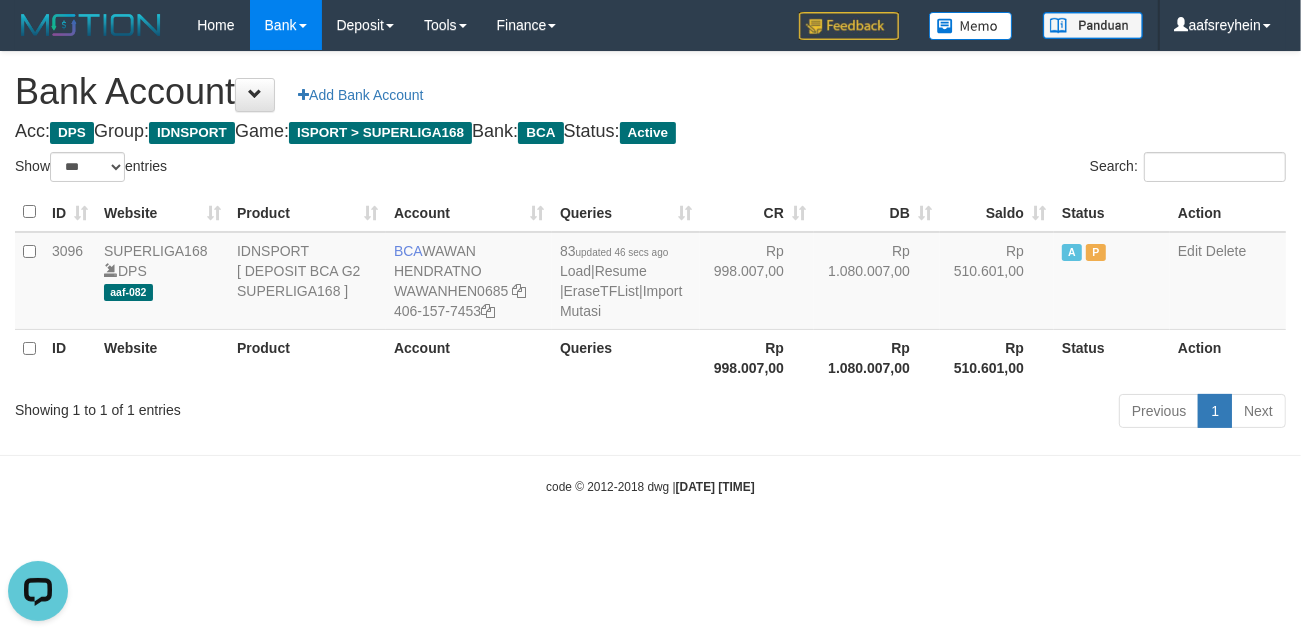 scroll, scrollTop: 0, scrollLeft: 0, axis: both 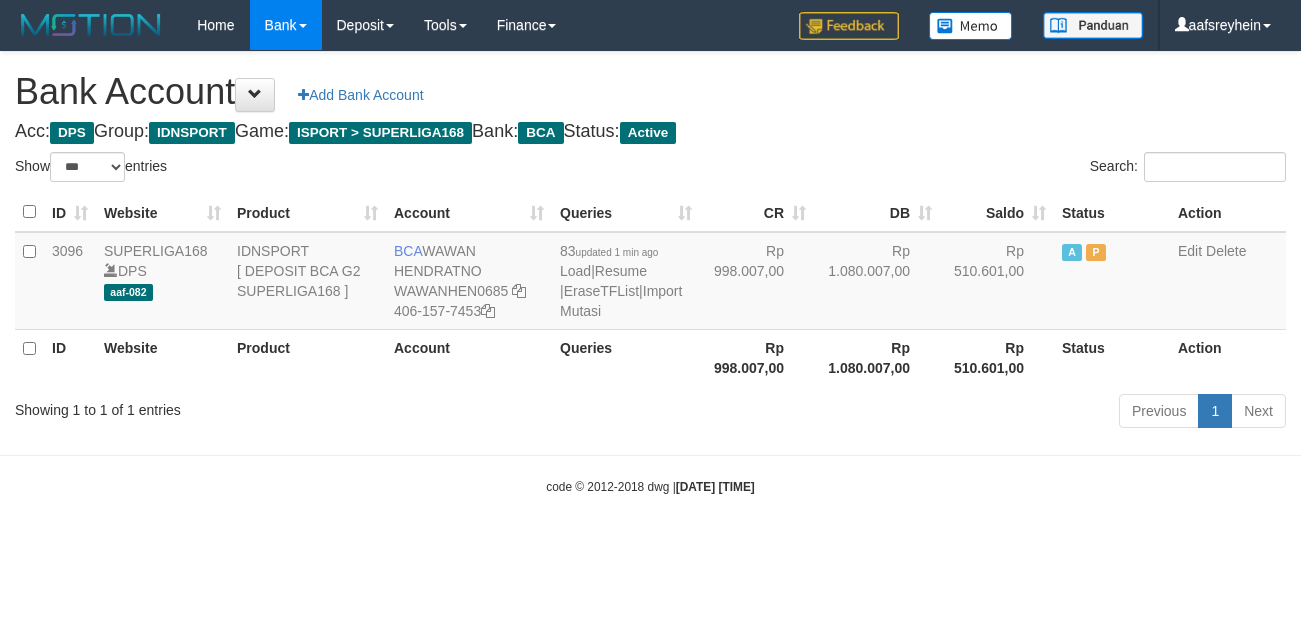select on "***" 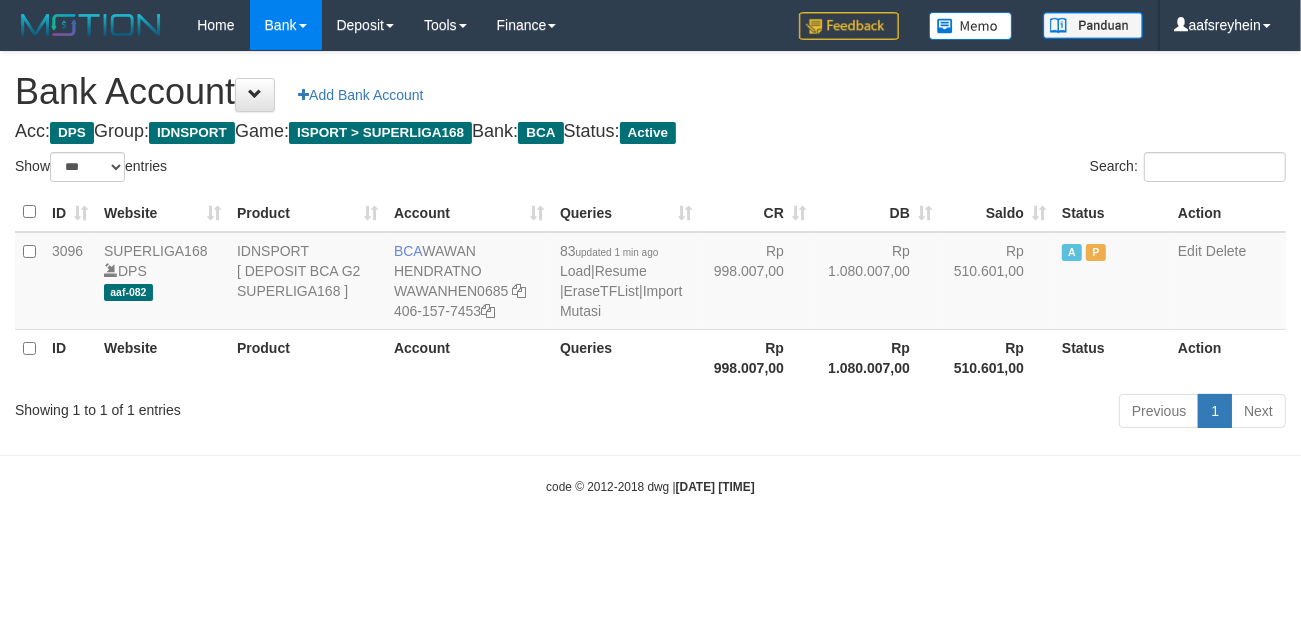 click on "Toggle navigation
Home
Bank
Account List
Load
By Website
Group
[ISPORT]													SUPERLIGA168
By Load Group (DPS)" at bounding box center [650, 273] 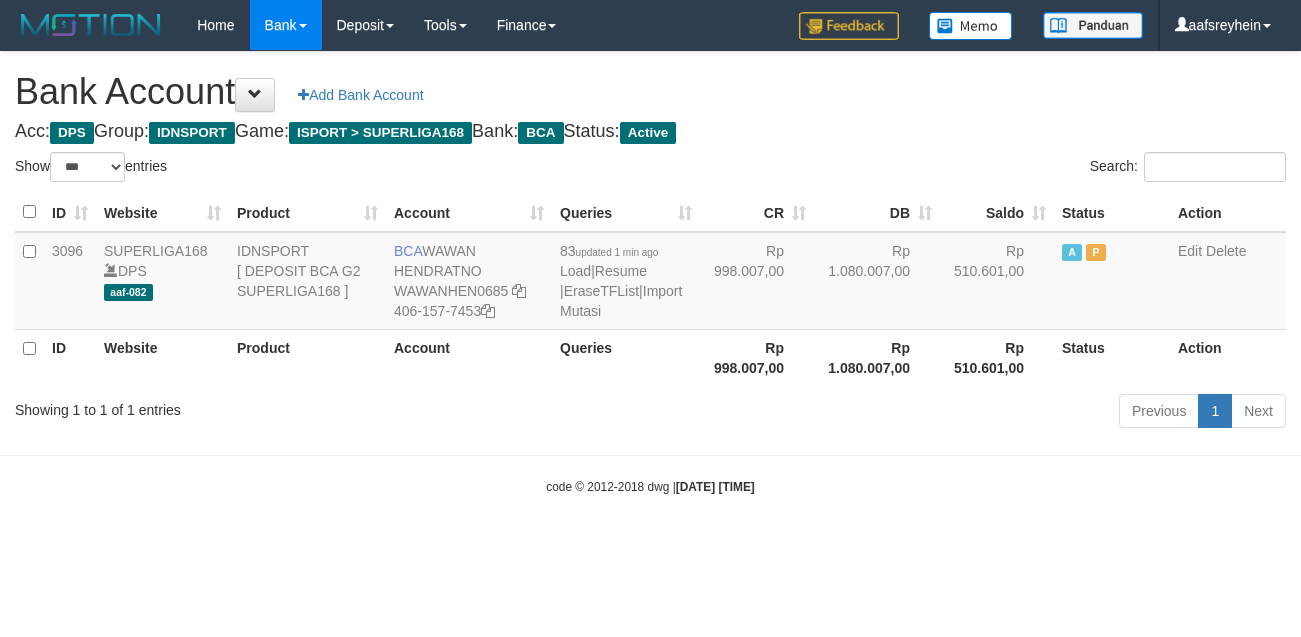 select on "***" 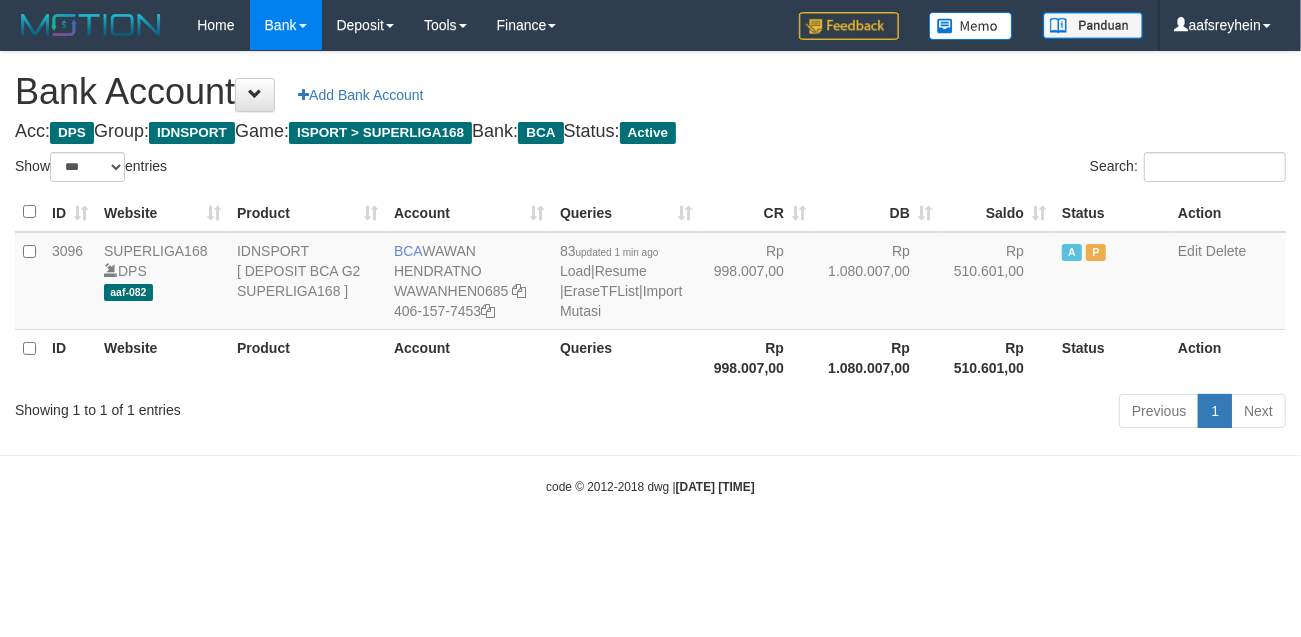 click on "Toggle navigation
Home
Bank
Account List
Load
By Website
Group
[ISPORT]													SUPERLIGA168
By Load Group (DPS)" at bounding box center [650, 273] 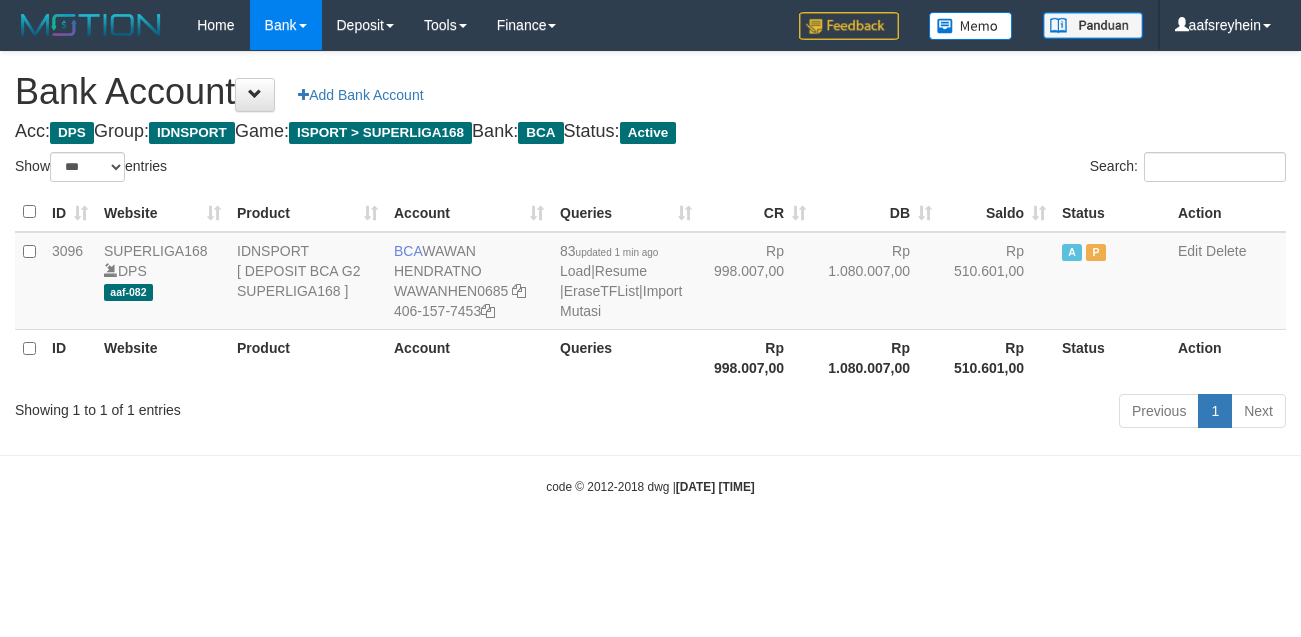 select on "***" 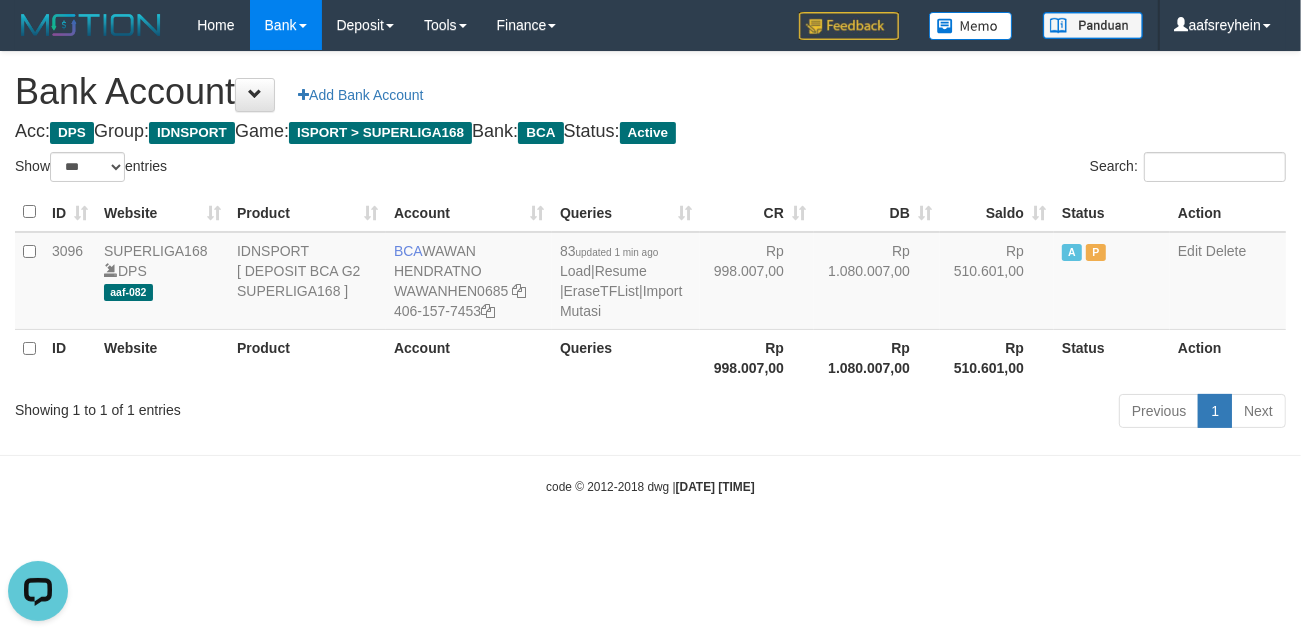 scroll, scrollTop: 0, scrollLeft: 0, axis: both 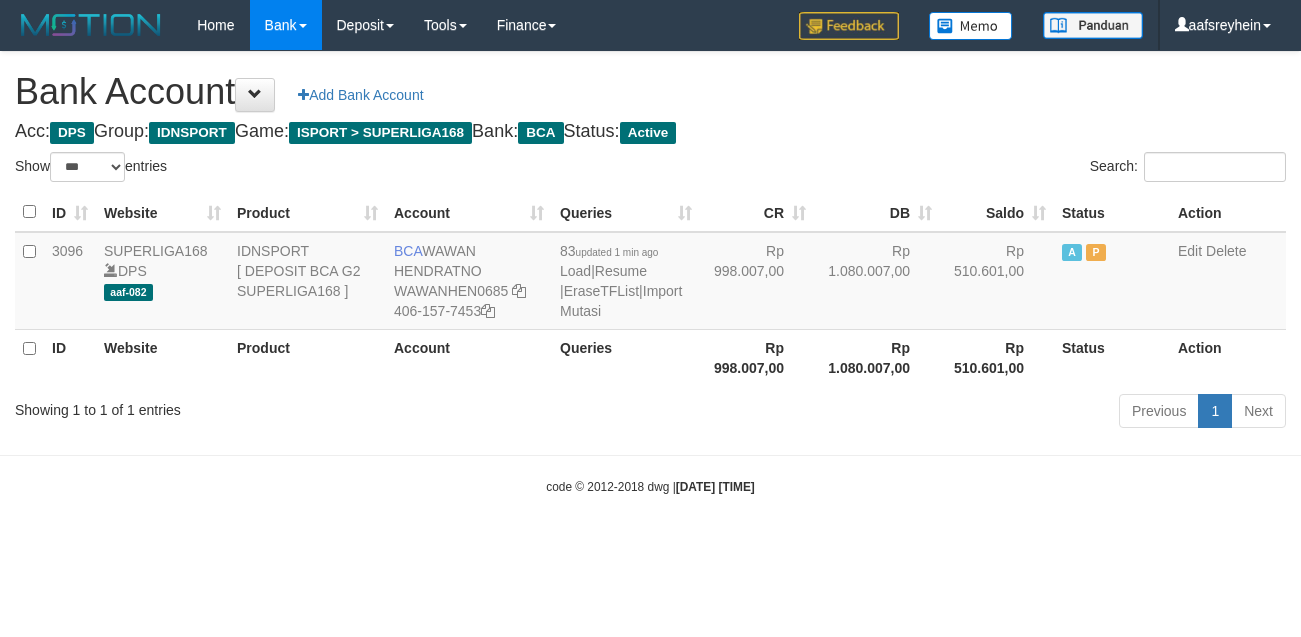 select on "***" 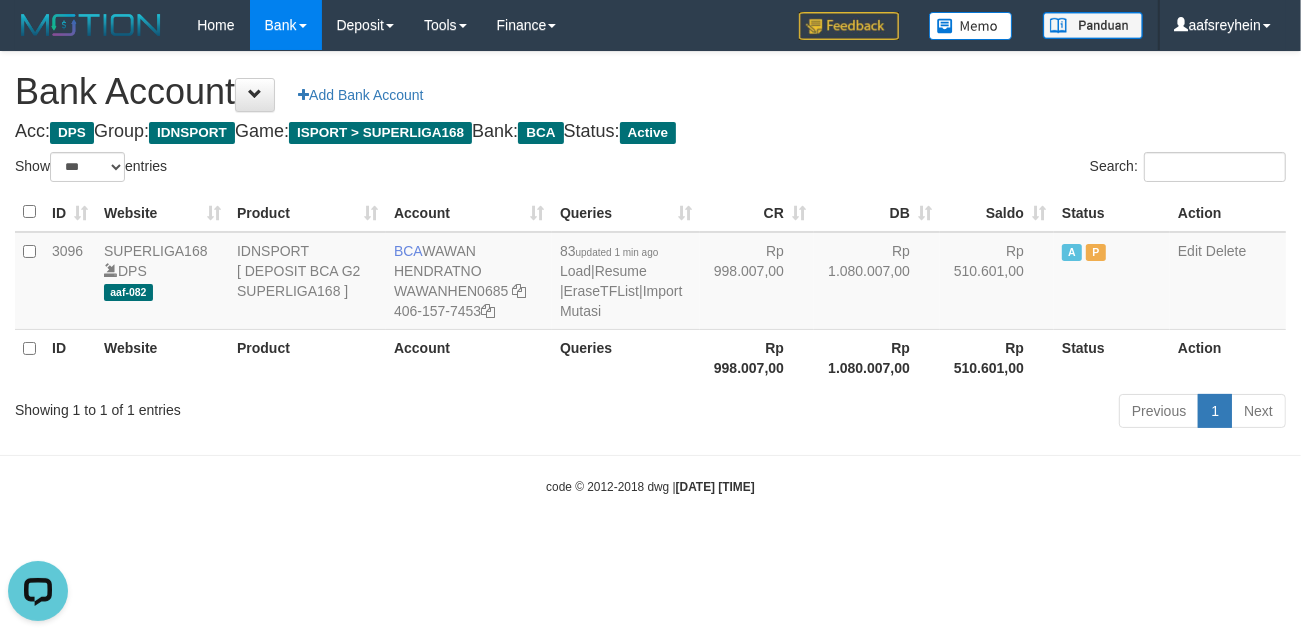 scroll, scrollTop: 0, scrollLeft: 0, axis: both 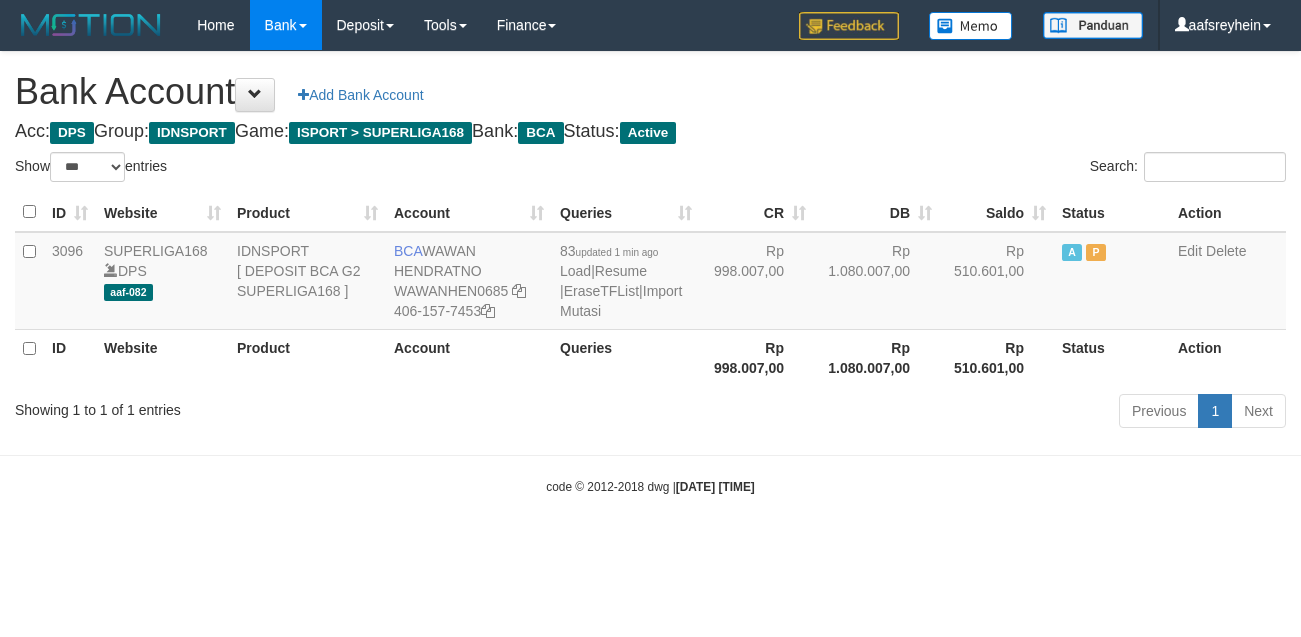 select on "***" 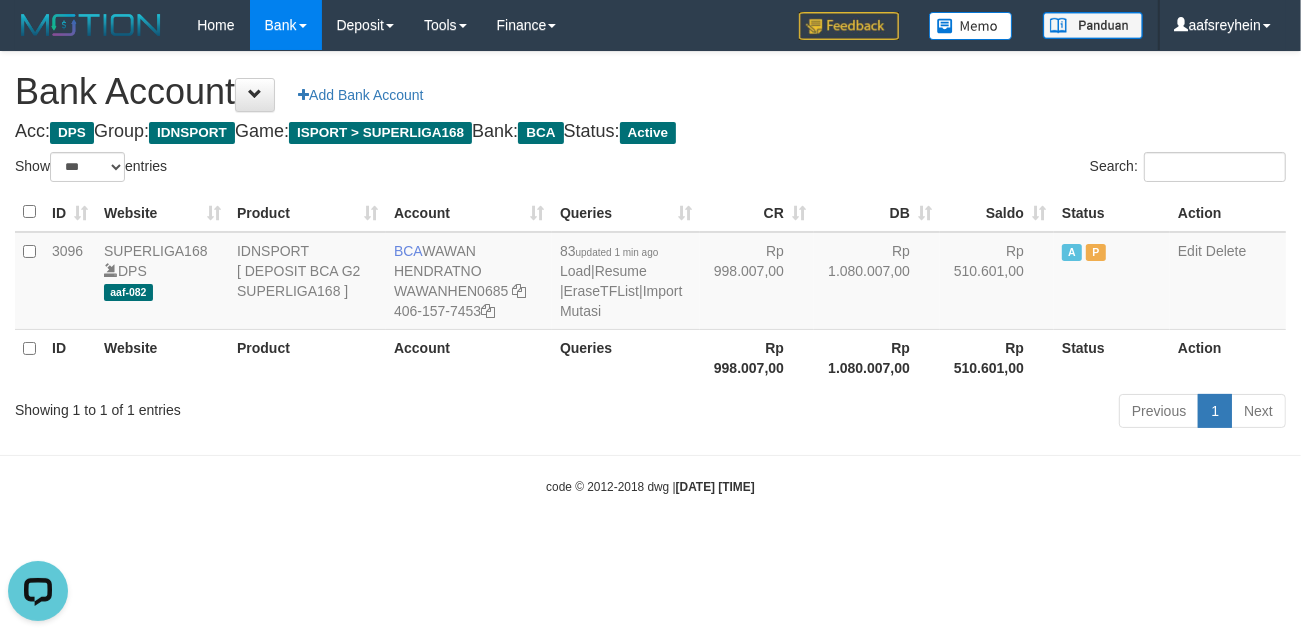 scroll, scrollTop: 0, scrollLeft: 0, axis: both 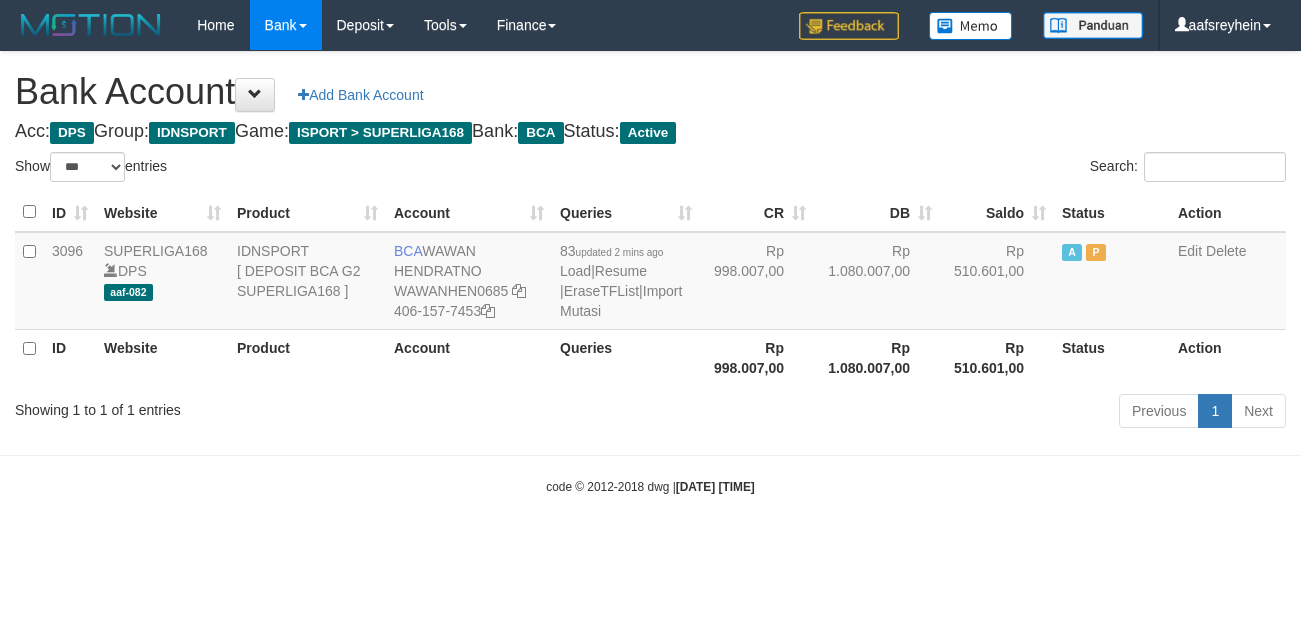 select on "***" 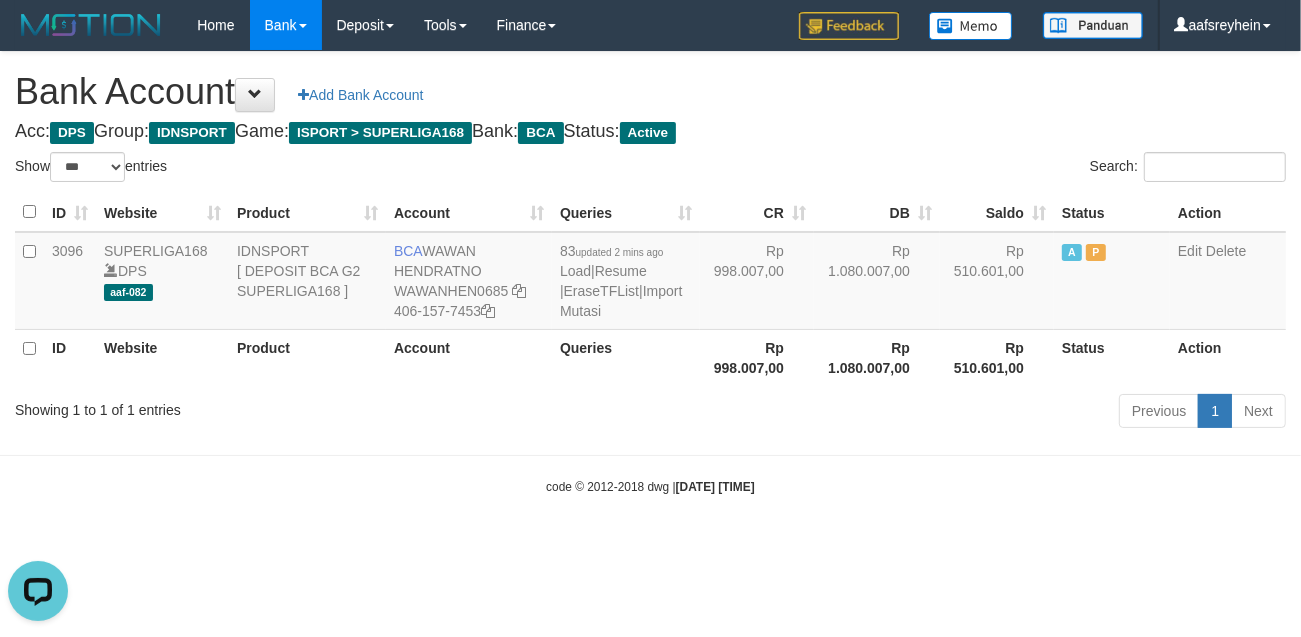 scroll, scrollTop: 0, scrollLeft: 0, axis: both 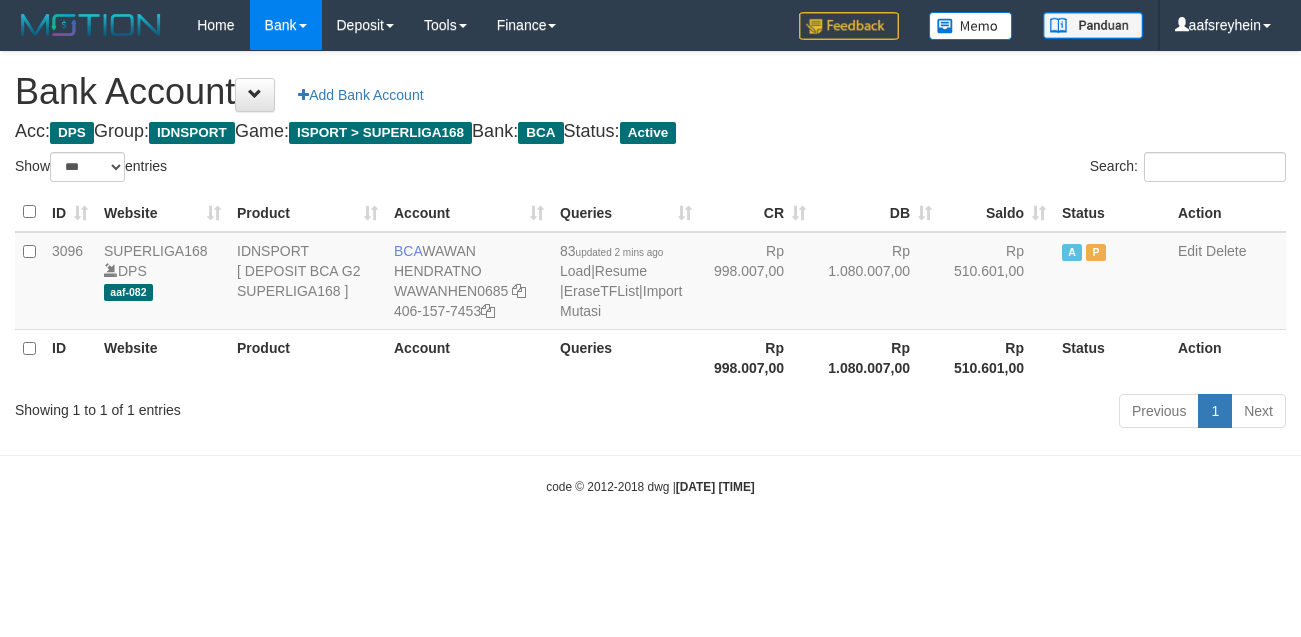 select on "***" 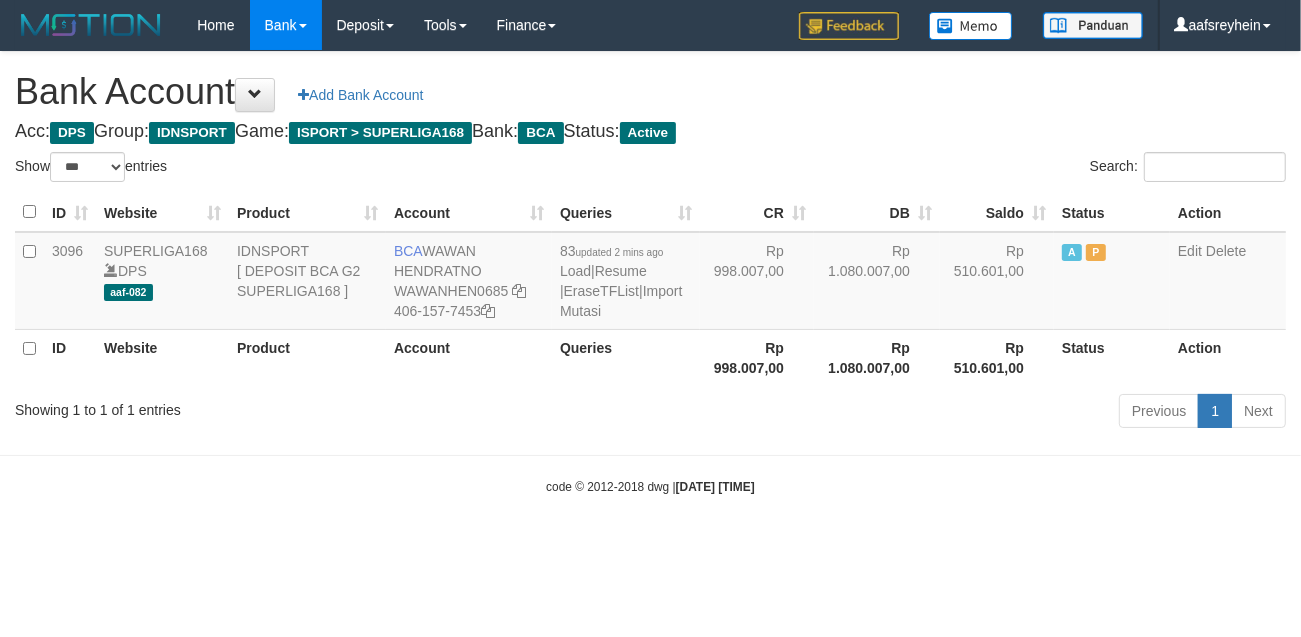 click on "Toggle navigation
Home
Bank
Account List
Load
By Website
Group
[ISPORT]													SUPERLIGA168
By Load Group (DPS)
-" at bounding box center (650, 273) 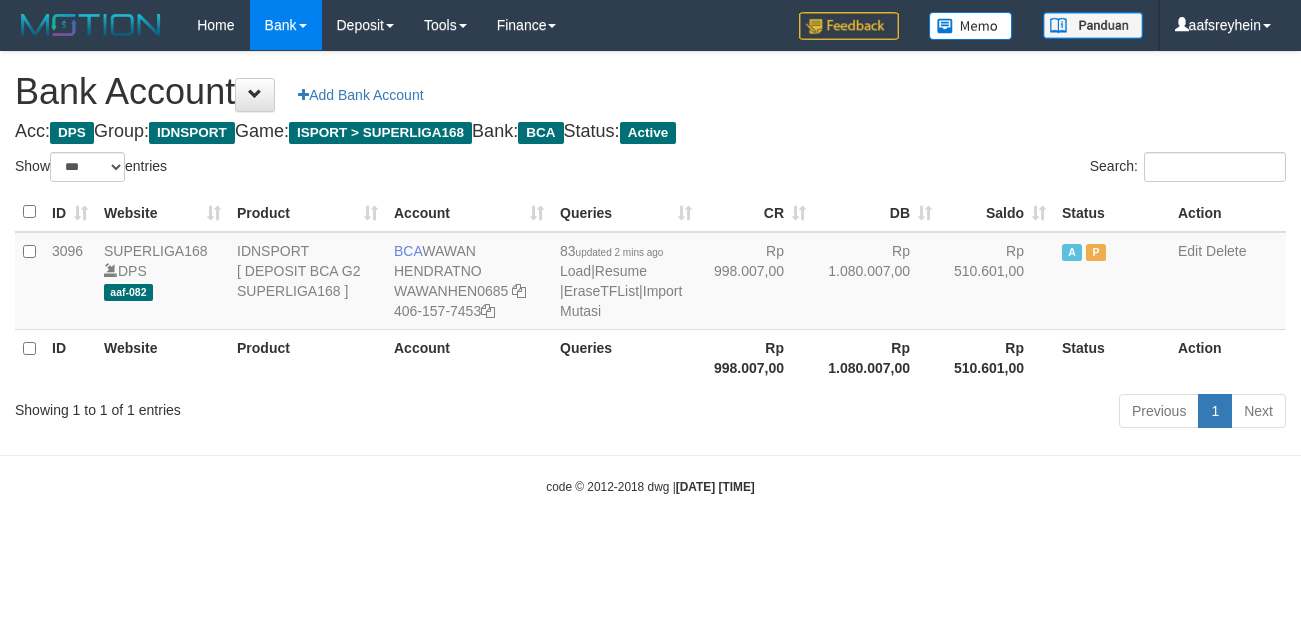 select on "***" 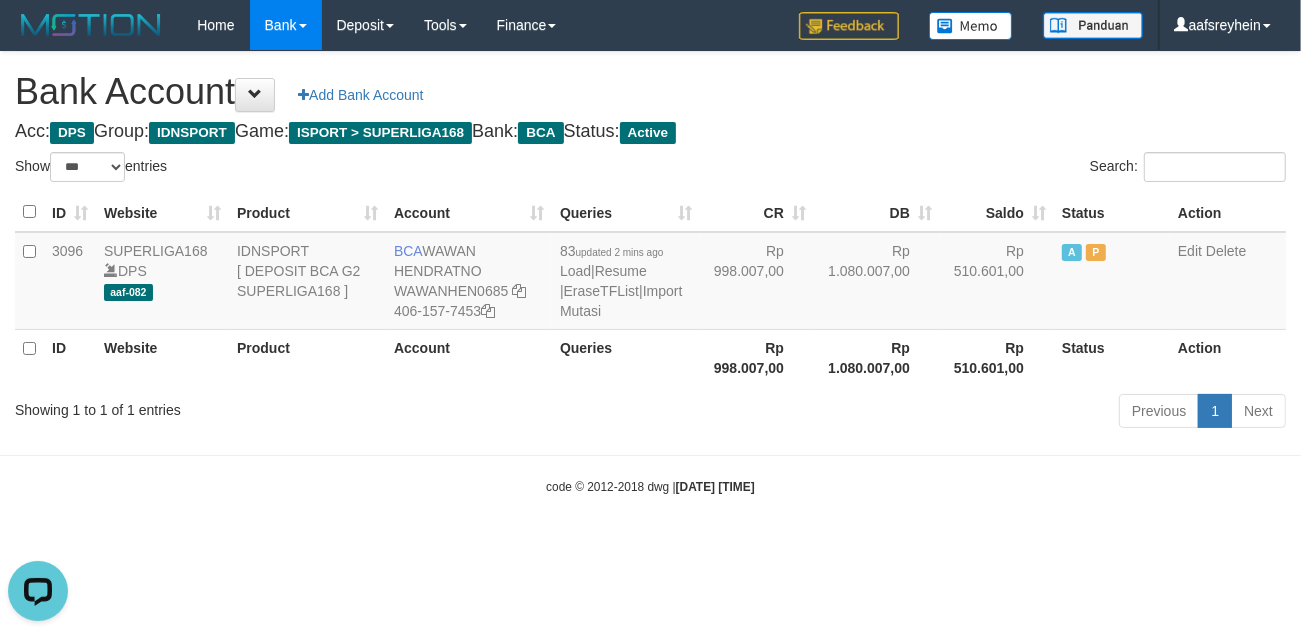 scroll, scrollTop: 0, scrollLeft: 0, axis: both 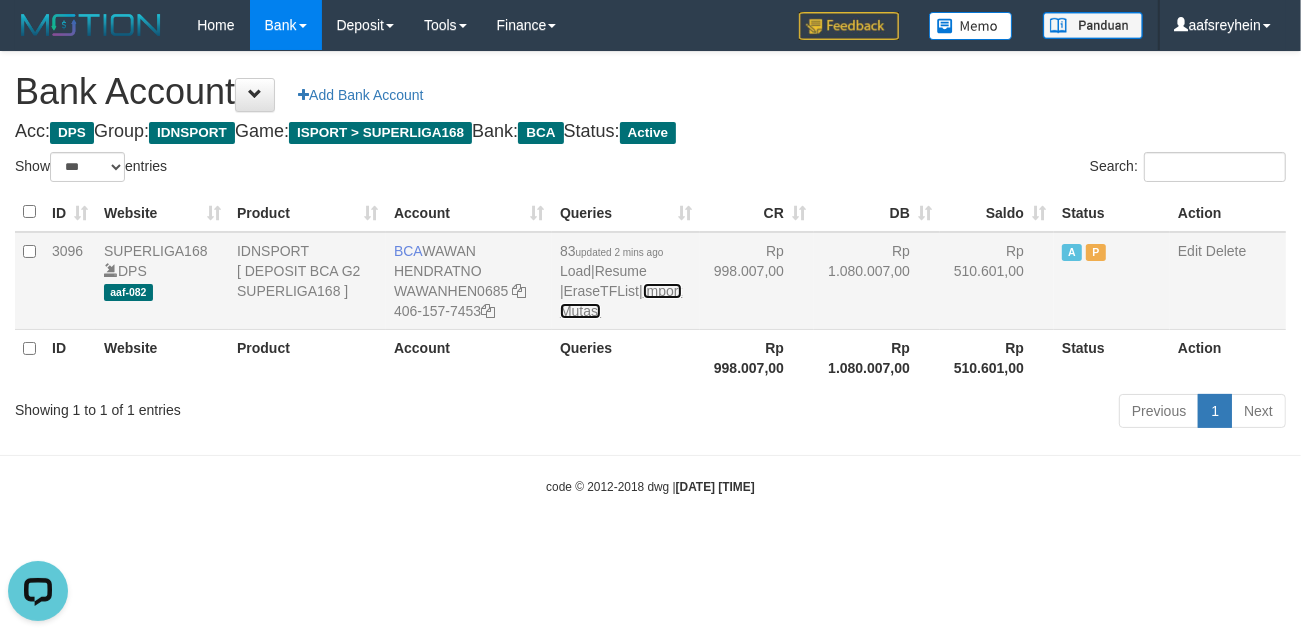 click on "Import Mutasi" at bounding box center [621, 301] 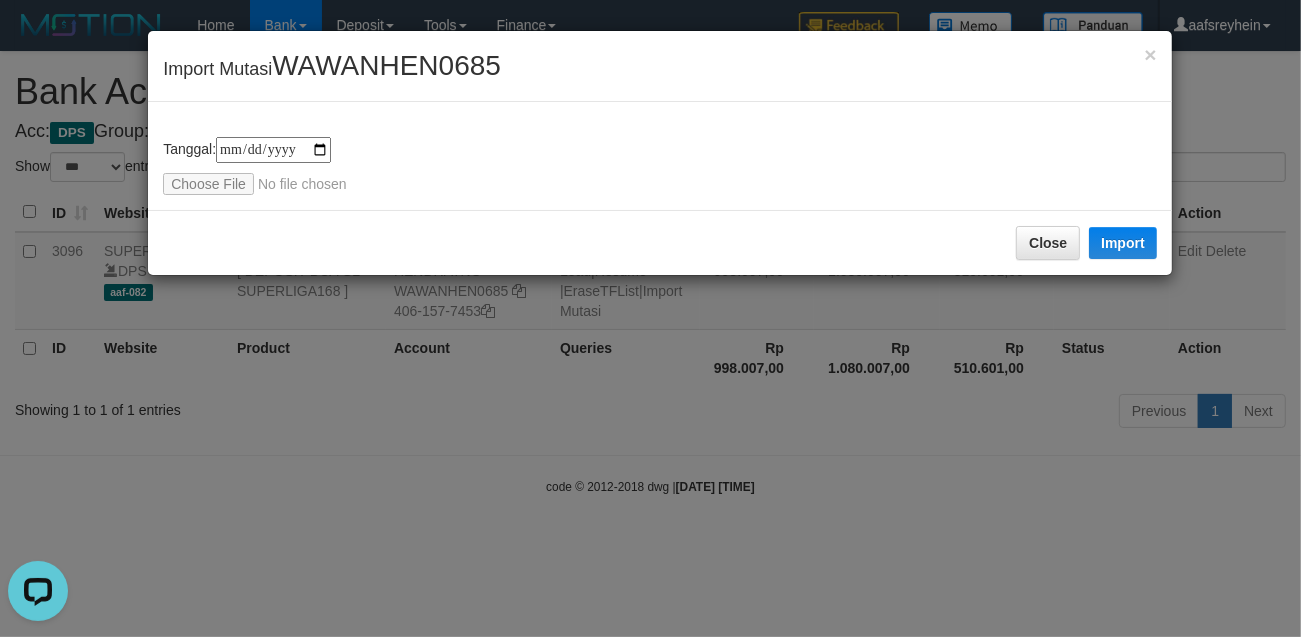 type on "**********" 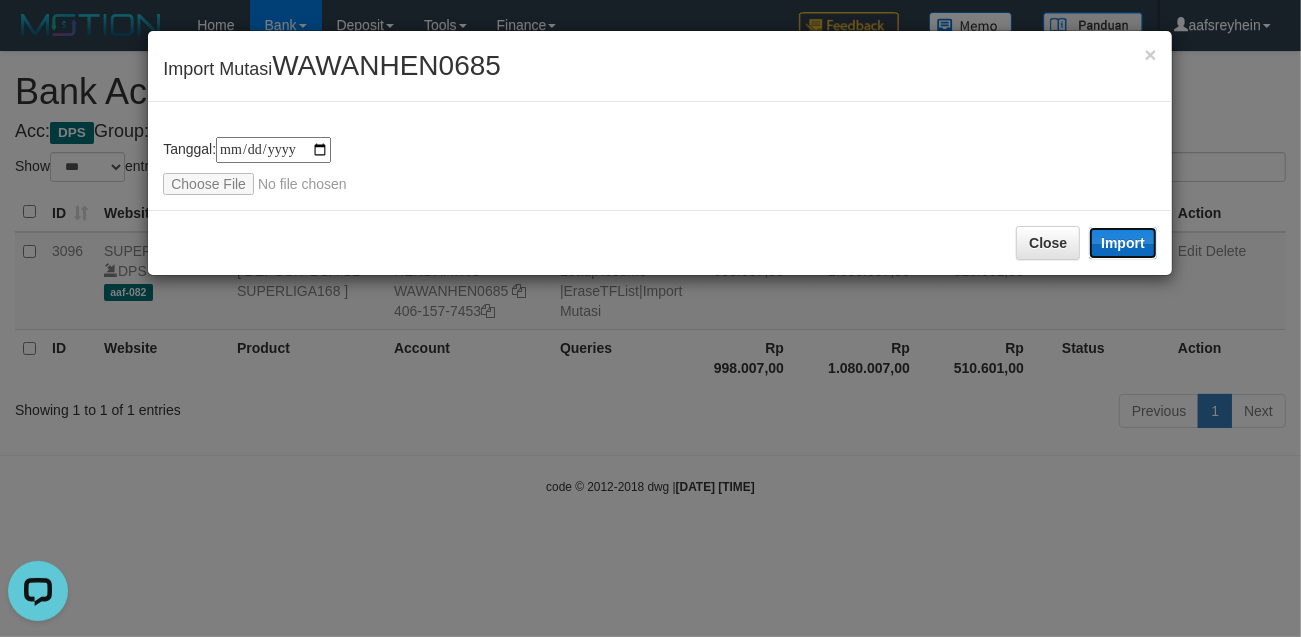 click on "Import" at bounding box center (1123, 243) 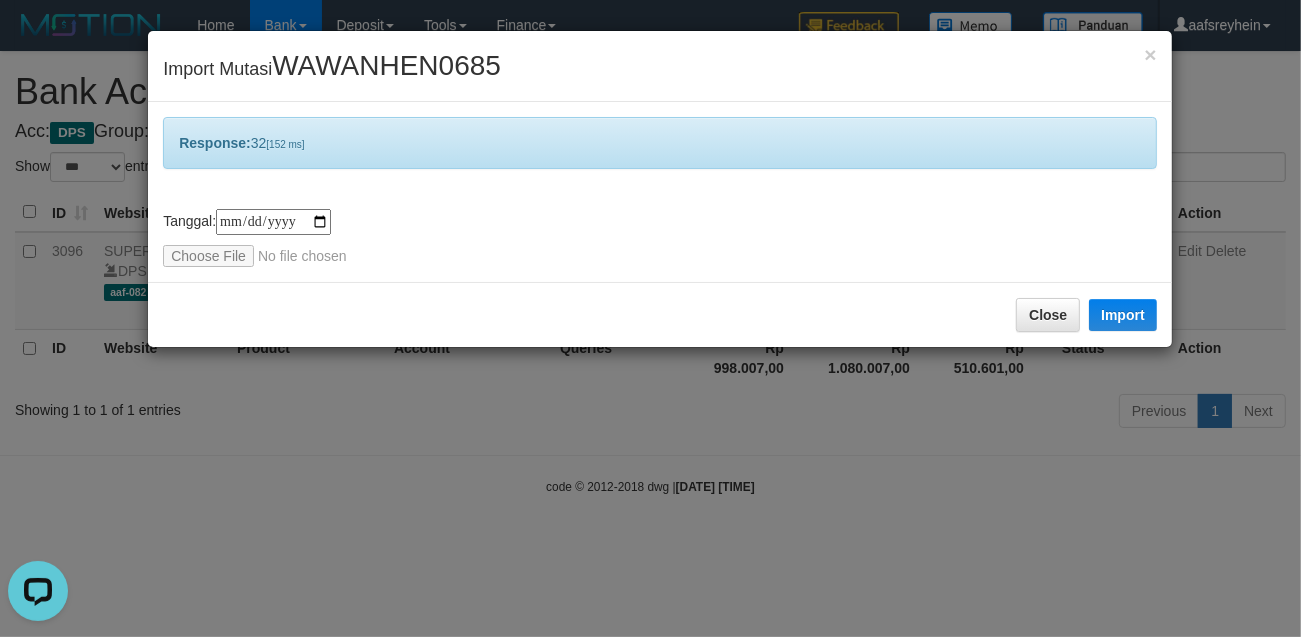 click on "**********" at bounding box center [650, 318] 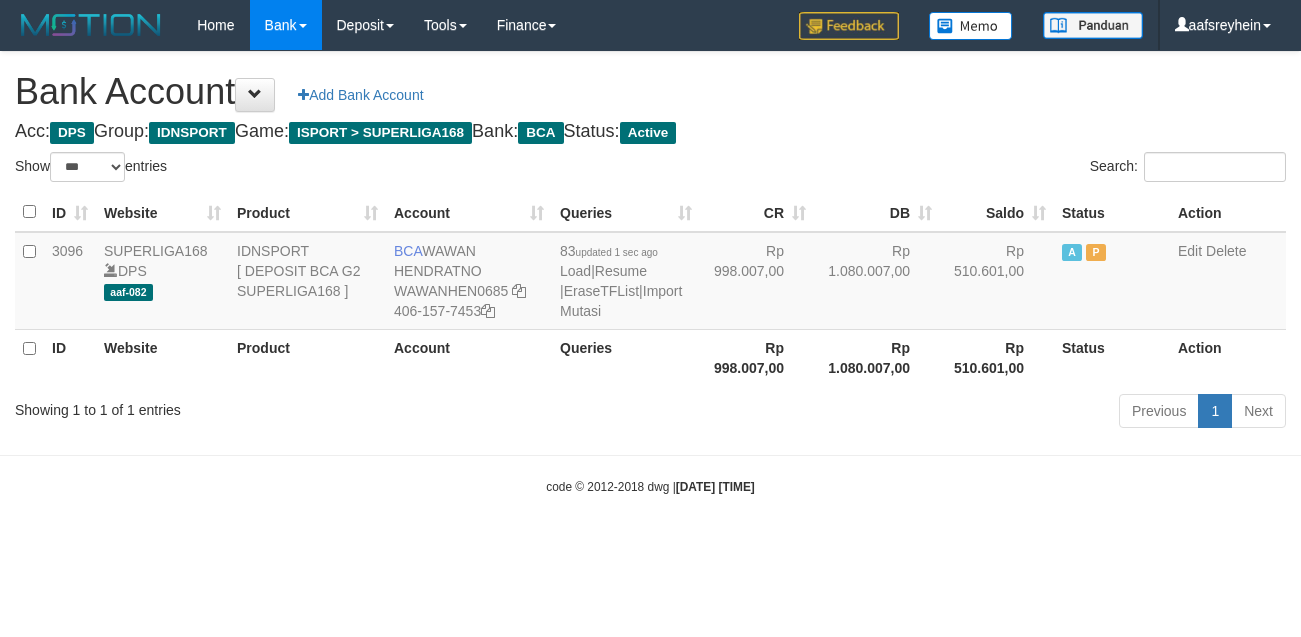 select on "***" 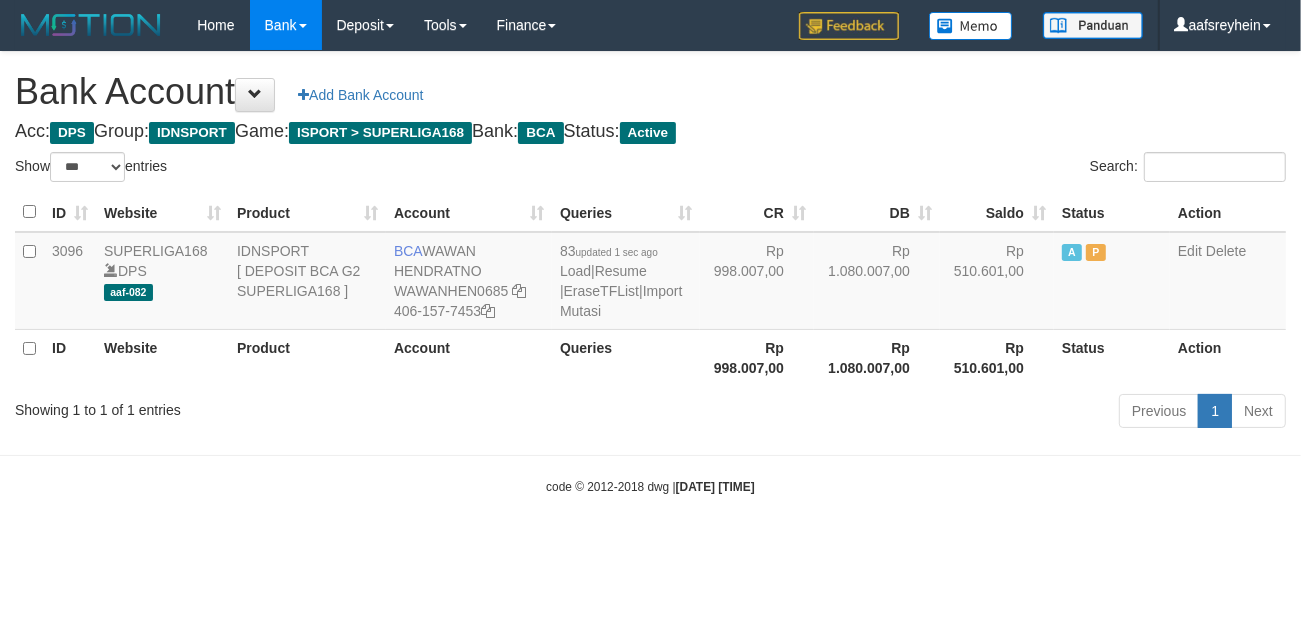 click on "Toggle navigation
Home
Bank
Account List
Load
By Website
Group
[ISPORT]													SUPERLIGA168
By Load Group (DPS)
-" at bounding box center (650, 273) 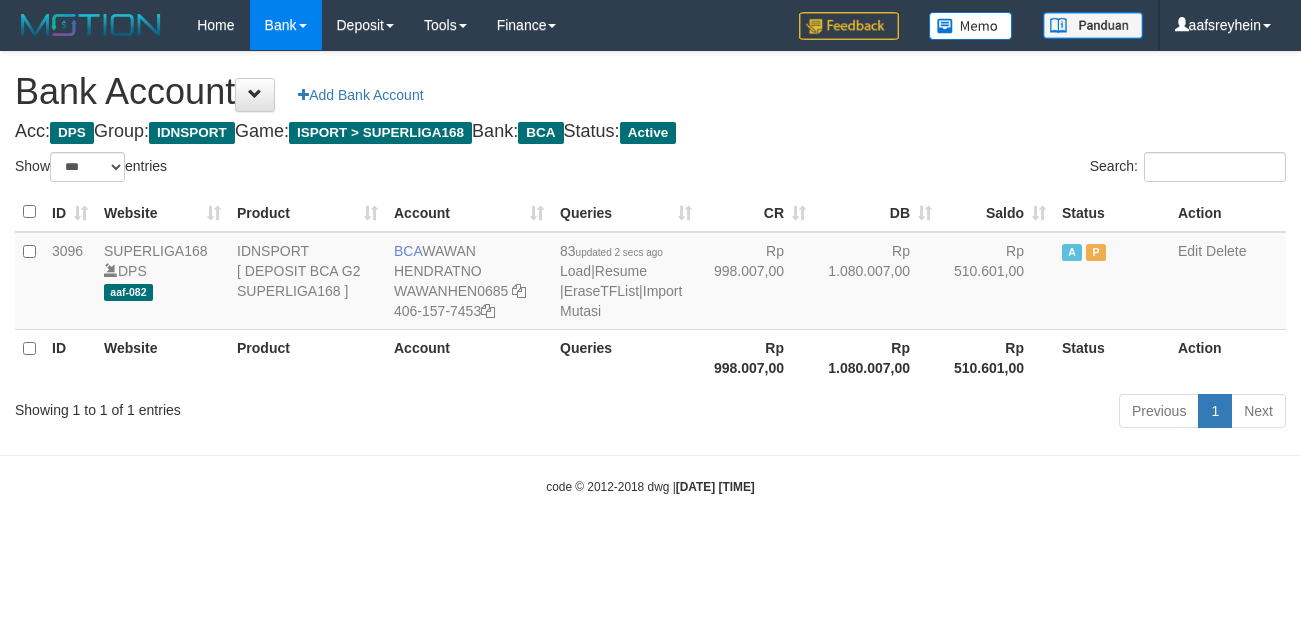 select on "***" 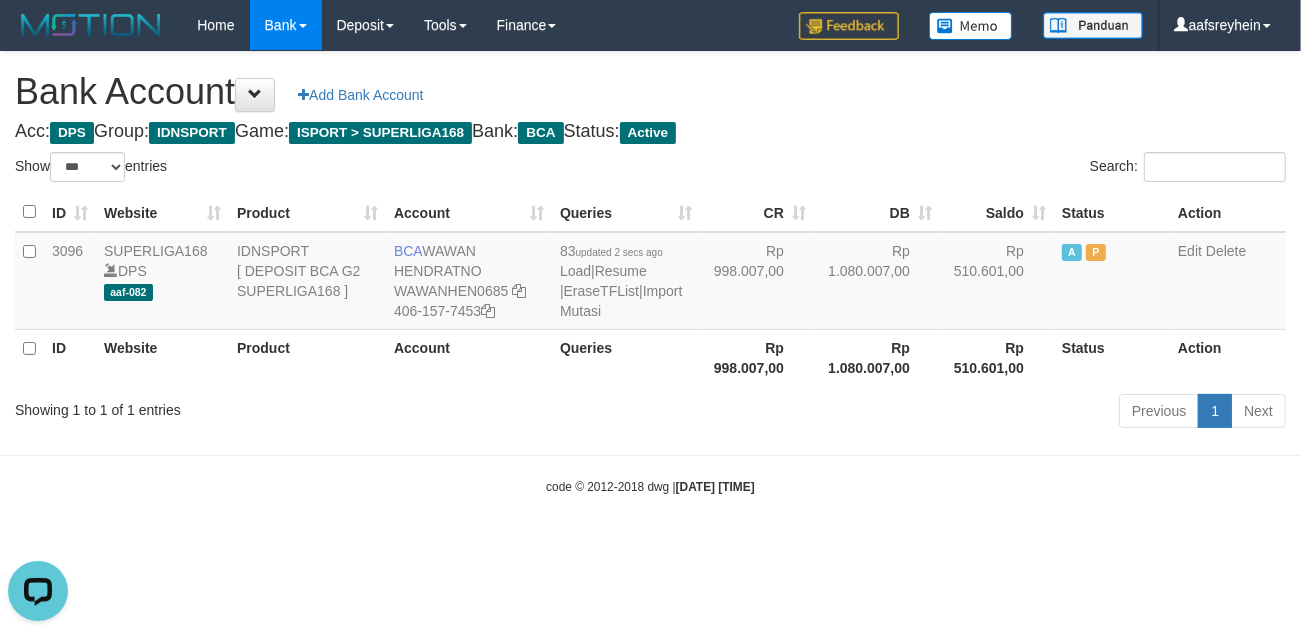 scroll, scrollTop: 0, scrollLeft: 0, axis: both 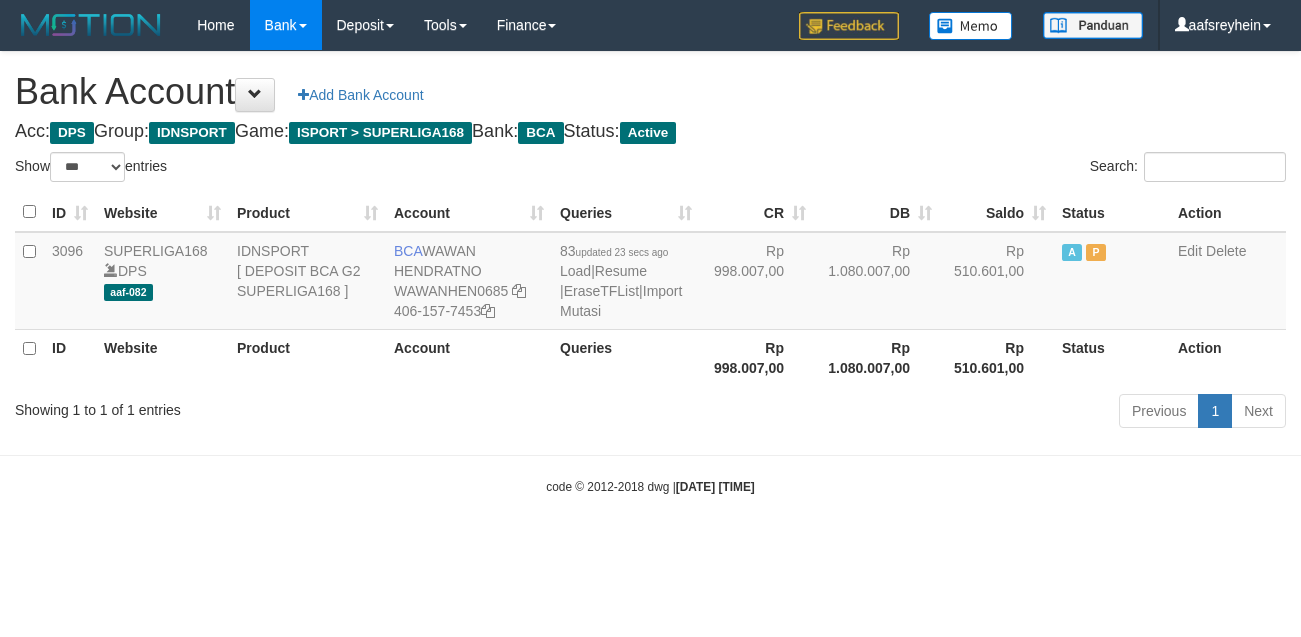 select on "***" 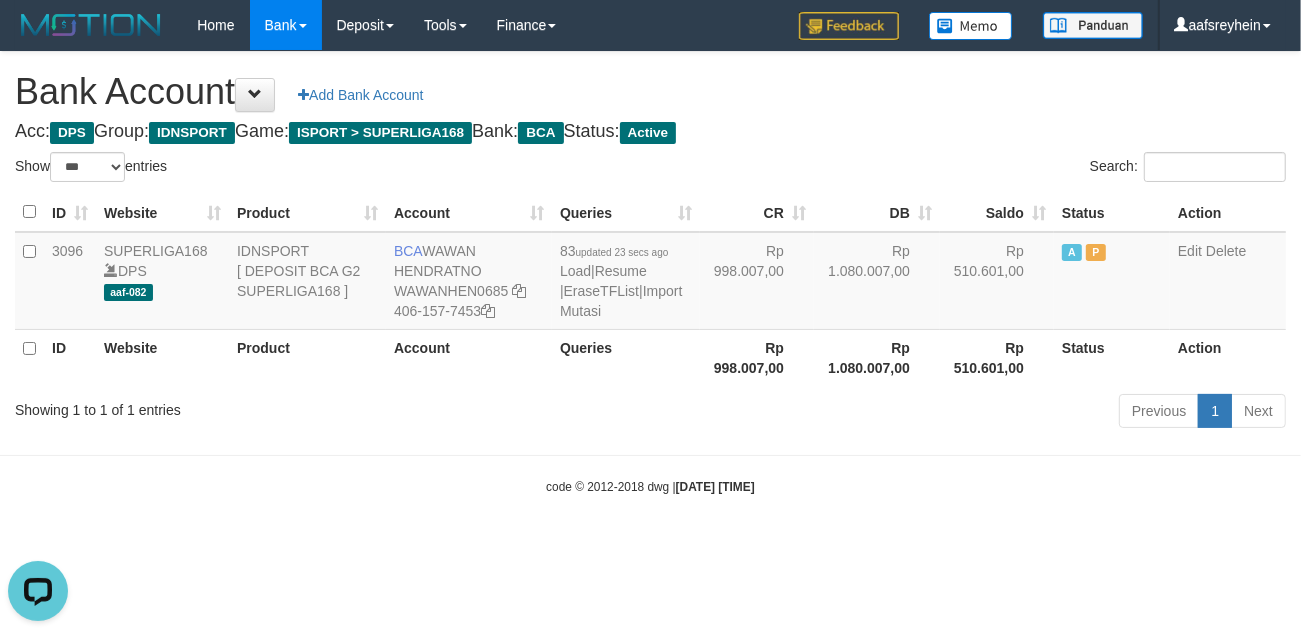 scroll, scrollTop: 0, scrollLeft: 0, axis: both 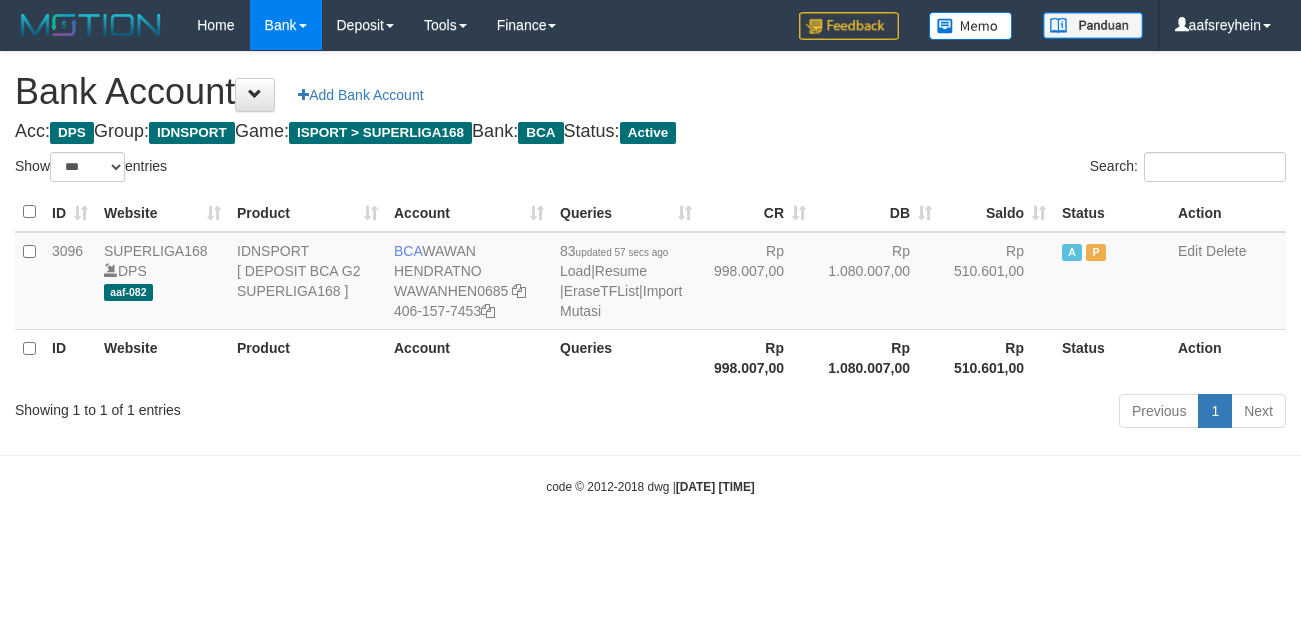 select on "***" 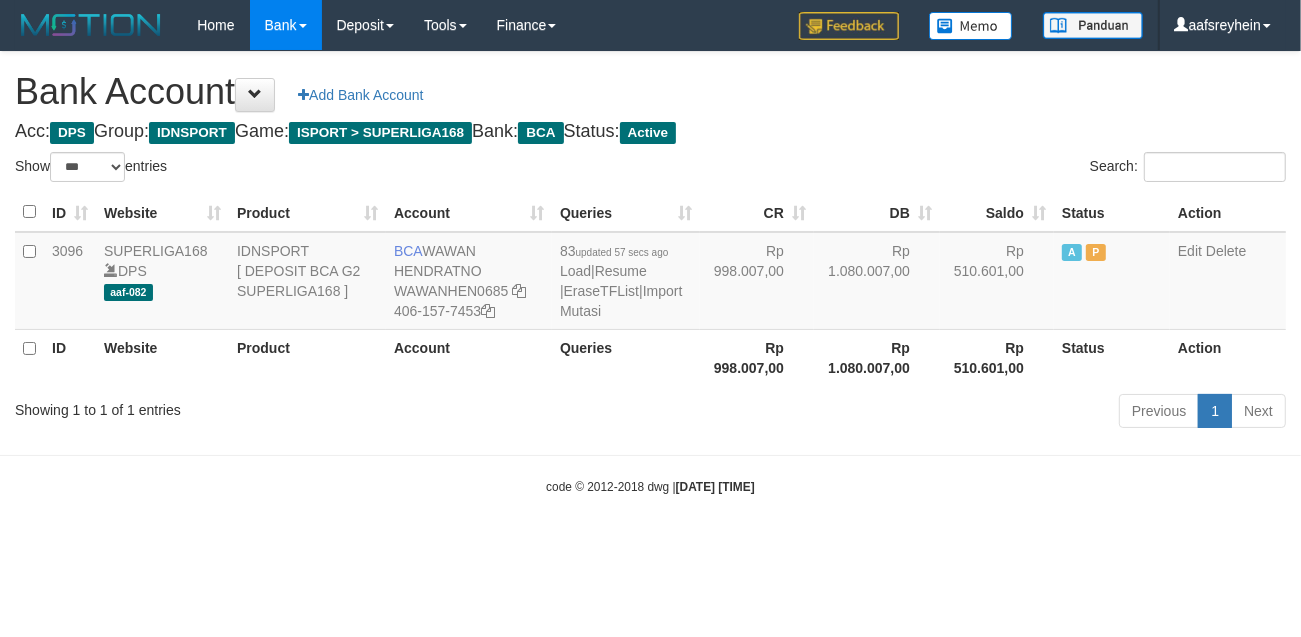 click on "Toggle navigation
Home
Bank
Account List
Load
By Website
Group
[ISPORT]													SUPERLIGA168
By Load Group (DPS)" at bounding box center [650, 273] 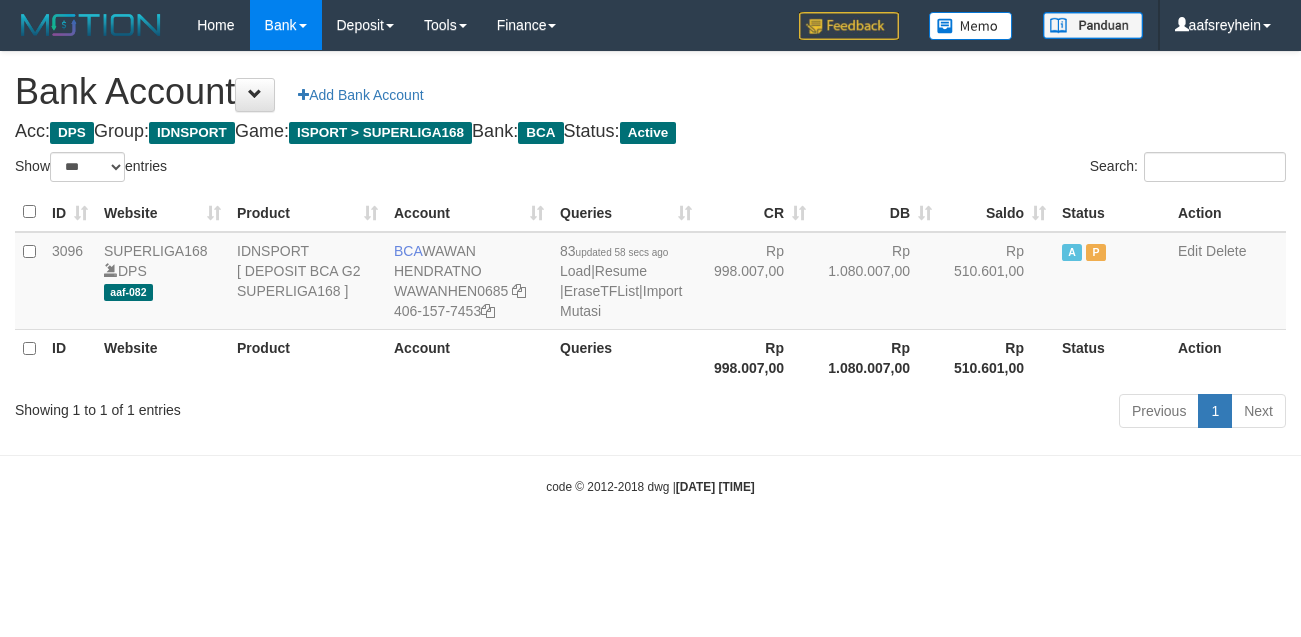 select on "***" 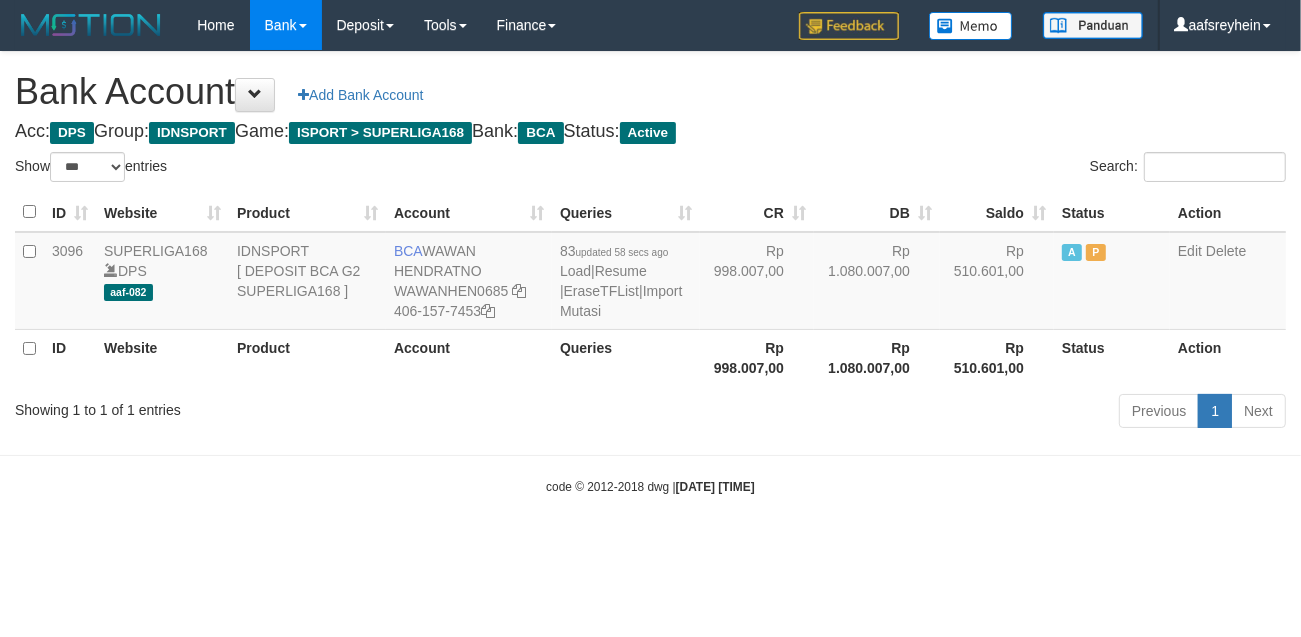 click on "Toggle navigation
Home
Bank
Account List
Load
By Website
Group
[ISPORT]													SUPERLIGA168
By Load Group (DPS)
-" at bounding box center (650, 273) 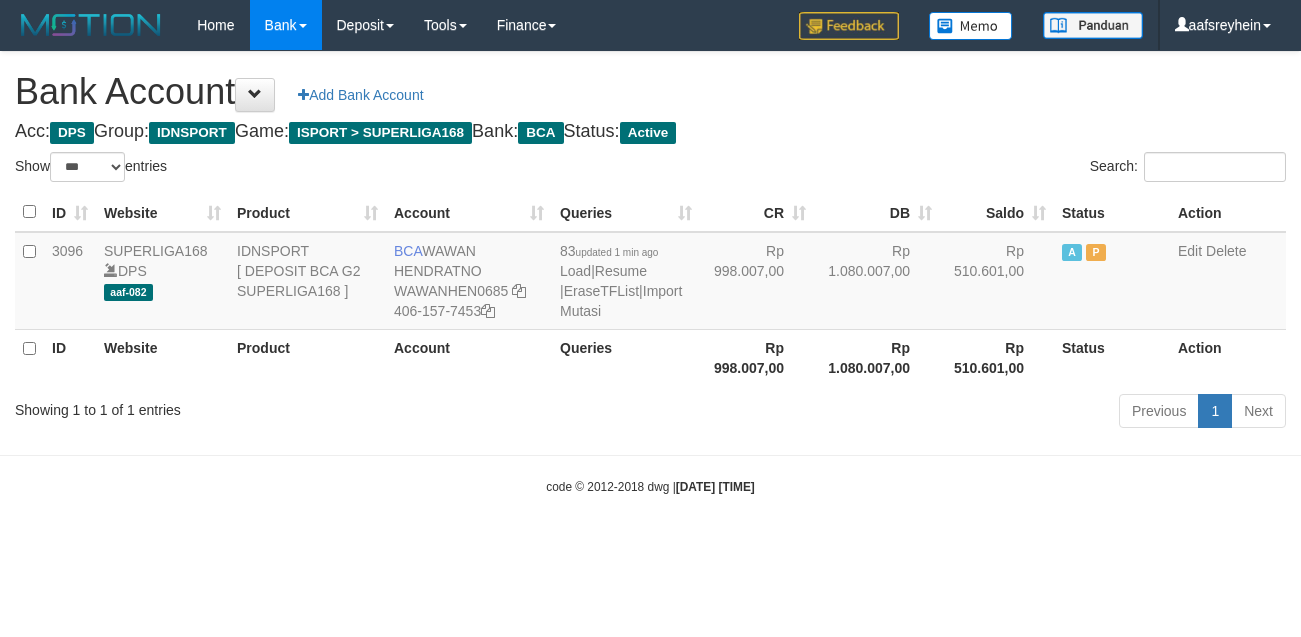 select on "***" 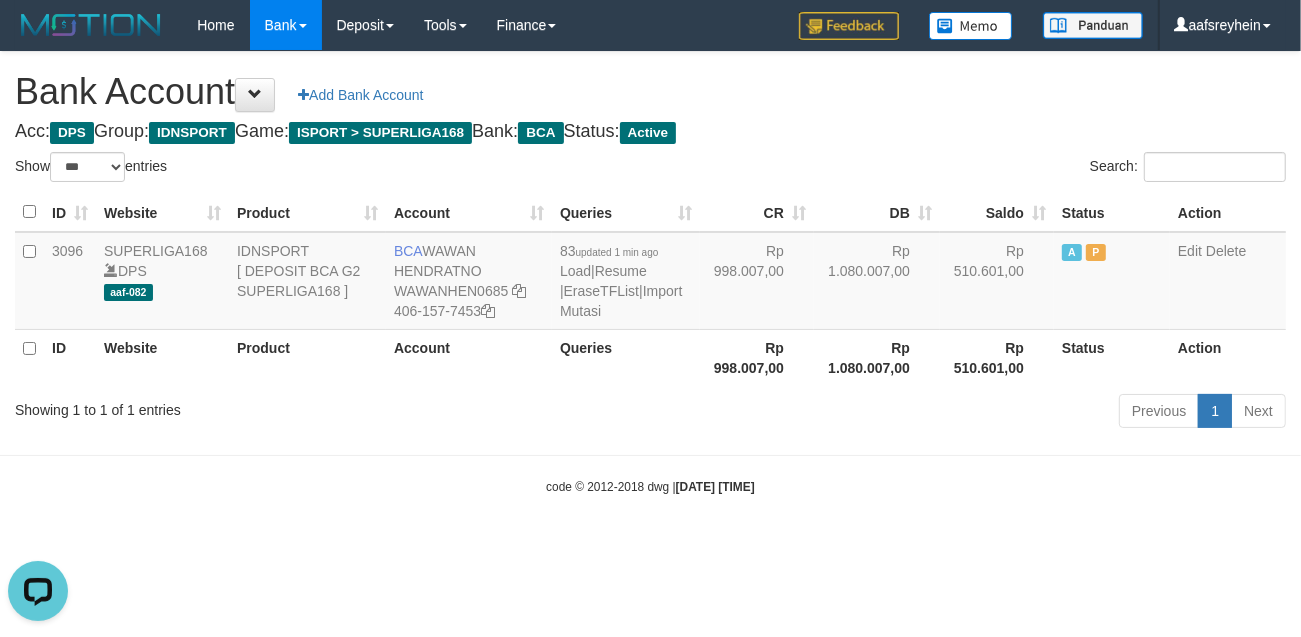 scroll, scrollTop: 0, scrollLeft: 0, axis: both 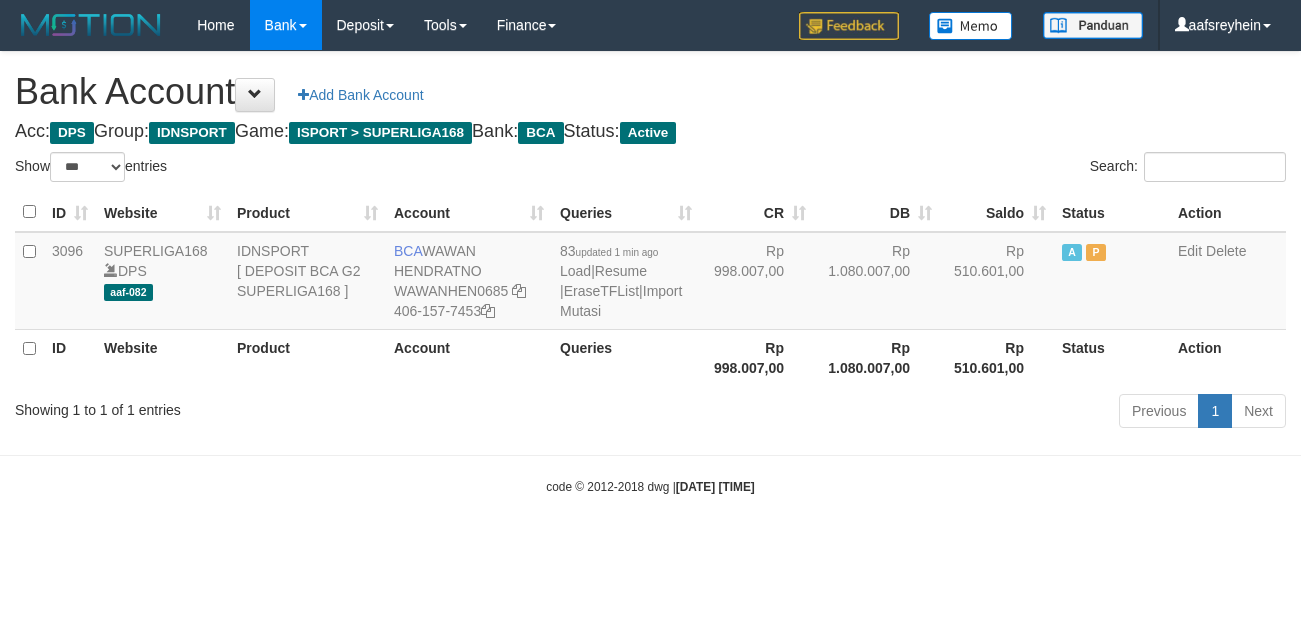 select on "***" 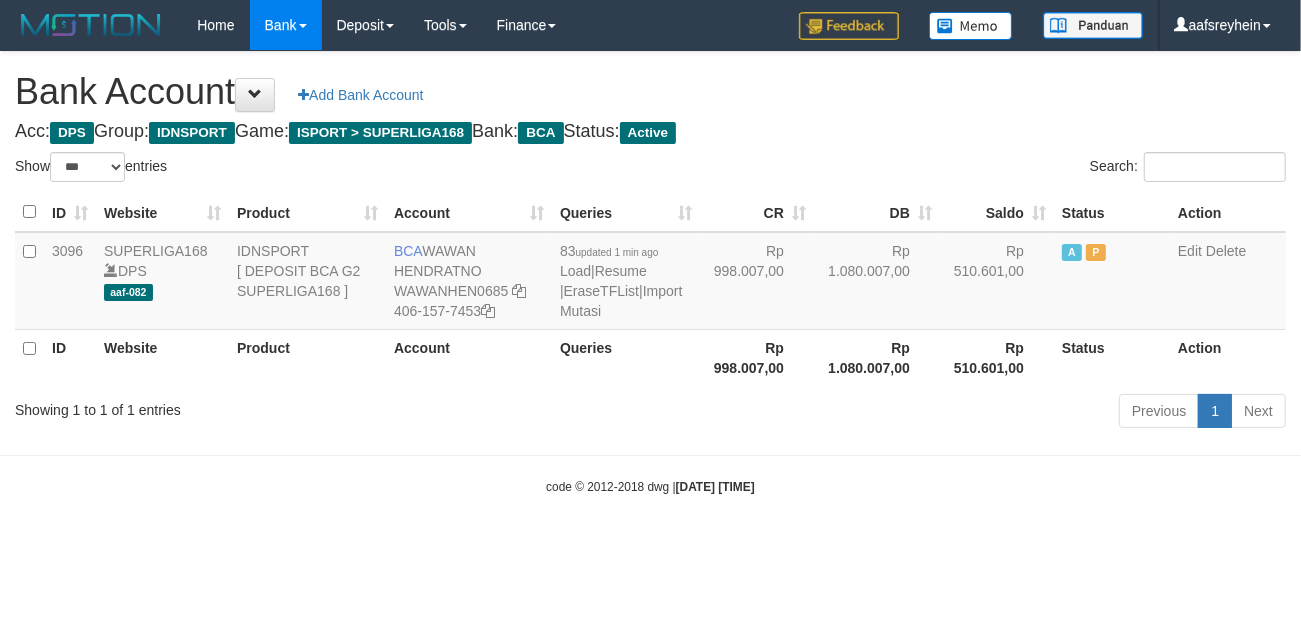 drag, startPoint x: 0, startPoint y: 0, endPoint x: 1027, endPoint y: 508, distance: 1145.7719 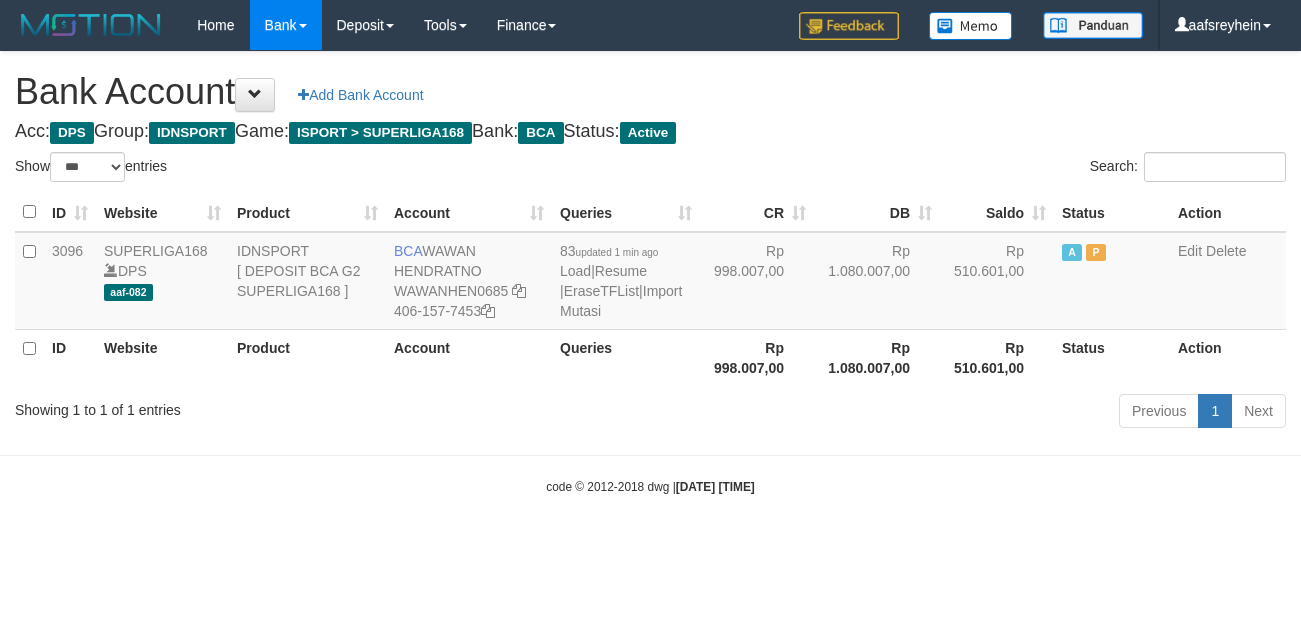 select on "***" 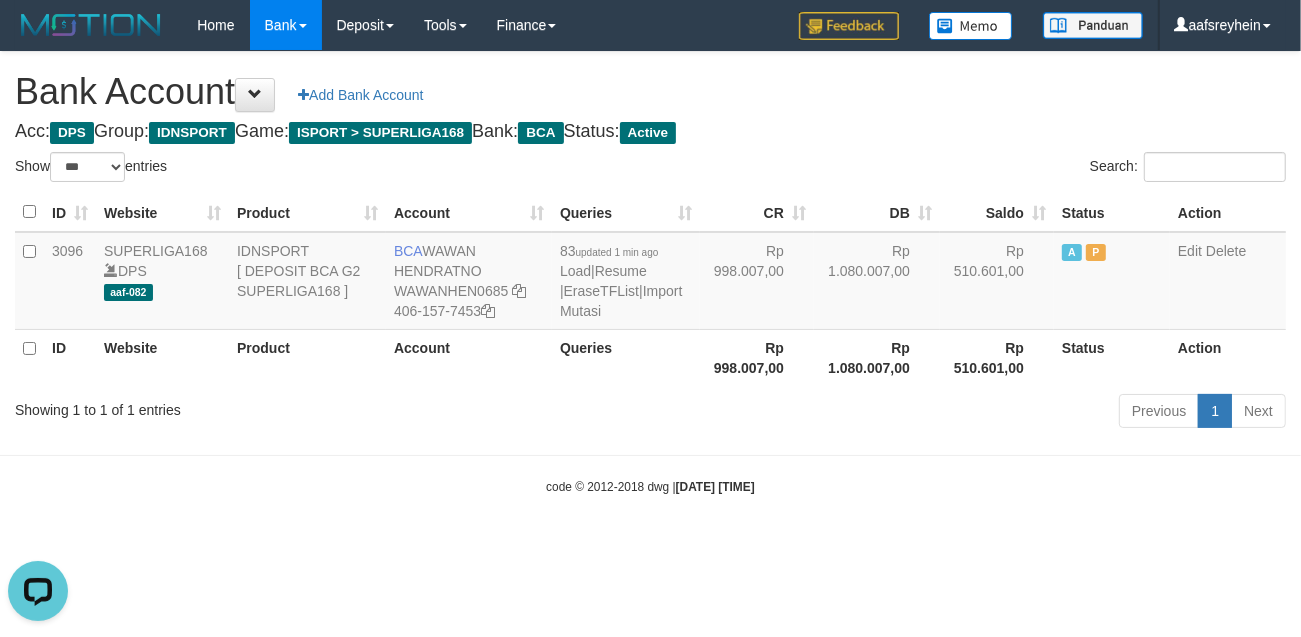 scroll, scrollTop: 0, scrollLeft: 0, axis: both 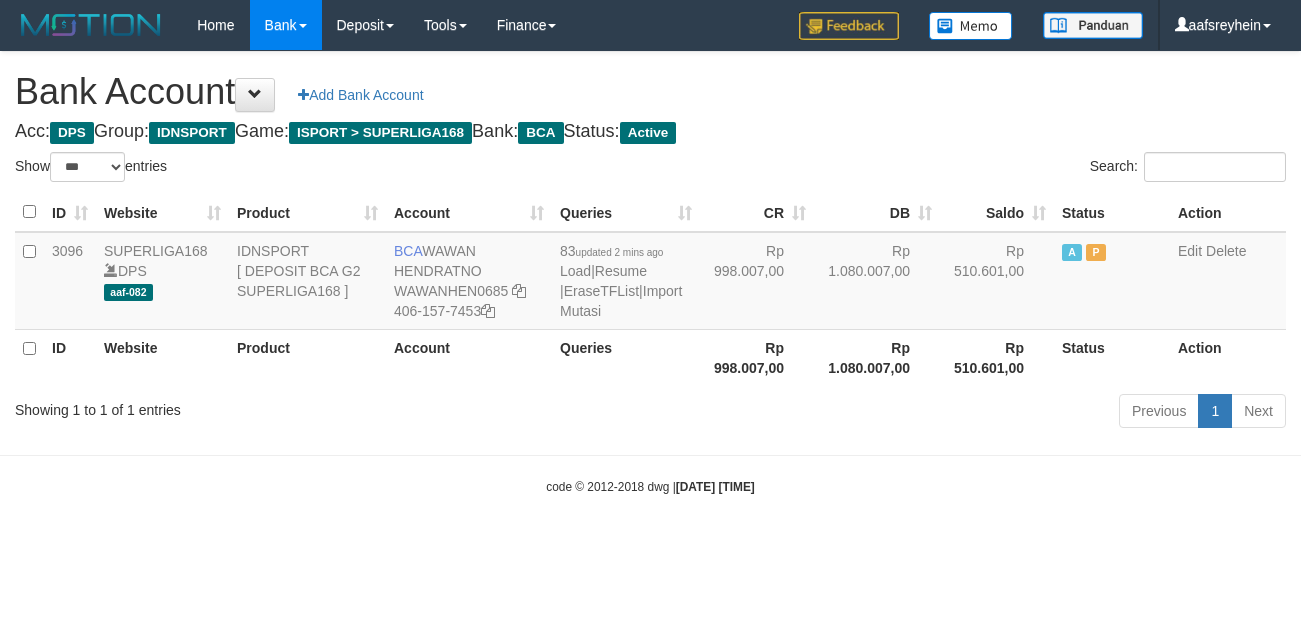 select on "***" 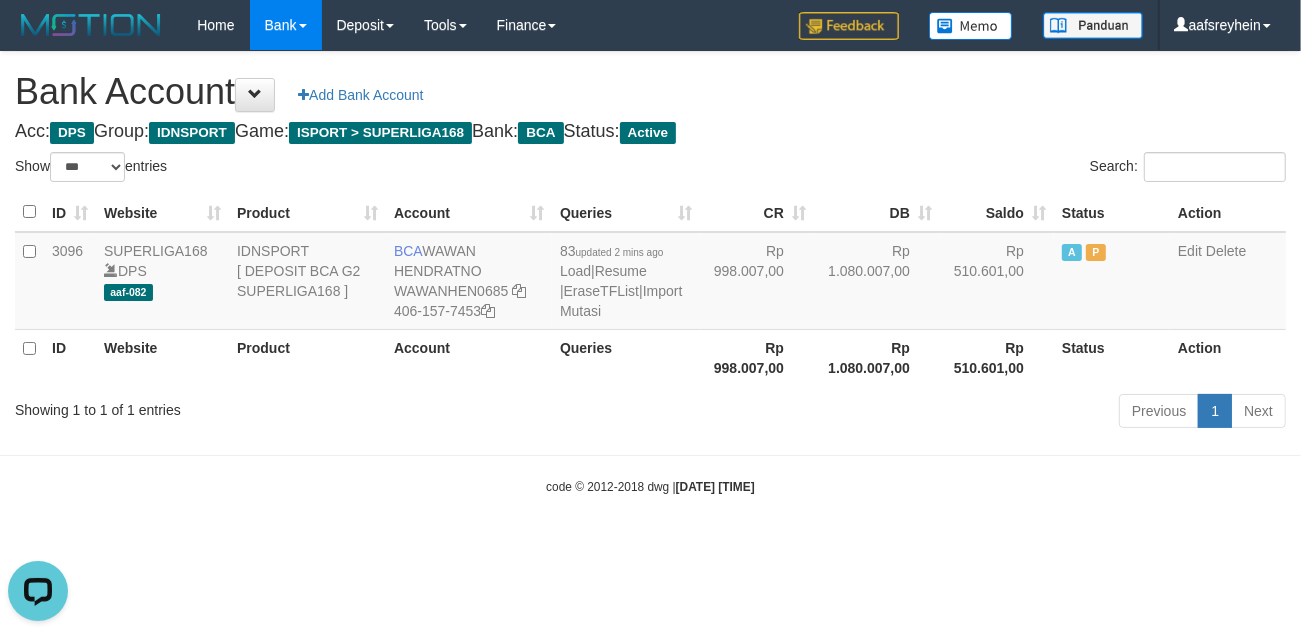 scroll, scrollTop: 0, scrollLeft: 0, axis: both 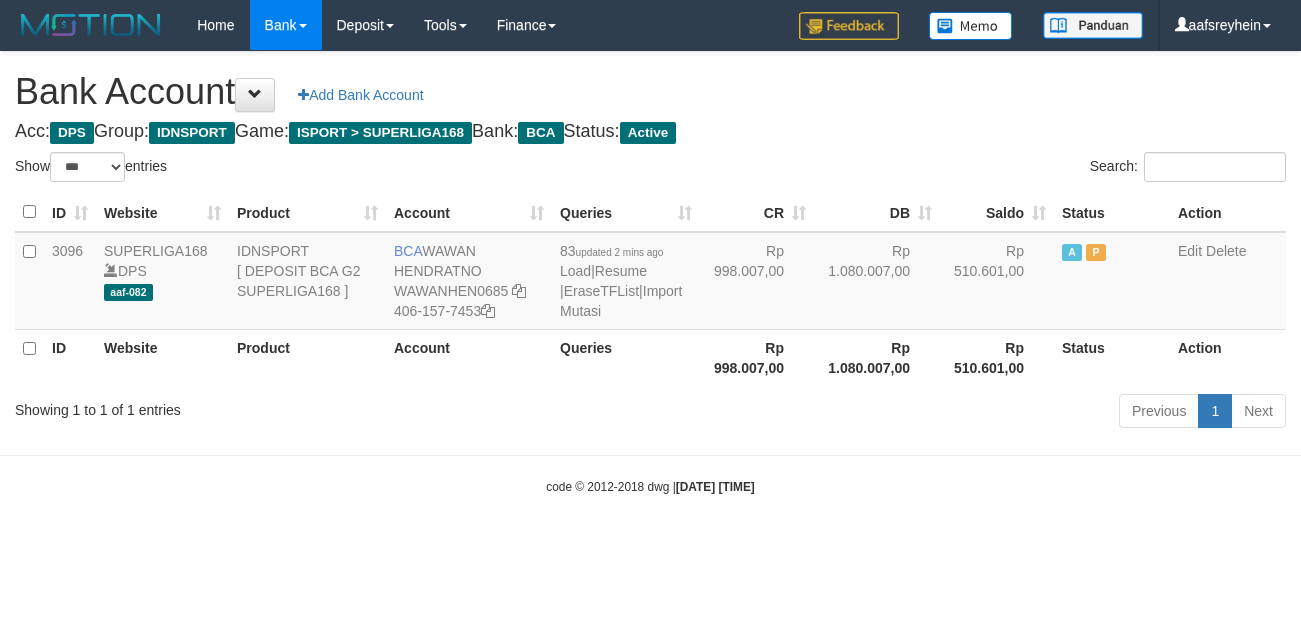 select on "***" 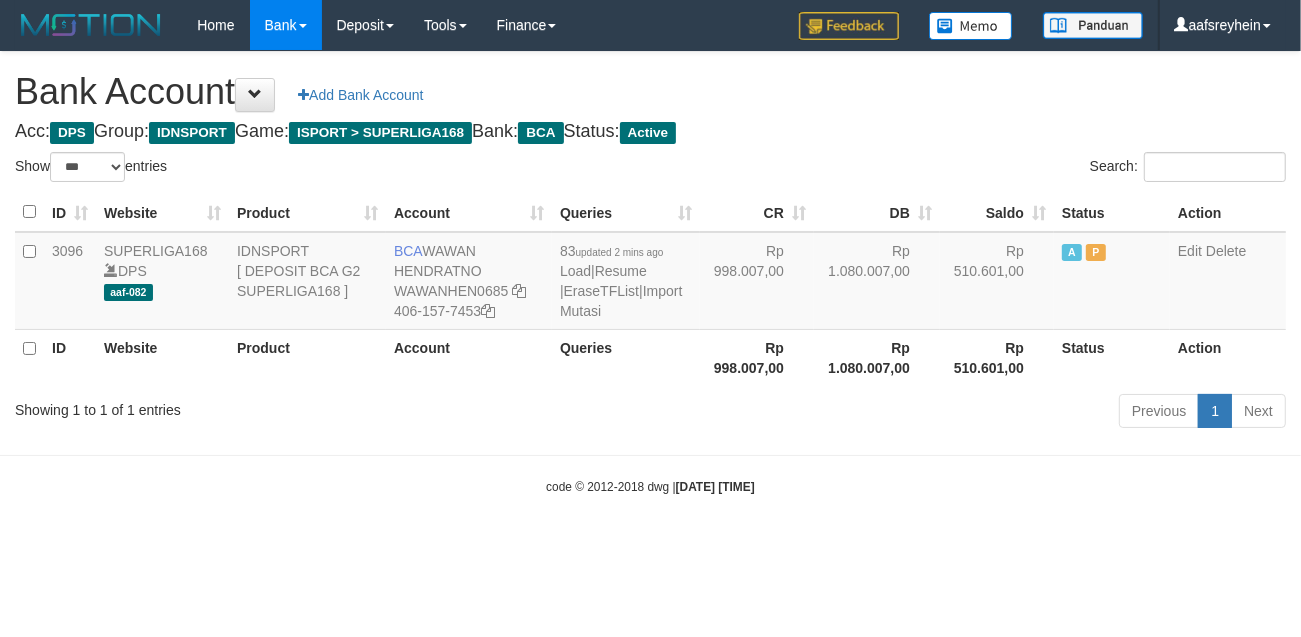 click on "code © 2012-2018 dwg |  2025/07/12 06:25:37" at bounding box center (650, 487) 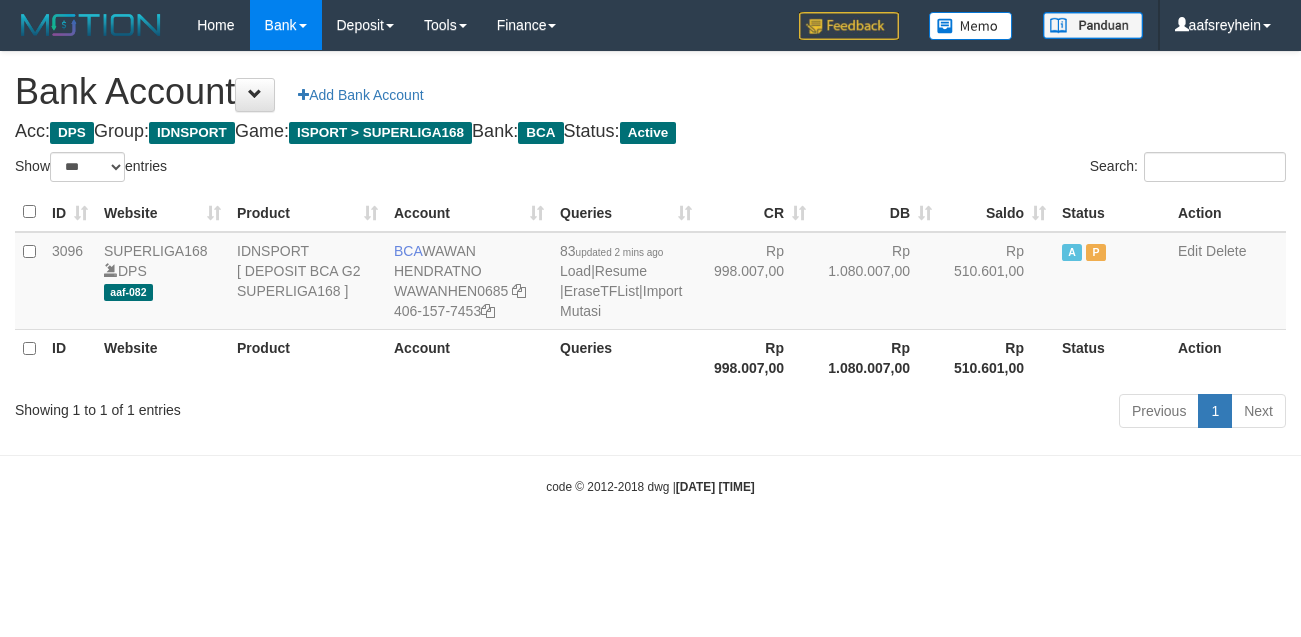 select on "***" 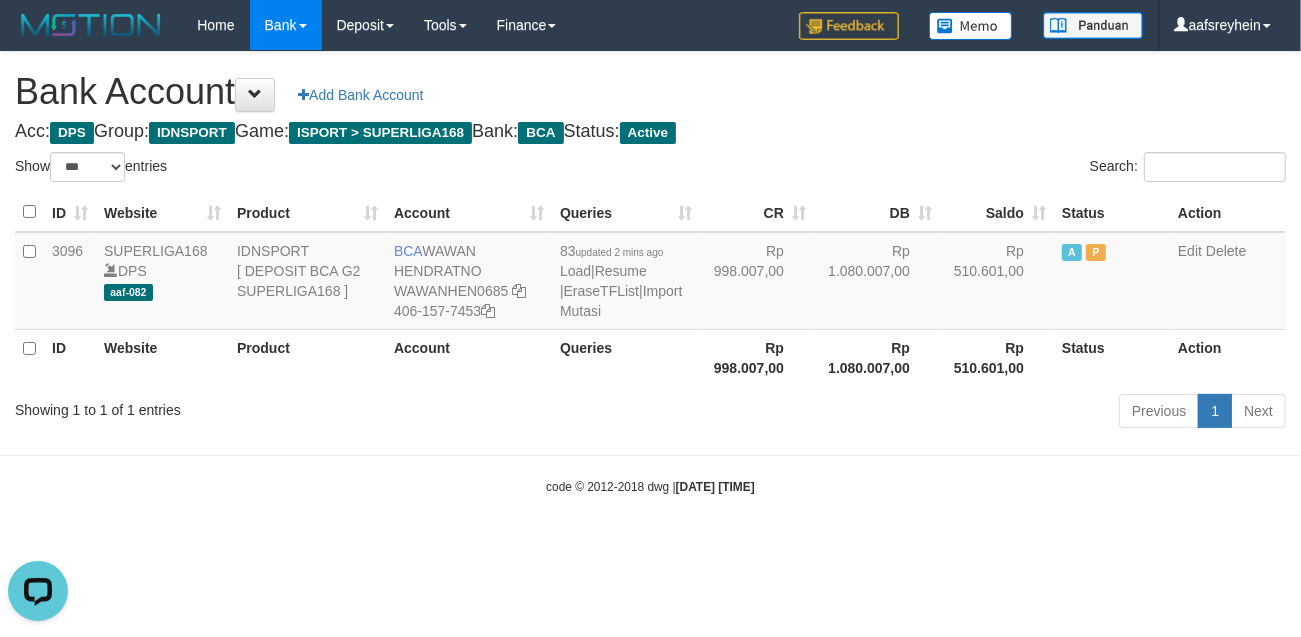 scroll, scrollTop: 0, scrollLeft: 0, axis: both 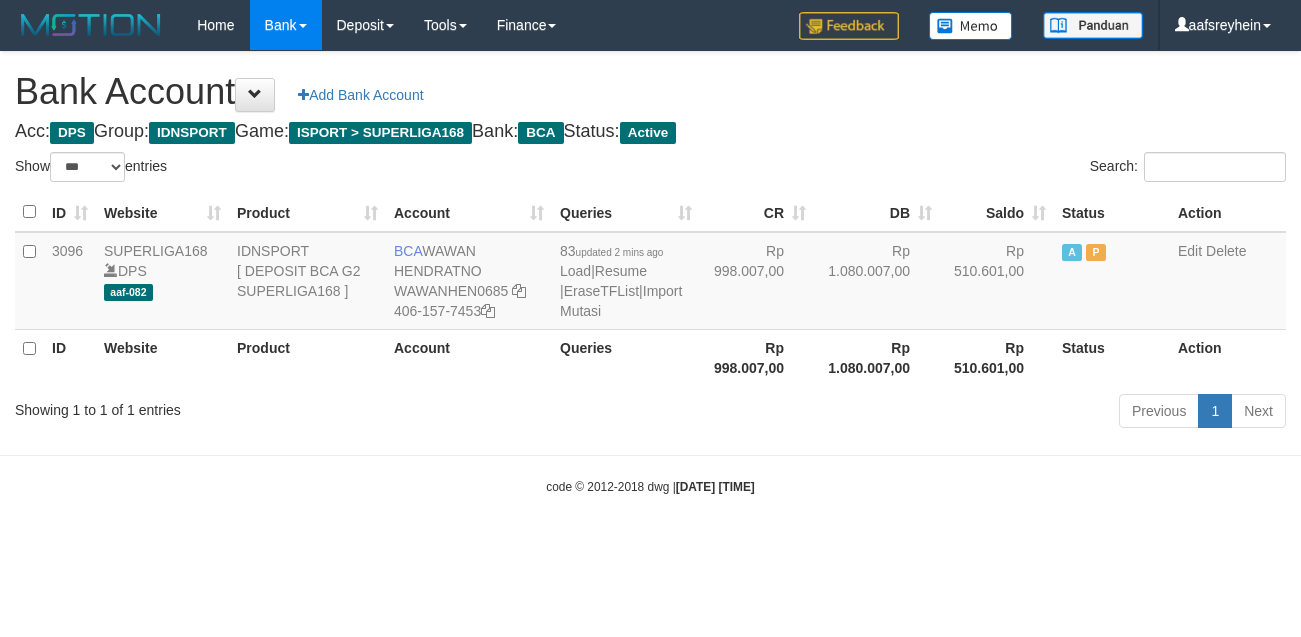 select on "***" 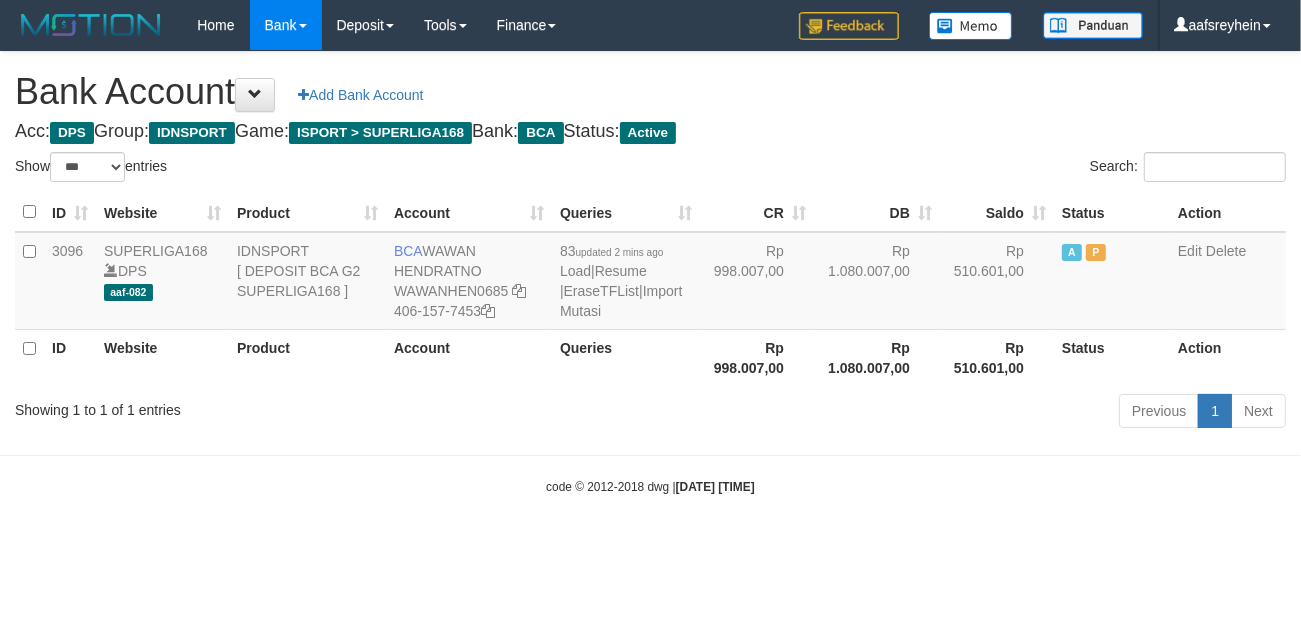 click on "Toggle navigation
Home
Bank
Account List
Load
By Website
Group
[ISPORT]													SUPERLIGA168
By Load Group (DPS)
-" at bounding box center [650, 273] 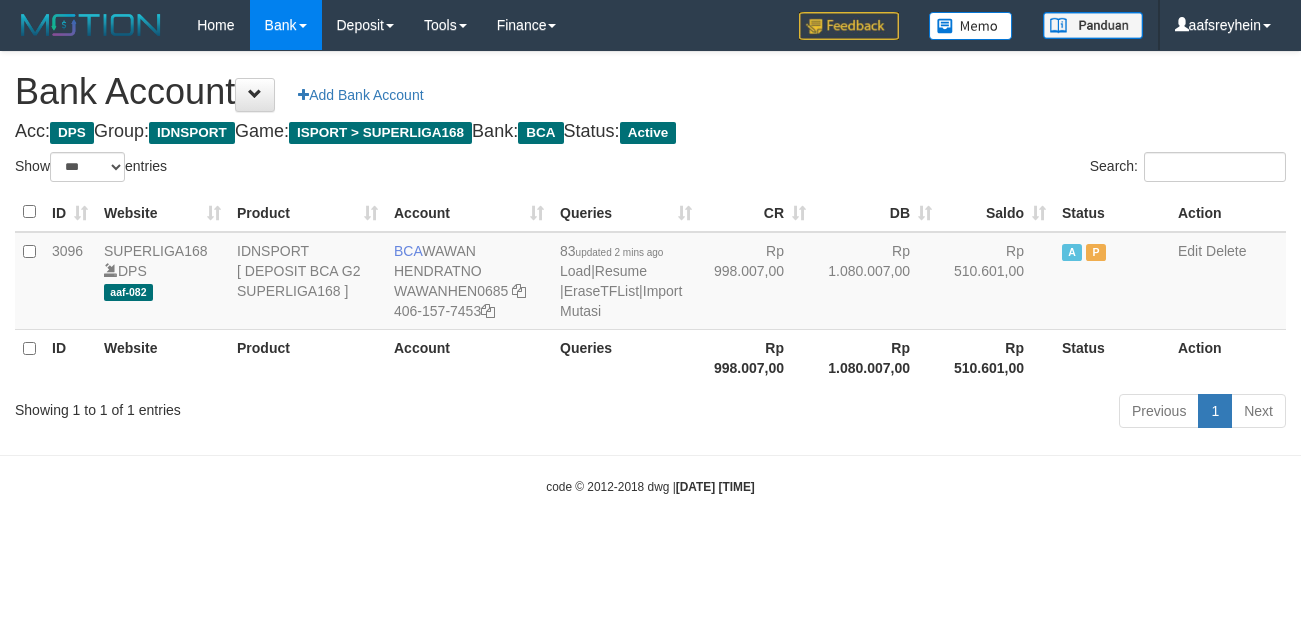 select on "***" 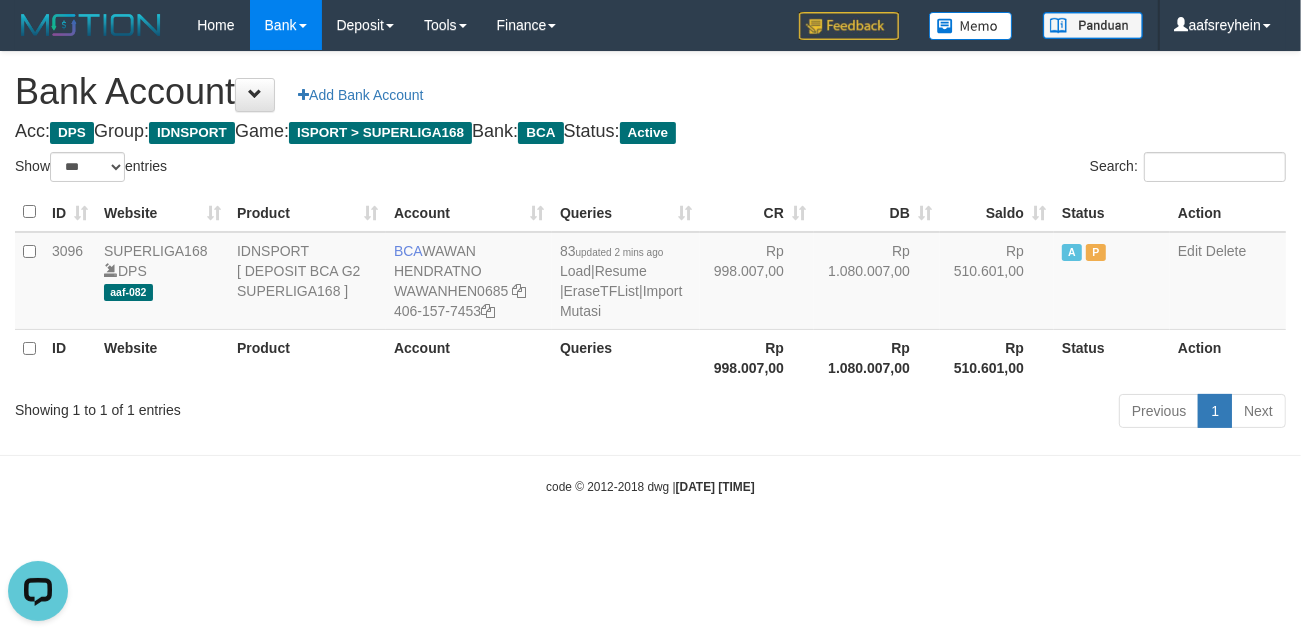 scroll, scrollTop: 0, scrollLeft: 0, axis: both 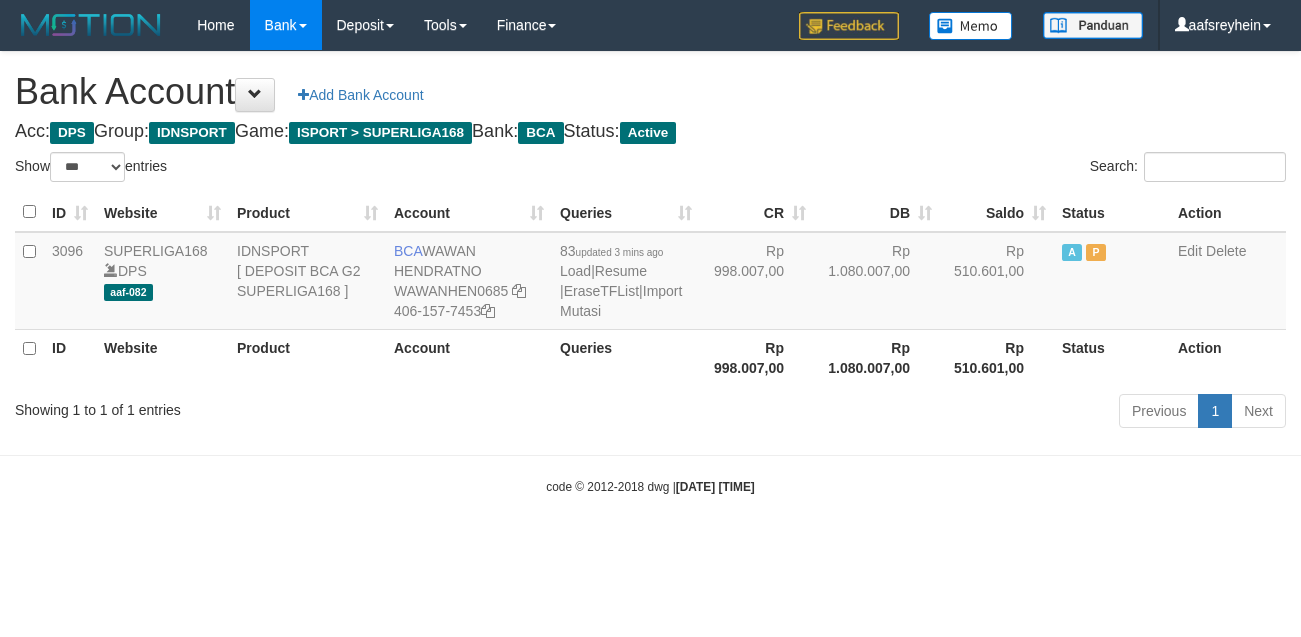 select on "***" 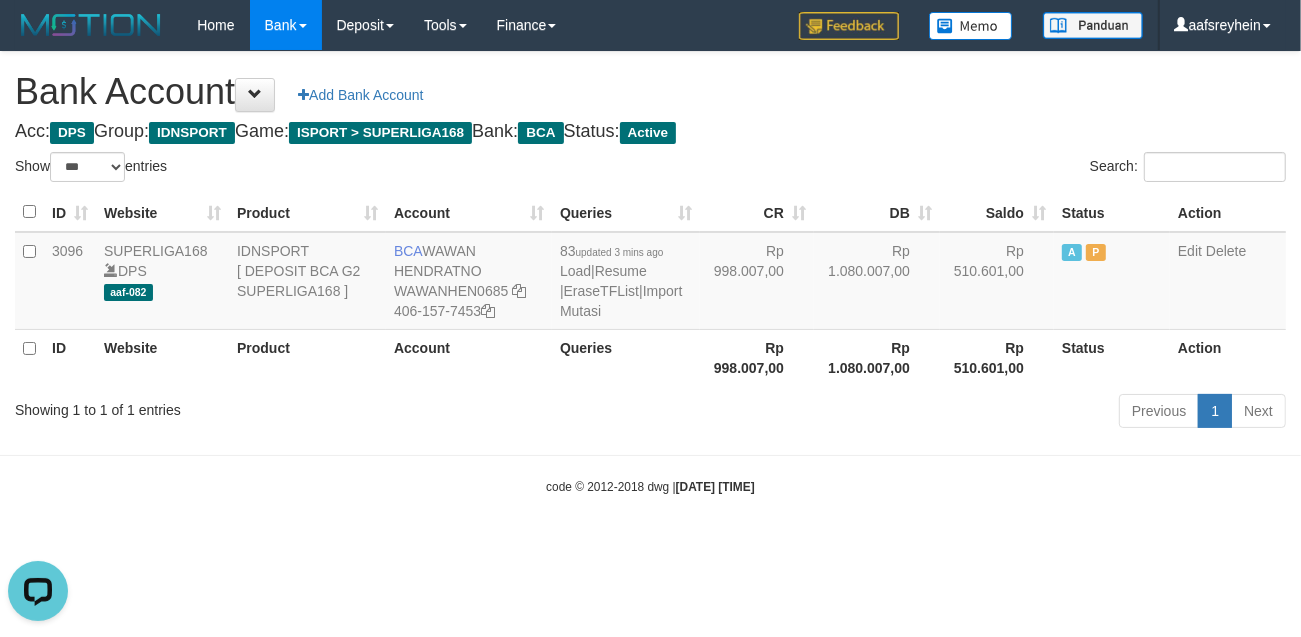 scroll, scrollTop: 0, scrollLeft: 0, axis: both 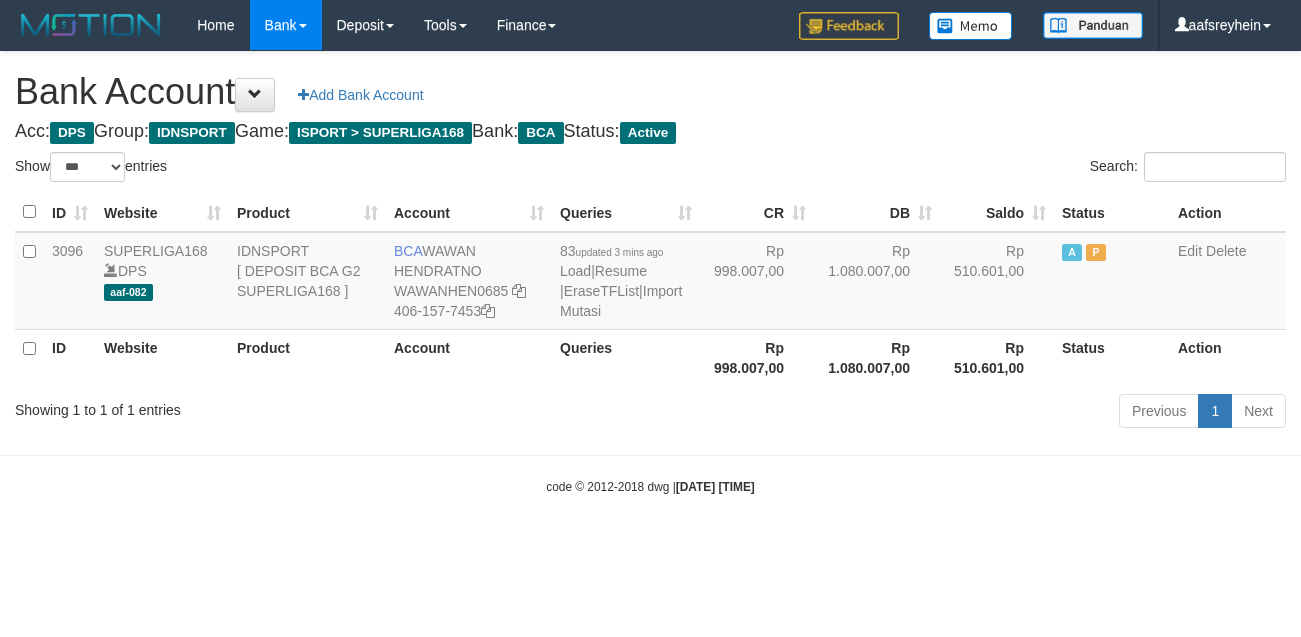 select on "***" 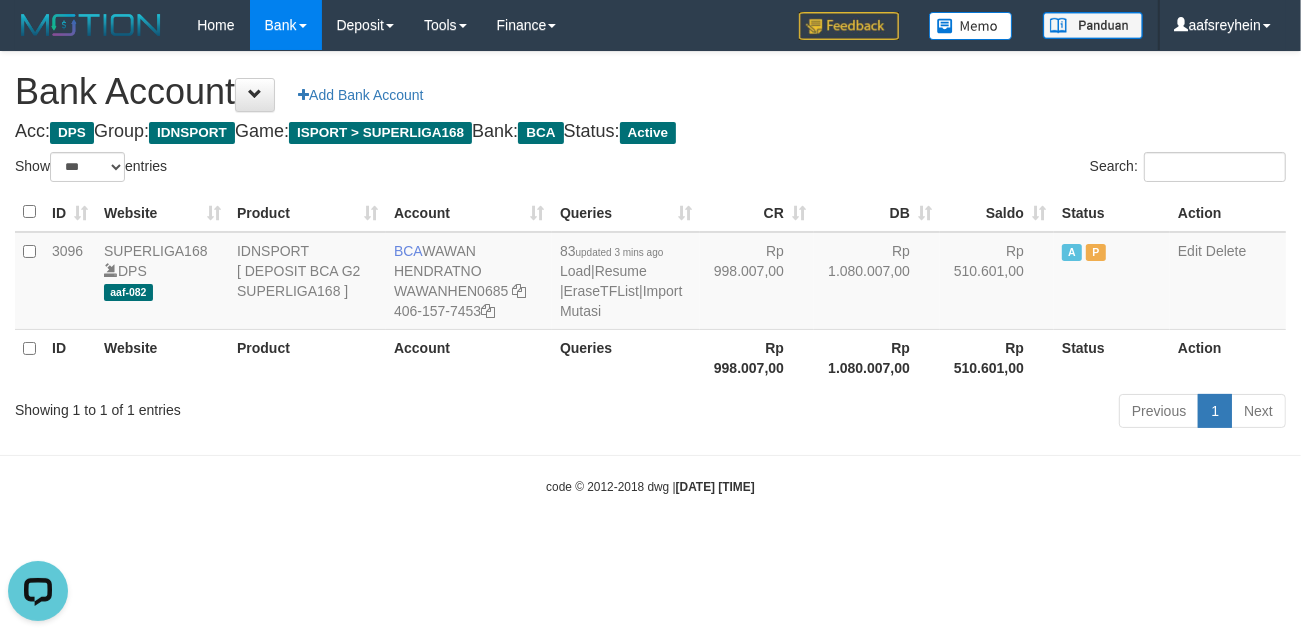 scroll, scrollTop: 0, scrollLeft: 0, axis: both 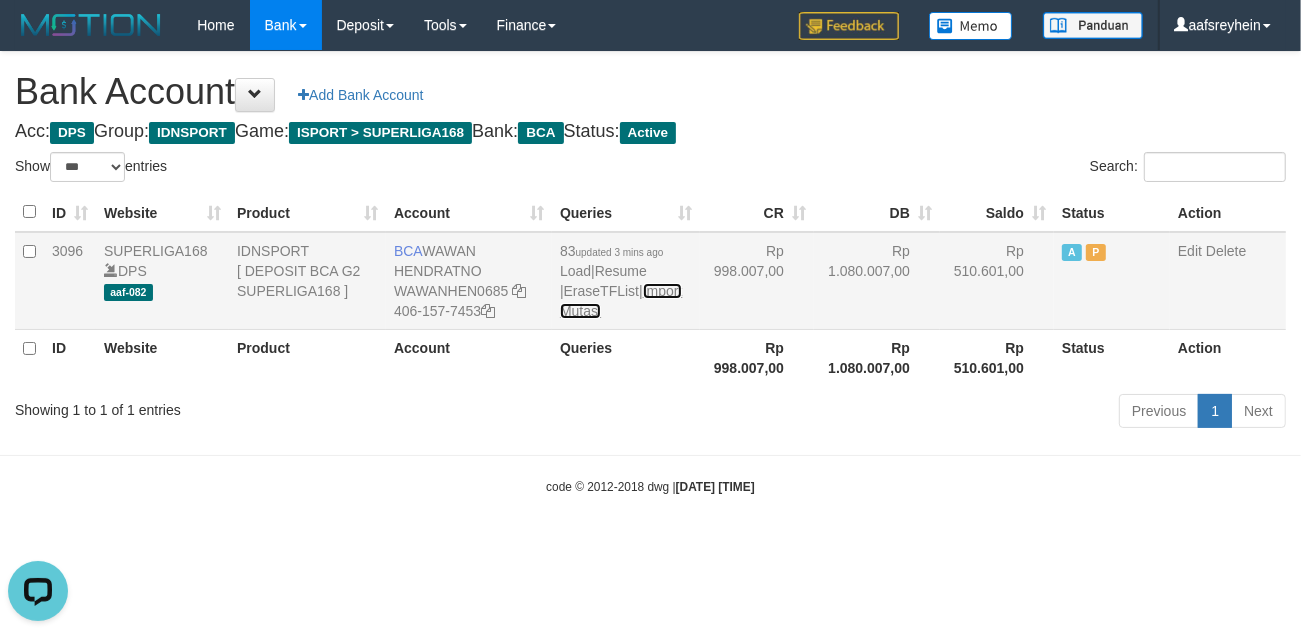click on "Import Mutasi" at bounding box center (621, 301) 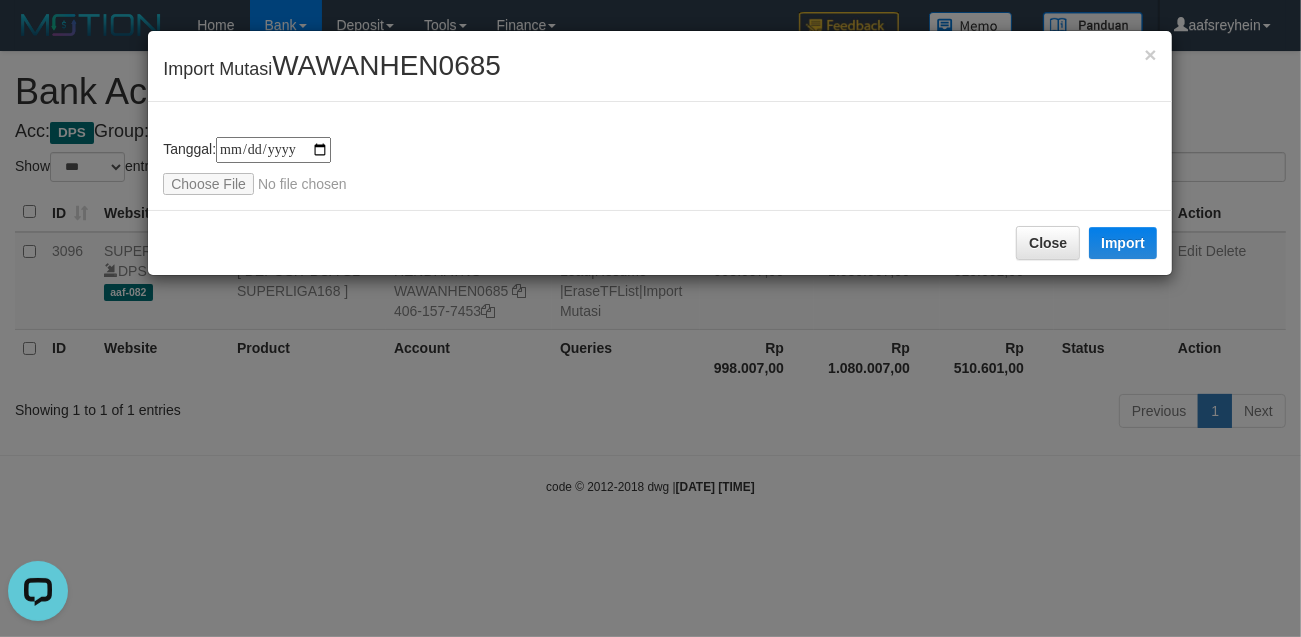 type on "**********" 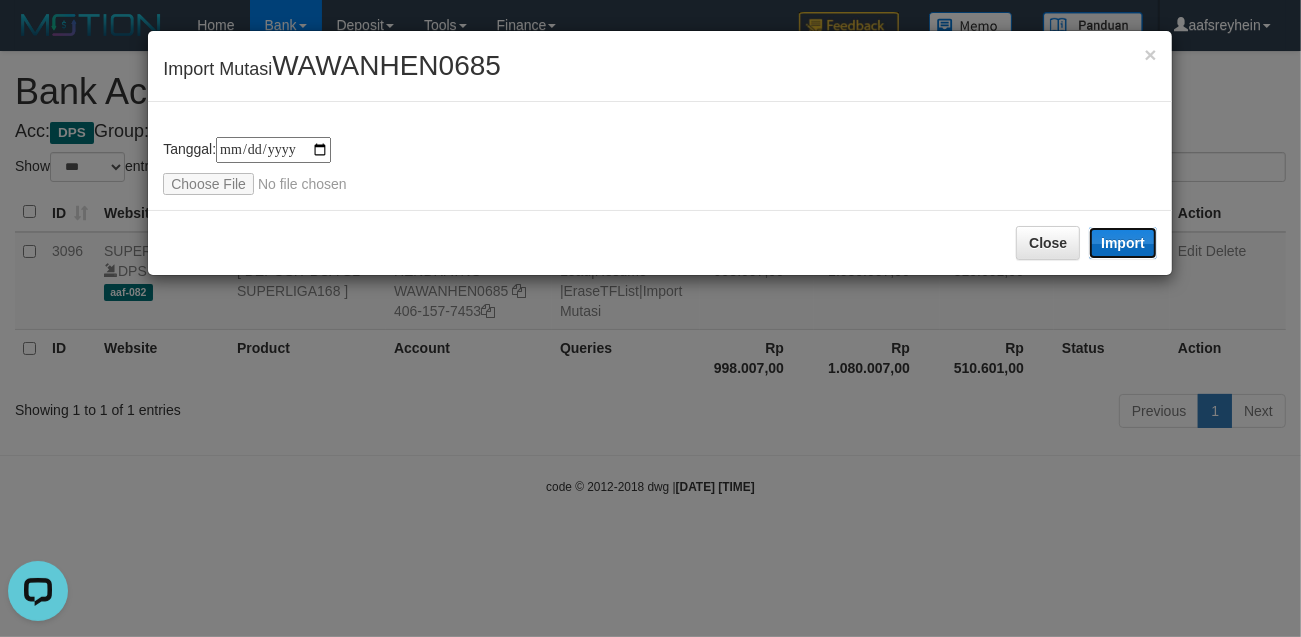 click on "Import" at bounding box center [1123, 243] 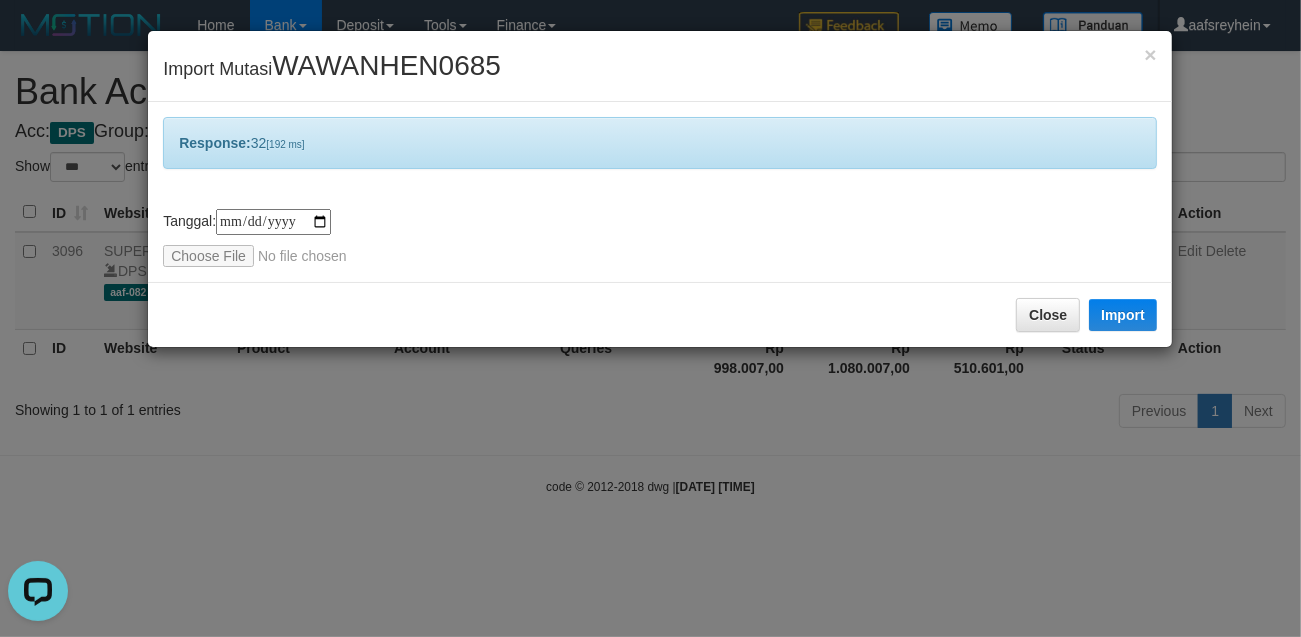 drag, startPoint x: 811, startPoint y: 577, endPoint x: 1293, endPoint y: 468, distance: 494.17102 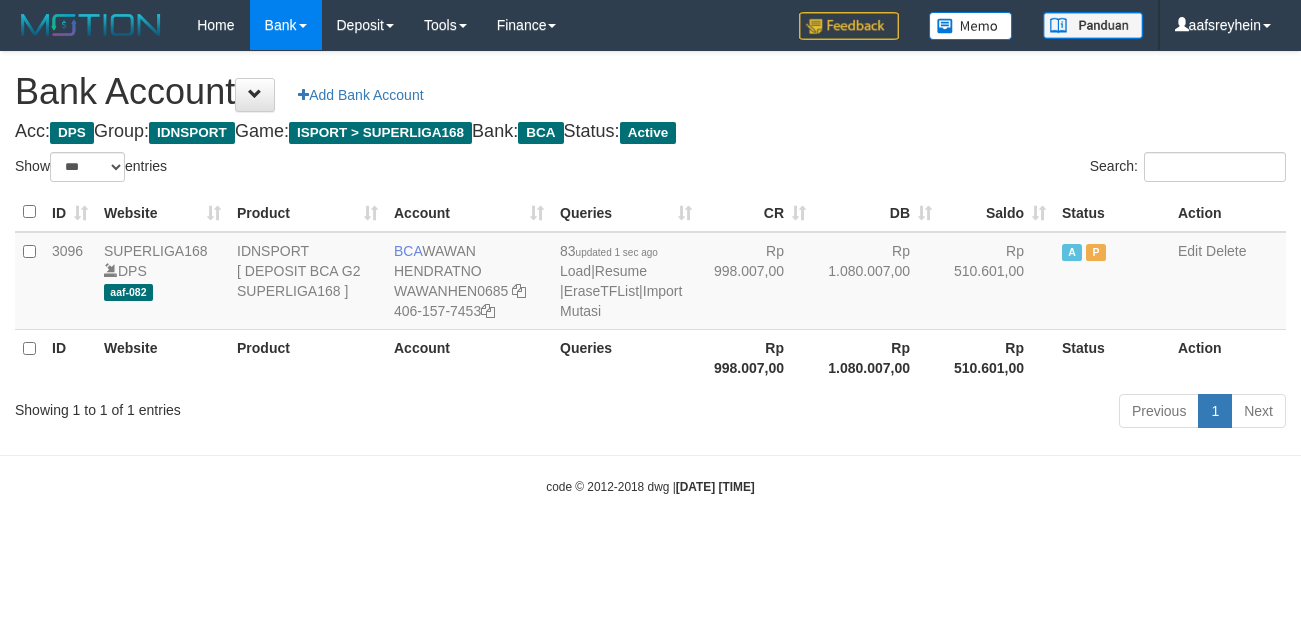select on "***" 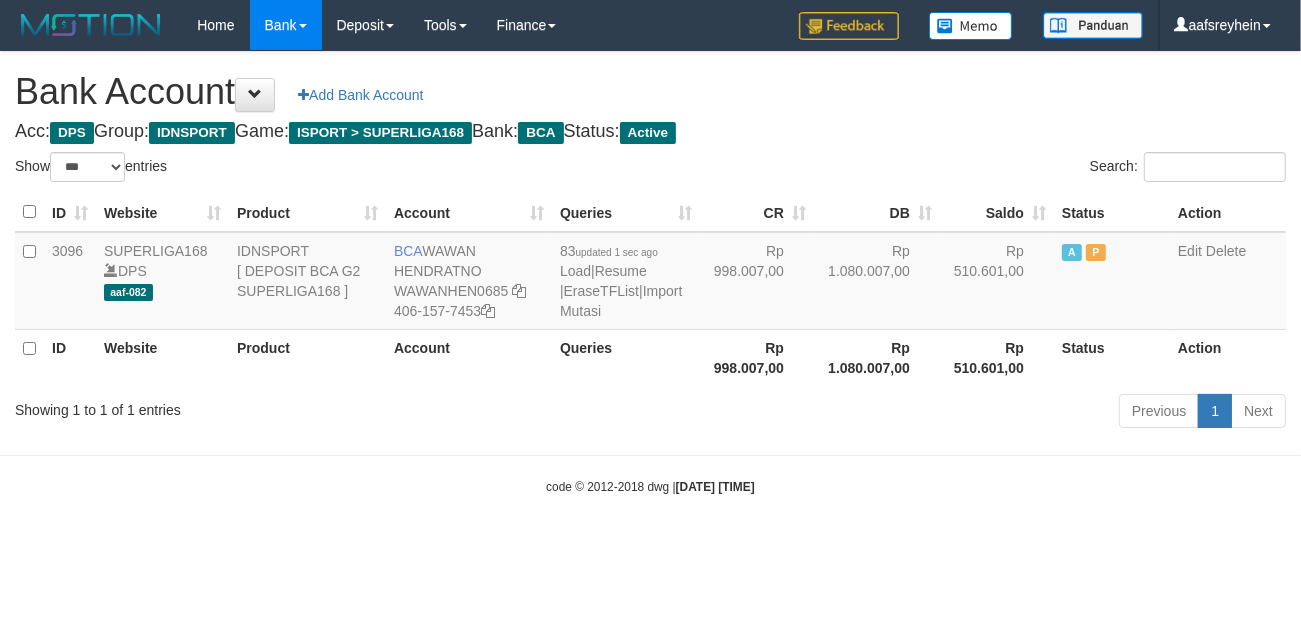 click on "Toggle navigation
Home
Bank
Account List
Load
By Website
Group
[ISPORT]													SUPERLIGA168
By Load Group (DPS)" at bounding box center (650, 273) 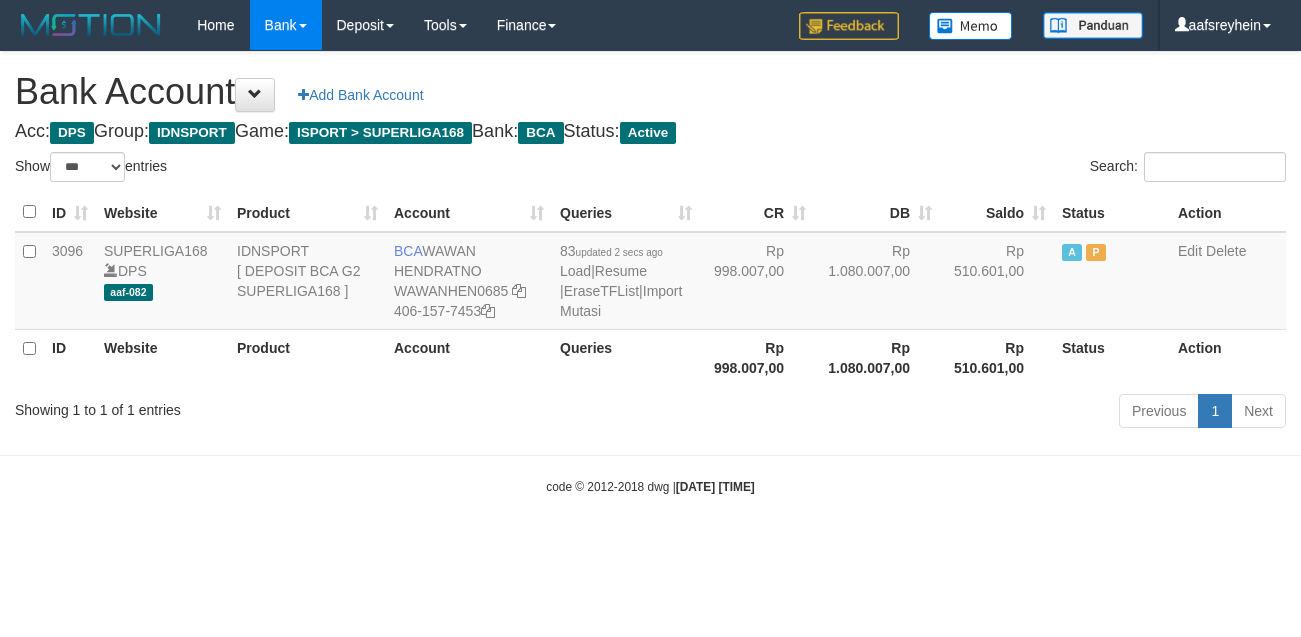 select on "***" 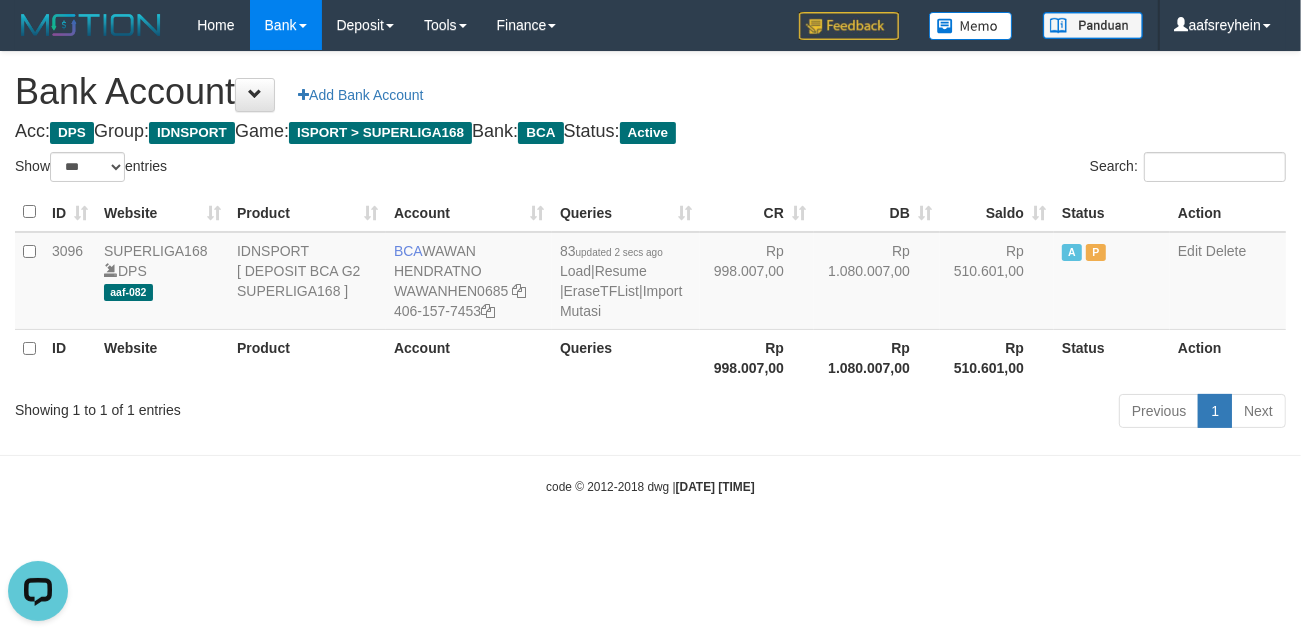 scroll, scrollTop: 0, scrollLeft: 0, axis: both 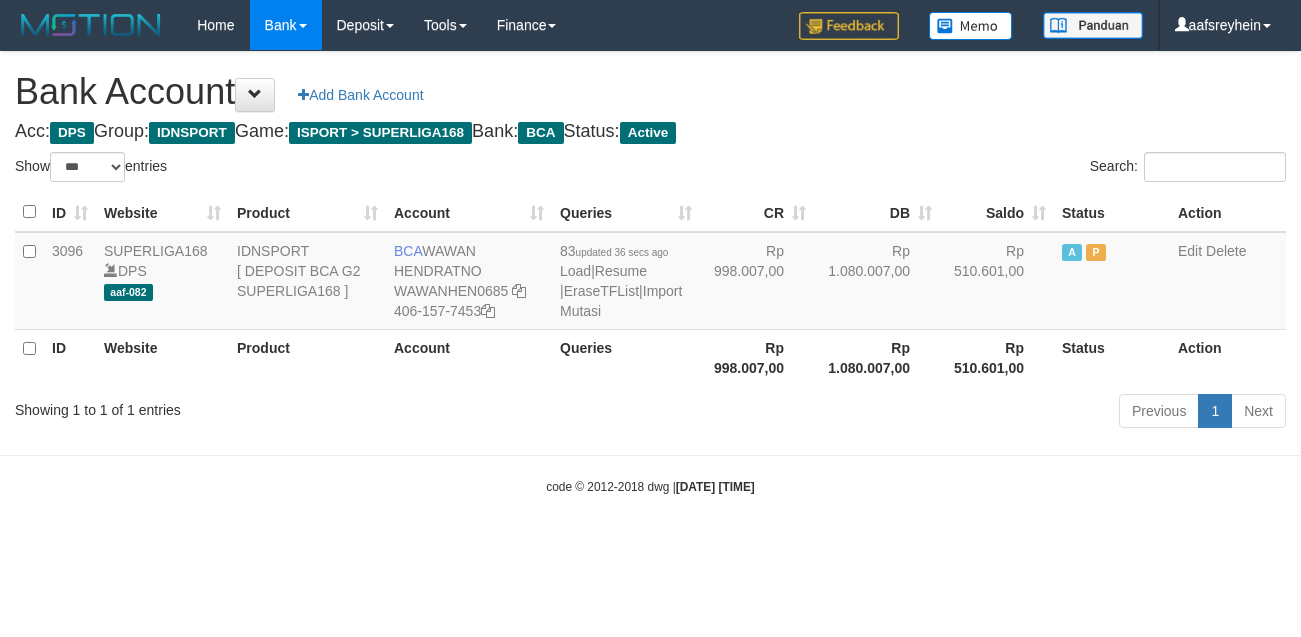 select on "***" 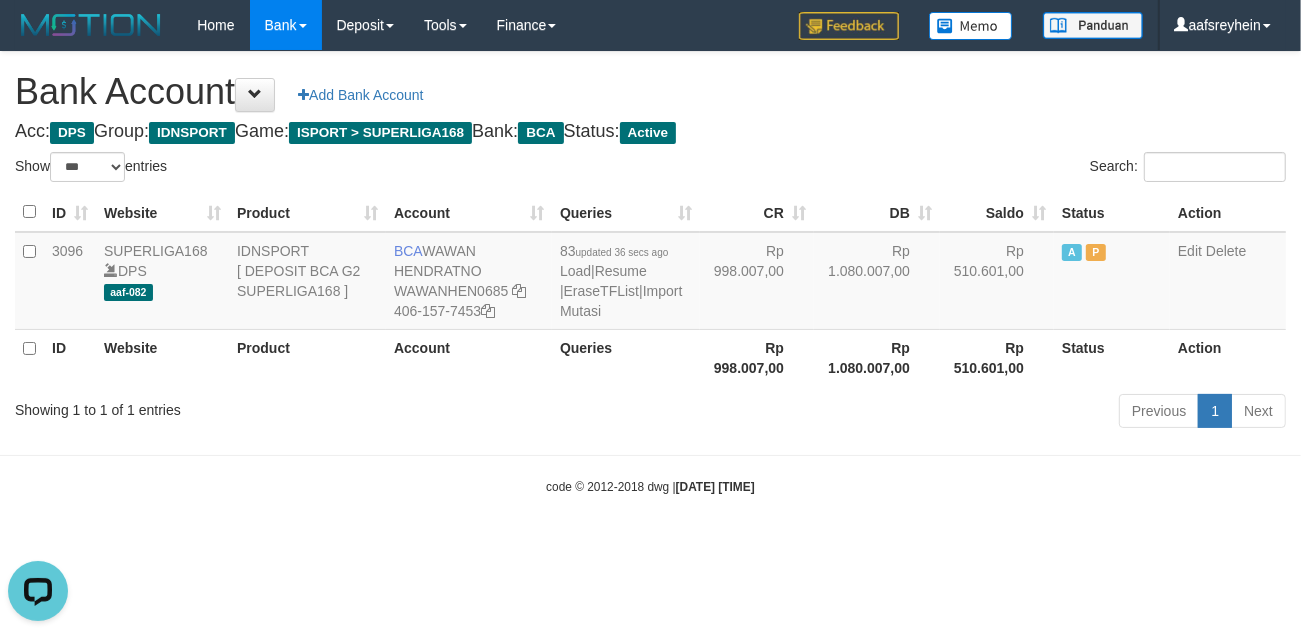scroll, scrollTop: 0, scrollLeft: 0, axis: both 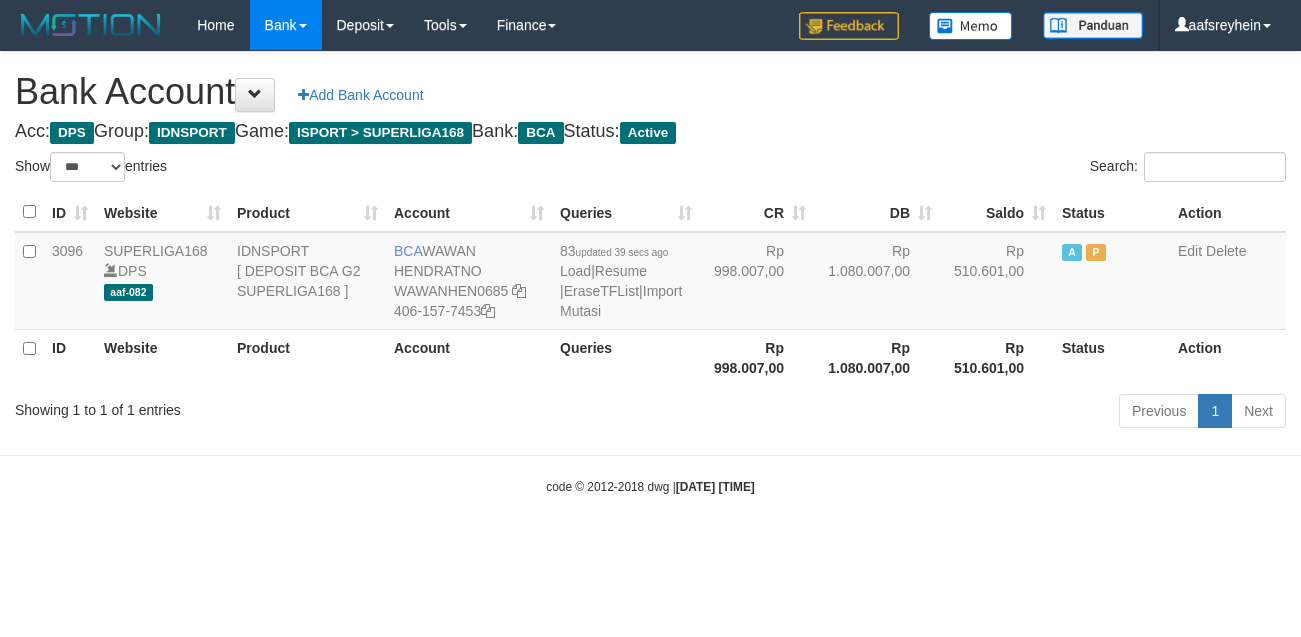 select on "***" 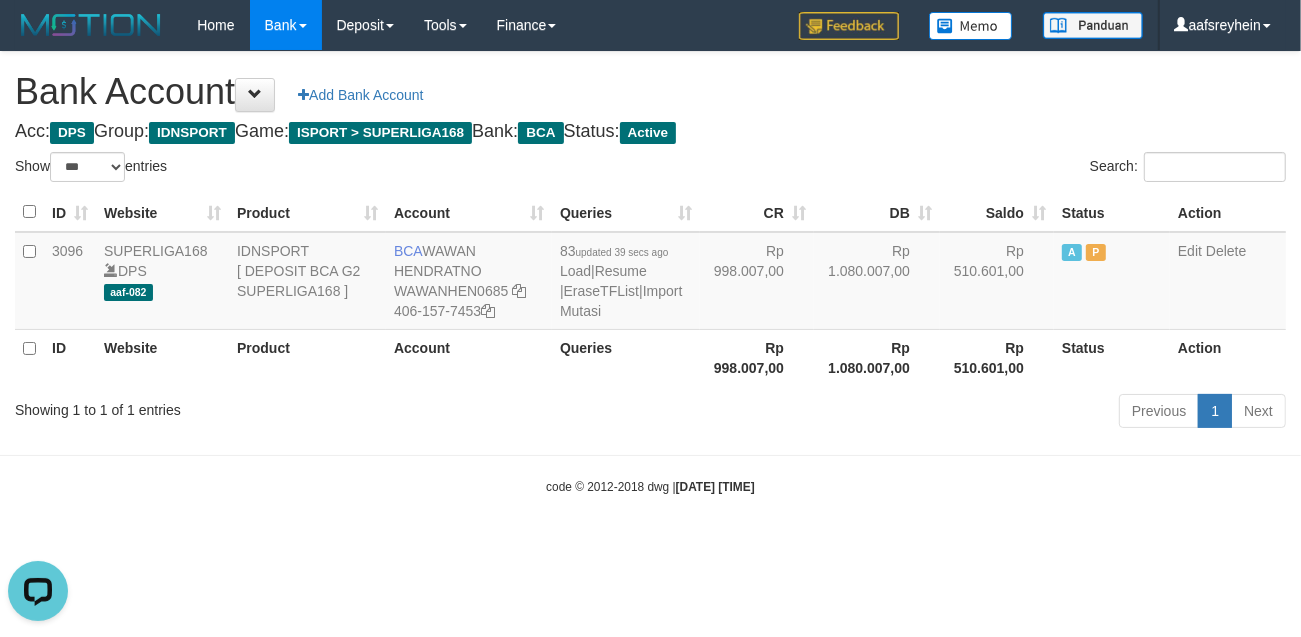 scroll, scrollTop: 0, scrollLeft: 0, axis: both 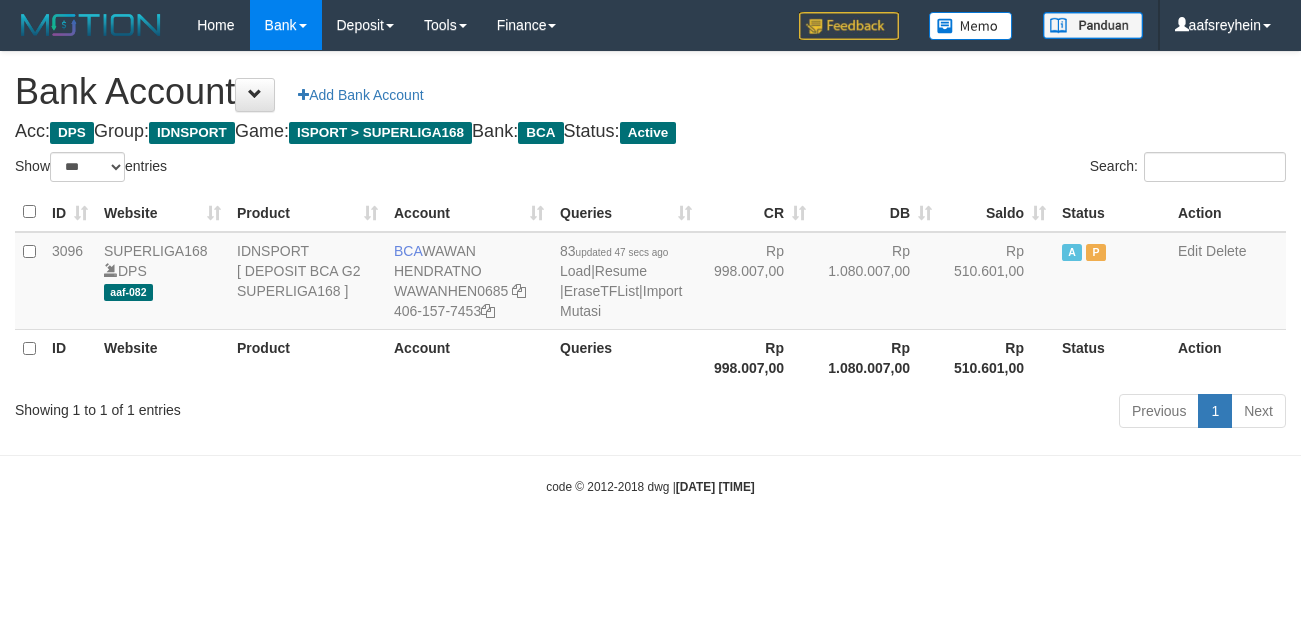 select on "***" 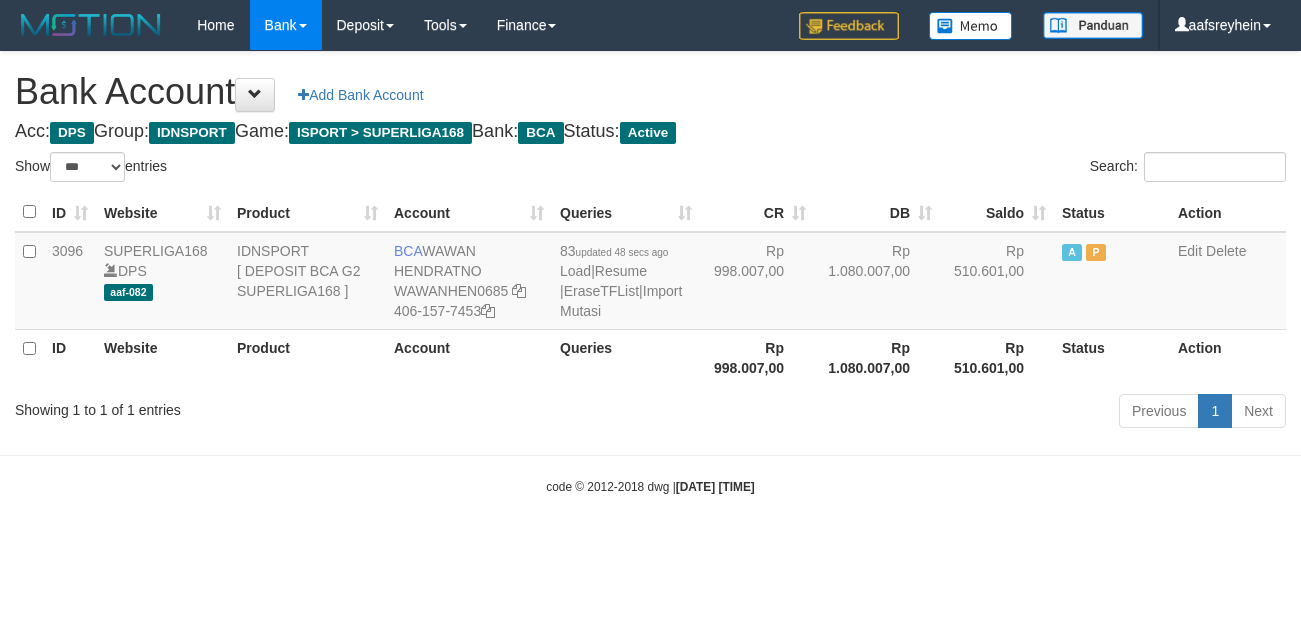 select on "***" 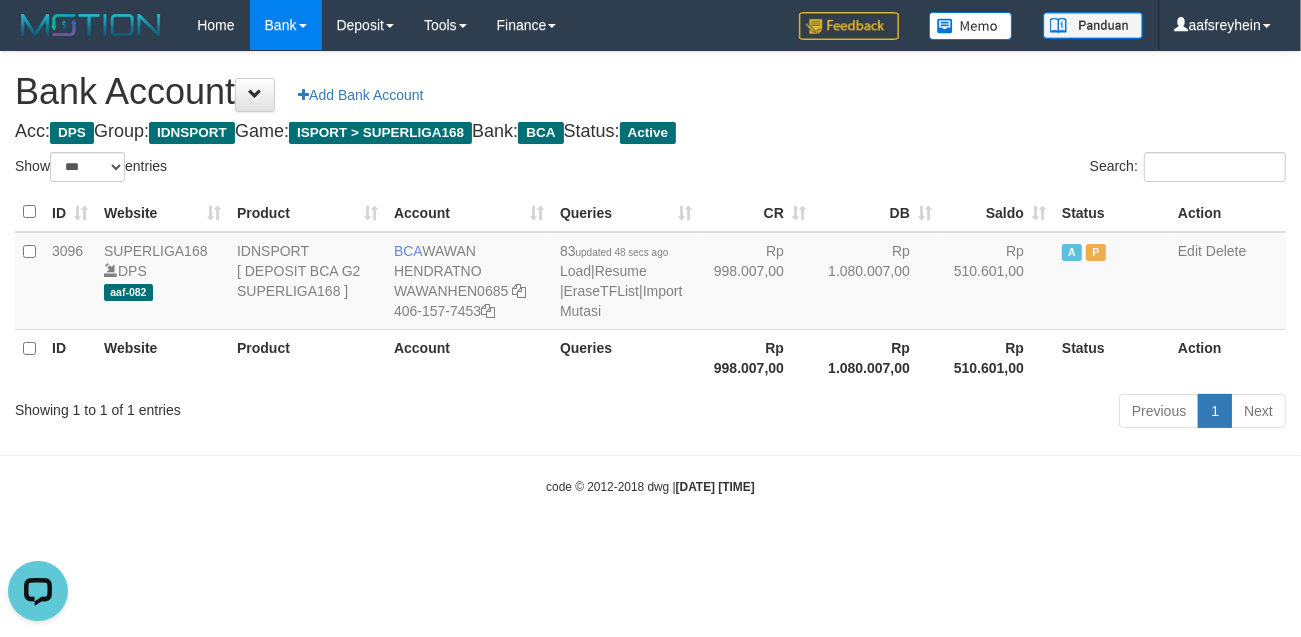 scroll, scrollTop: 0, scrollLeft: 0, axis: both 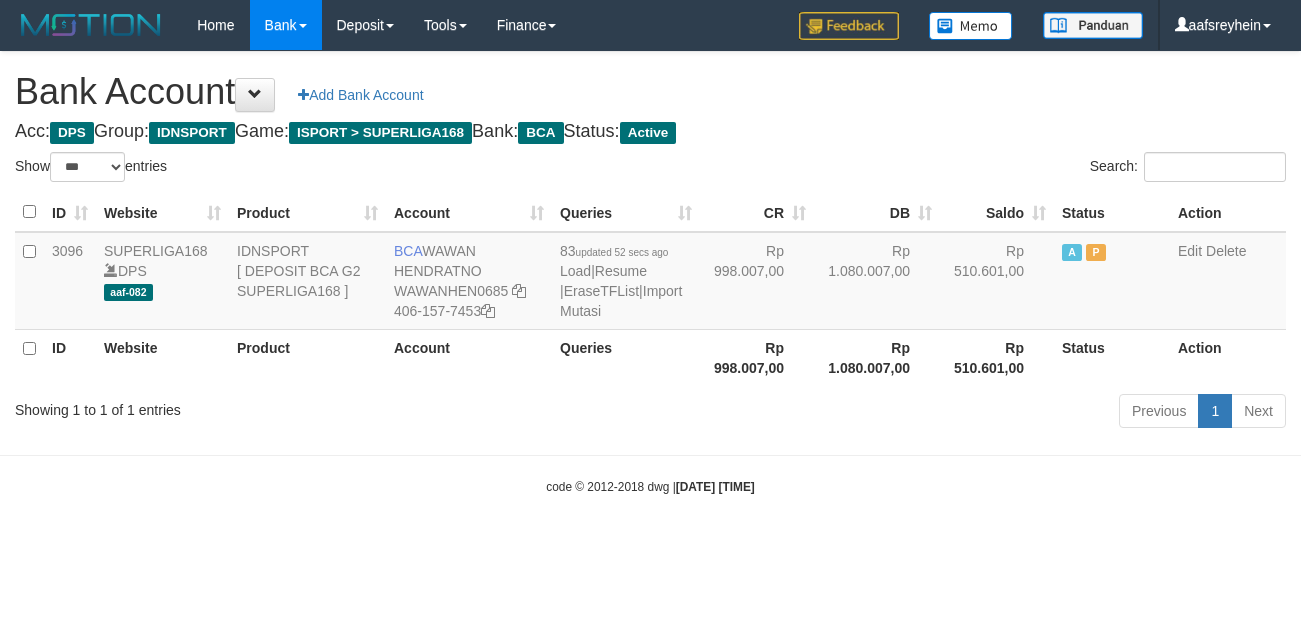 select on "***" 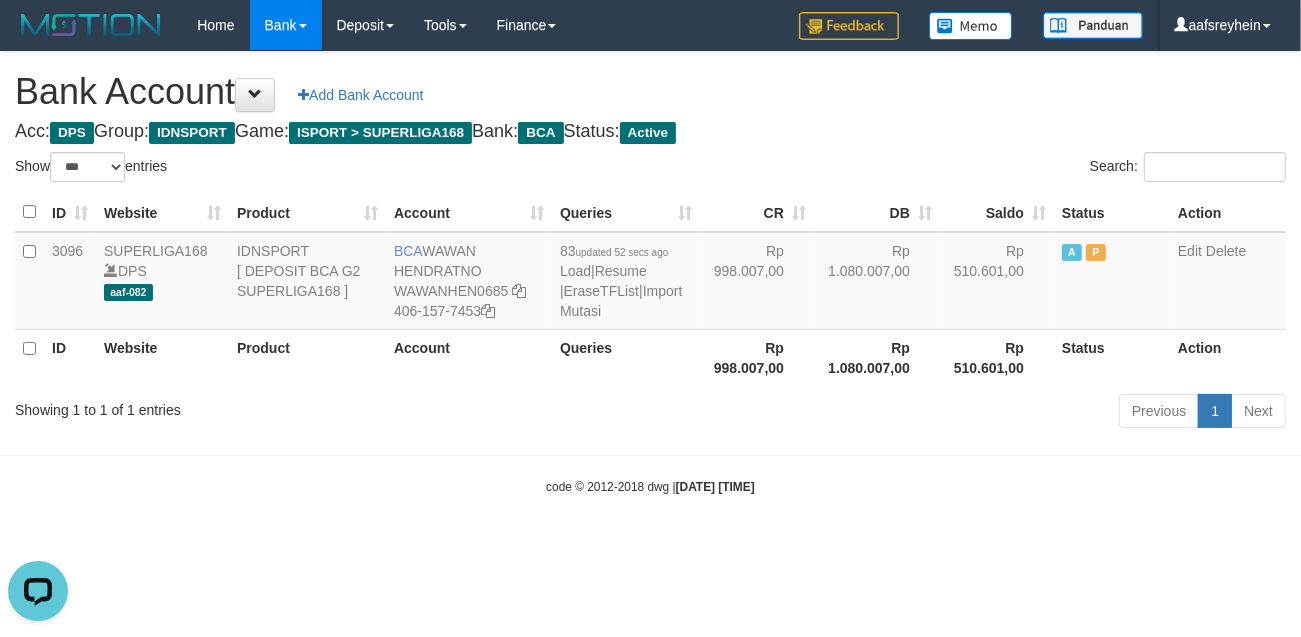 scroll, scrollTop: 0, scrollLeft: 0, axis: both 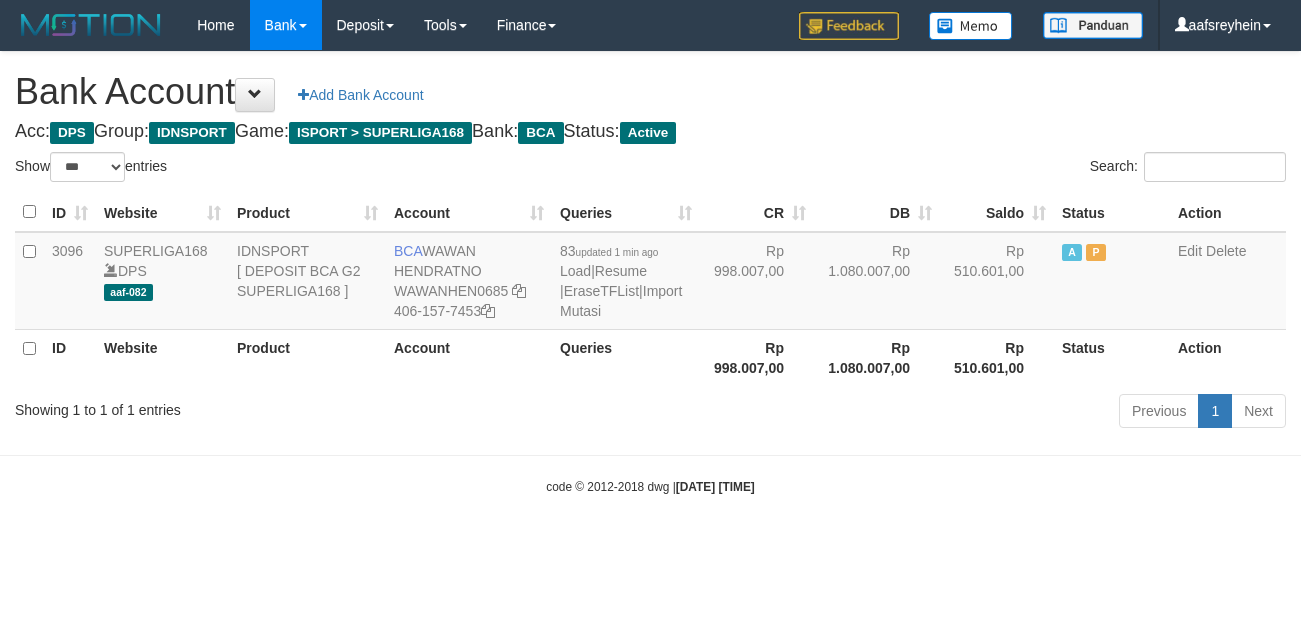 select on "***" 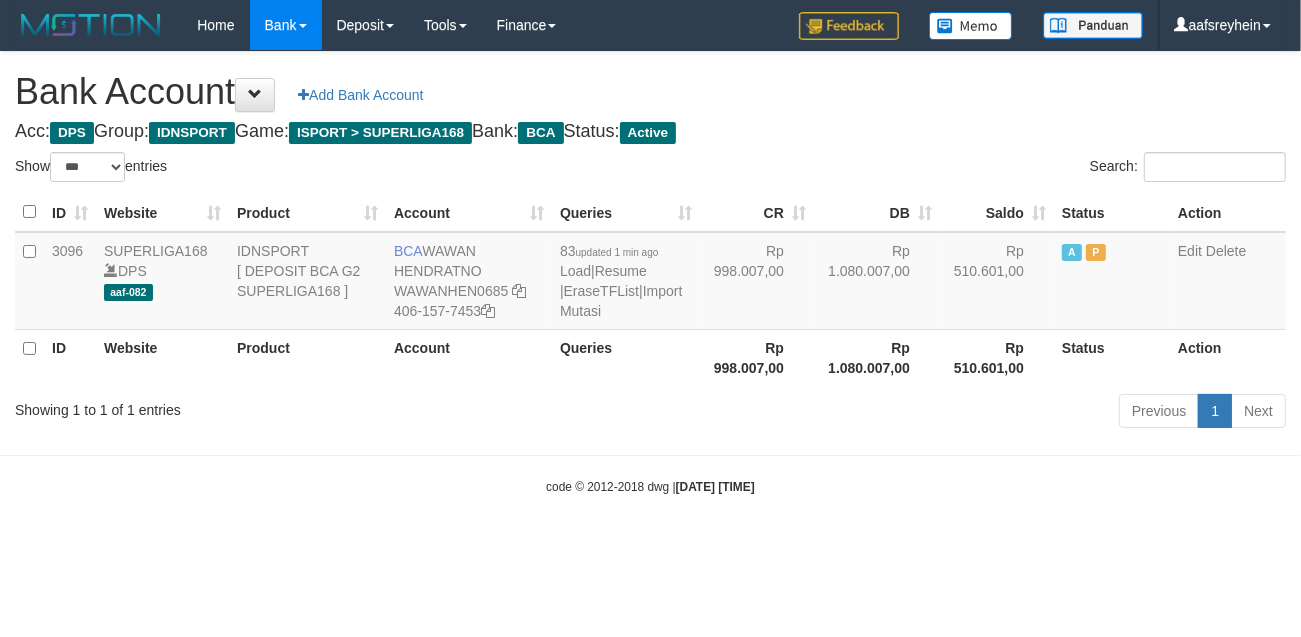 click on "Toggle navigation
Home
Bank
Account List
Load
By Website
Group
[ISPORT]													SUPERLIGA168
By Load Group (DPS)
-" at bounding box center (650, 273) 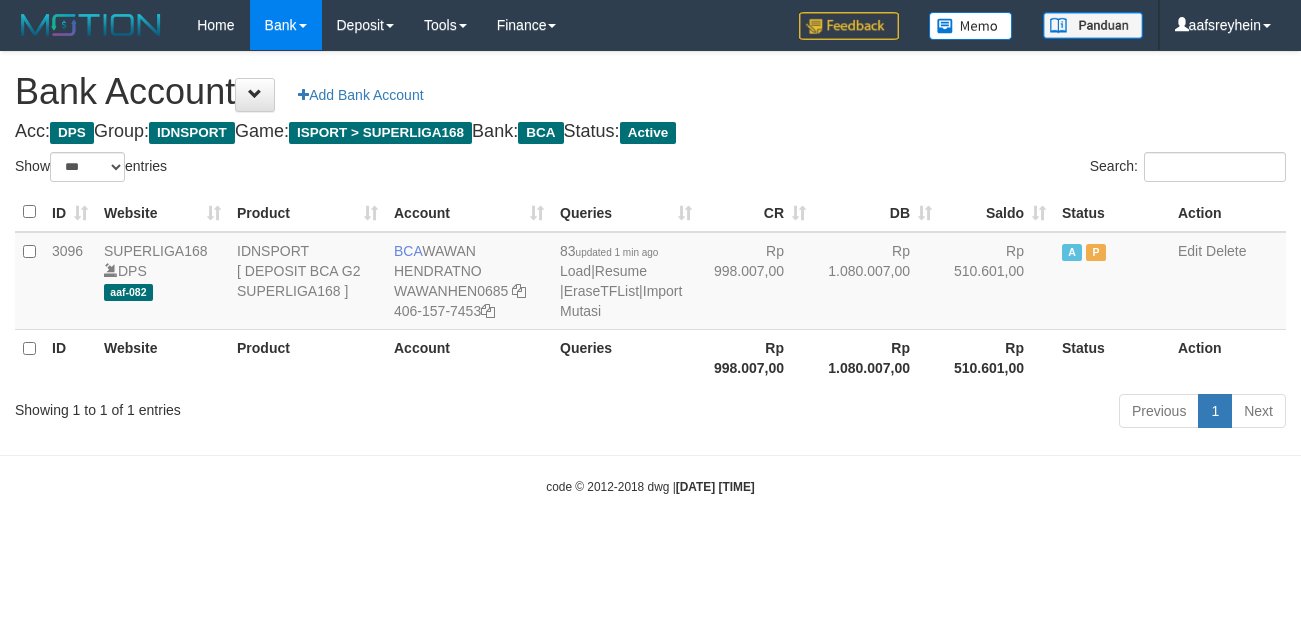 select on "***" 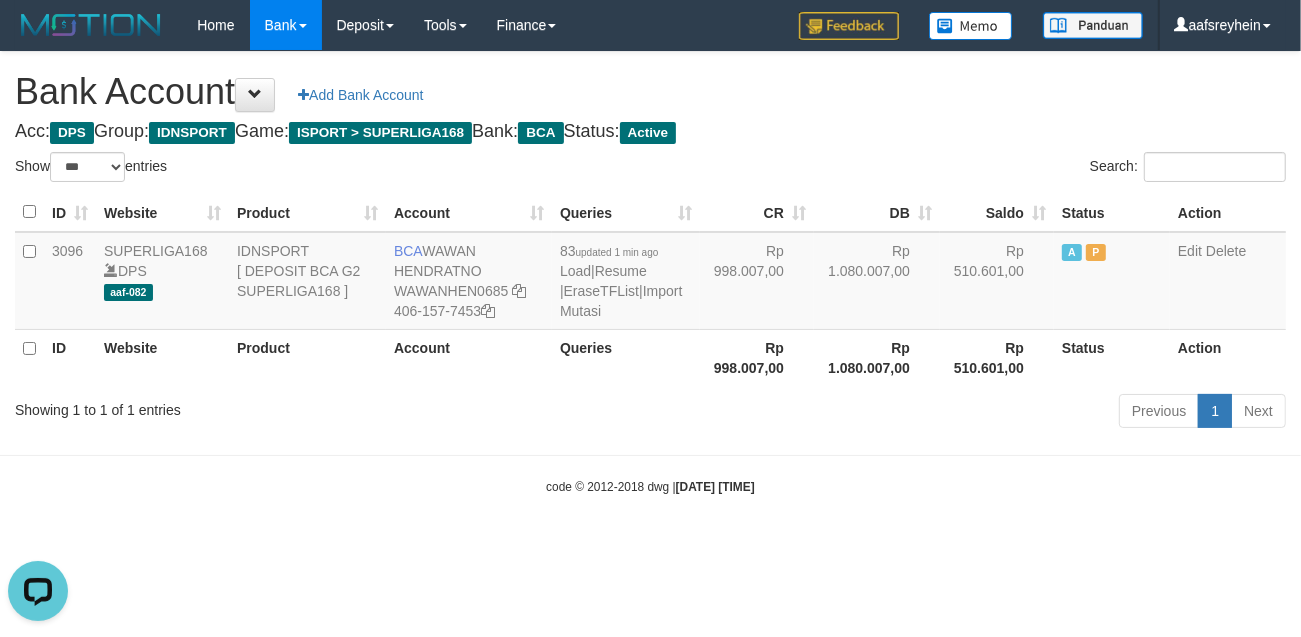 scroll, scrollTop: 0, scrollLeft: 0, axis: both 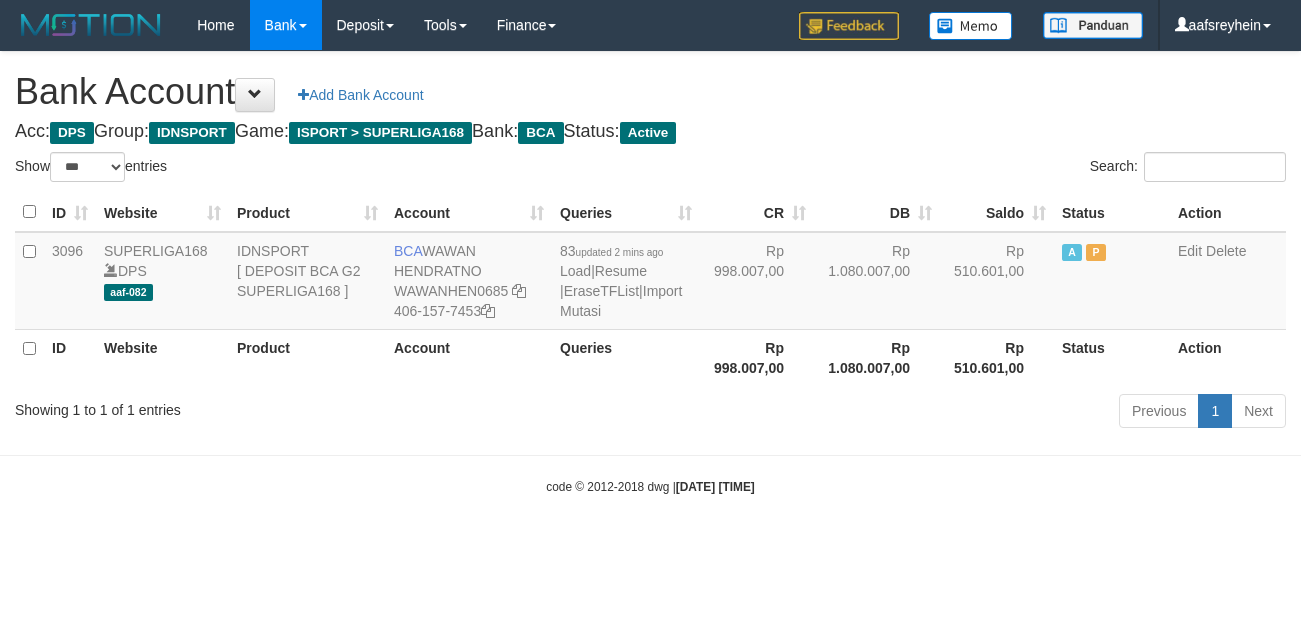select on "***" 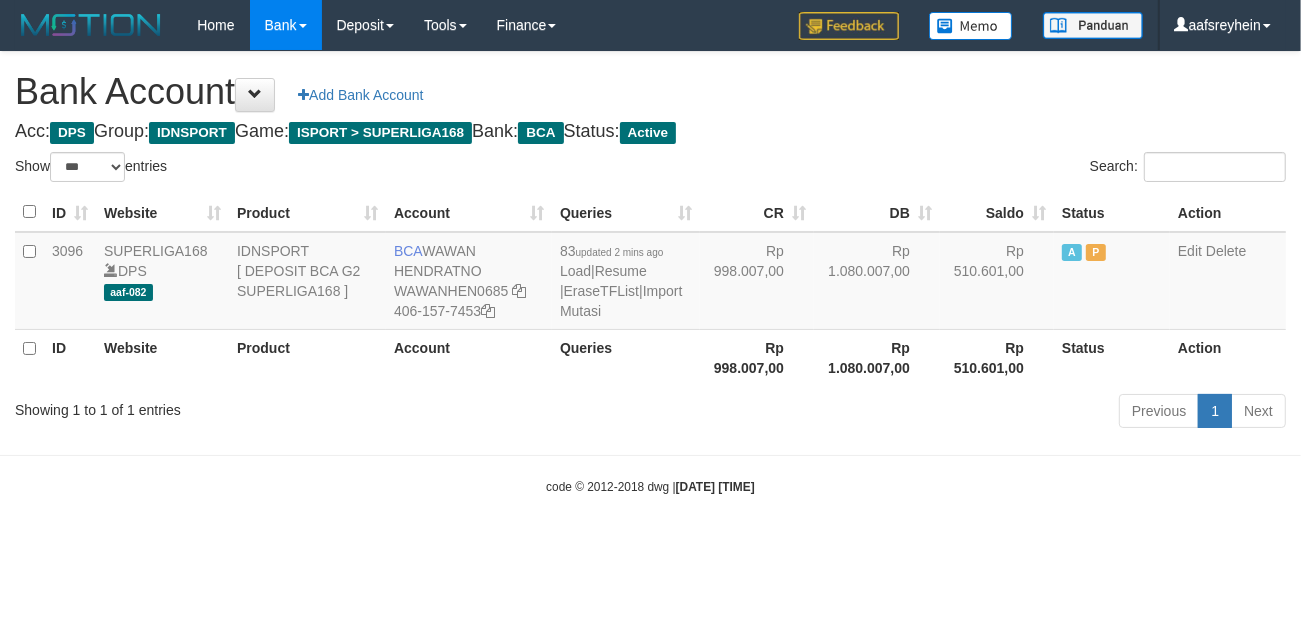 click on "Toggle navigation
Home
Bank
Account List
Load
By Website
Group
[ISPORT]													SUPERLIGA168
By Load Group (DPS)
-" at bounding box center [650, 273] 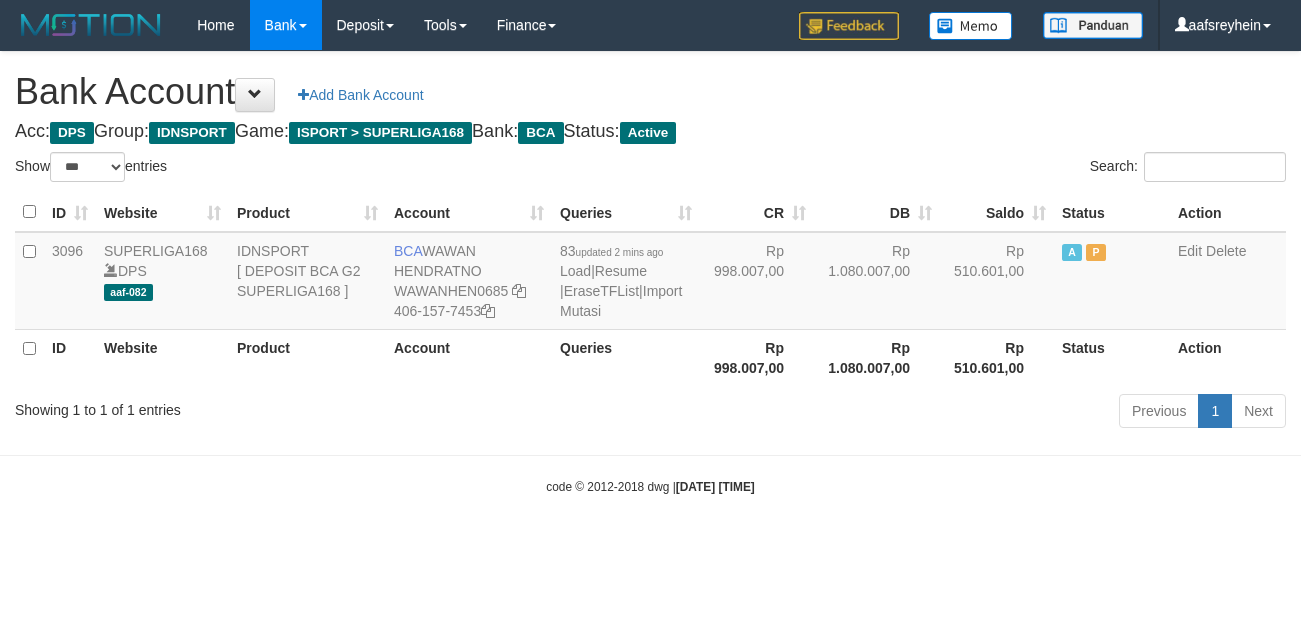 select on "***" 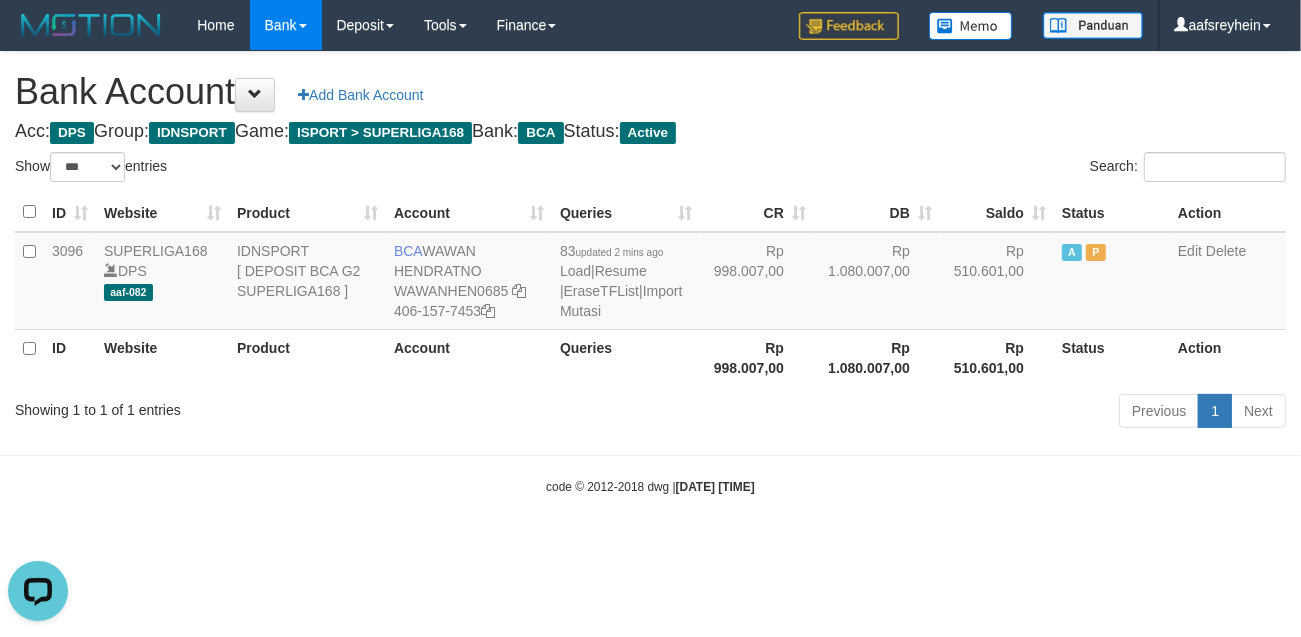scroll, scrollTop: 0, scrollLeft: 0, axis: both 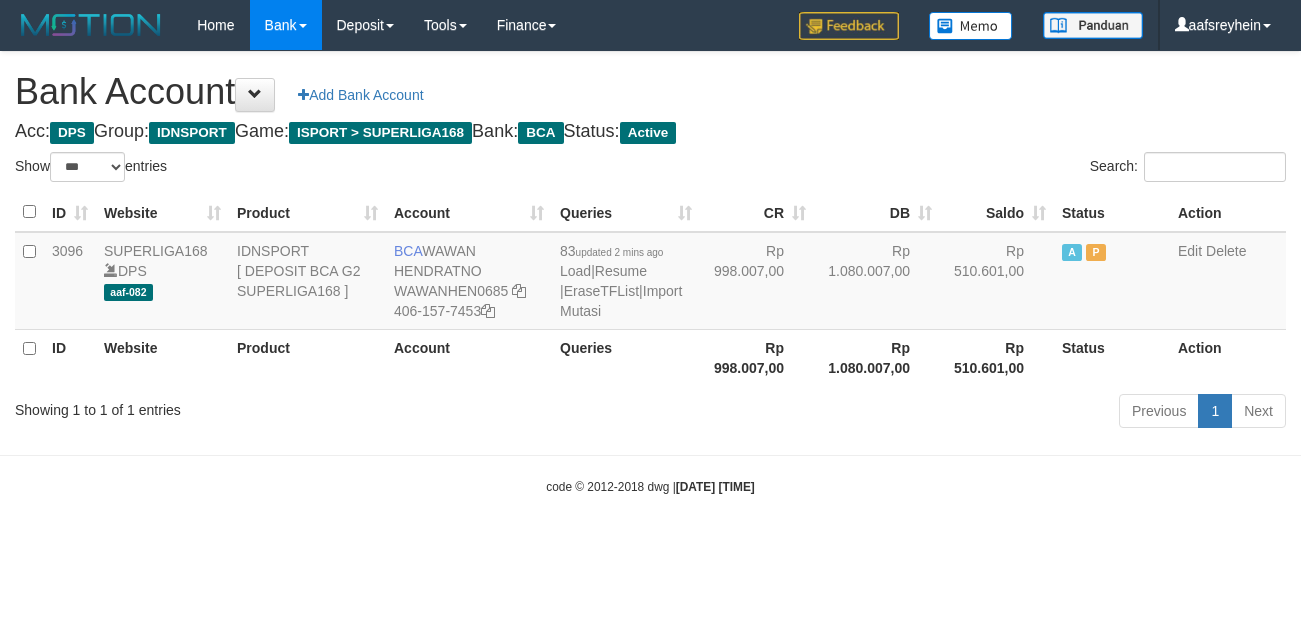 select on "***" 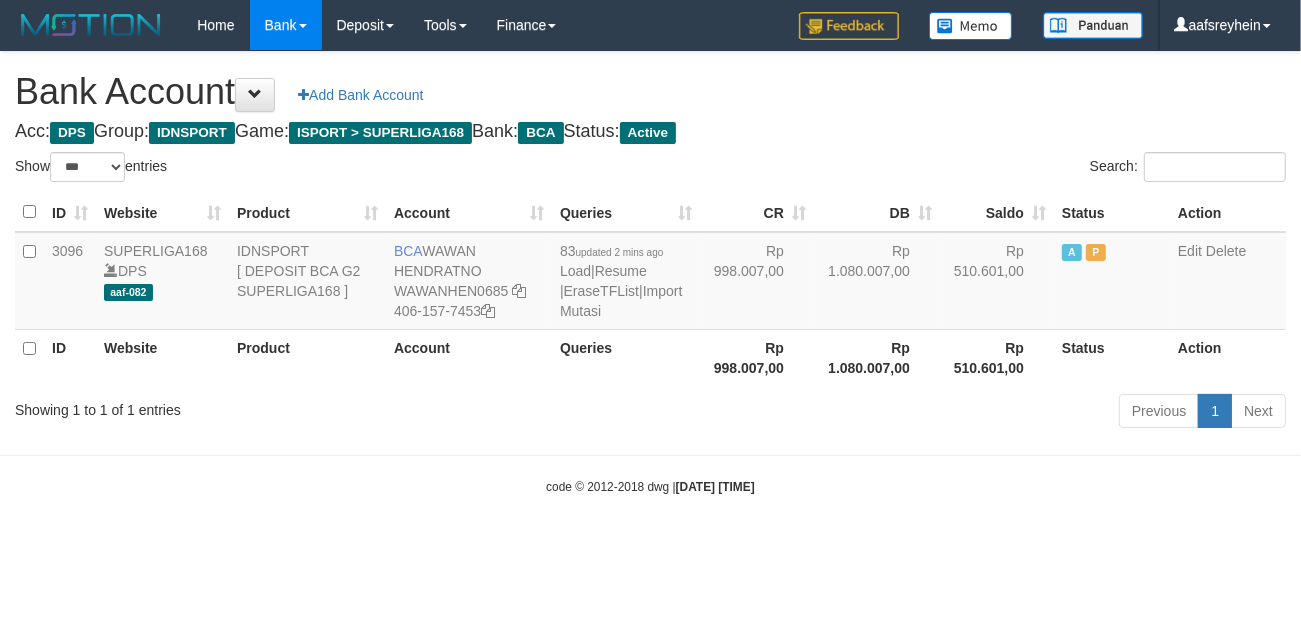 click on "Toggle navigation
Home
Bank
Account List
Load
By Website
Group
[ISPORT]													SUPERLIGA168
By Load Group (DPS)
-" at bounding box center [650, 273] 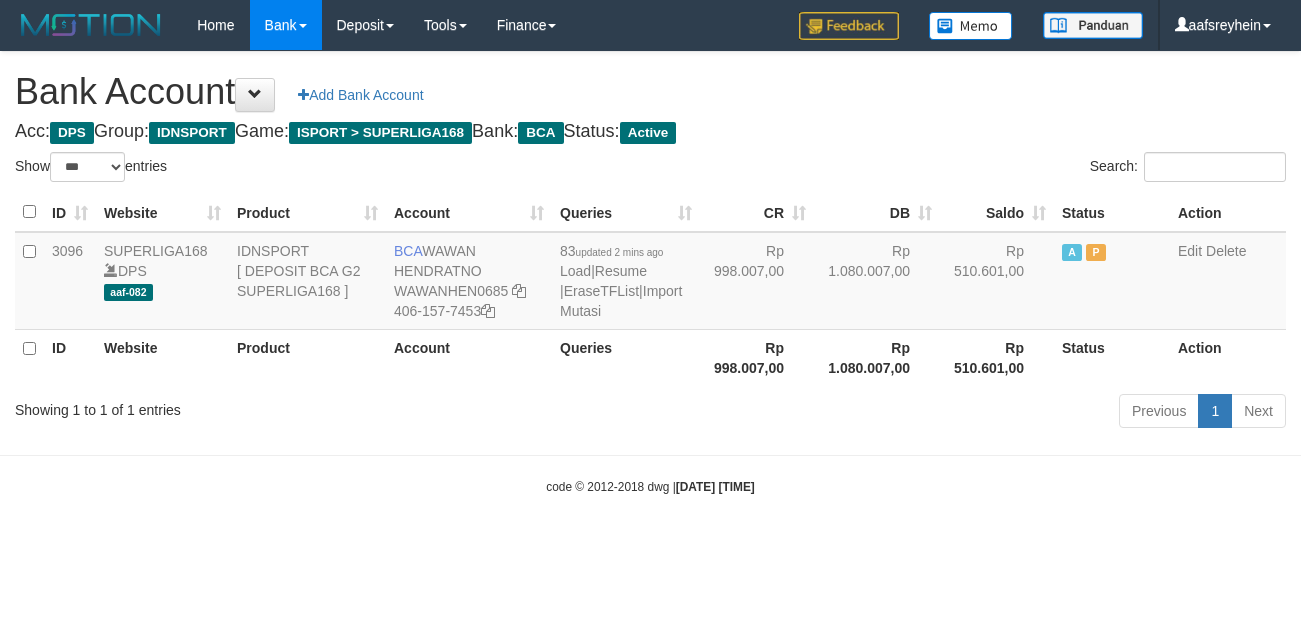 select on "***" 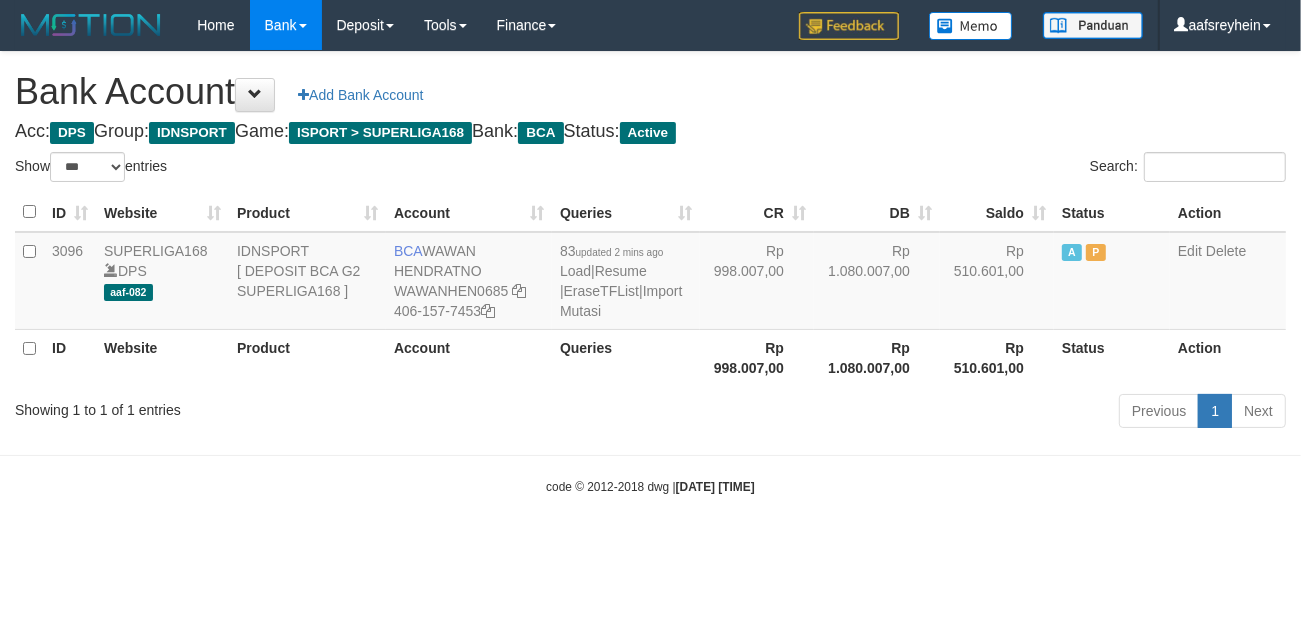 click on "Toggle navigation
Home
Bank
Account List
Load
By Website
Group
[ISPORT]													SUPERLIGA168
By Load Group (DPS)
-" at bounding box center (650, 273) 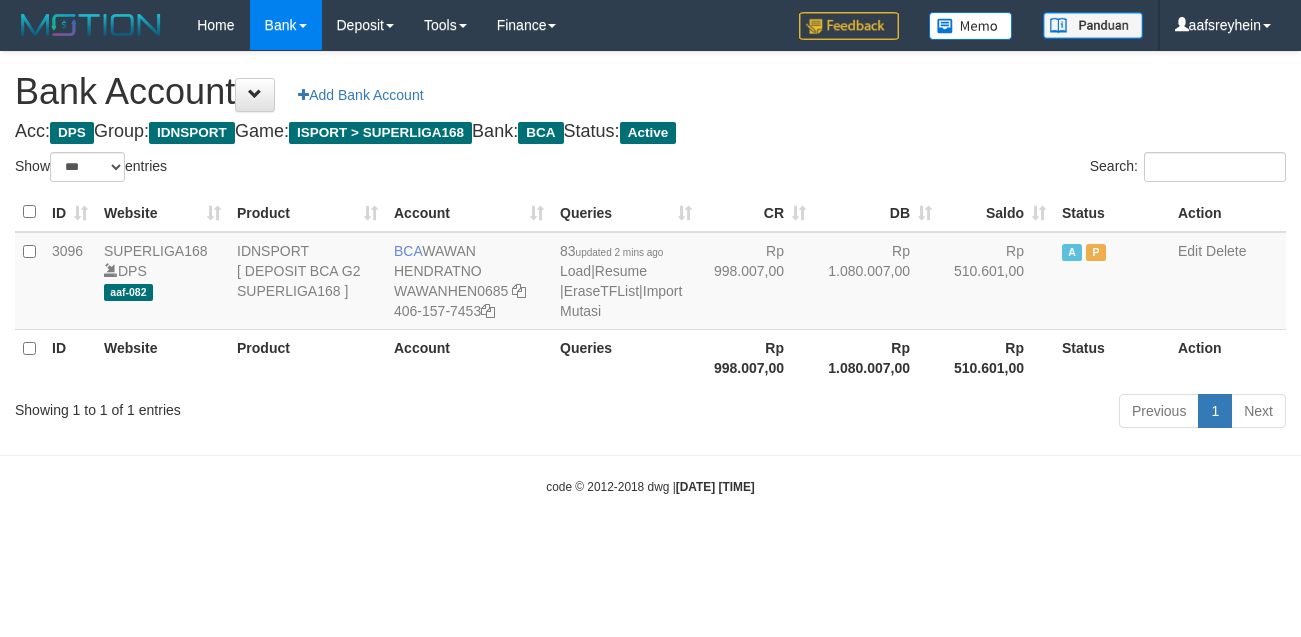 select on "***" 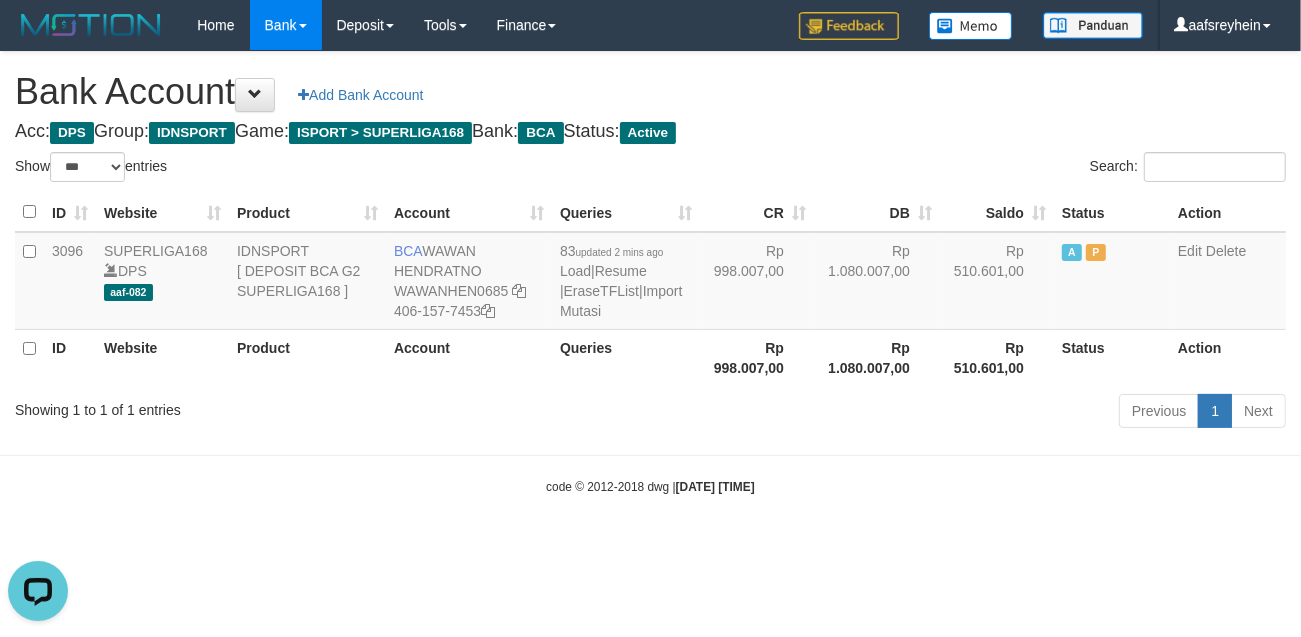 scroll, scrollTop: 0, scrollLeft: 0, axis: both 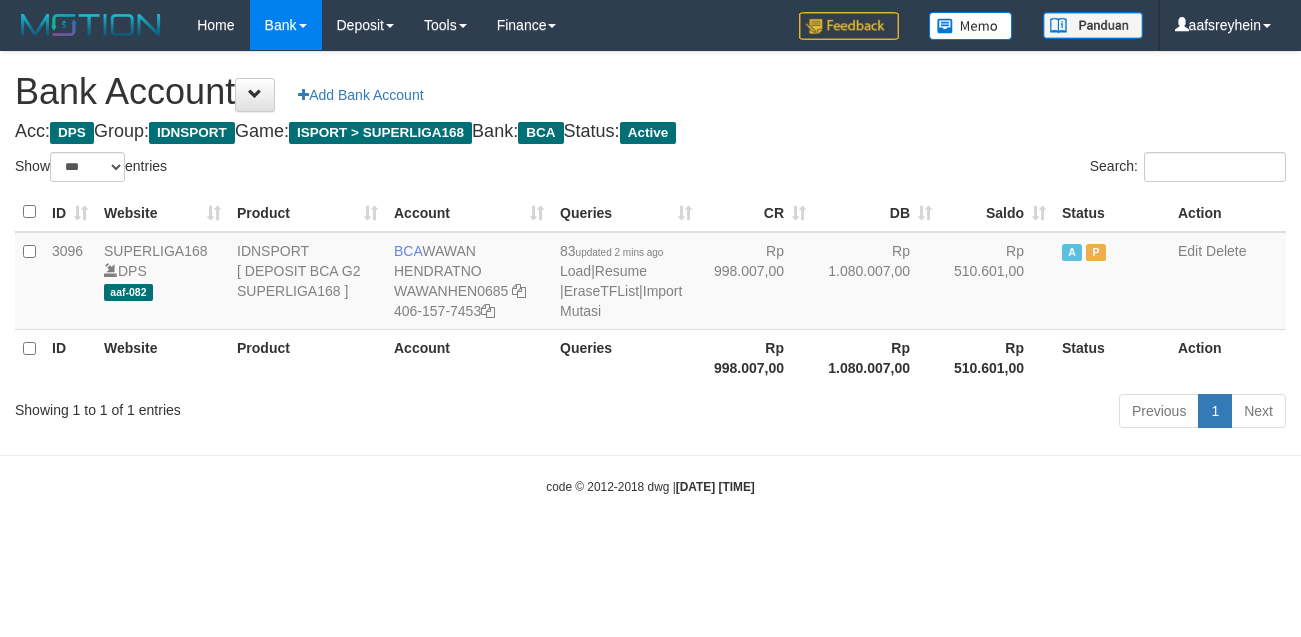 select on "***" 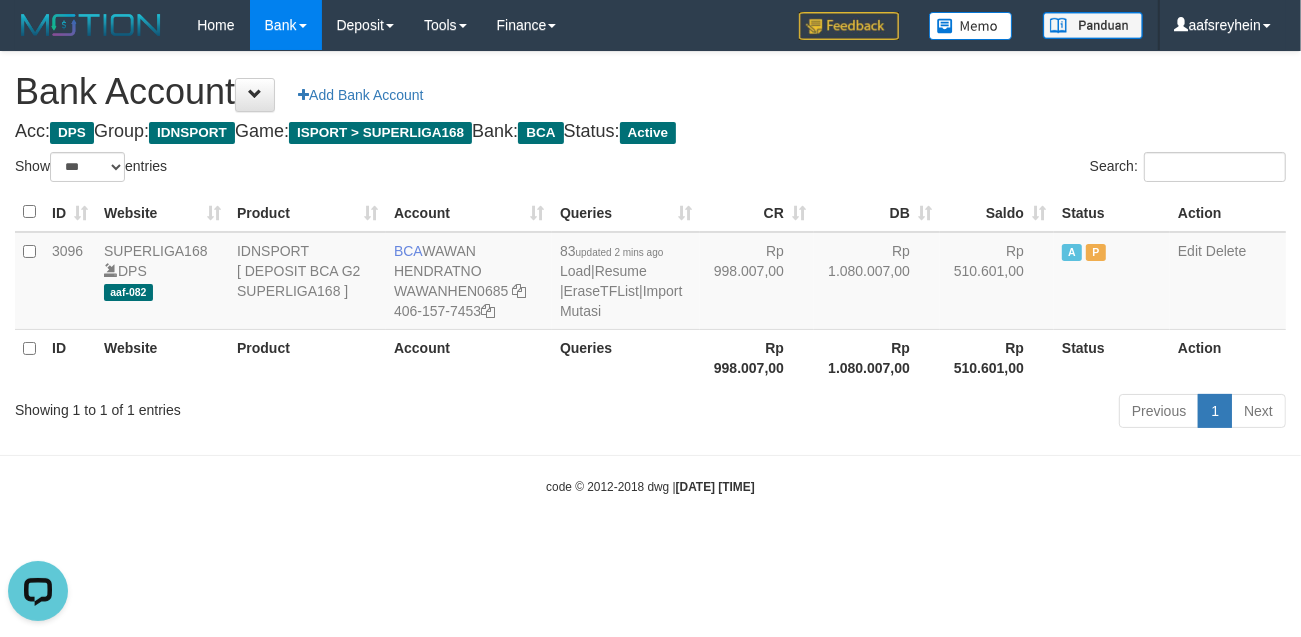 scroll, scrollTop: 0, scrollLeft: 0, axis: both 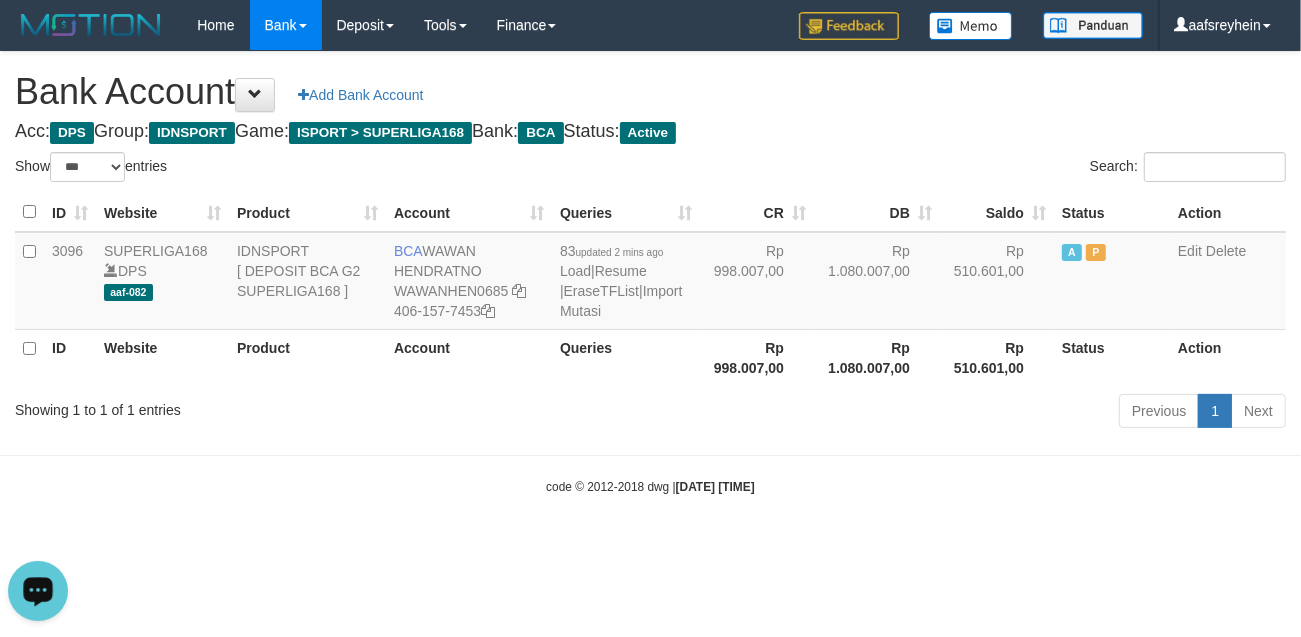 click on "Toggle navigation
Home
Bank
Account List
Load
By Website
Group
[ISPORT]													SUPERLIGA168
By Load Group (DPS)
-" at bounding box center [650, 273] 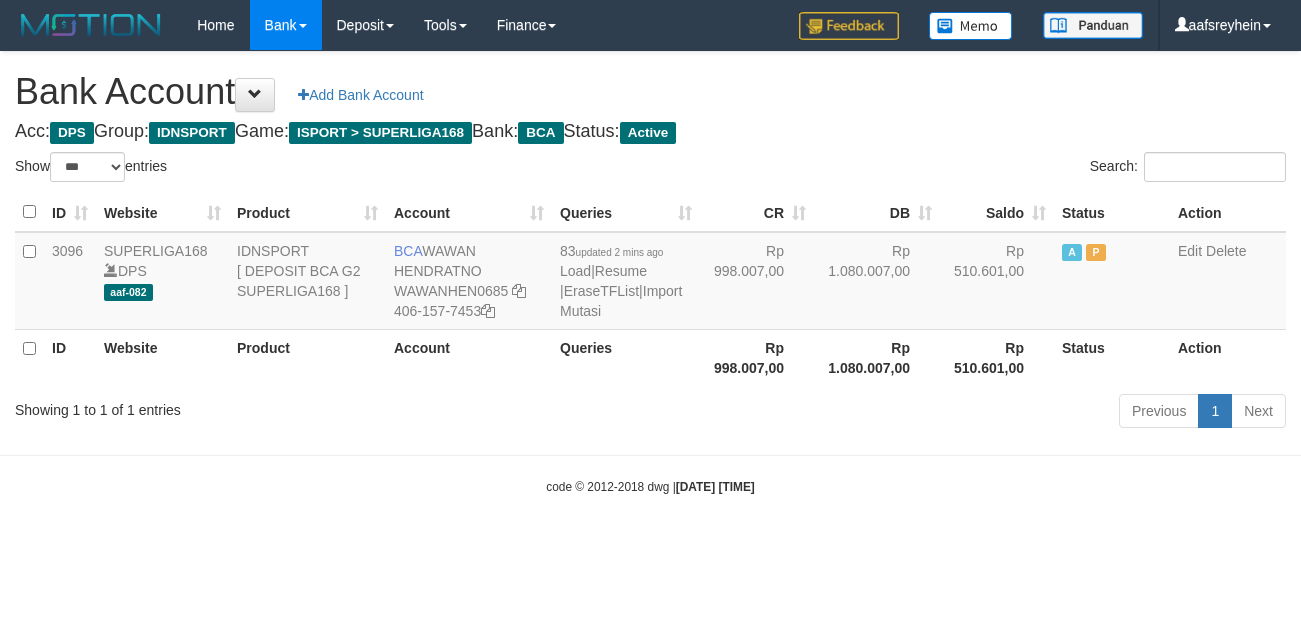 select on "***" 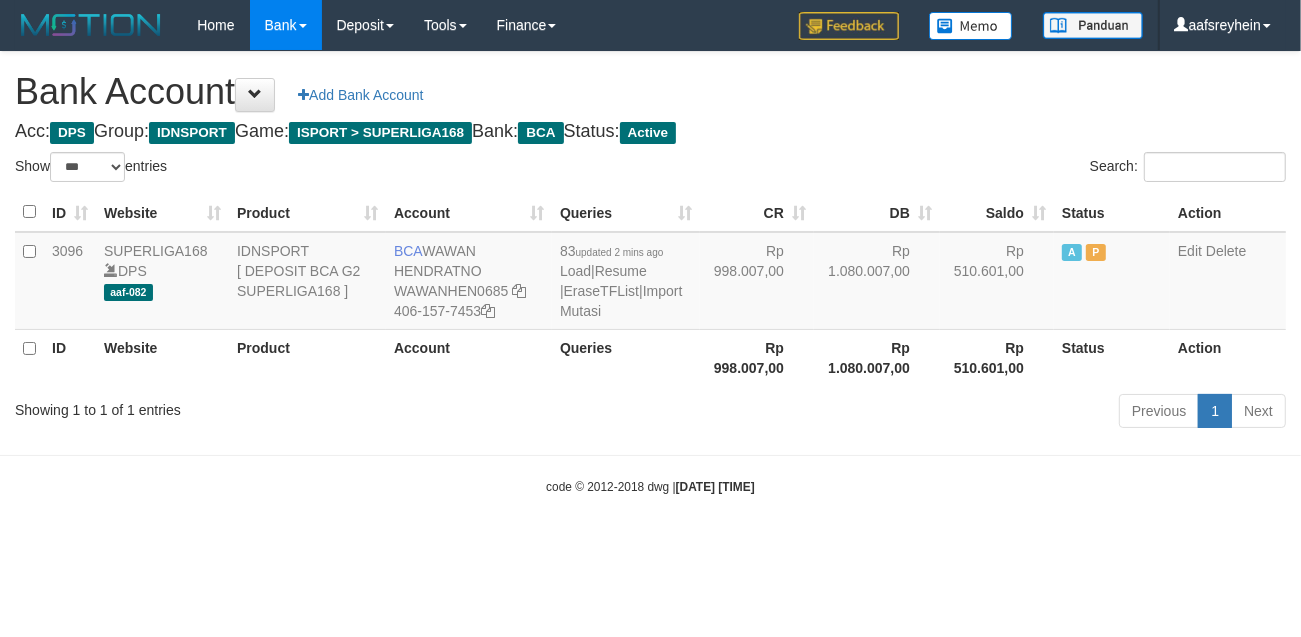 click on "Toggle navigation
Home
Bank
Account List
Load
By Website
Group
[ISPORT]													SUPERLIGA168
By Load Group (DPS)
-" at bounding box center (650, 273) 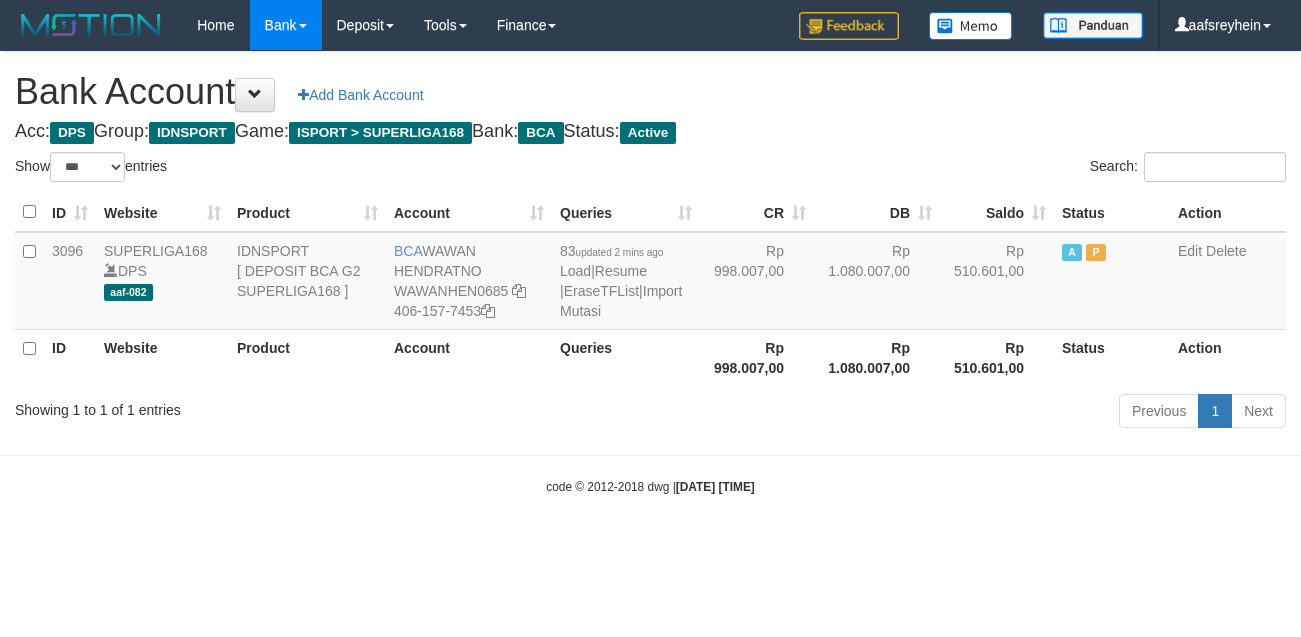select on "***" 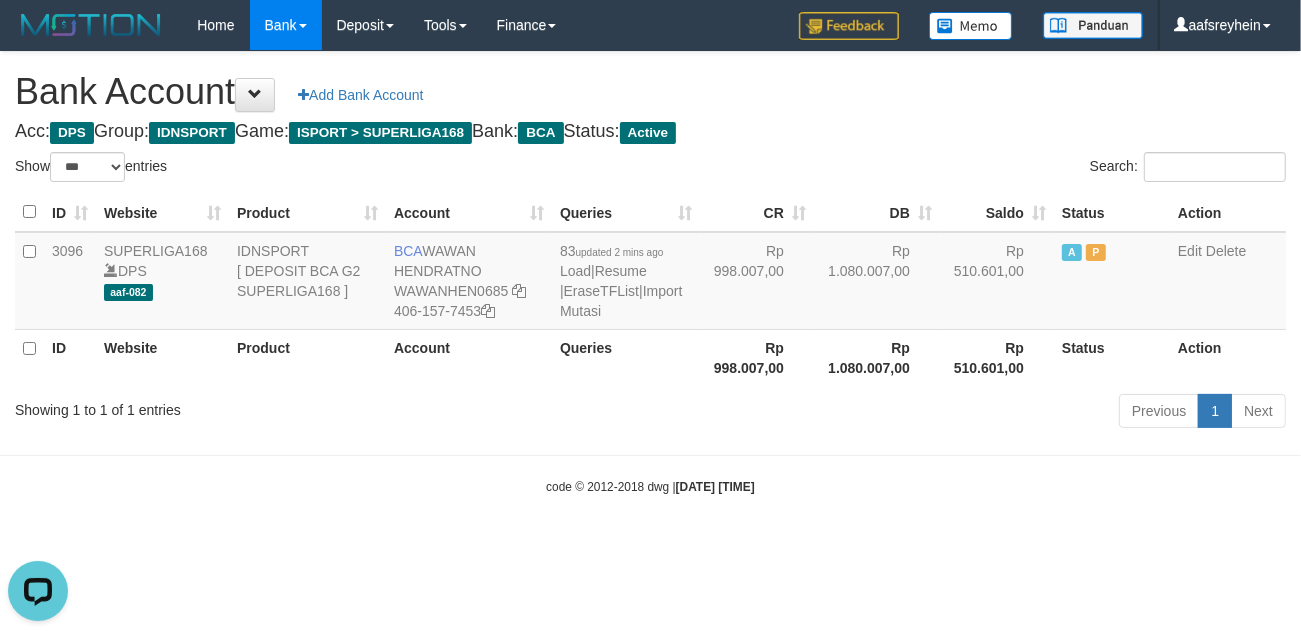 scroll, scrollTop: 0, scrollLeft: 0, axis: both 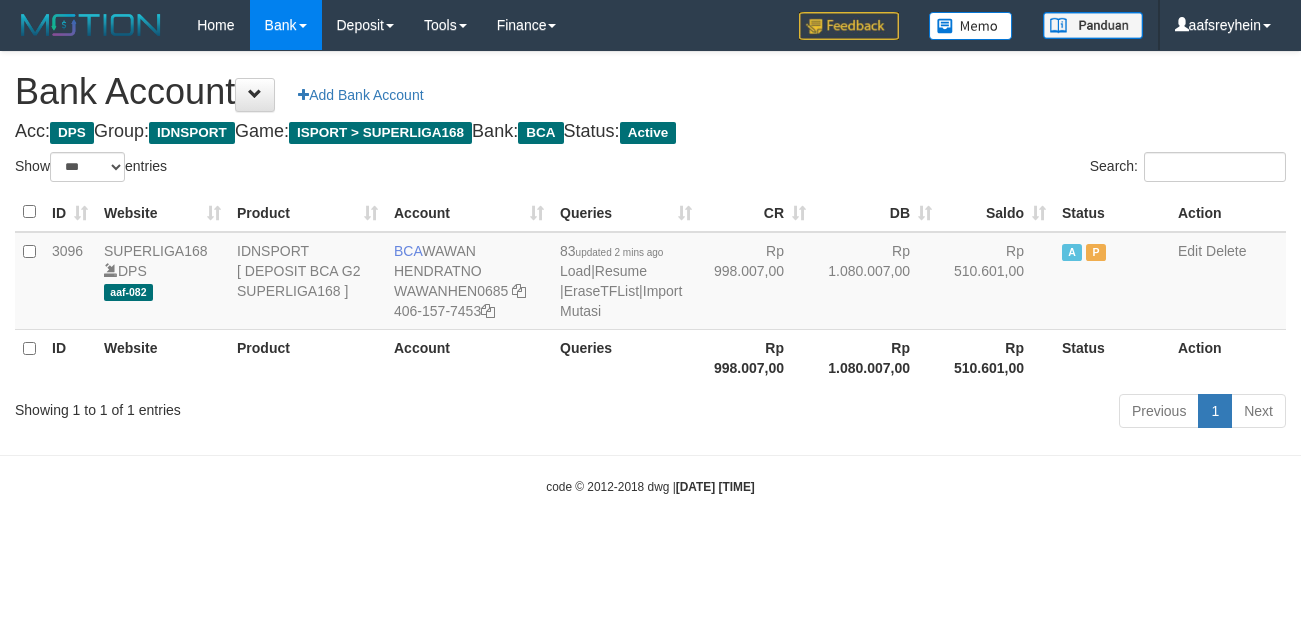select on "***" 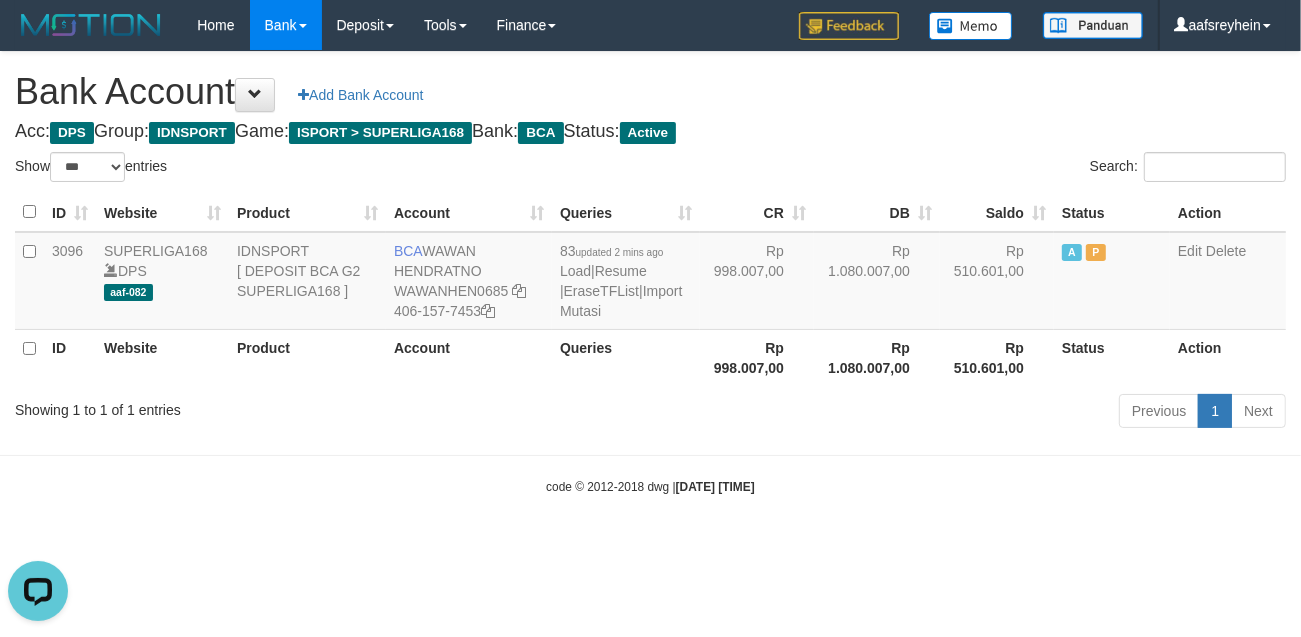 scroll, scrollTop: 0, scrollLeft: 0, axis: both 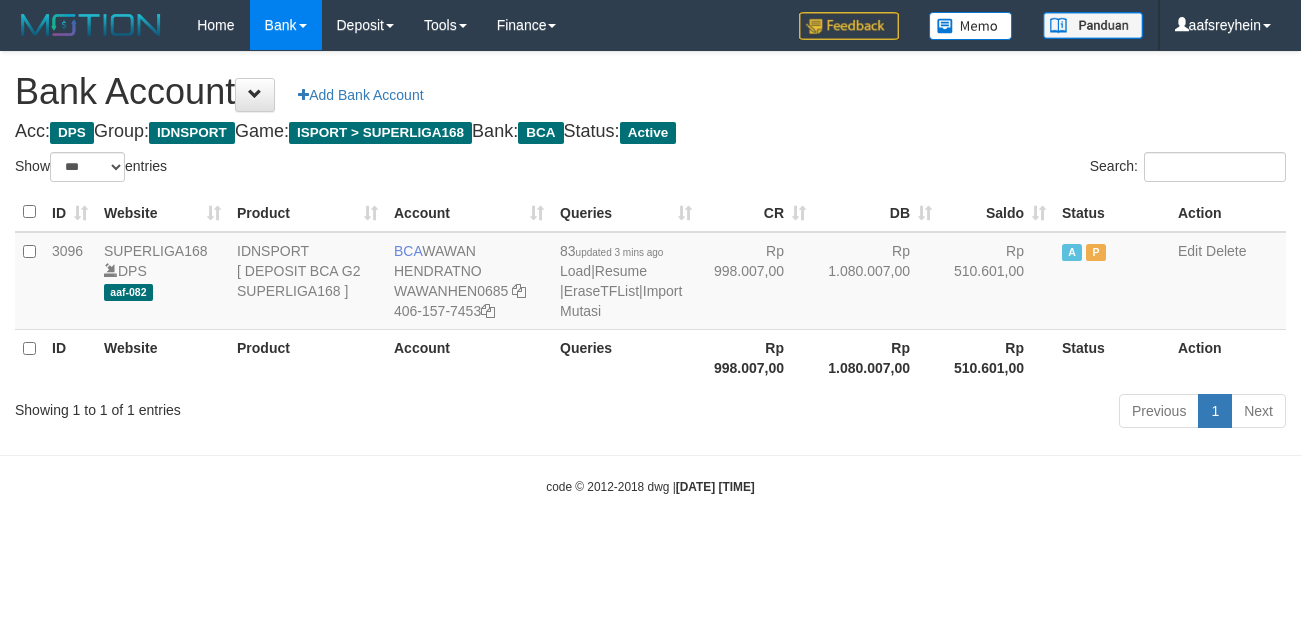 select on "***" 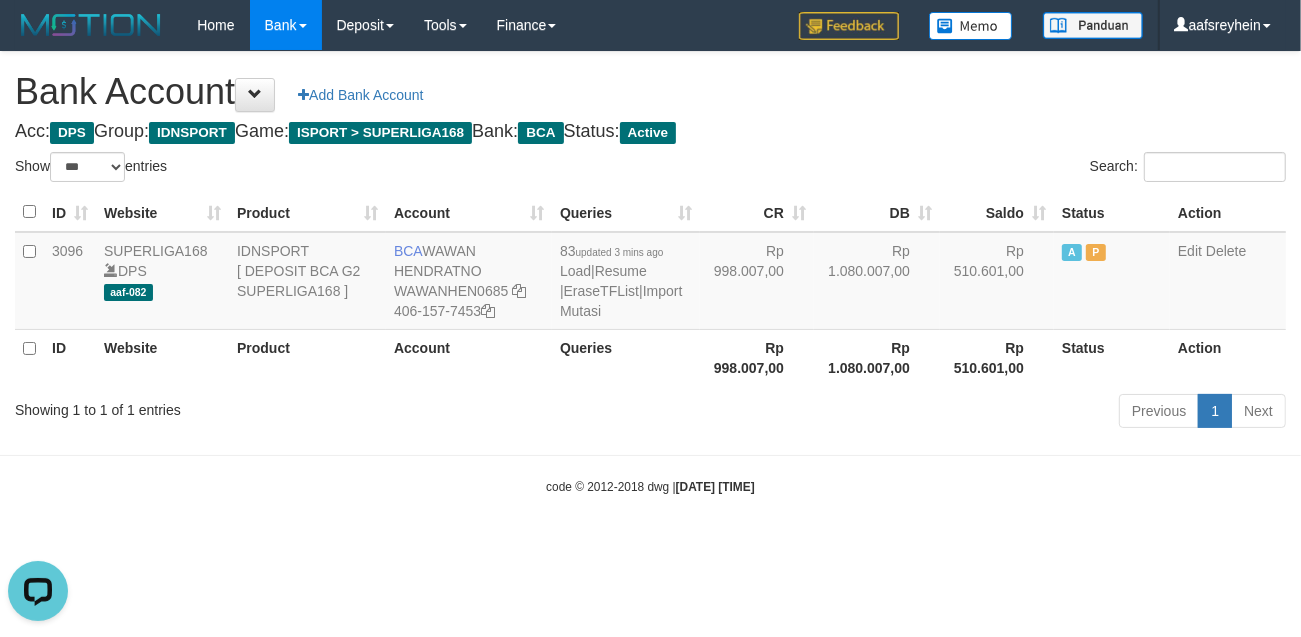 scroll, scrollTop: 0, scrollLeft: 0, axis: both 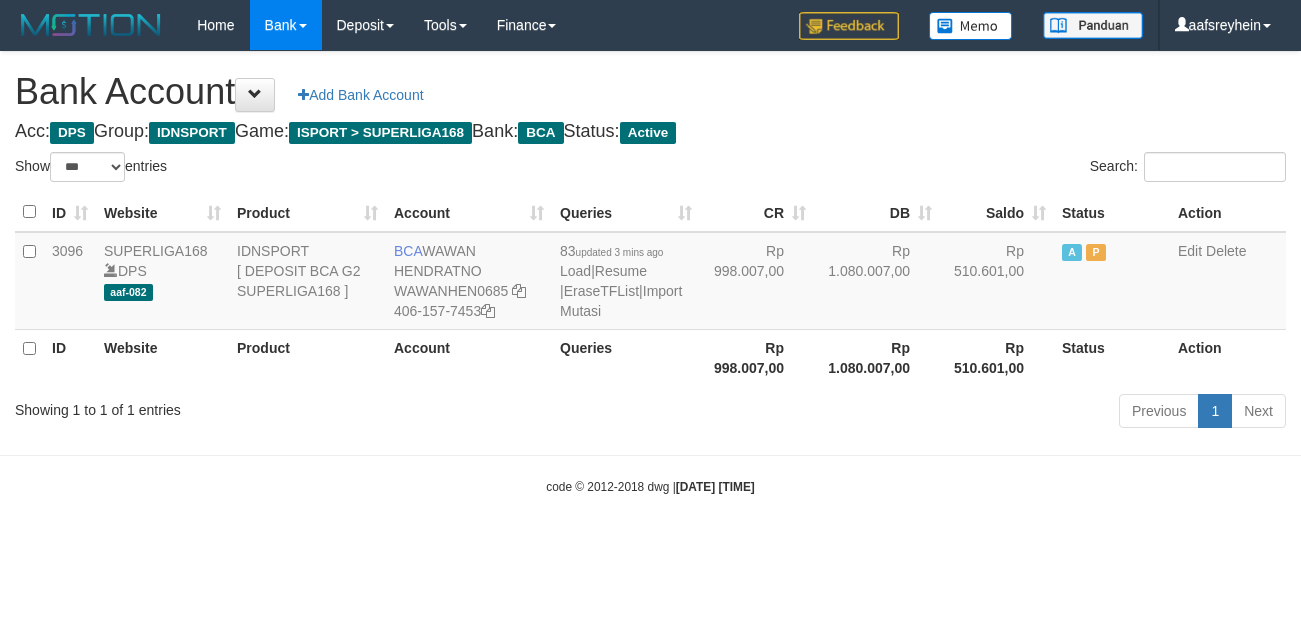 select on "***" 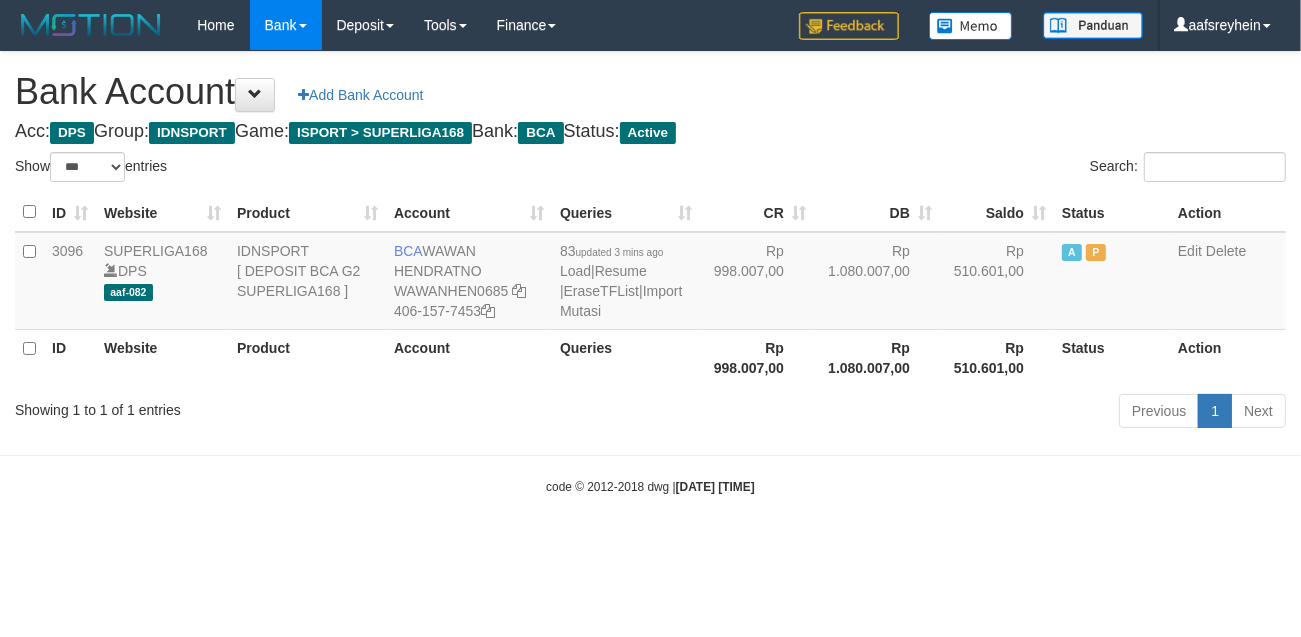 drag, startPoint x: 808, startPoint y: 532, endPoint x: 923, endPoint y: 468, distance: 131.60927 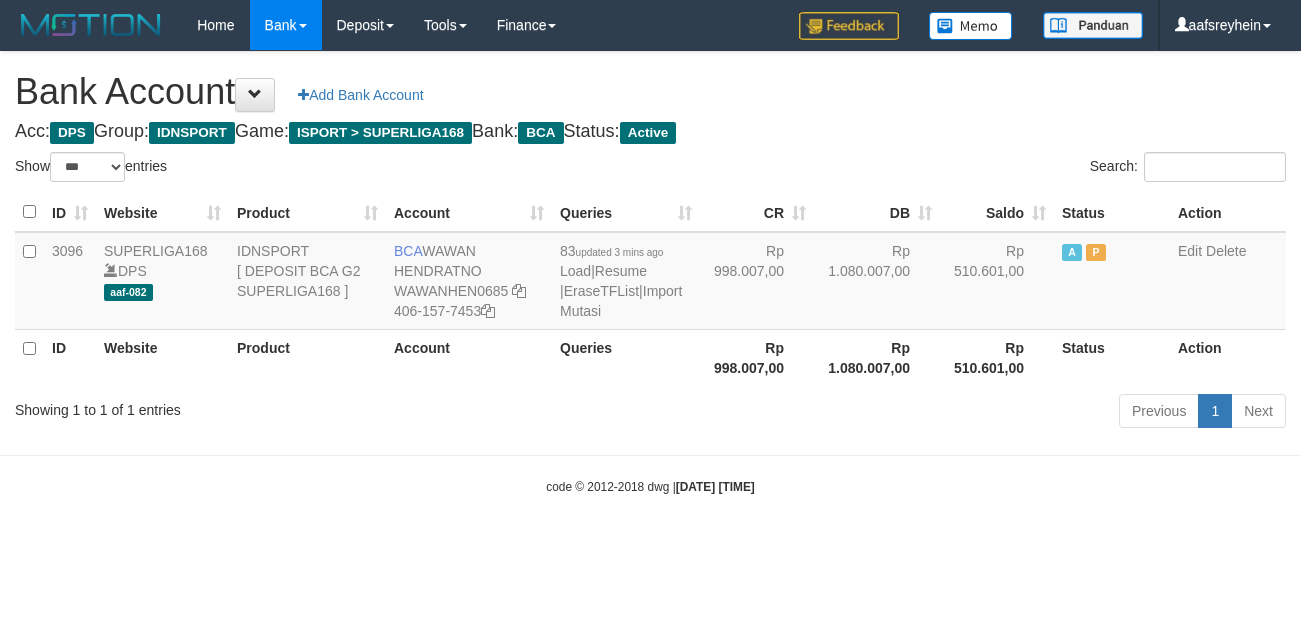 select on "***" 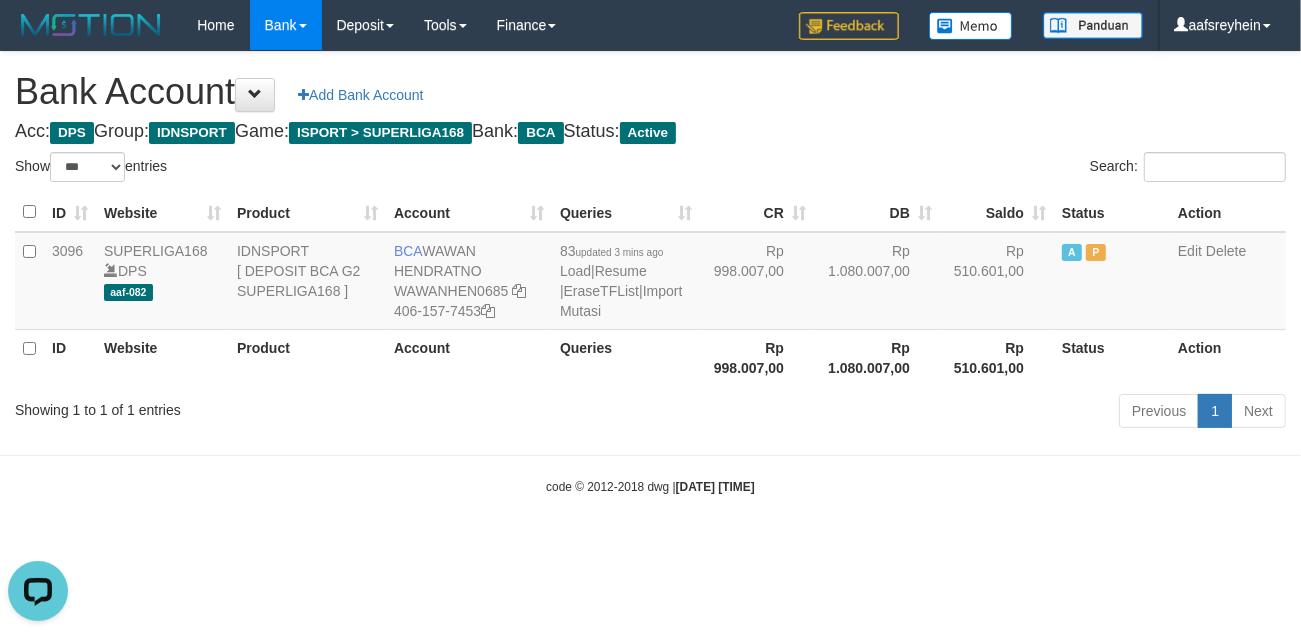 scroll, scrollTop: 0, scrollLeft: 0, axis: both 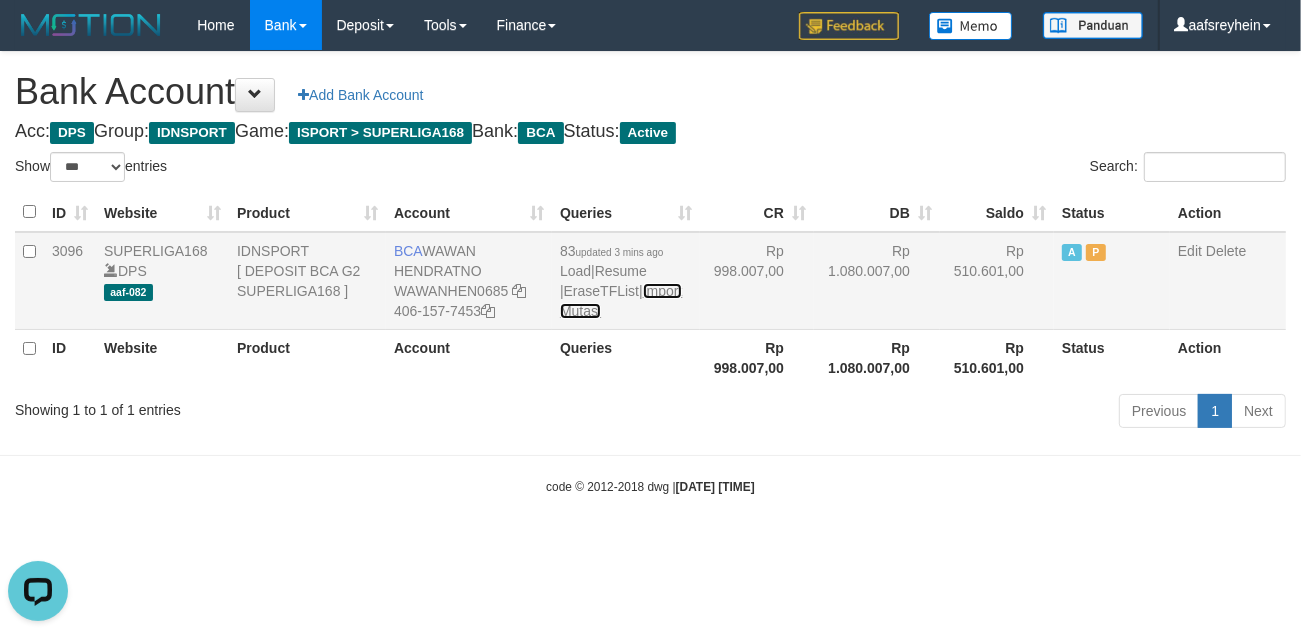 click on "Import Mutasi" at bounding box center [621, 301] 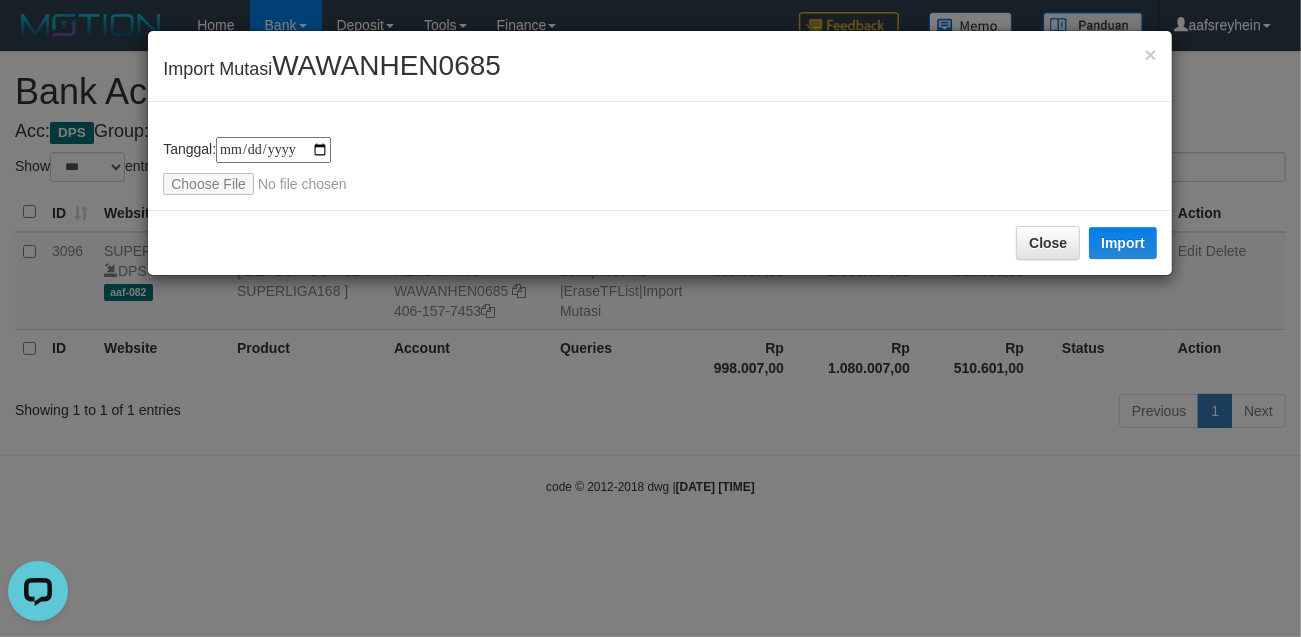 type on "**********" 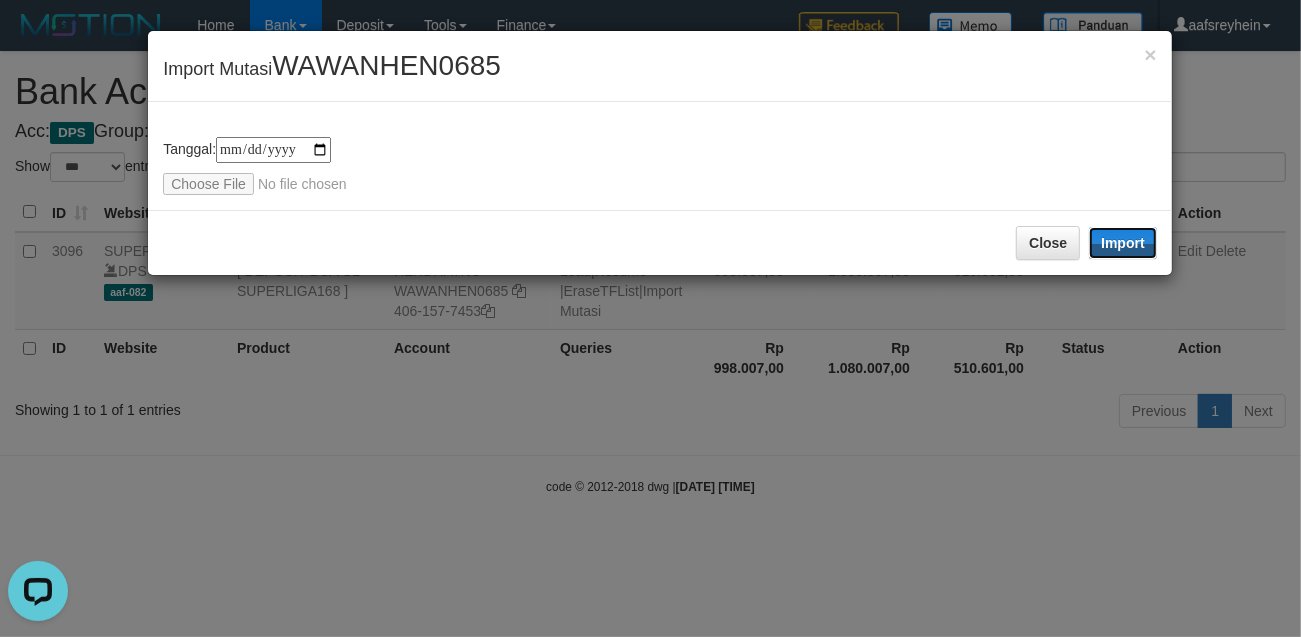 click on "Import" at bounding box center [1123, 243] 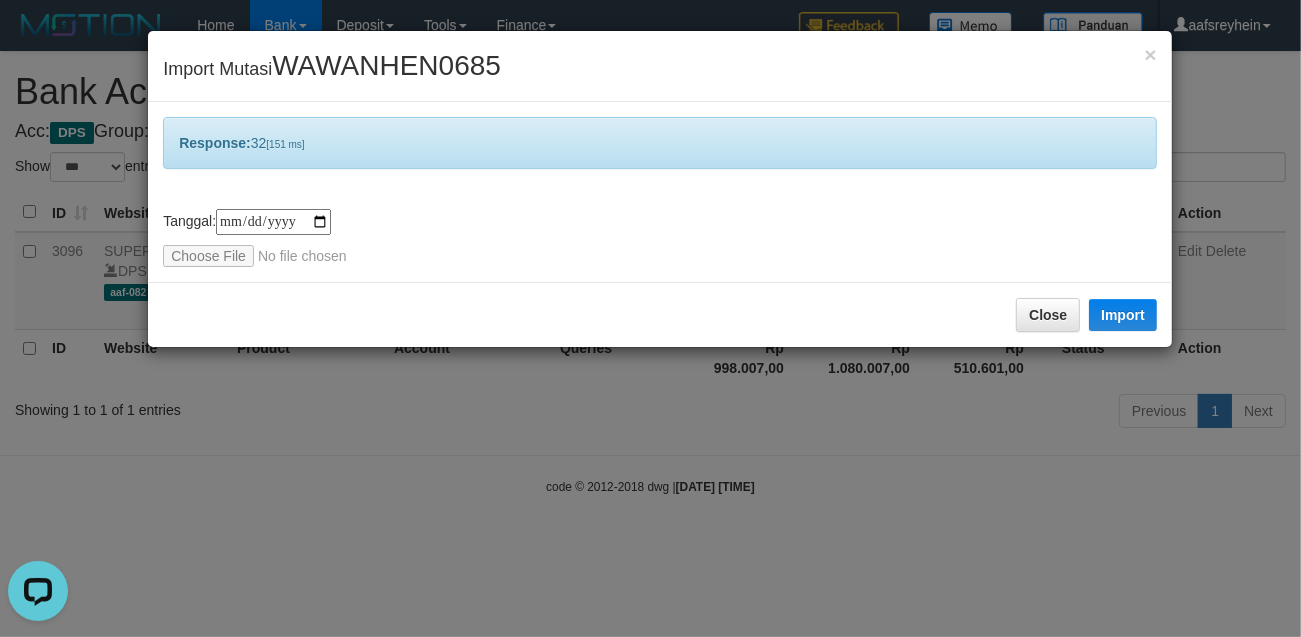 click on "**********" at bounding box center (650, 318) 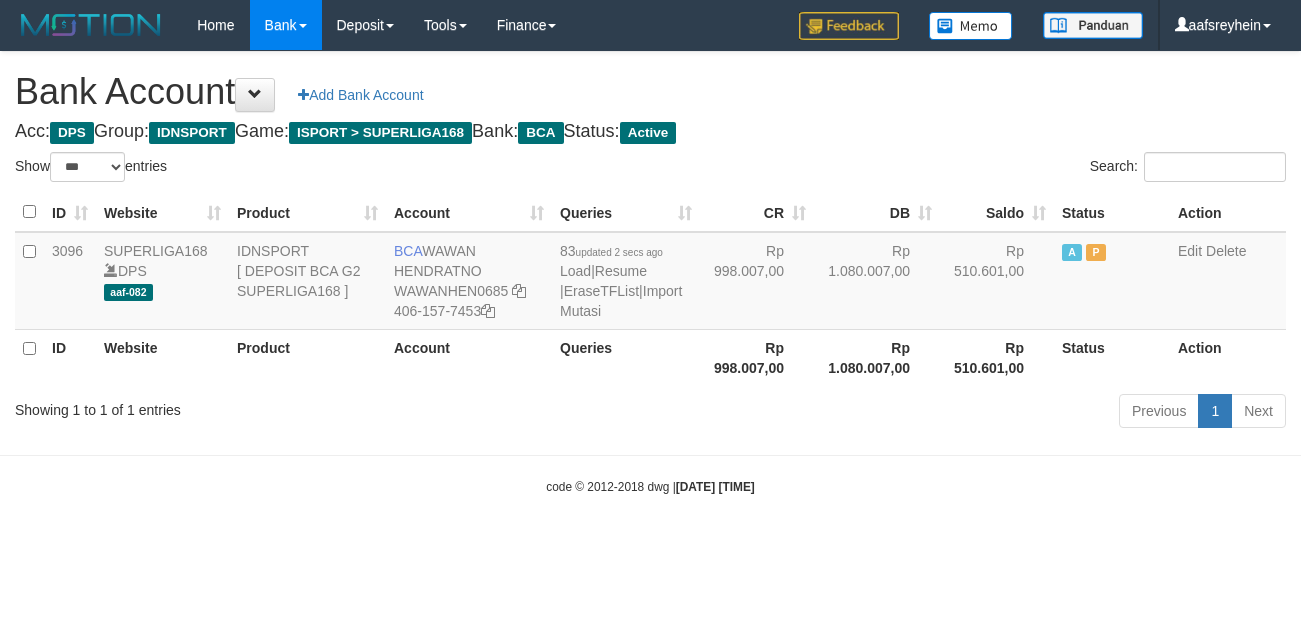 select on "***" 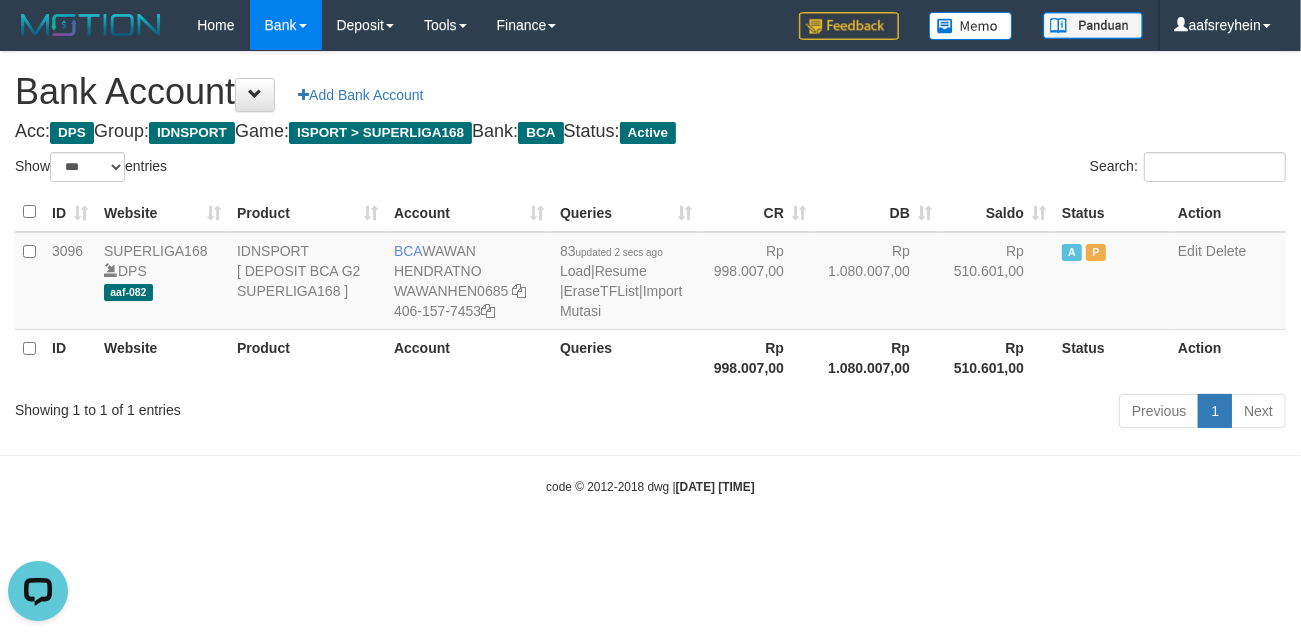 scroll, scrollTop: 0, scrollLeft: 0, axis: both 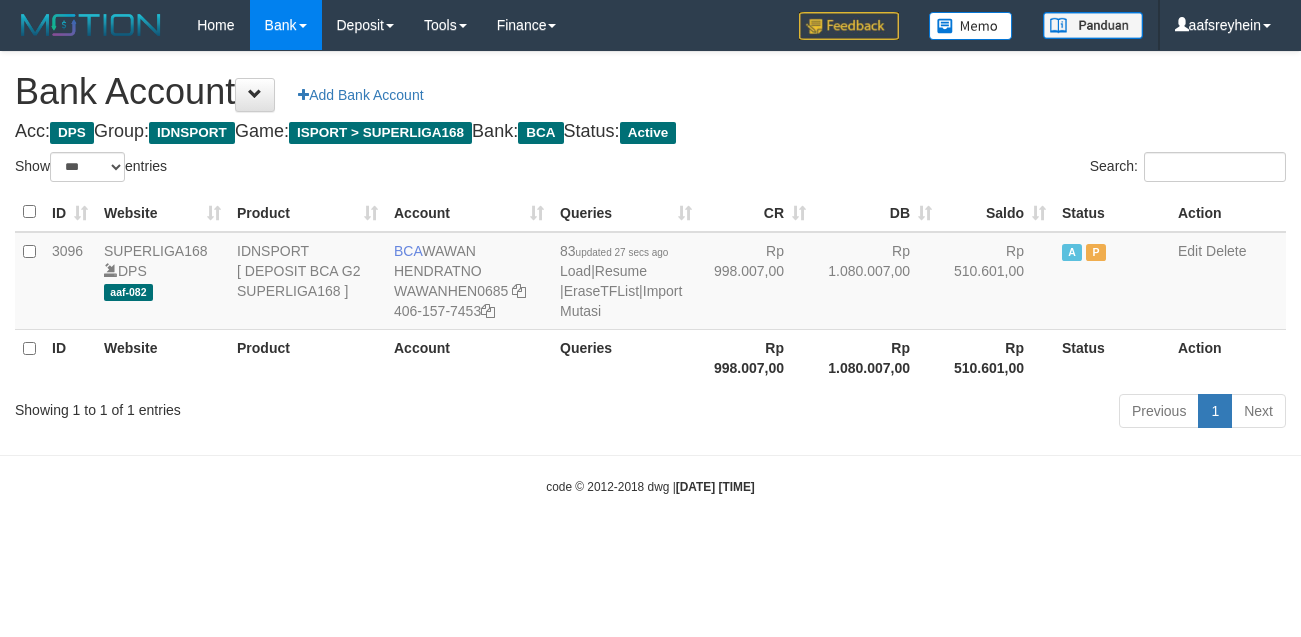 select on "***" 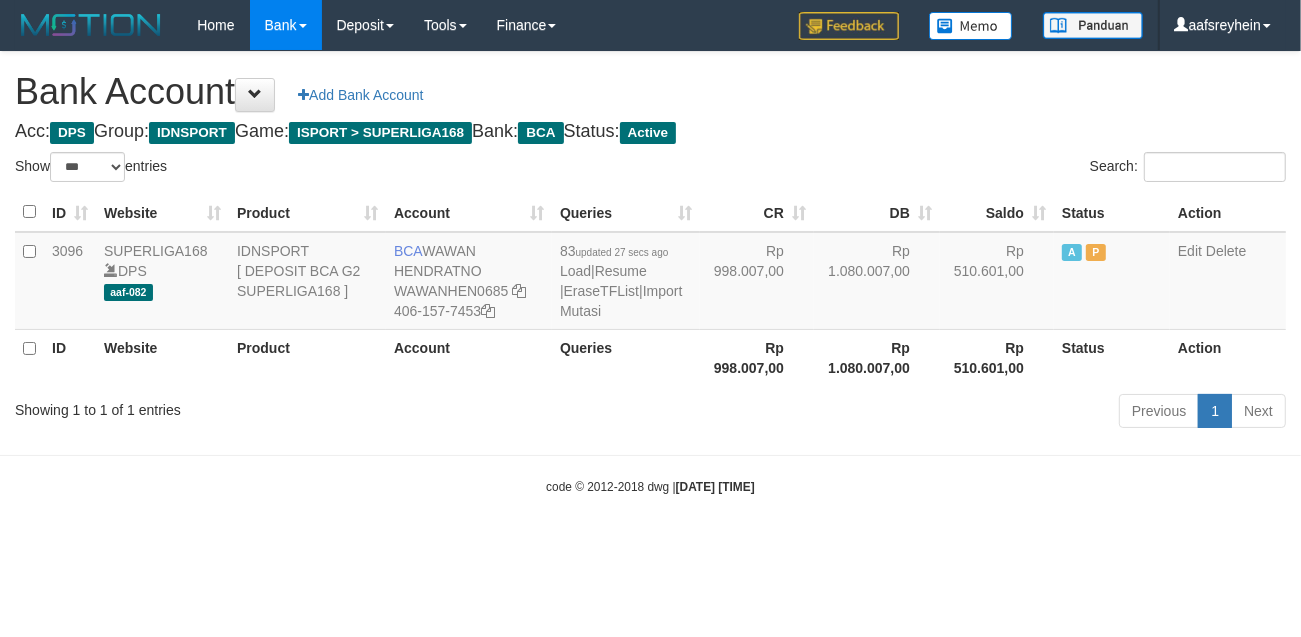 click on "Toggle navigation
Home
Bank
Account List
Load
By Website
Group
[ISPORT]													SUPERLIGA168
By Load Group (DPS)
-" at bounding box center (650, 273) 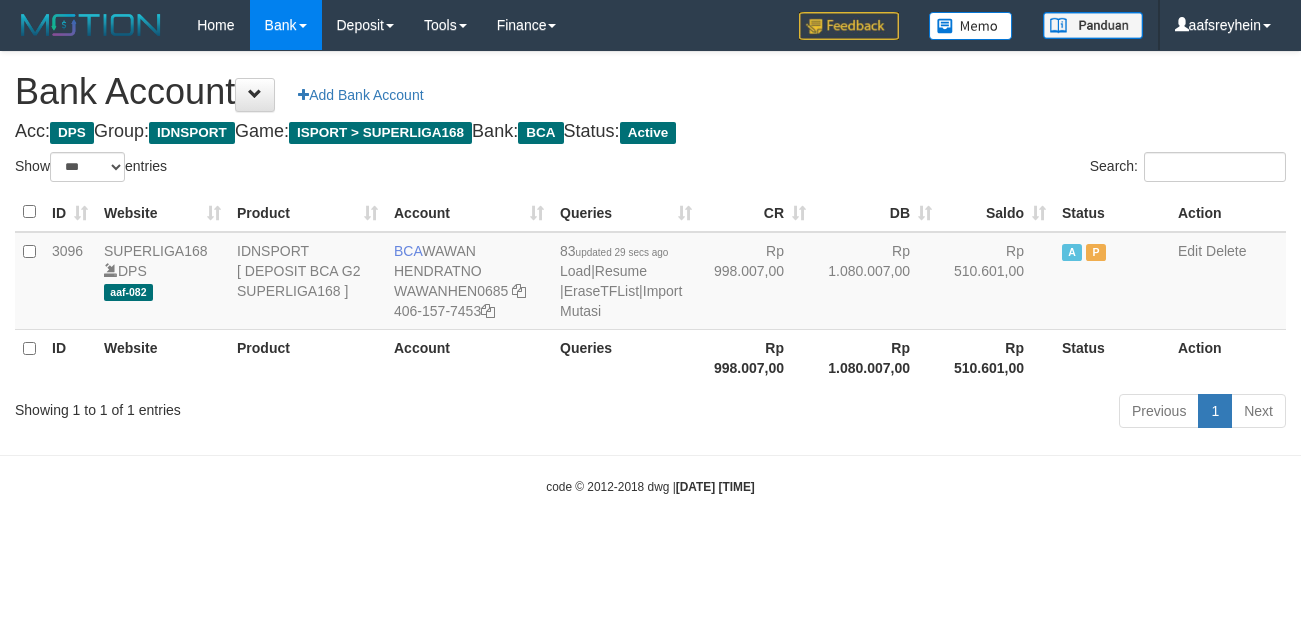 select on "***" 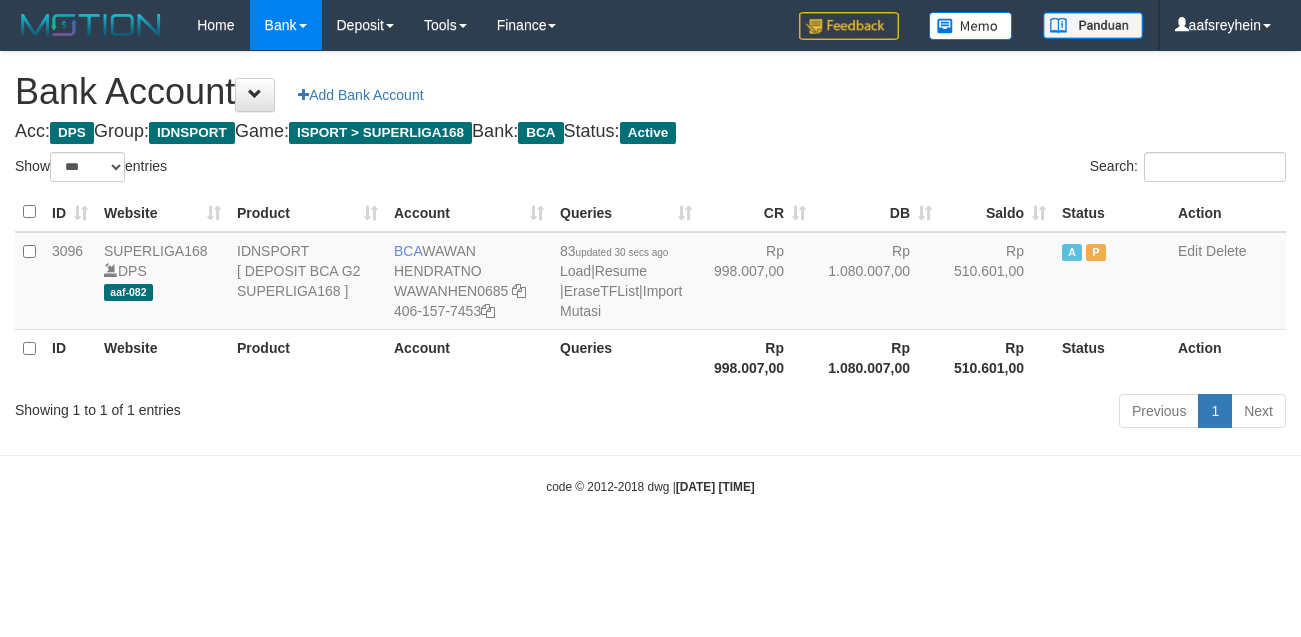 select on "***" 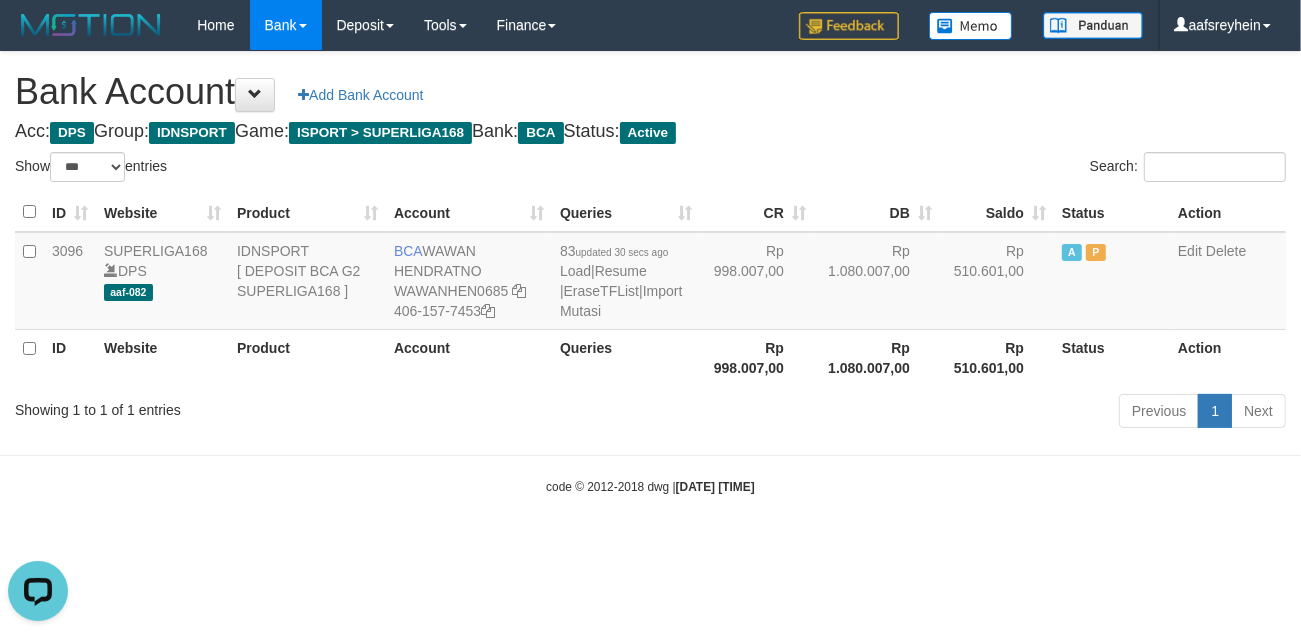 scroll, scrollTop: 0, scrollLeft: 0, axis: both 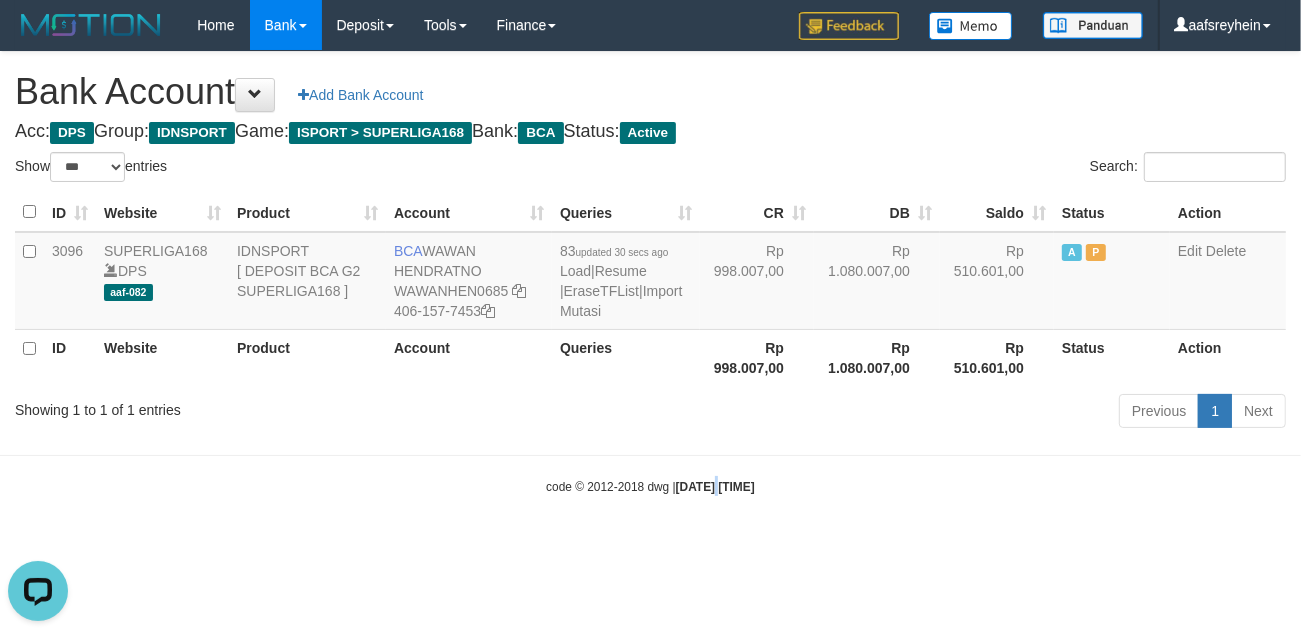 click on "Toggle navigation
Home
Bank
Account List
Load
By Website
Group
[ISPORT]													SUPERLIGA168
By Load Group (DPS)" at bounding box center [650, 273] 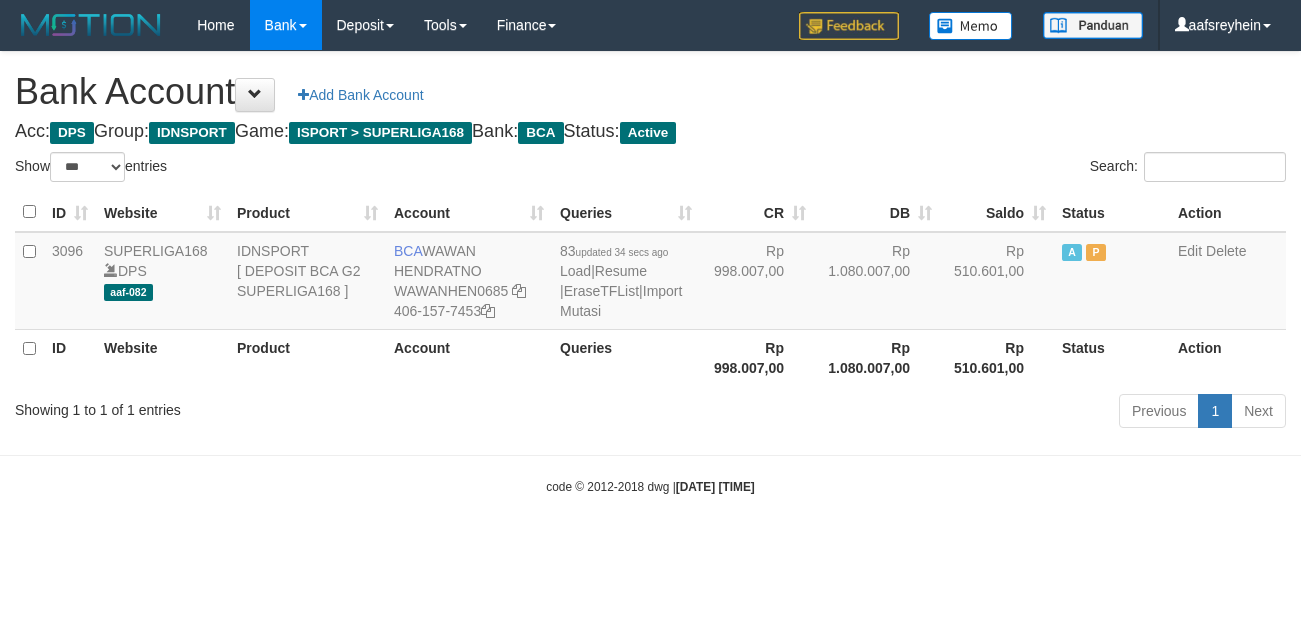 select on "***" 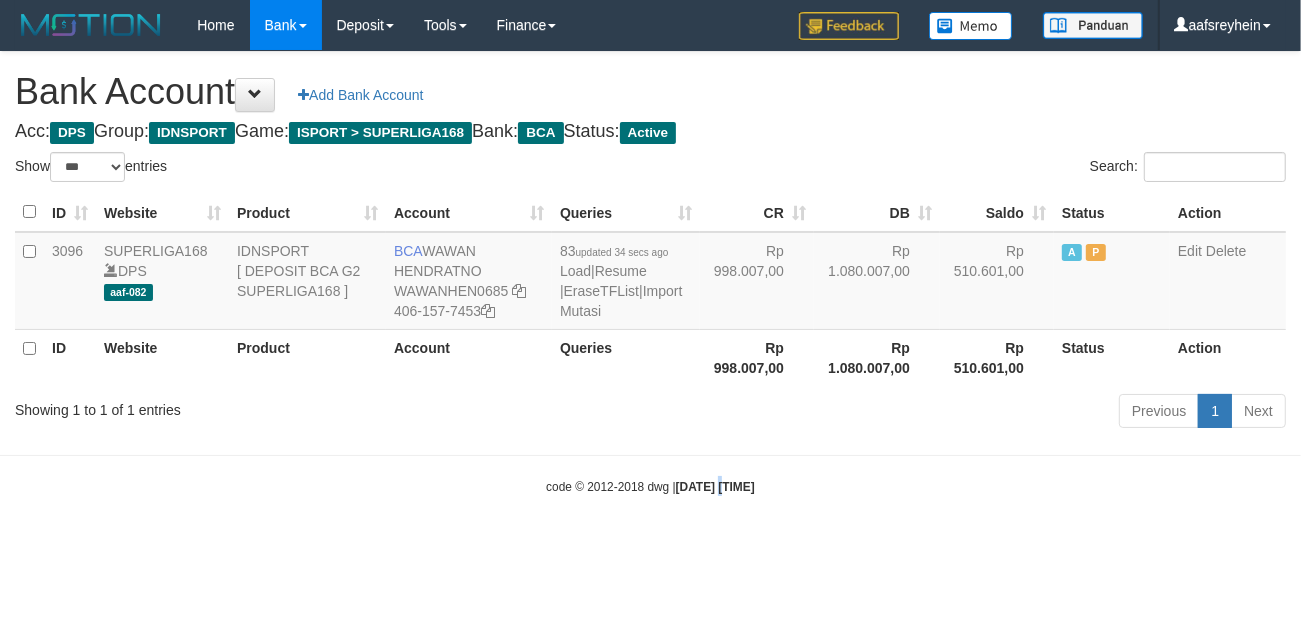click on "Toggle navigation
Home
Bank
Account List
Load
By Website
Group
[ISPORT]													SUPERLIGA168
By Load Group (DPS)
-" at bounding box center (650, 273) 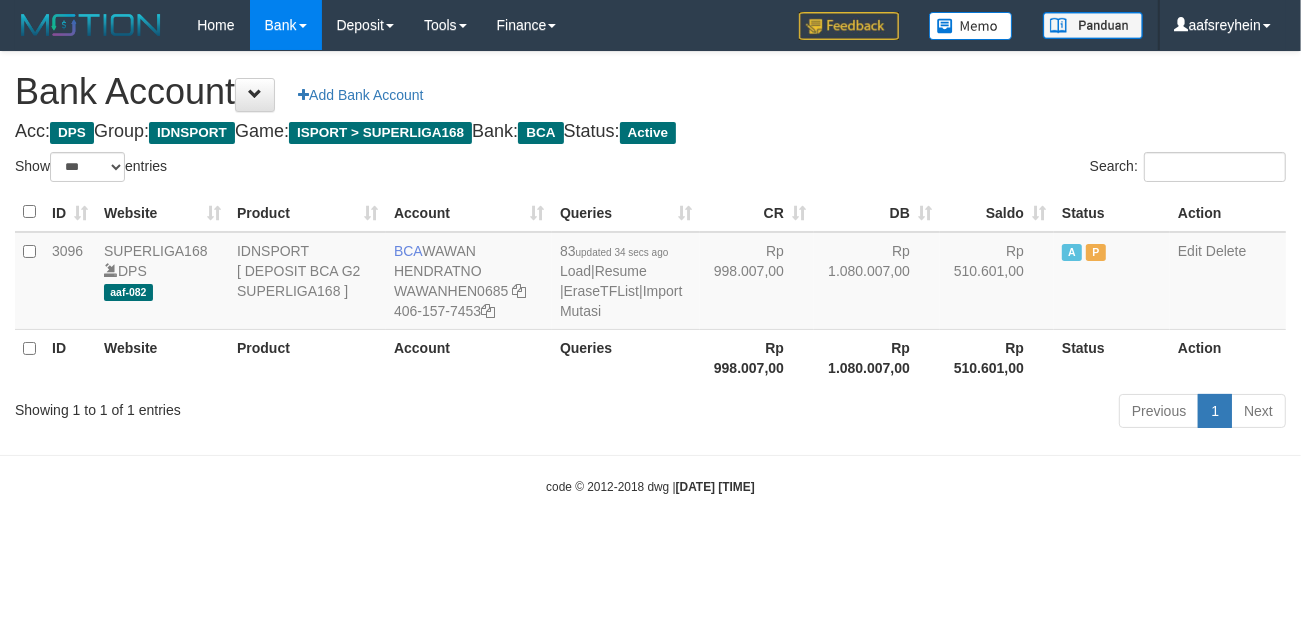 click on "Toggle navigation
Home
Bank
Account List
Load
By Website
Group
[ISPORT]													SUPERLIGA168
By Load Group (DPS)
-" at bounding box center [650, 273] 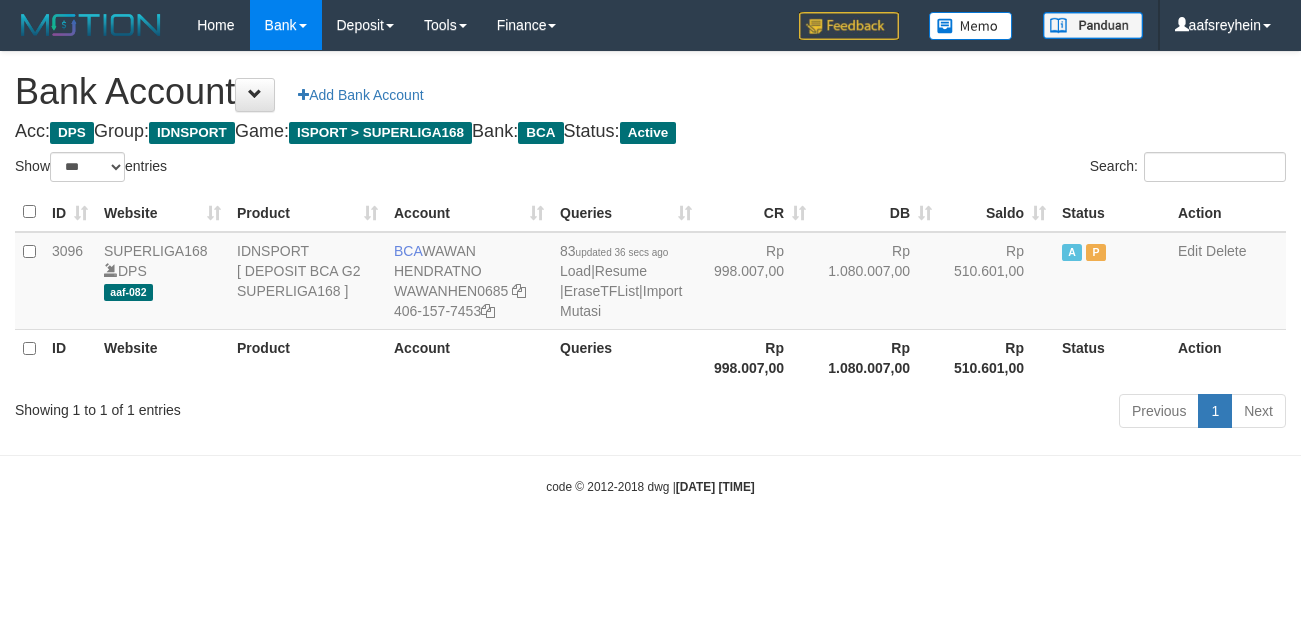 select on "***" 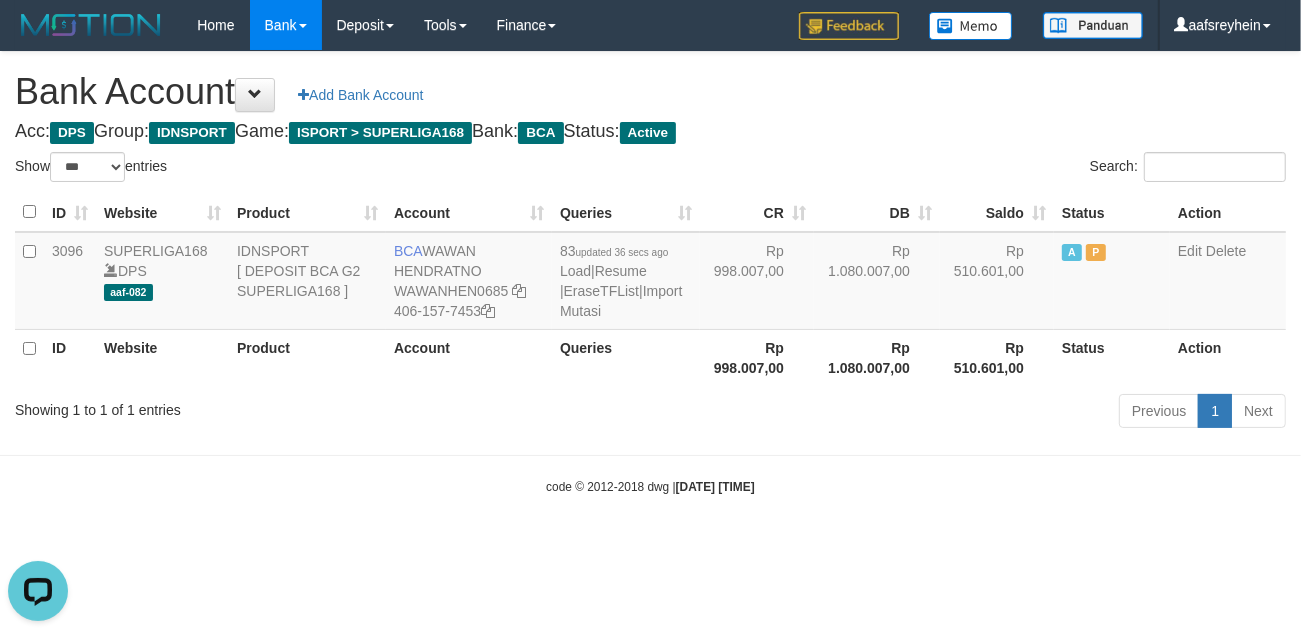 scroll, scrollTop: 0, scrollLeft: 0, axis: both 